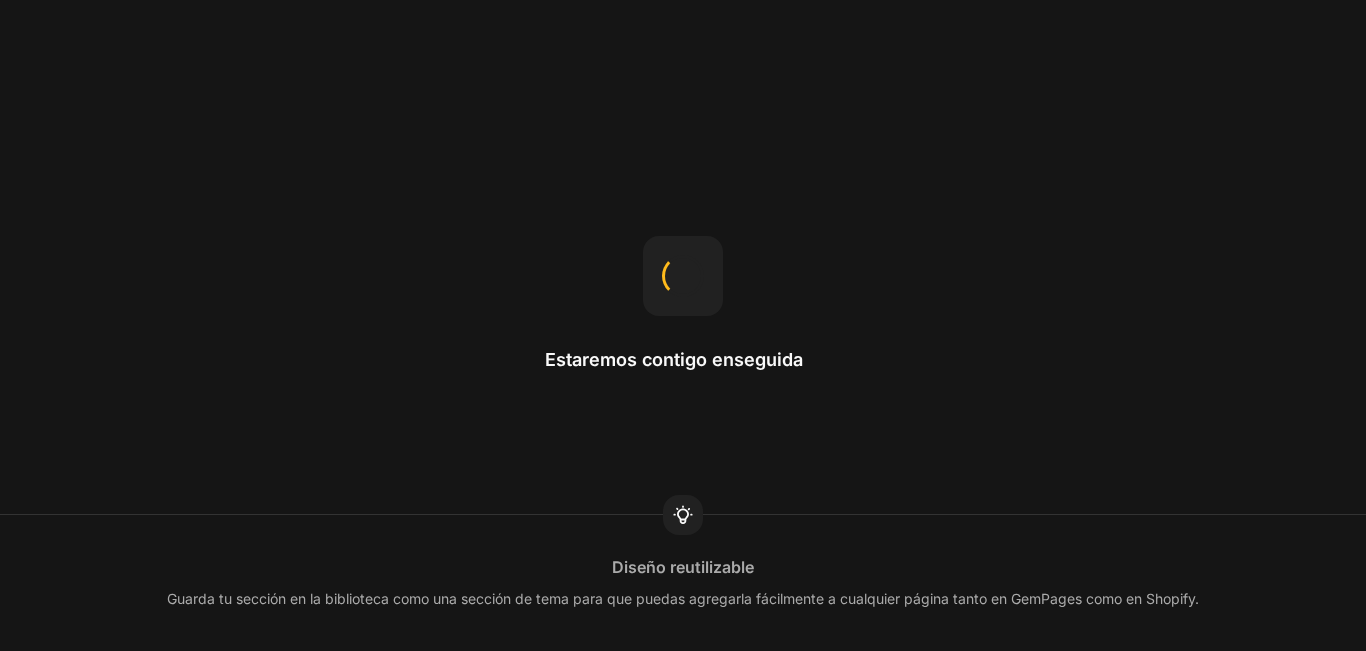 scroll, scrollTop: 0, scrollLeft: 0, axis: both 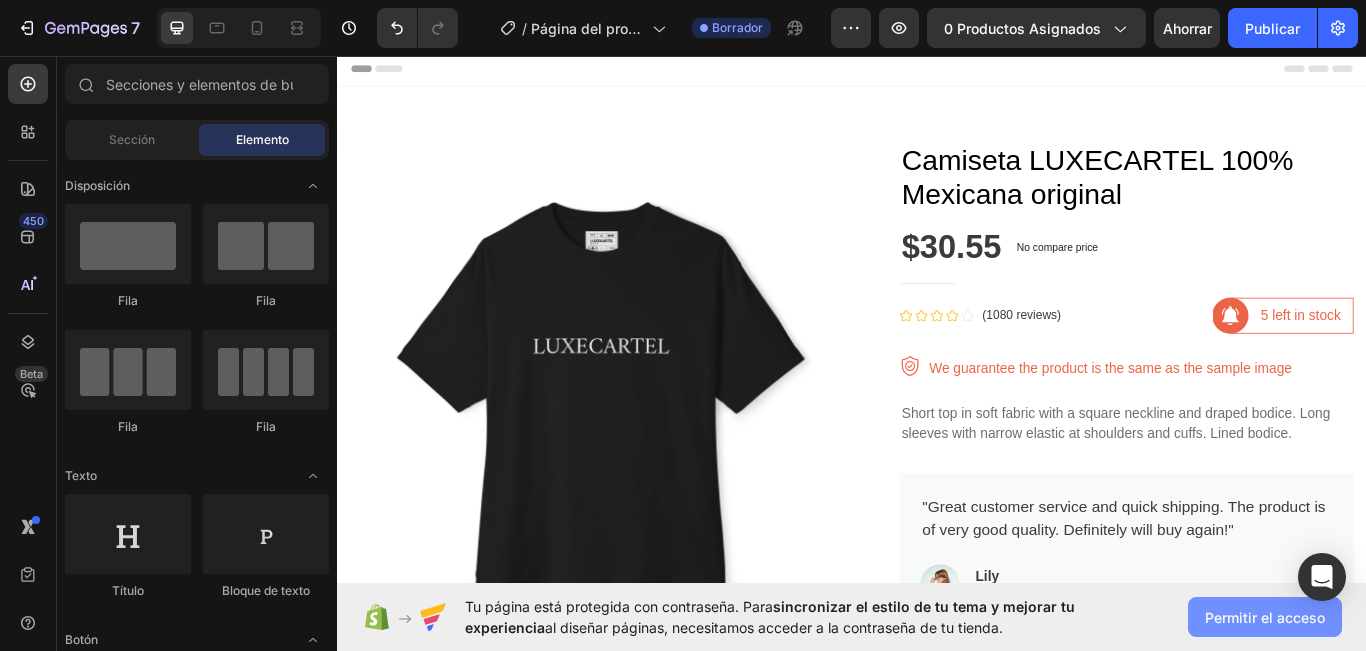 click on "Permitir el acceso" 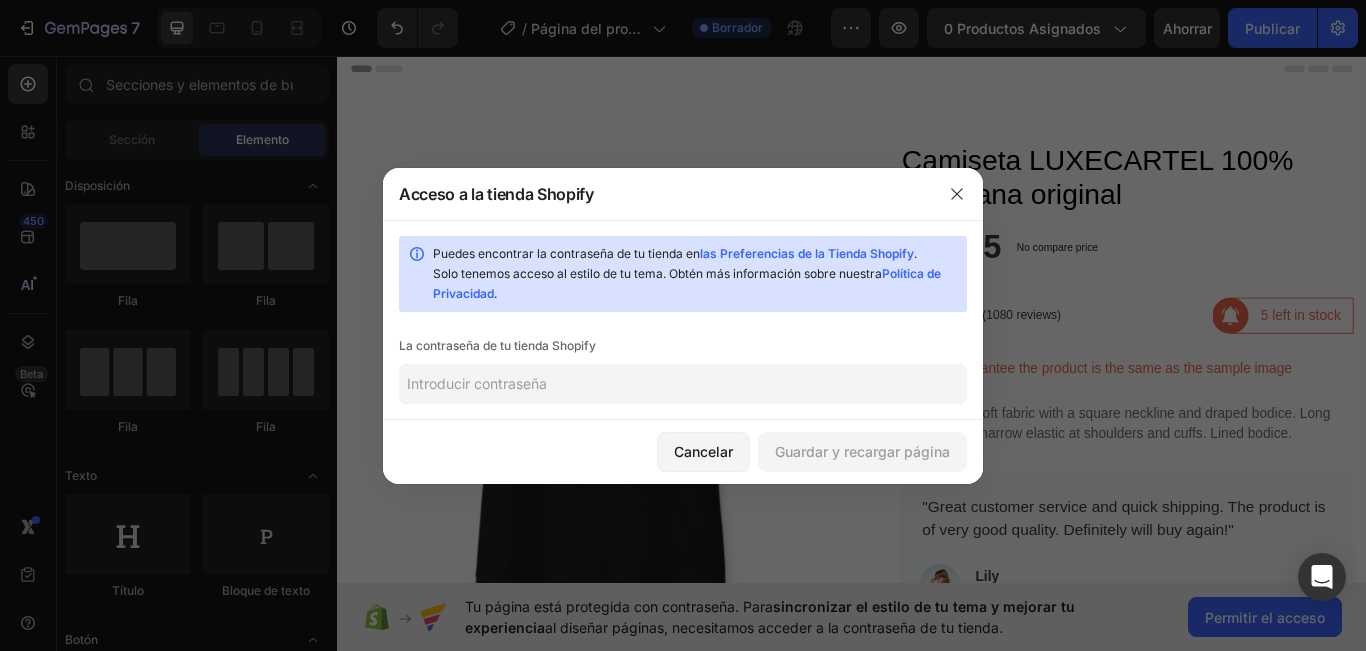 click 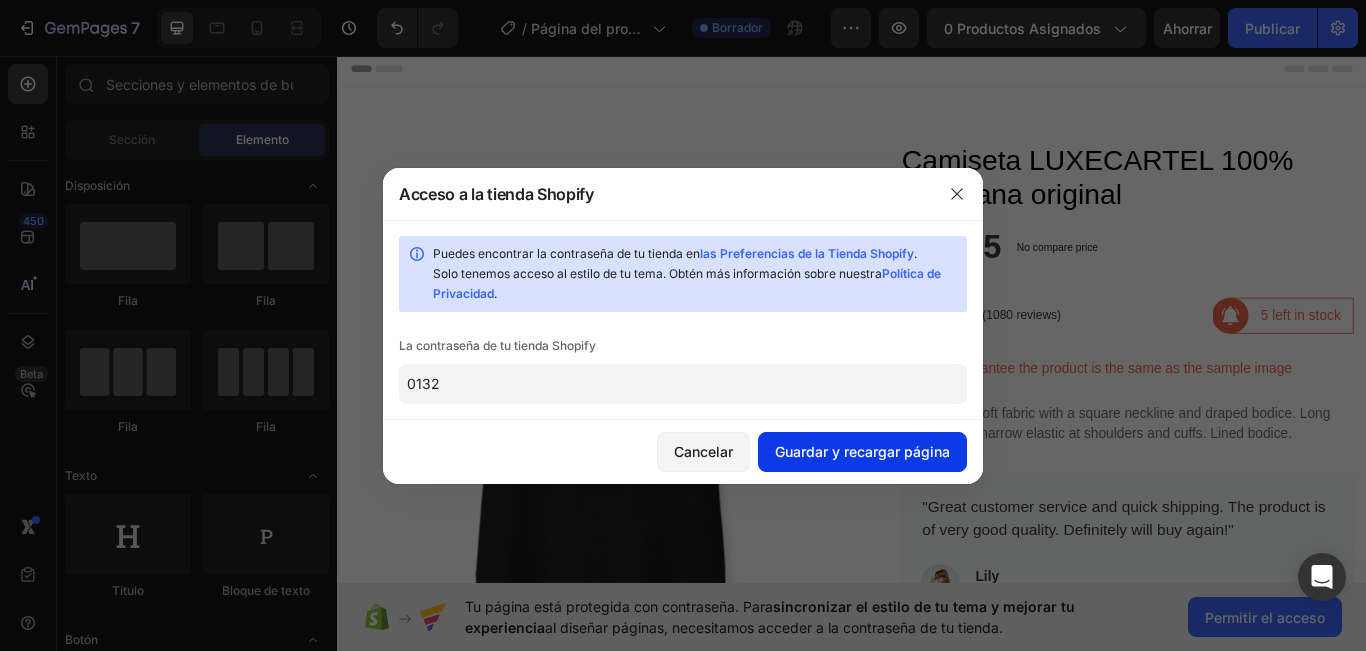 click on "Guardar y recargar página" at bounding box center (862, 451) 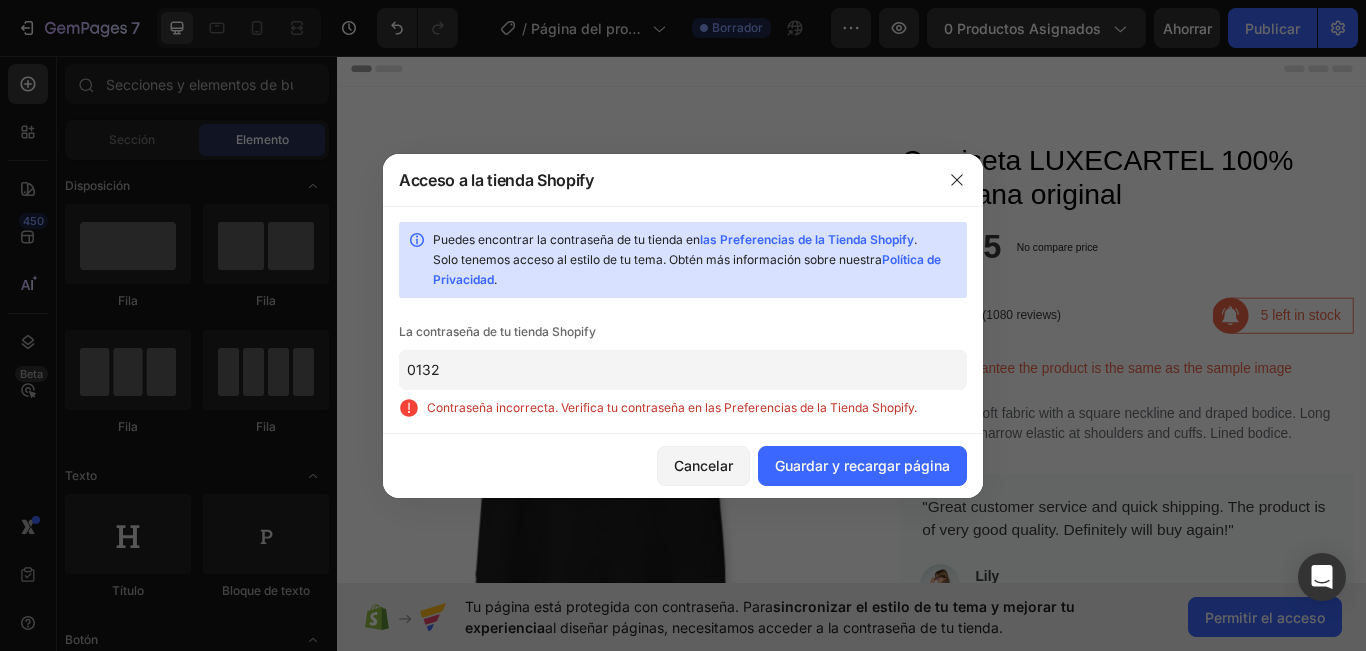 click on "0132" 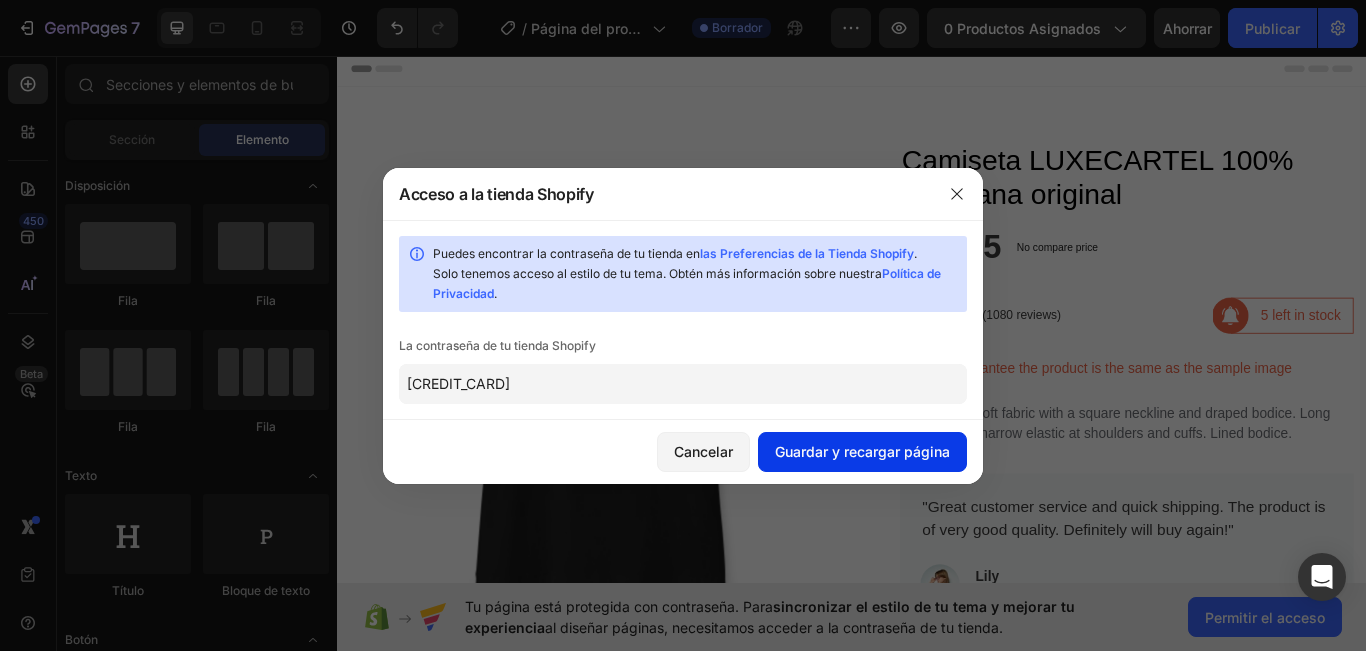 type on "[CREDIT_CARD]" 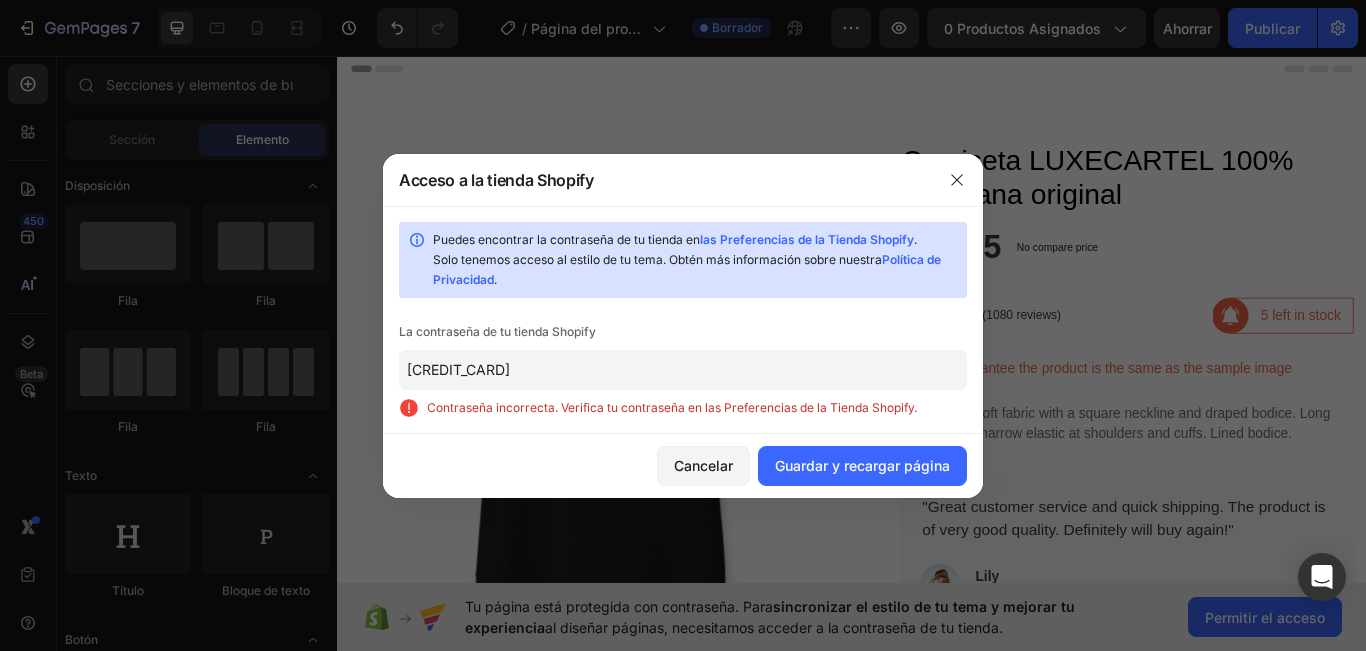 click on "[CREDIT_CARD]" 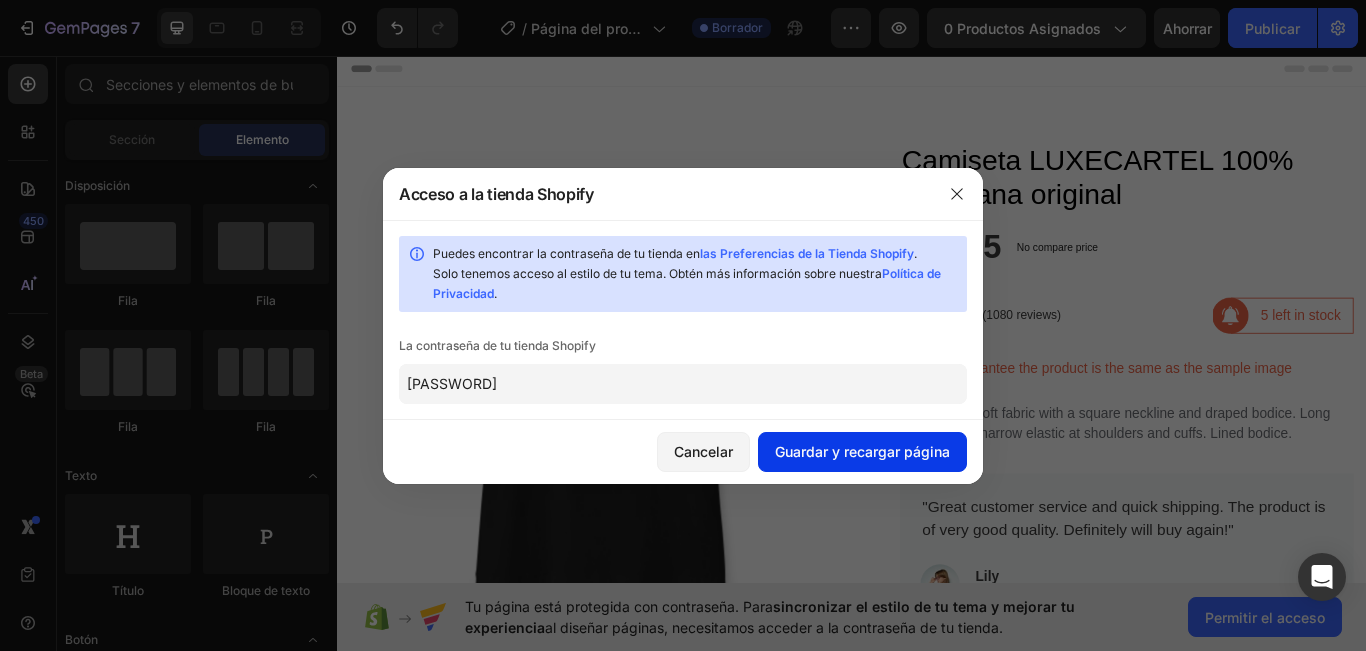type on "[PASSWORD]" 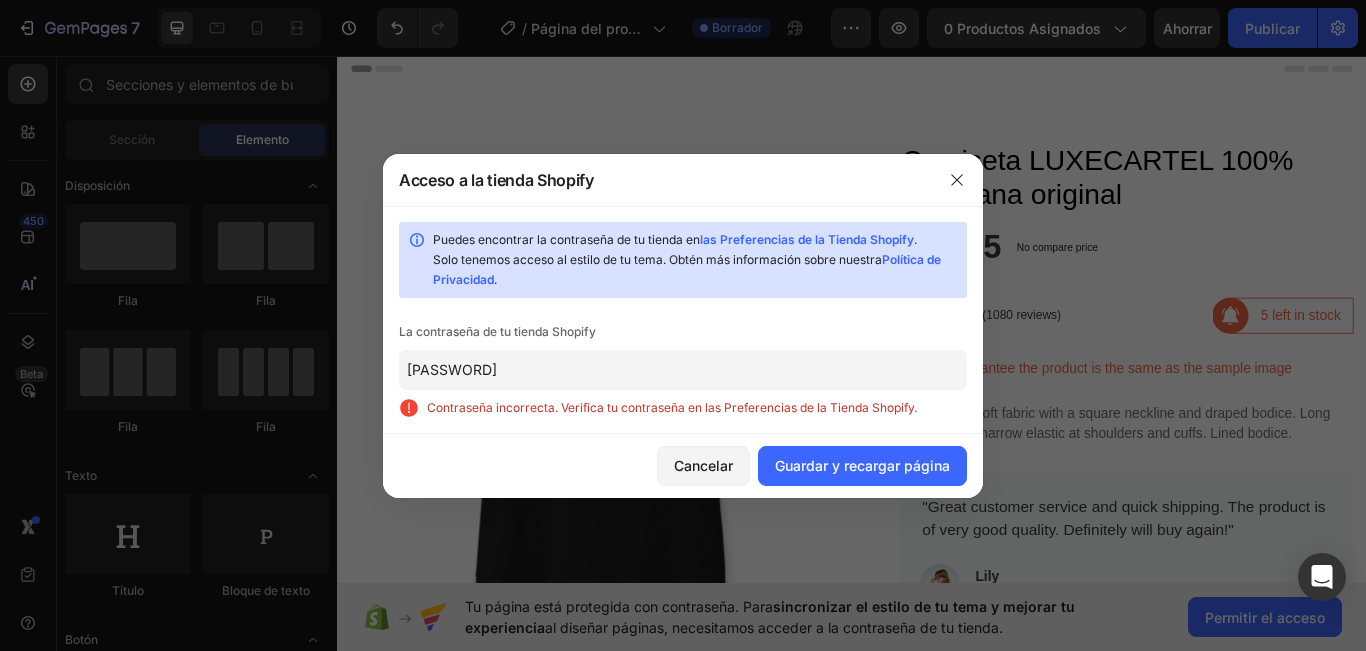 click on "013244" 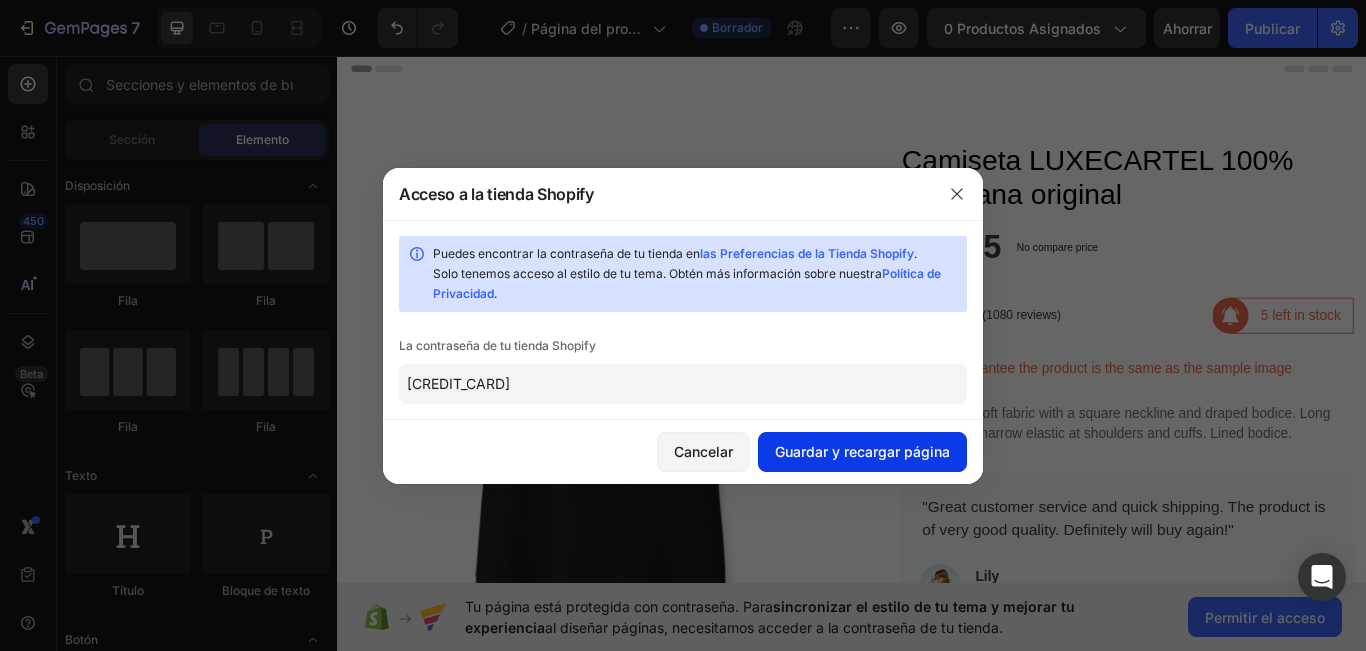 type on "01324441602182" 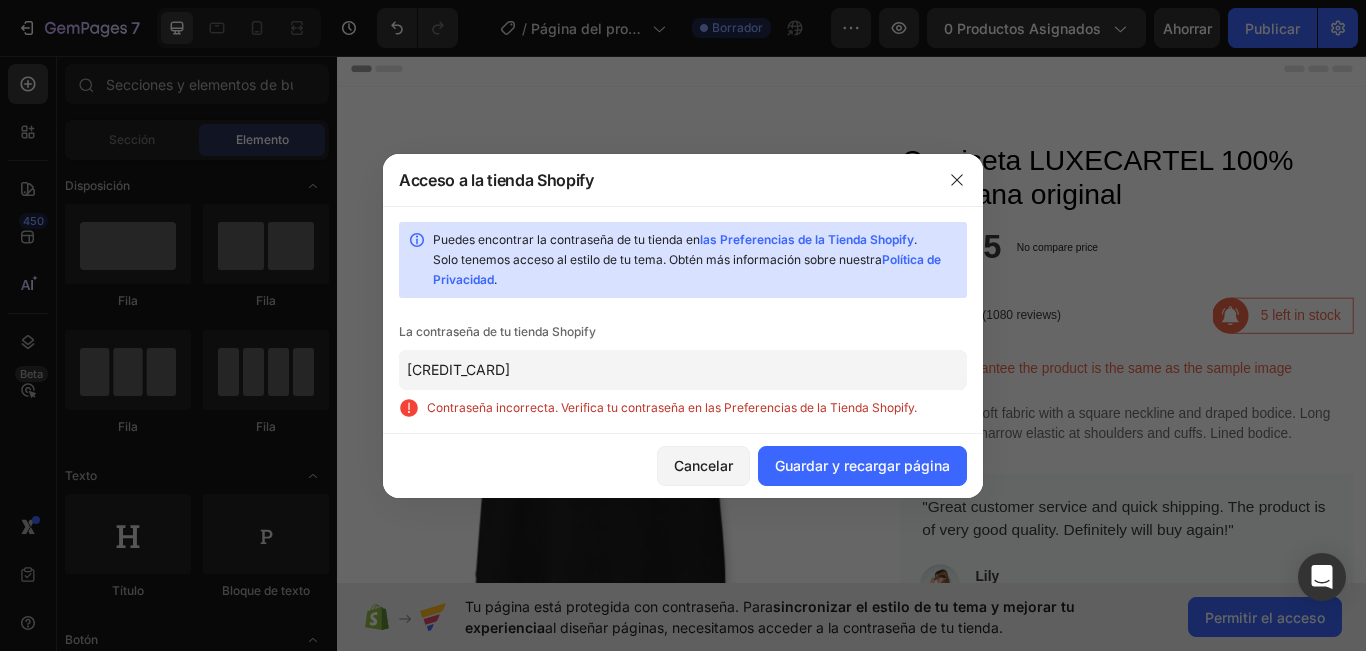 click on "01324441602182" 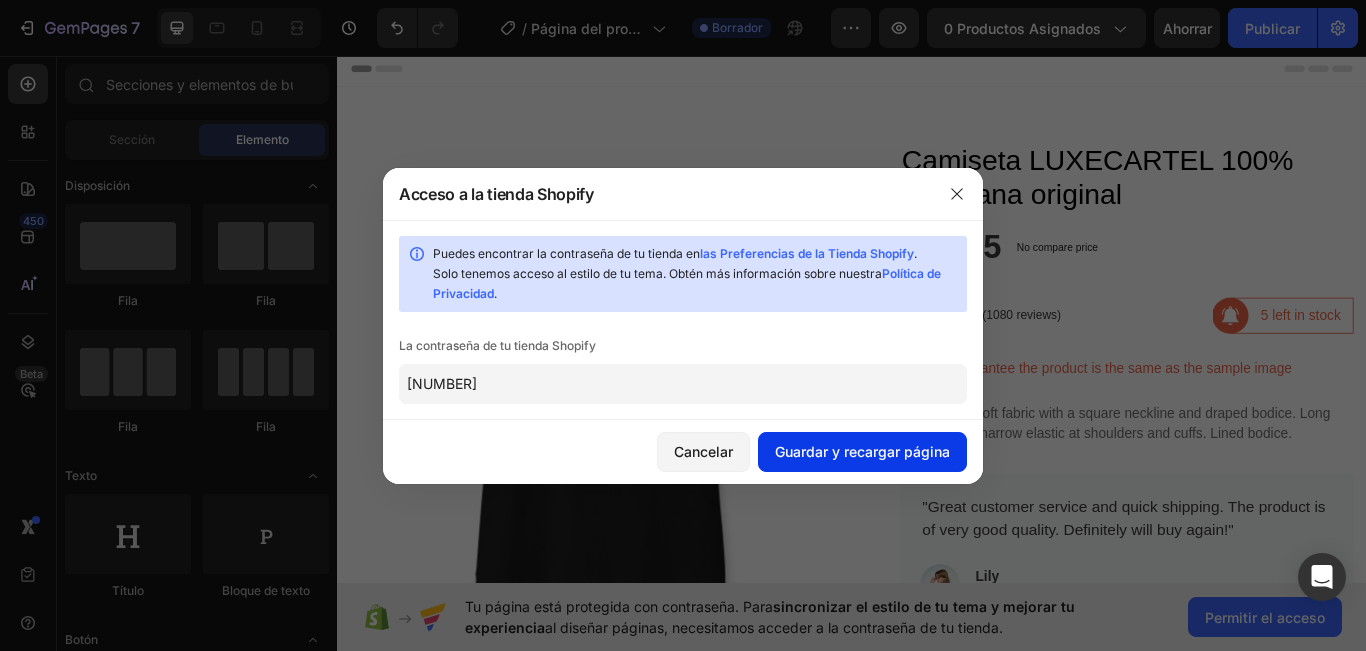 type on "23032003" 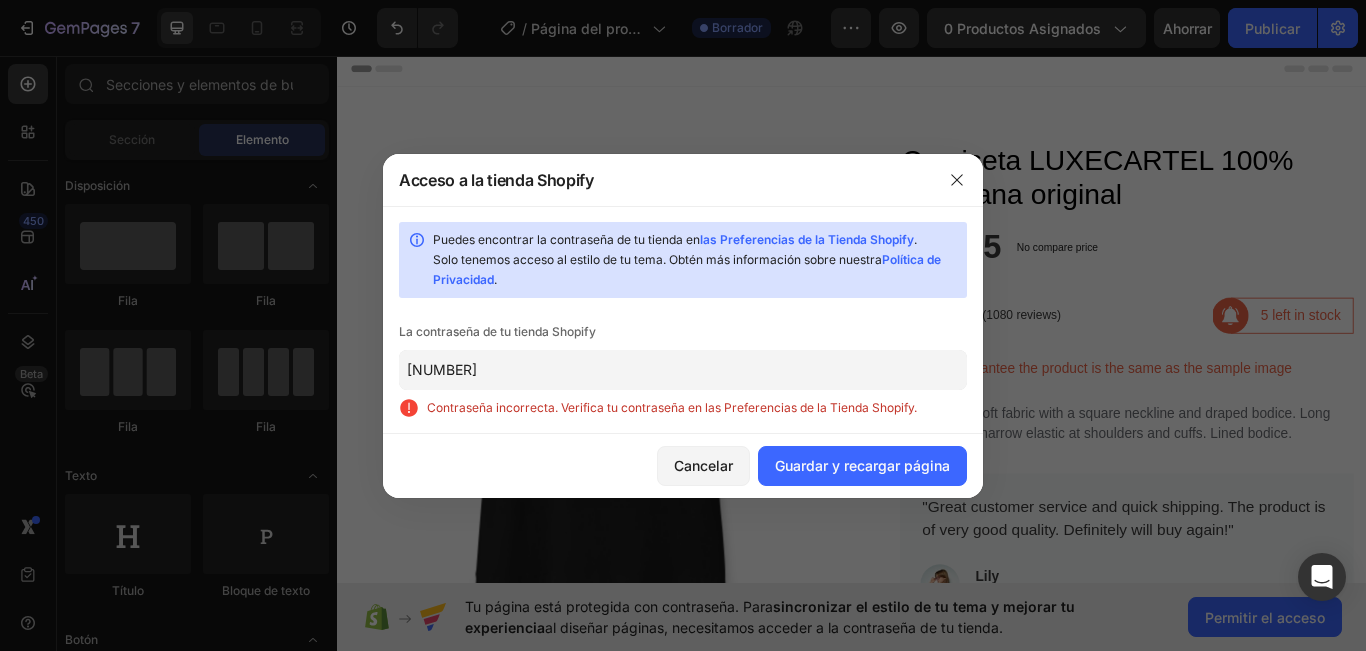 click on "23032003" 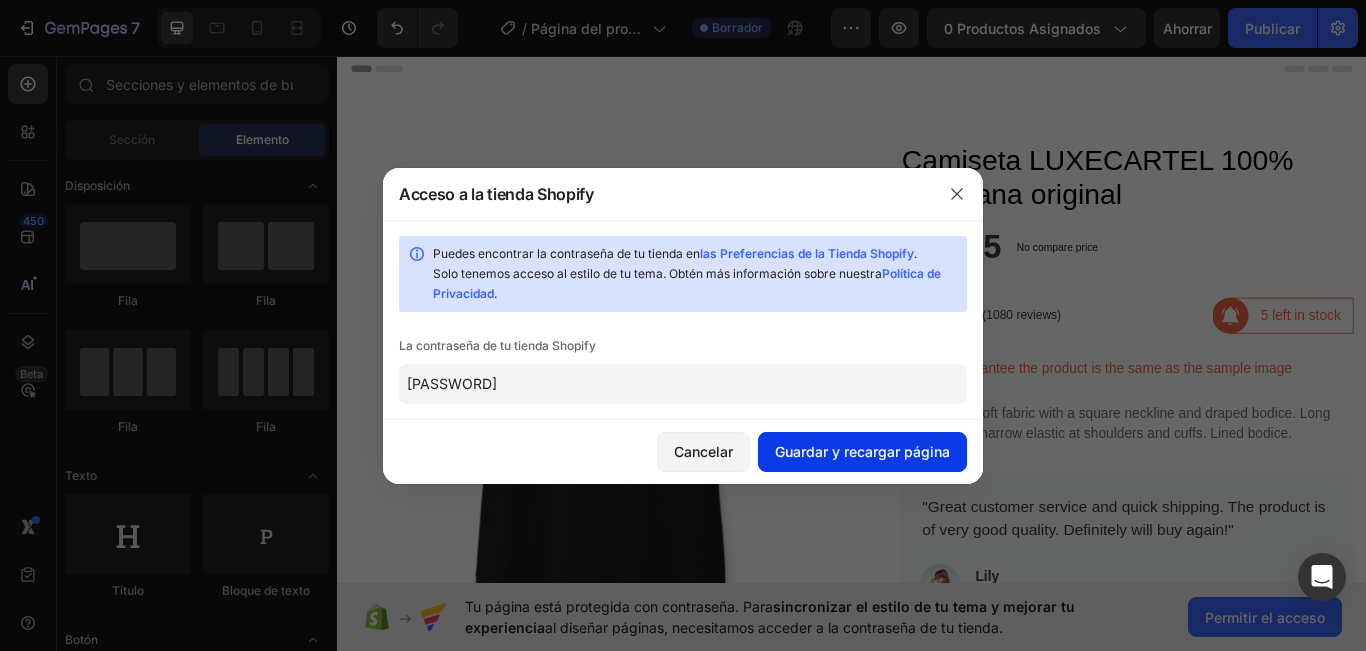 type on "C190420c" 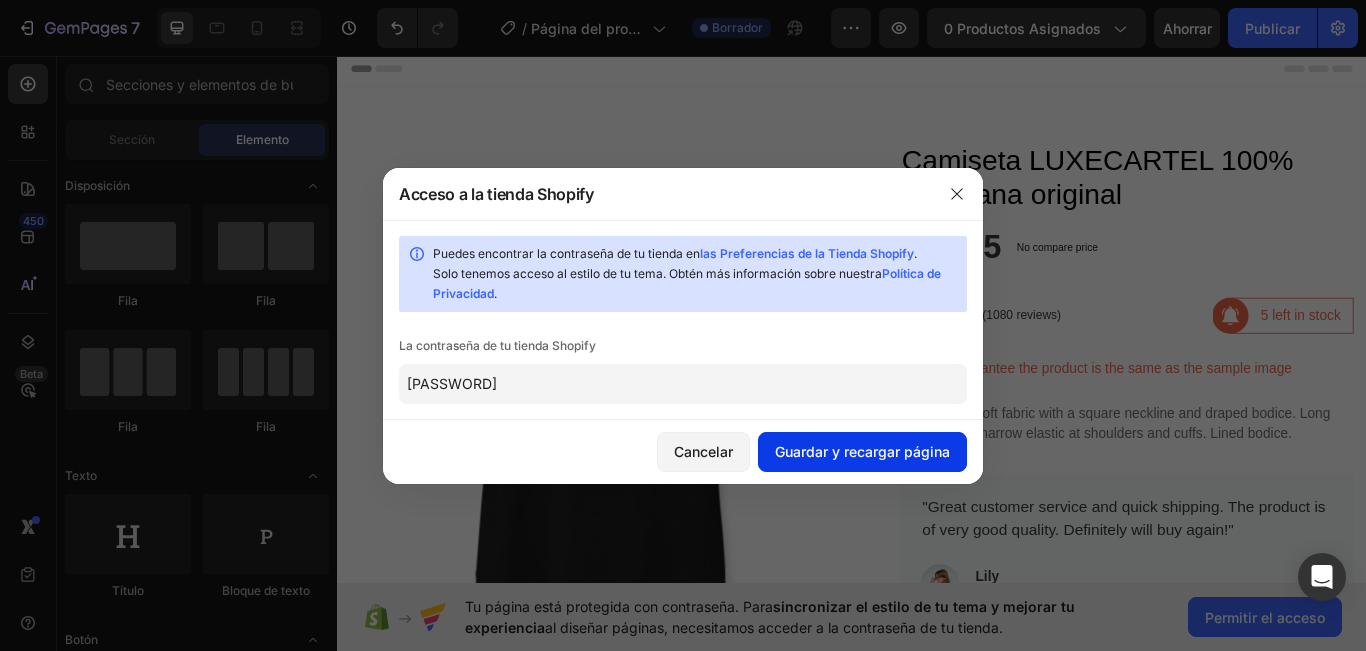 click on "Guardar y recargar página" 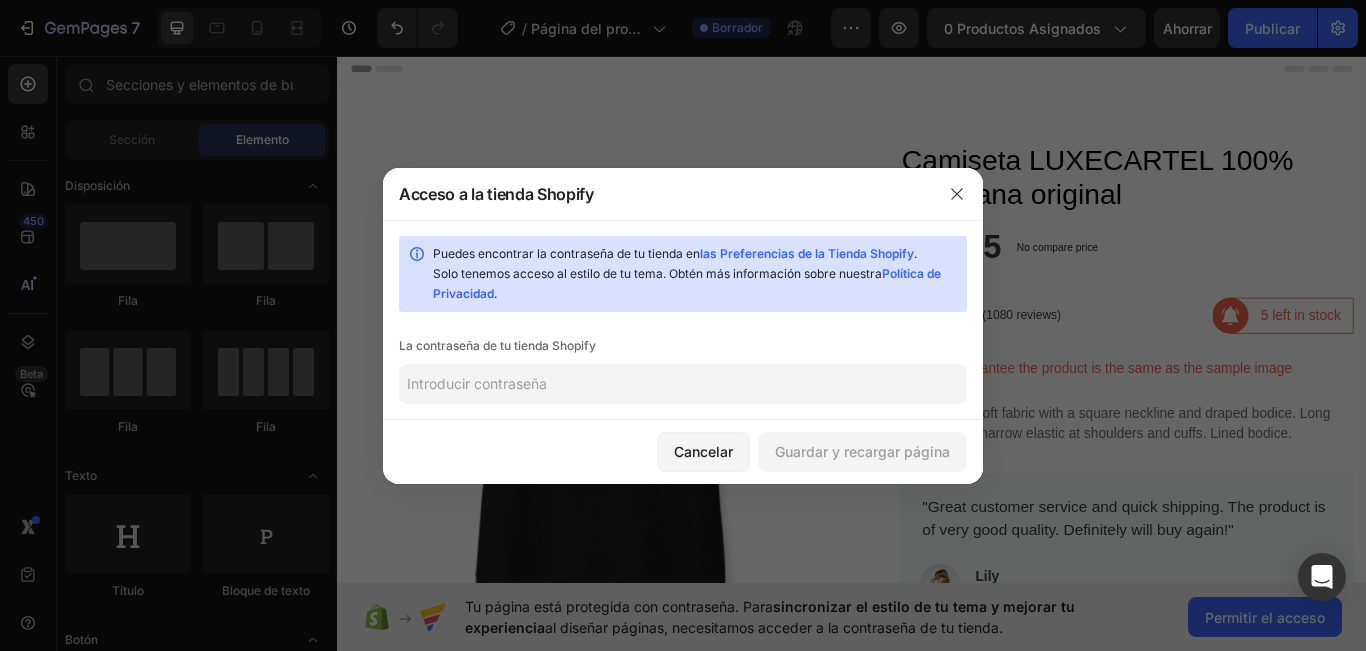 click on "las Preferencias de la Tienda Shopify" at bounding box center [807, 253] 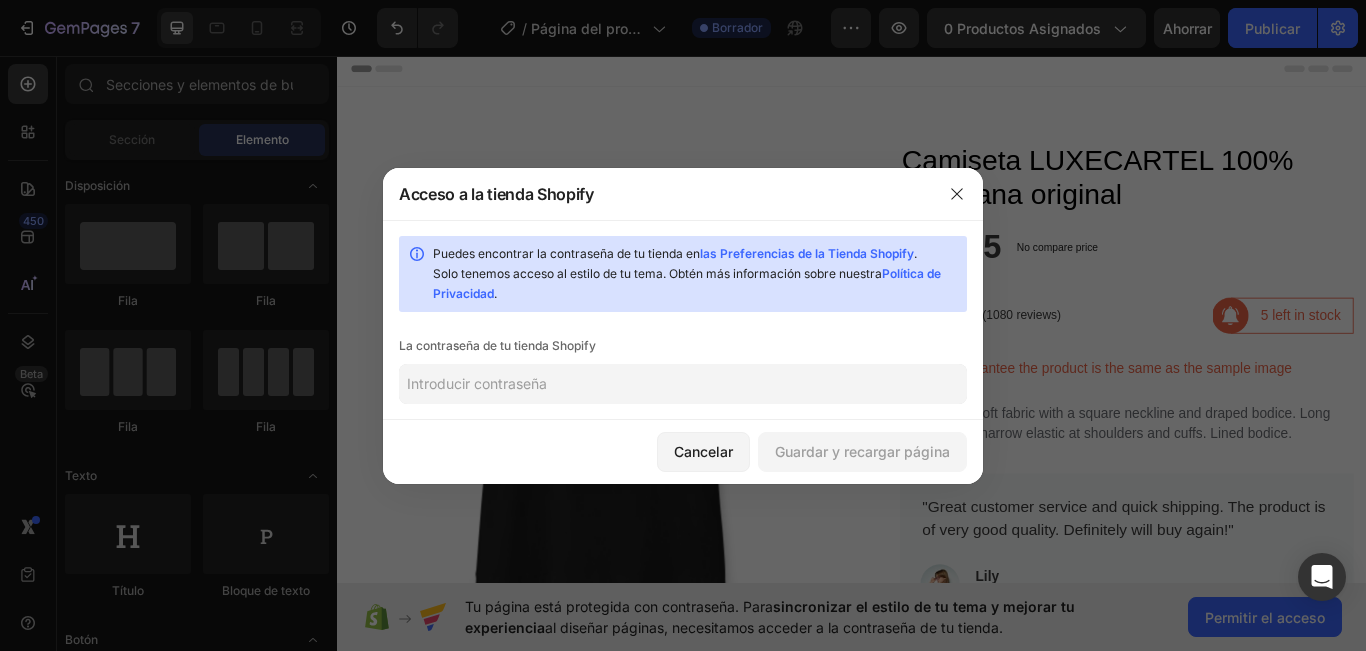 click 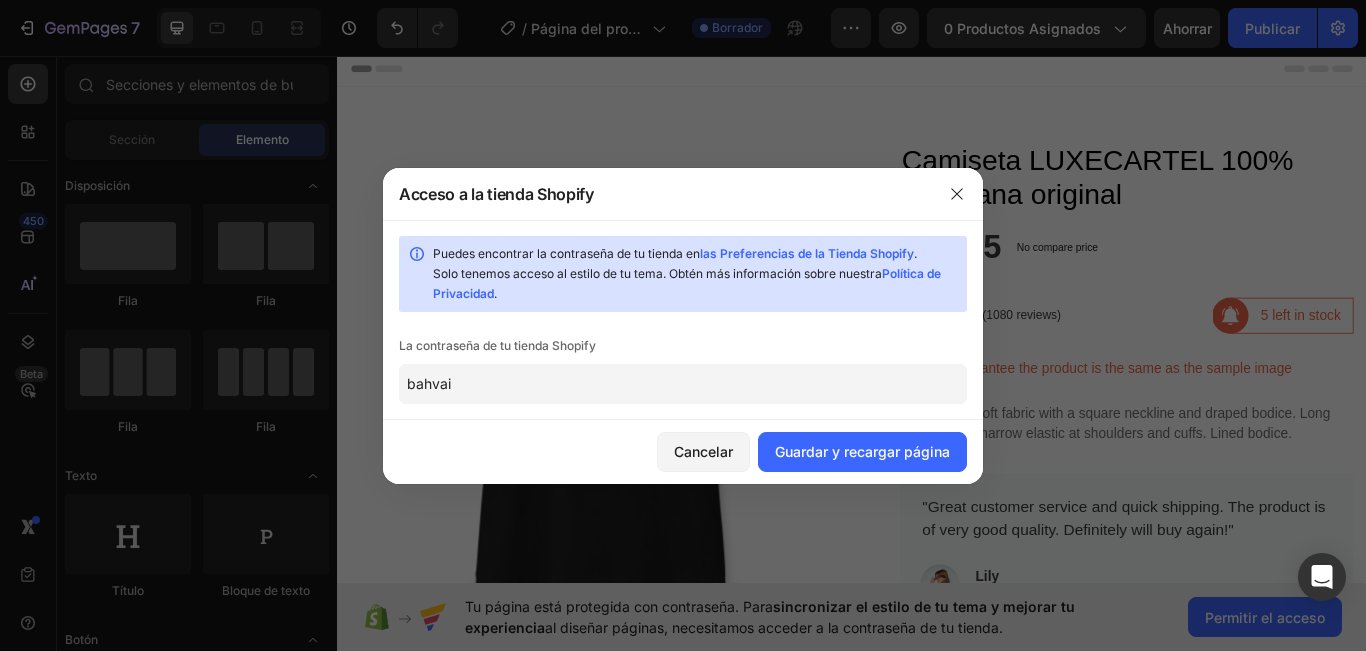 type on "bahvai" 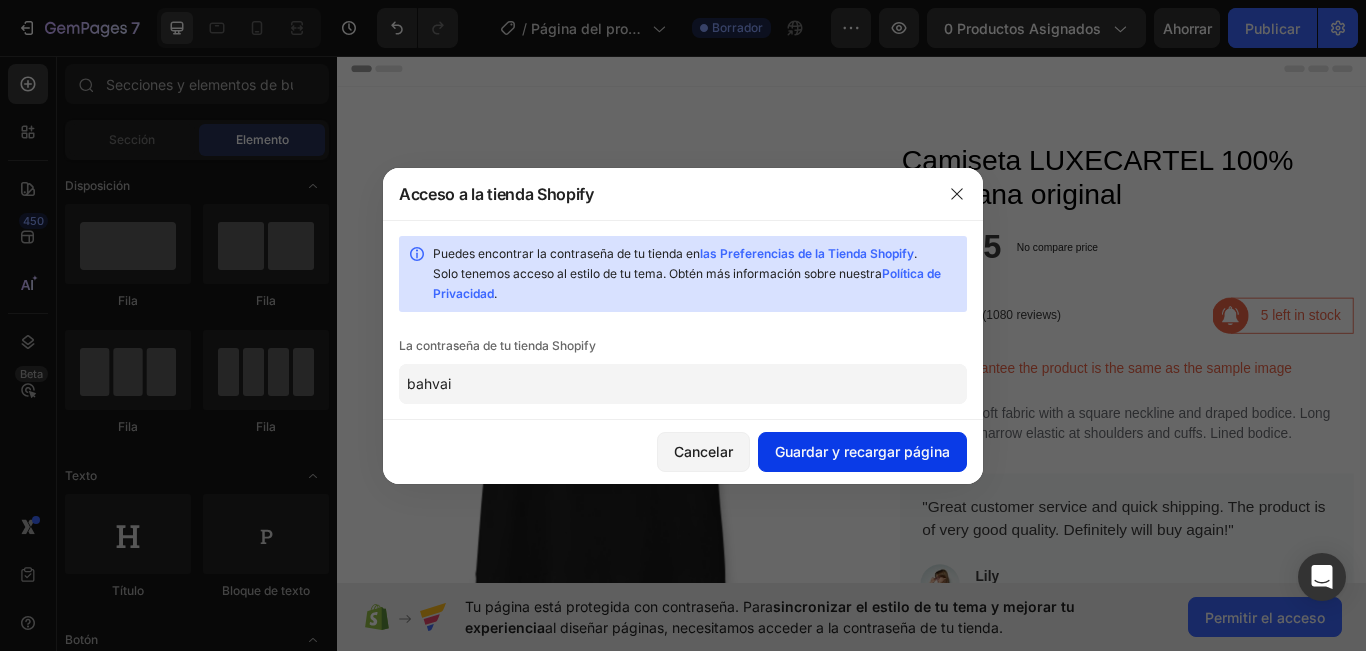 click on "Guardar y recargar página" at bounding box center (862, 451) 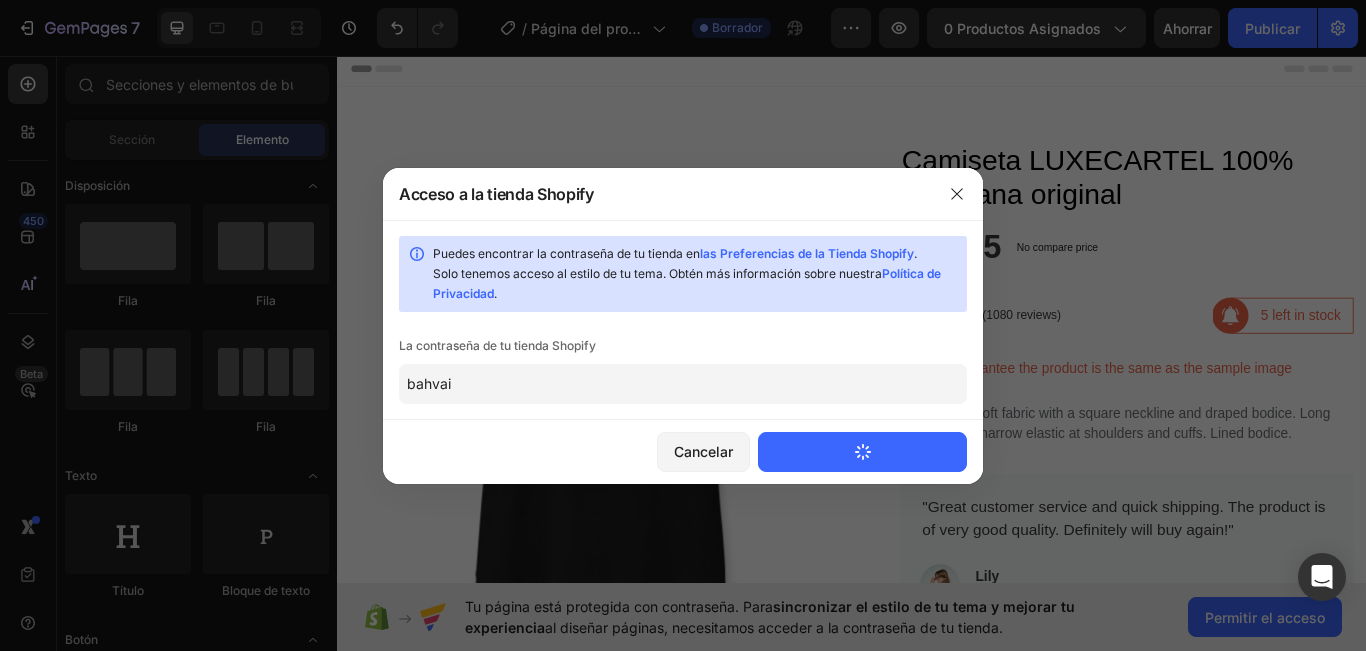 type 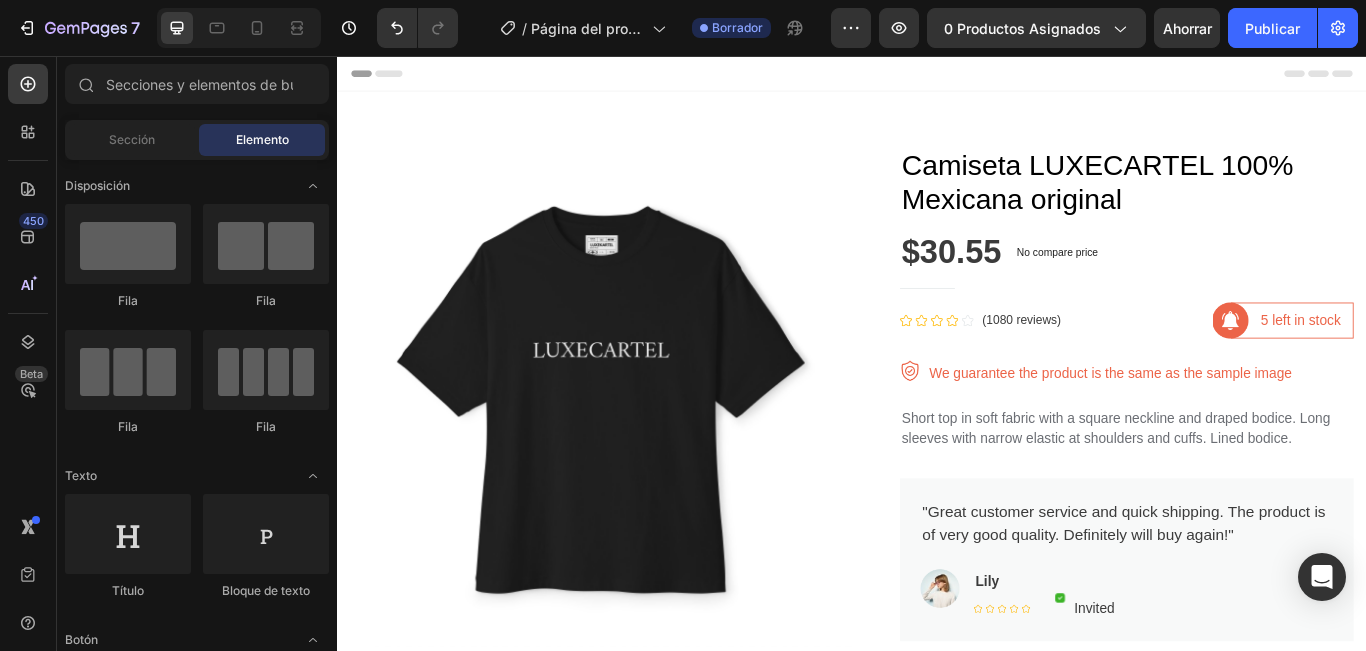 scroll, scrollTop: 0, scrollLeft: 0, axis: both 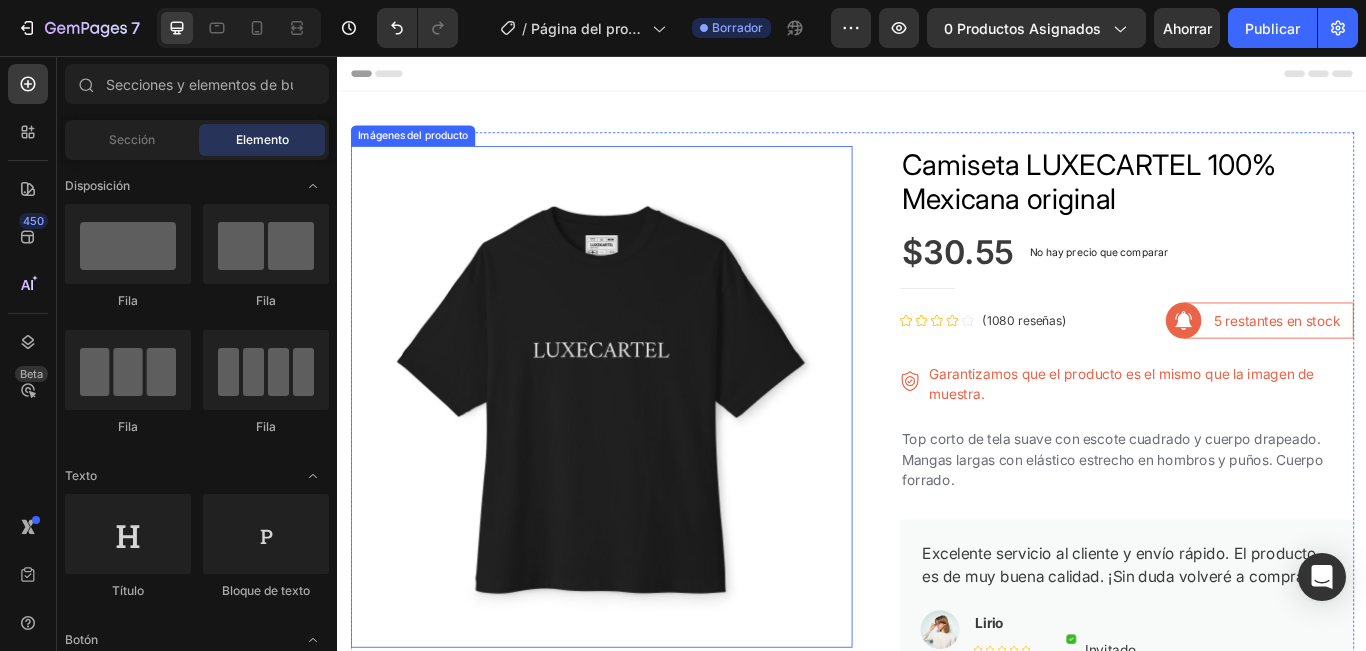 drag, startPoint x: 799, startPoint y: 160, endPoint x: 815, endPoint y: 159, distance: 16.03122 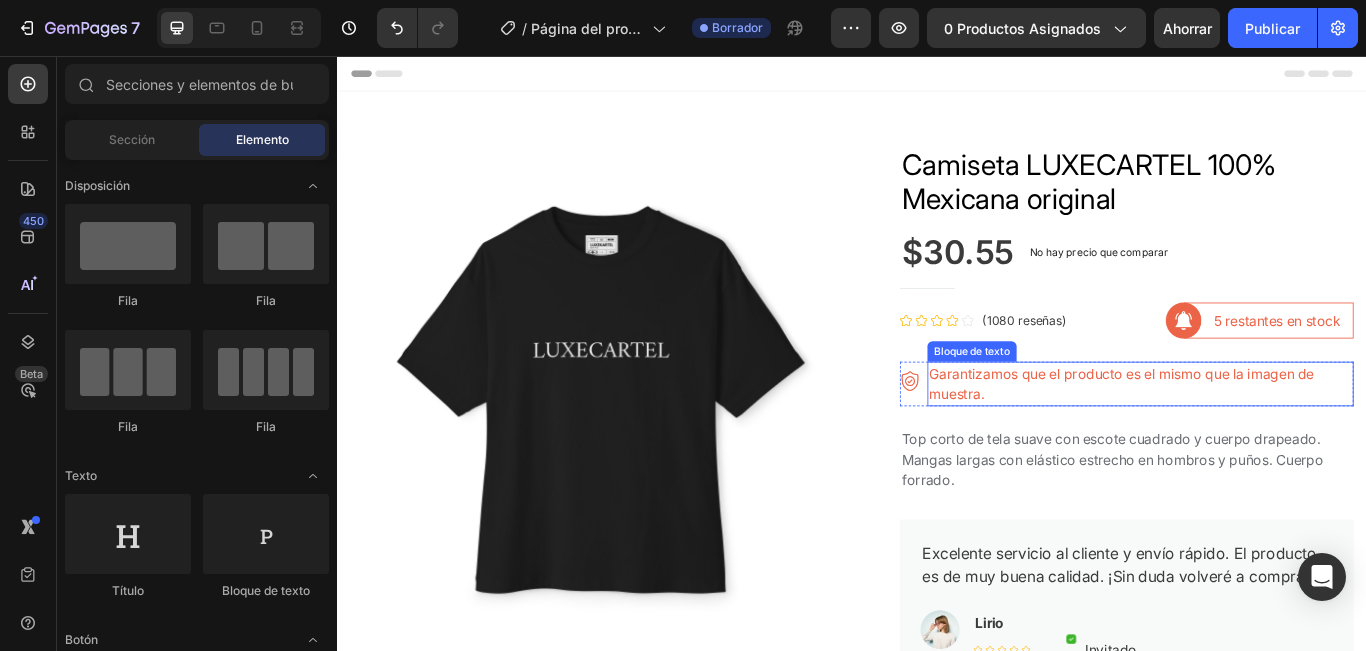 click on "Garantizamos que el producto es el mismo que la imagen de muestra." at bounding box center [1251, 438] 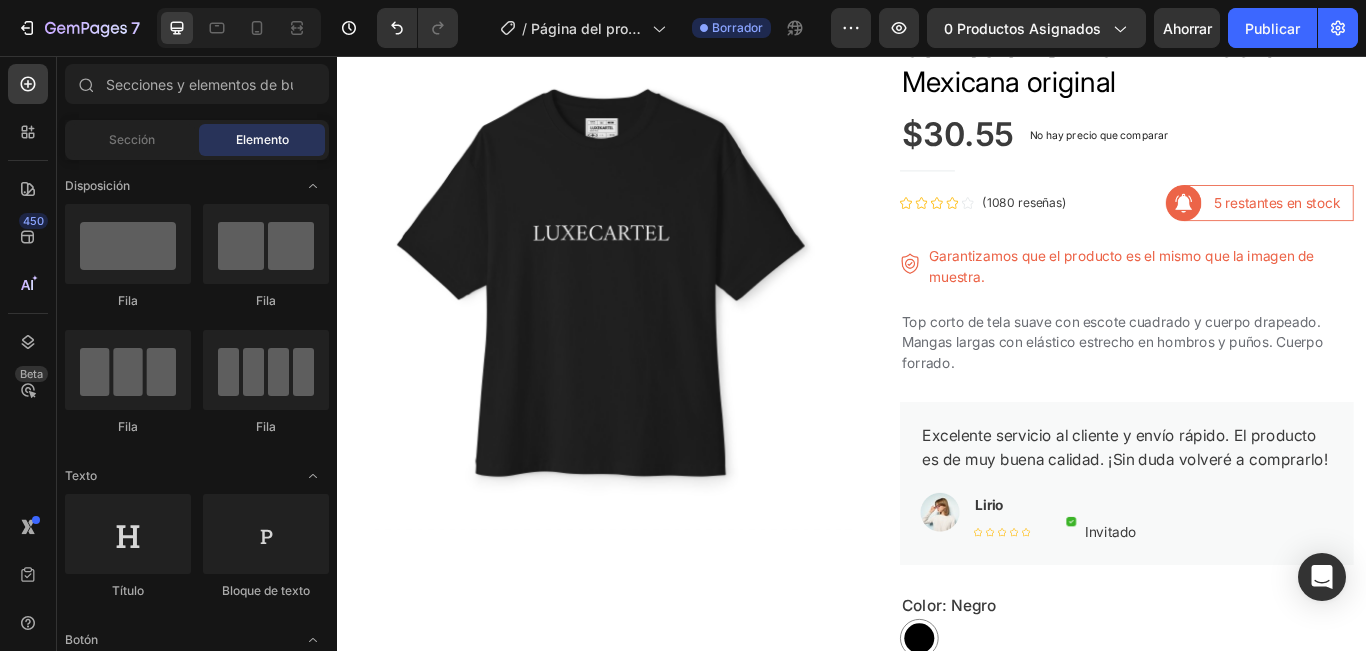 scroll, scrollTop: 144, scrollLeft: 0, axis: vertical 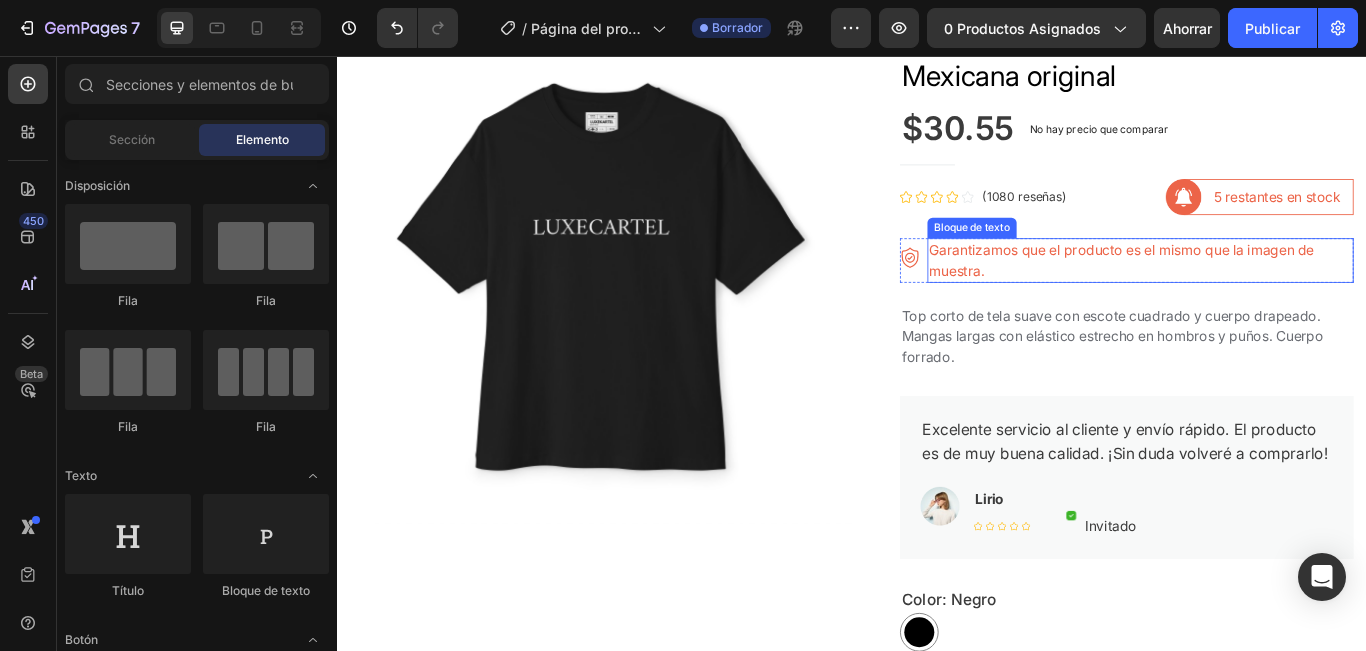 click on "Garantizamos que el producto es el mismo que la imagen de muestra." at bounding box center [1251, 294] 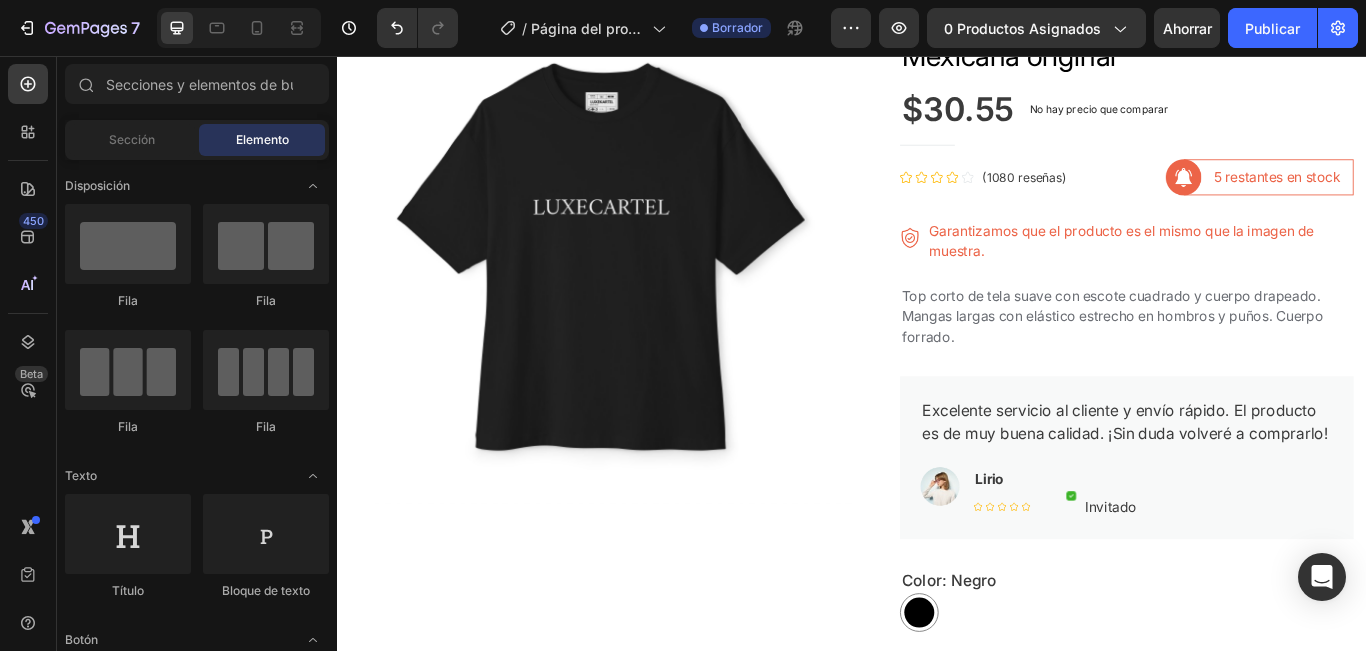 scroll, scrollTop: 182, scrollLeft: 0, axis: vertical 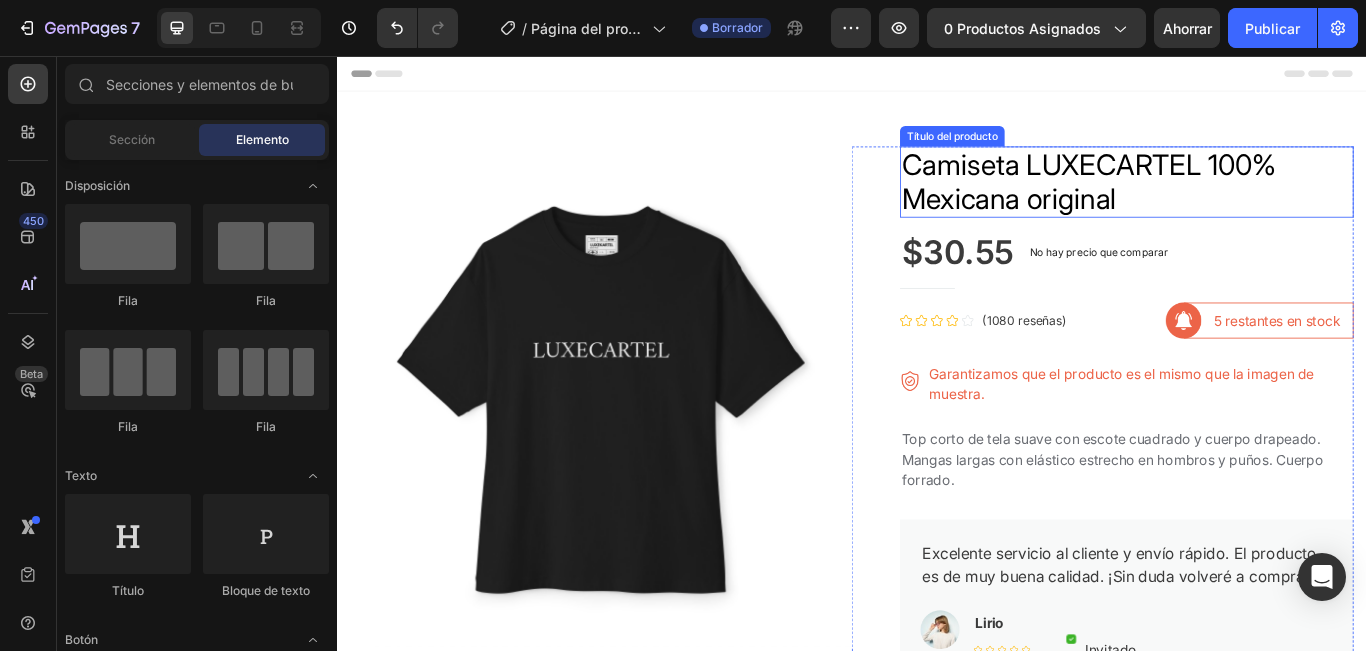 click on "Camiseta LUXECARTEL 100% Mexicana original" at bounding box center (1213, 202) 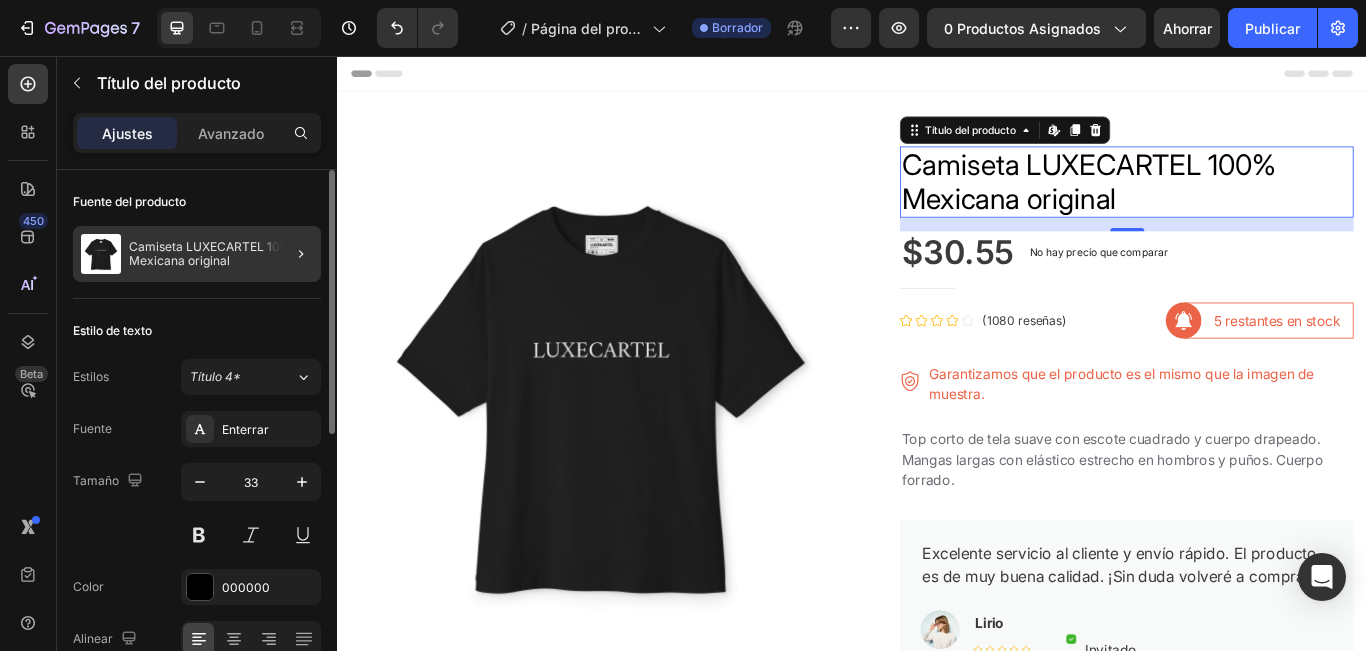 click 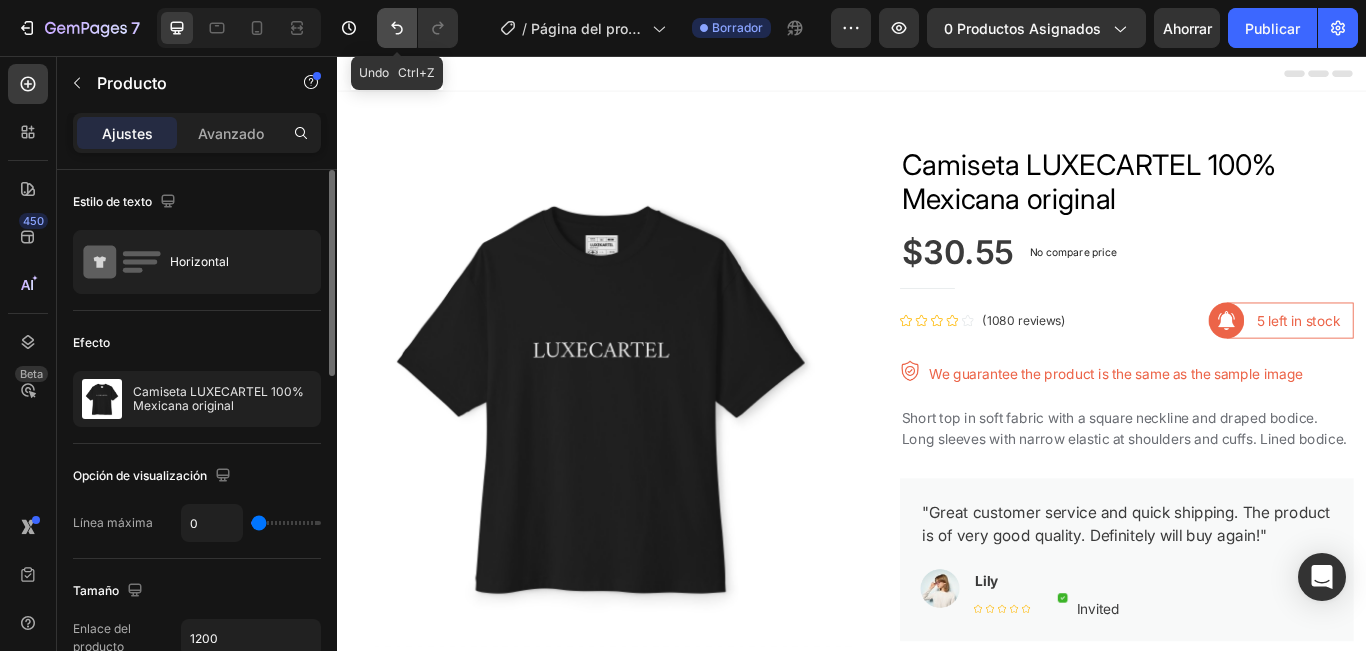 click 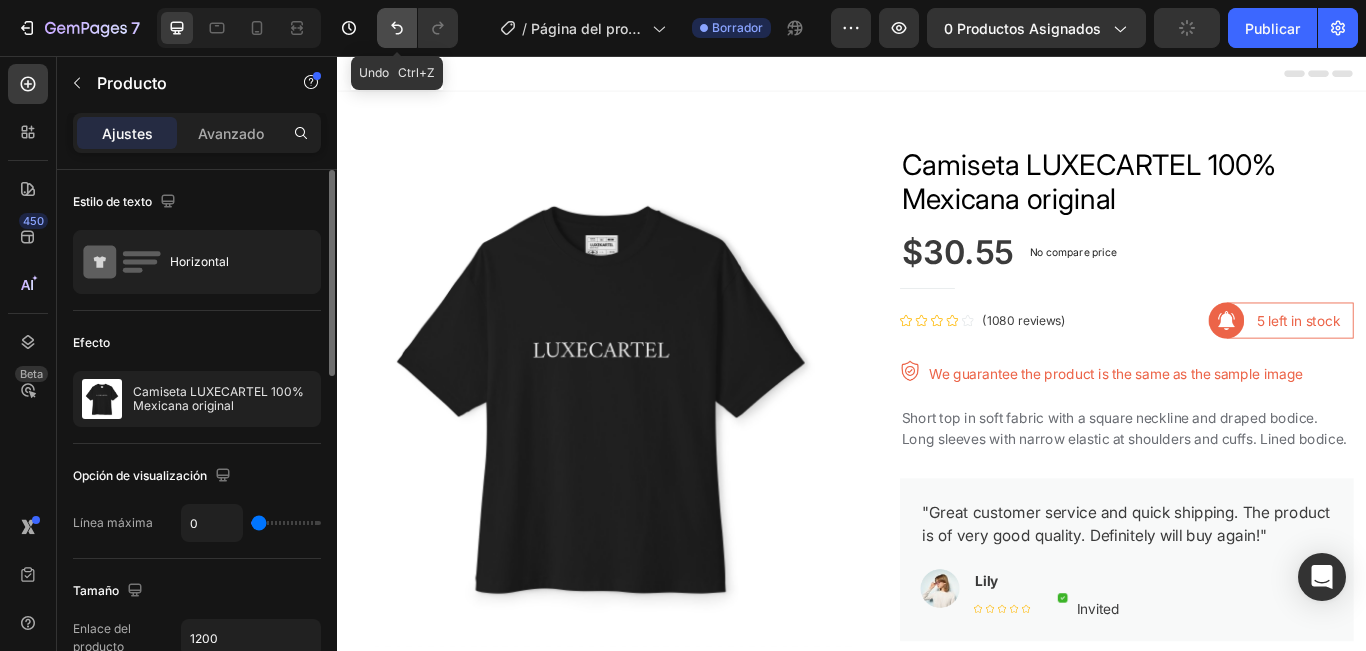 click 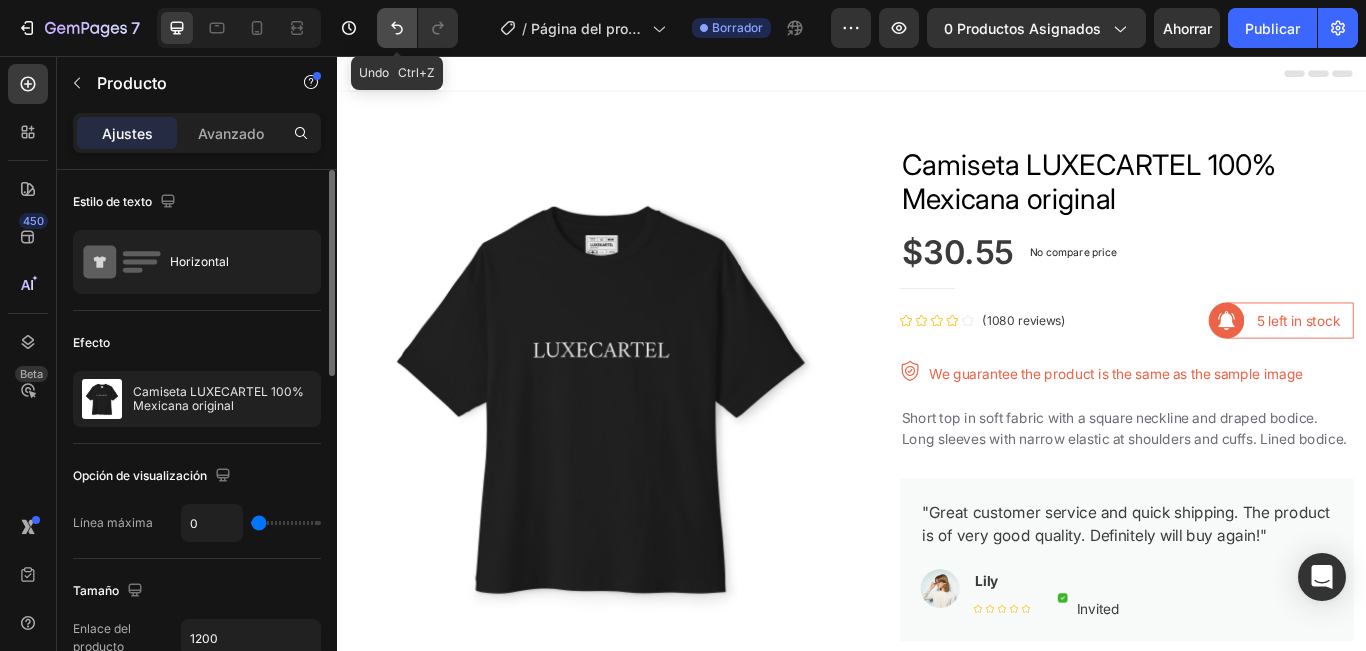 click 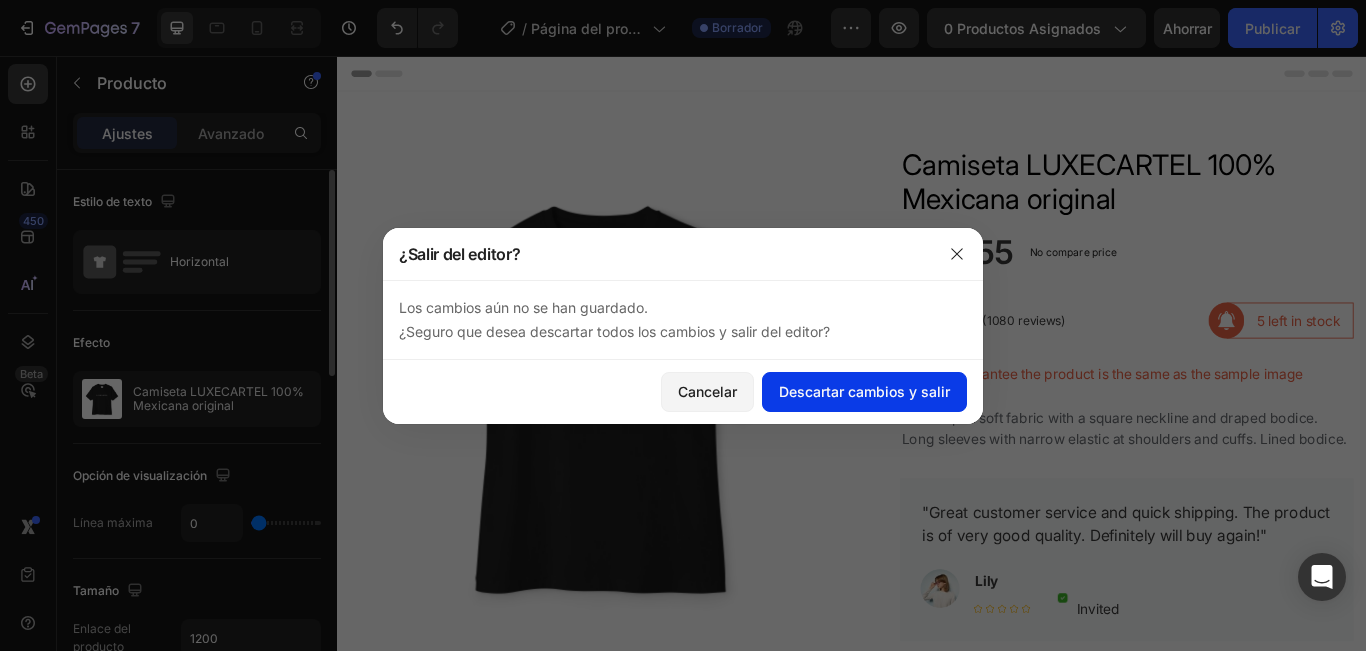 click on "Descartar cambios y salir" at bounding box center [864, 391] 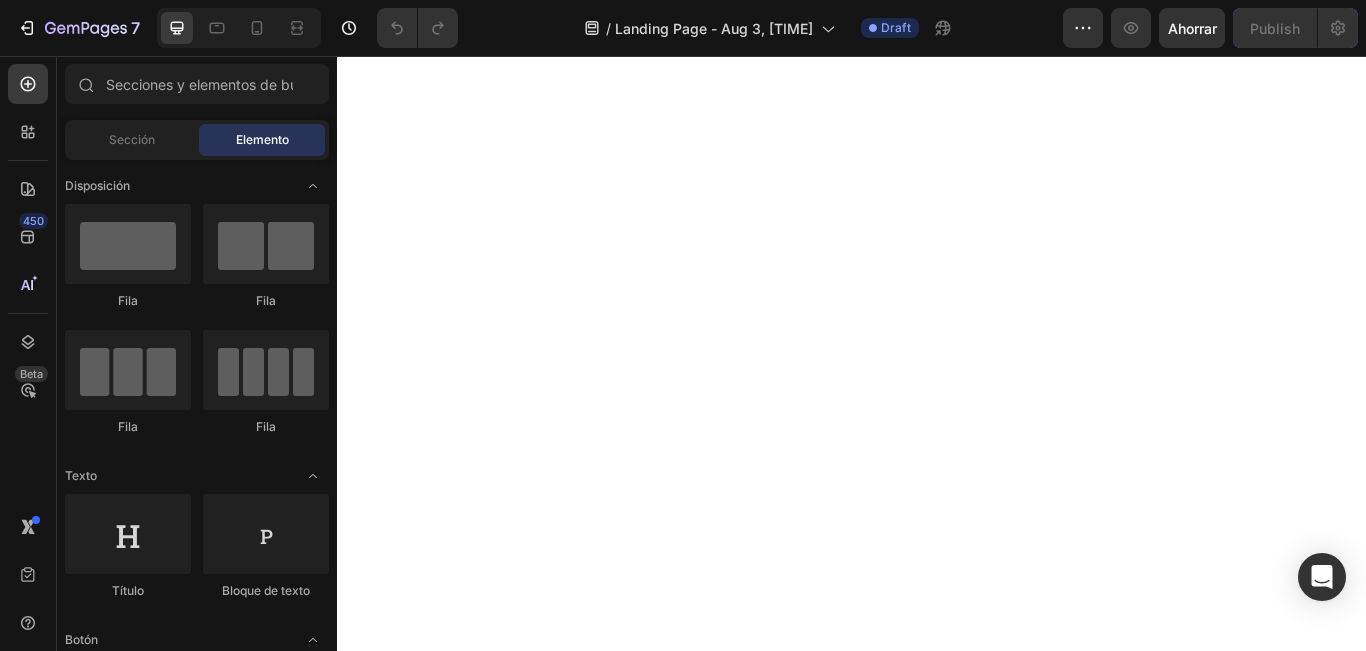 scroll, scrollTop: 0, scrollLeft: 0, axis: both 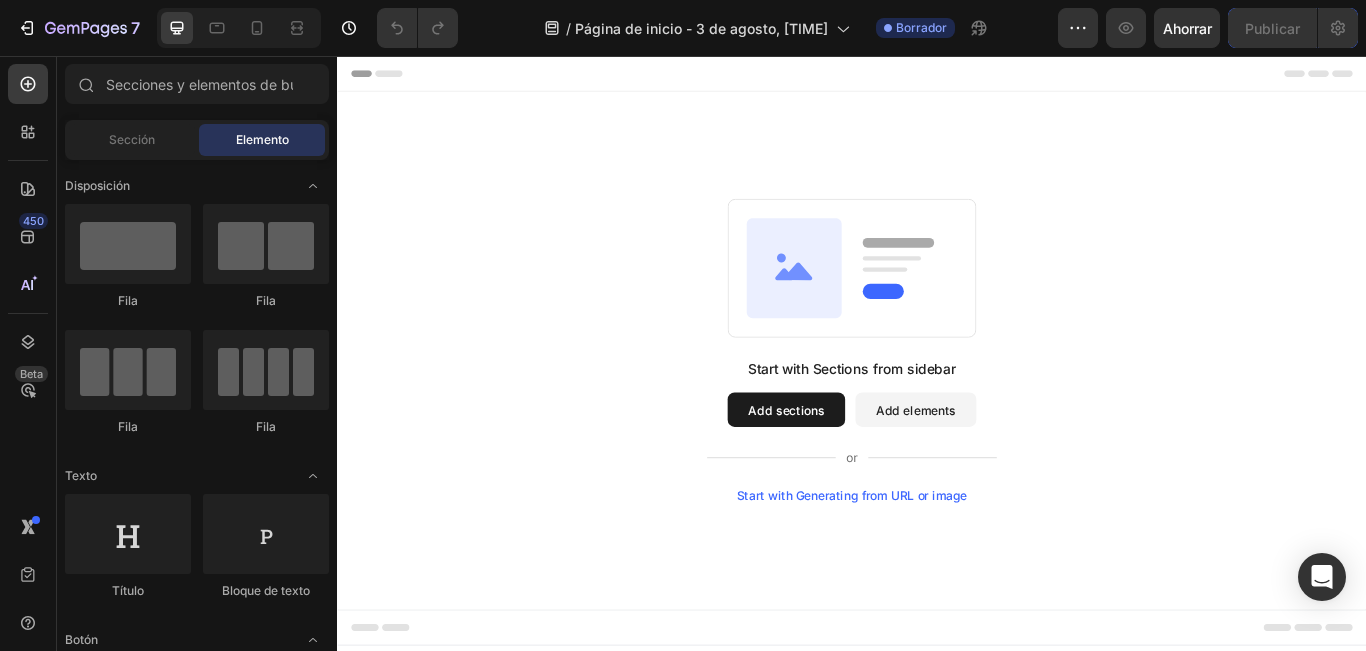 click on "Add sections" at bounding box center (860, 468) 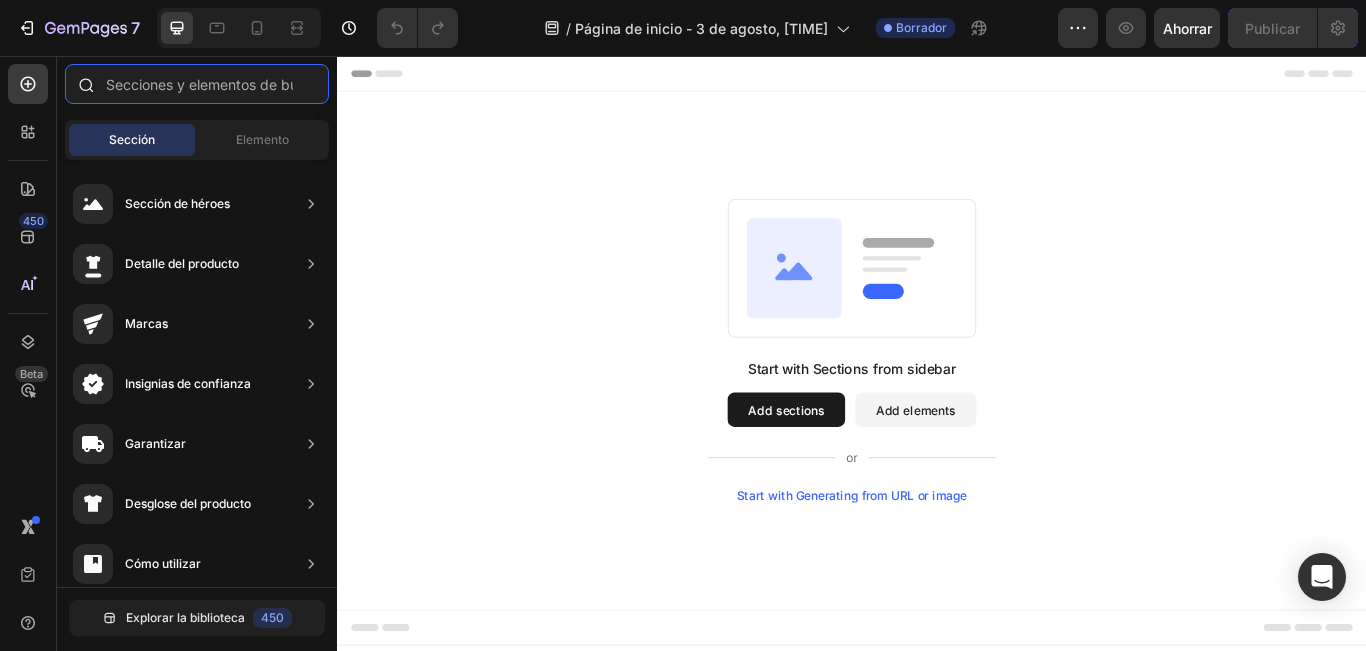 click at bounding box center [197, 84] 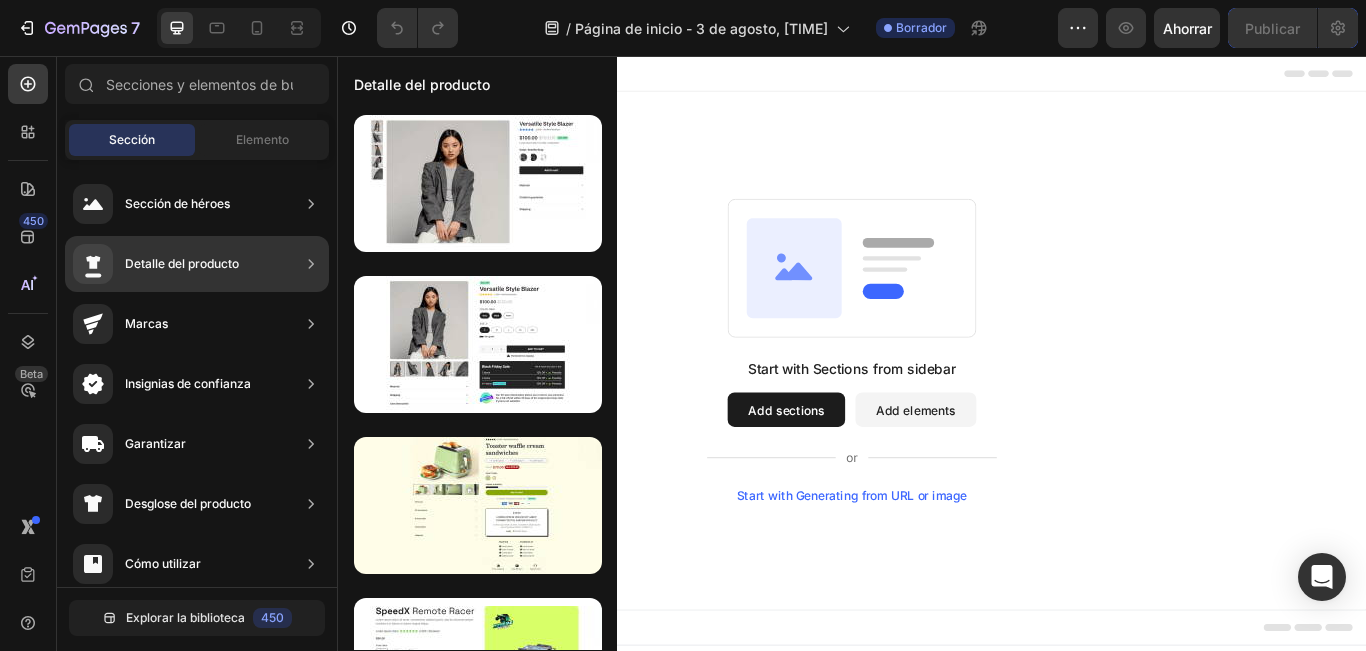 click on "Detalle del producto" 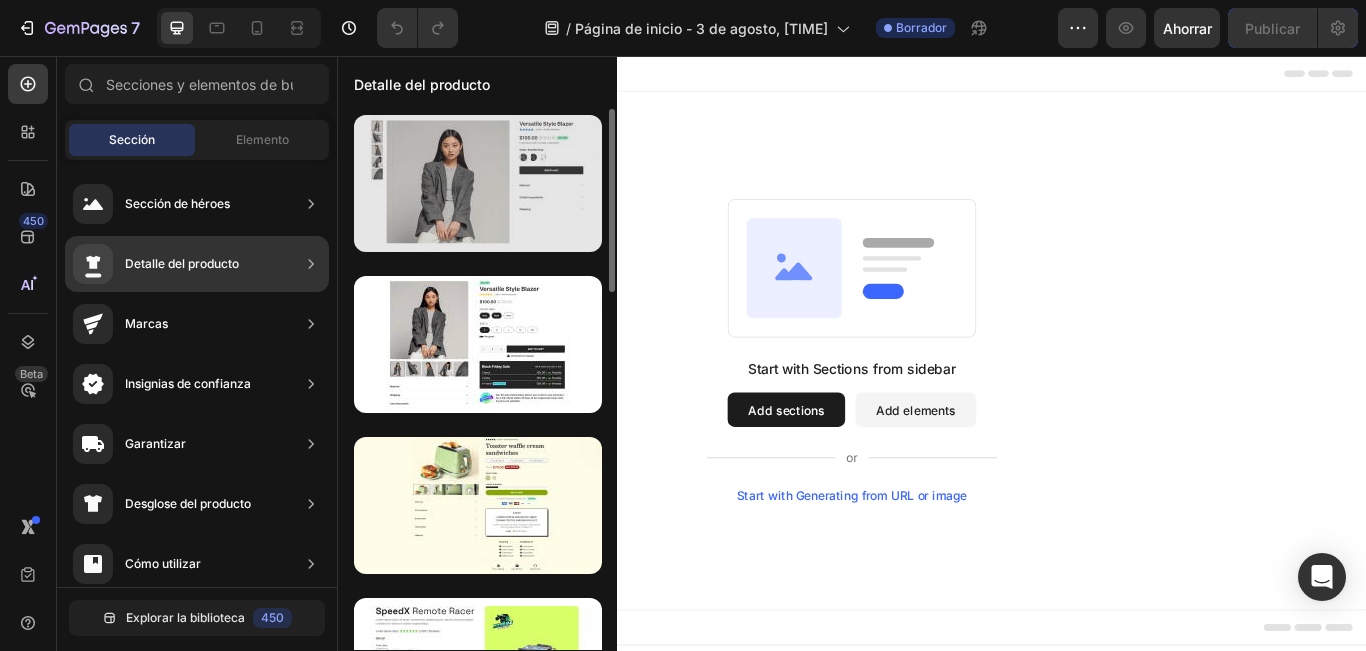 click at bounding box center (478, 183) 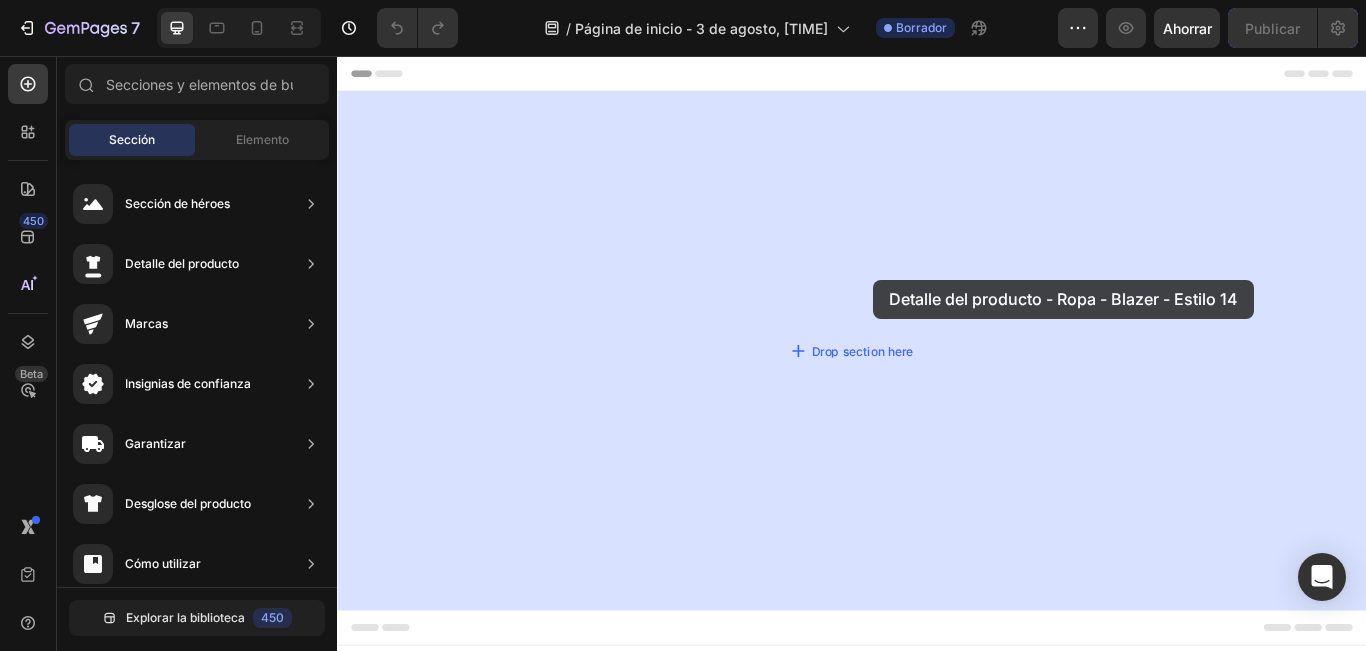 drag, startPoint x: 806, startPoint y: 248, endPoint x: 962, endPoint y: 317, distance: 170.57843 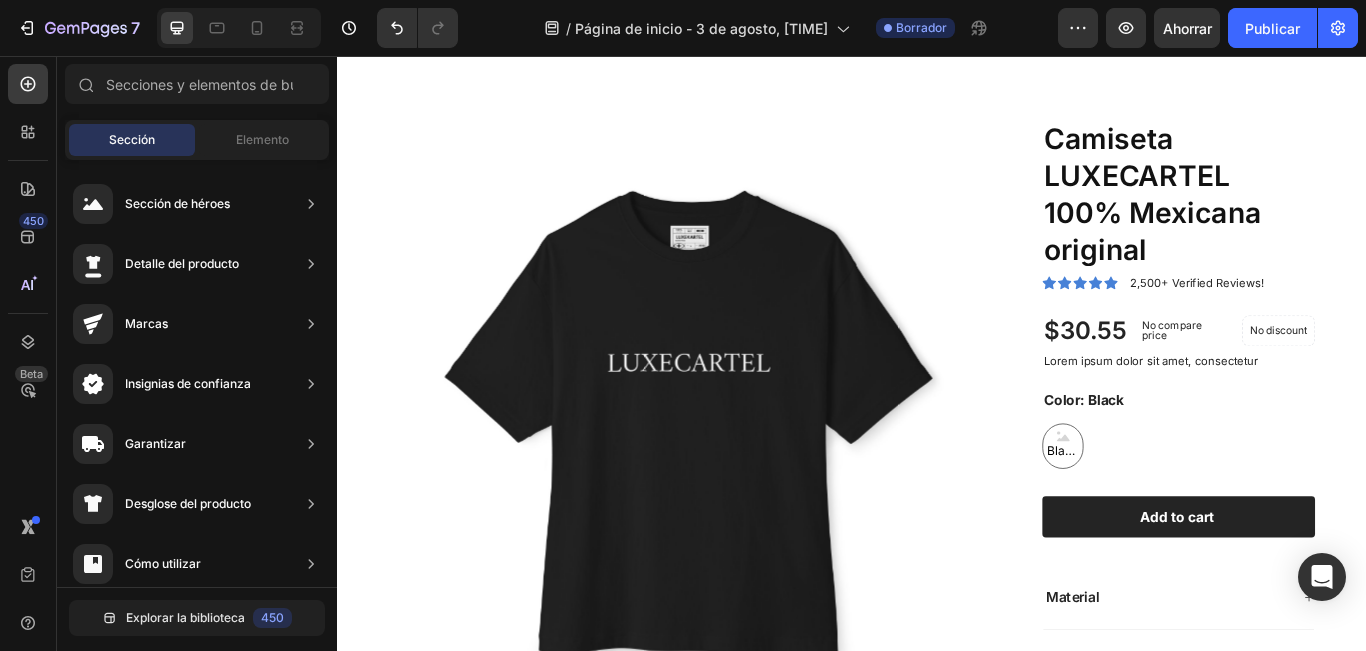 scroll, scrollTop: 0, scrollLeft: 0, axis: both 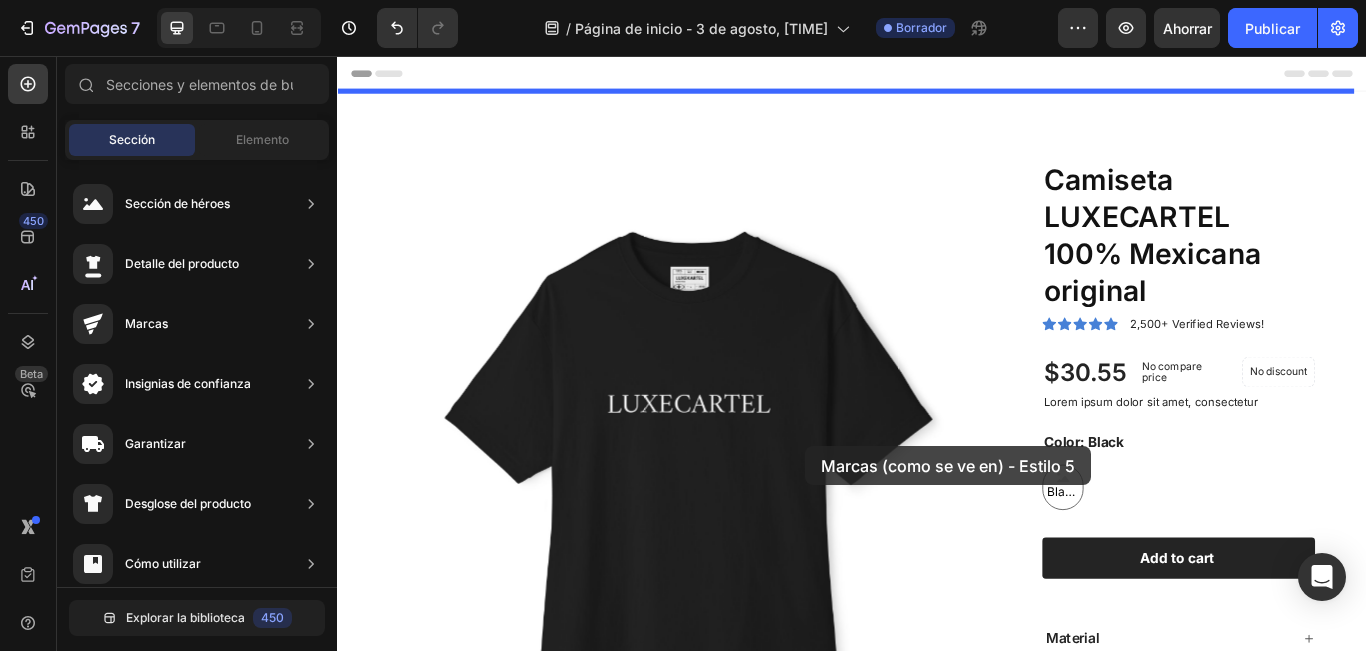drag, startPoint x: 848, startPoint y: 201, endPoint x: 883, endPoint y: 511, distance: 311.96954 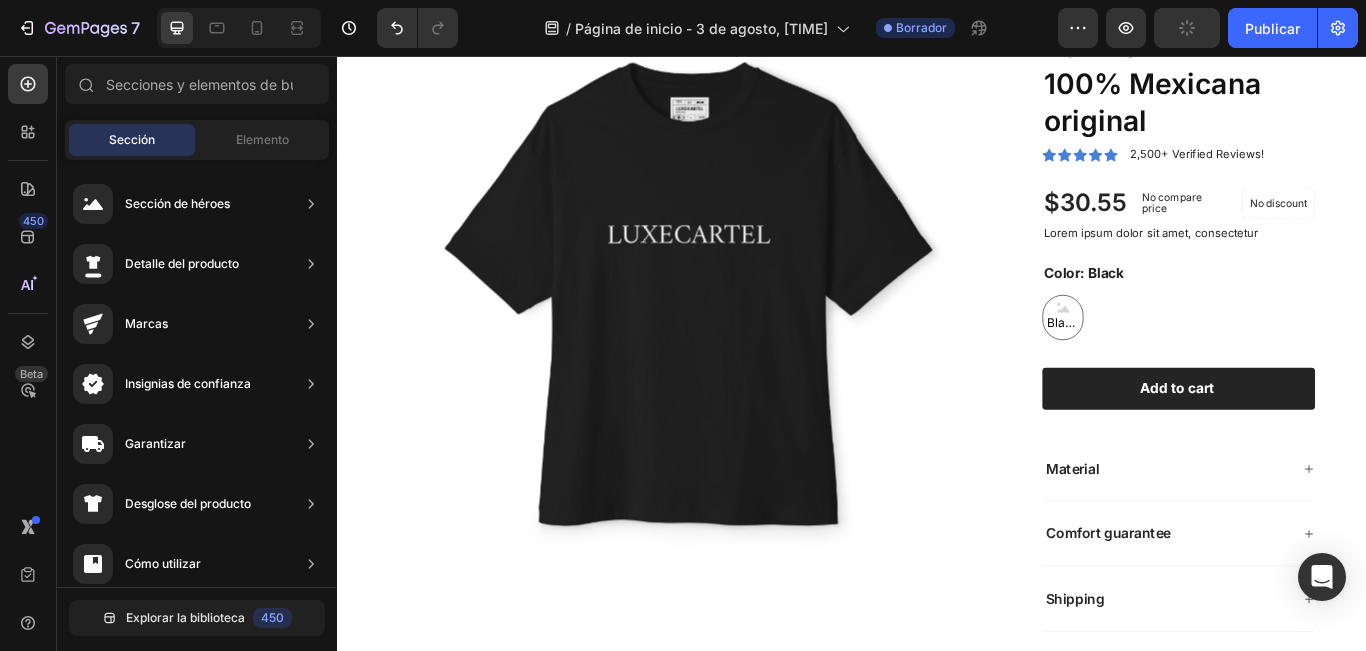 scroll, scrollTop: 0, scrollLeft: 0, axis: both 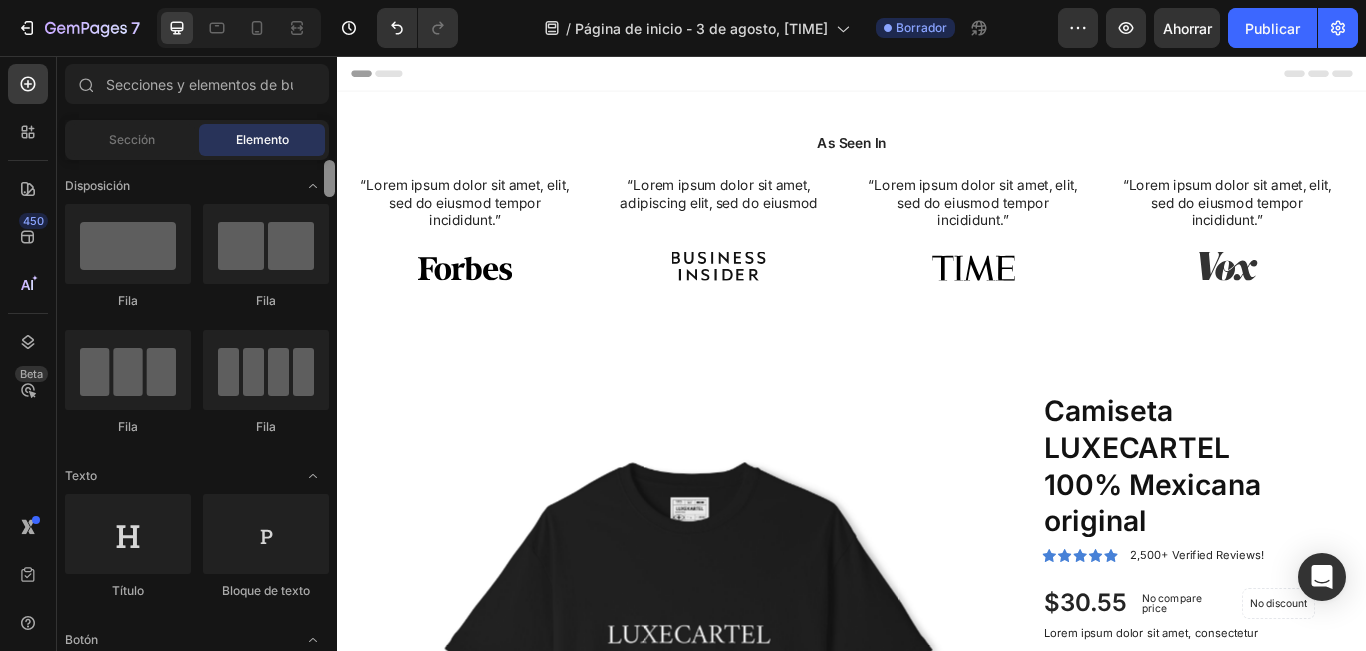 click at bounding box center (329, 178) 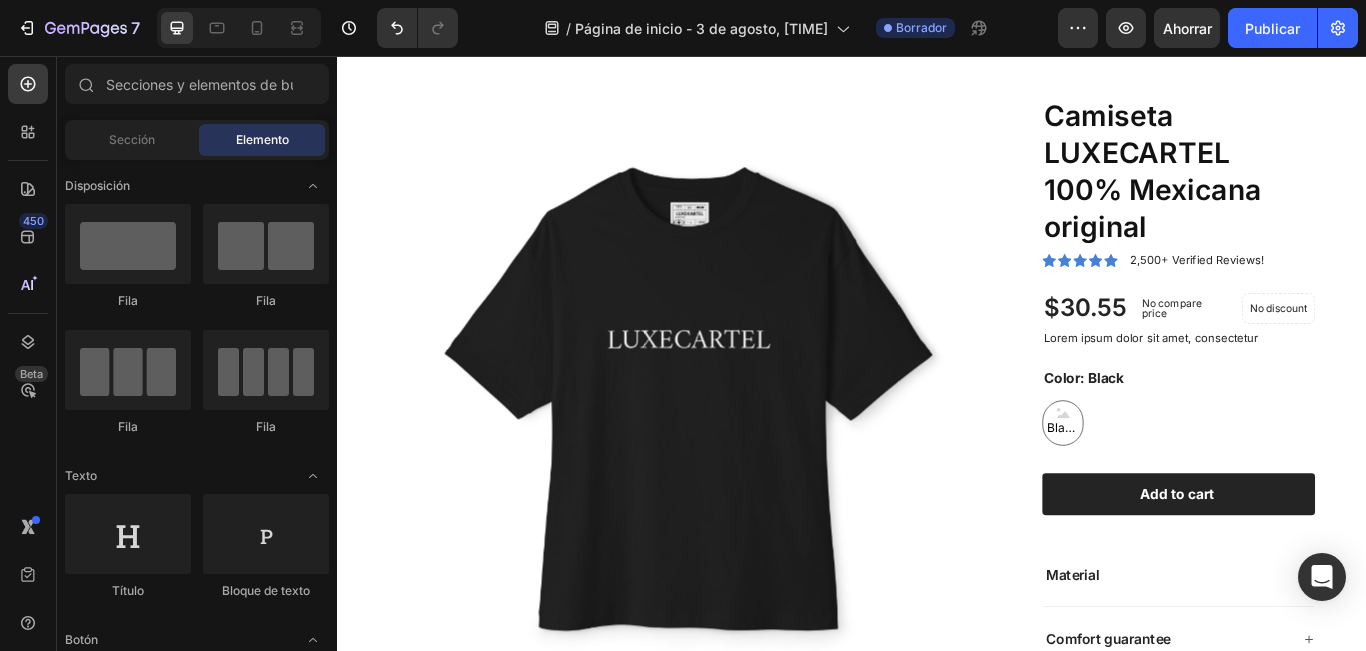 scroll, scrollTop: 349, scrollLeft: 0, axis: vertical 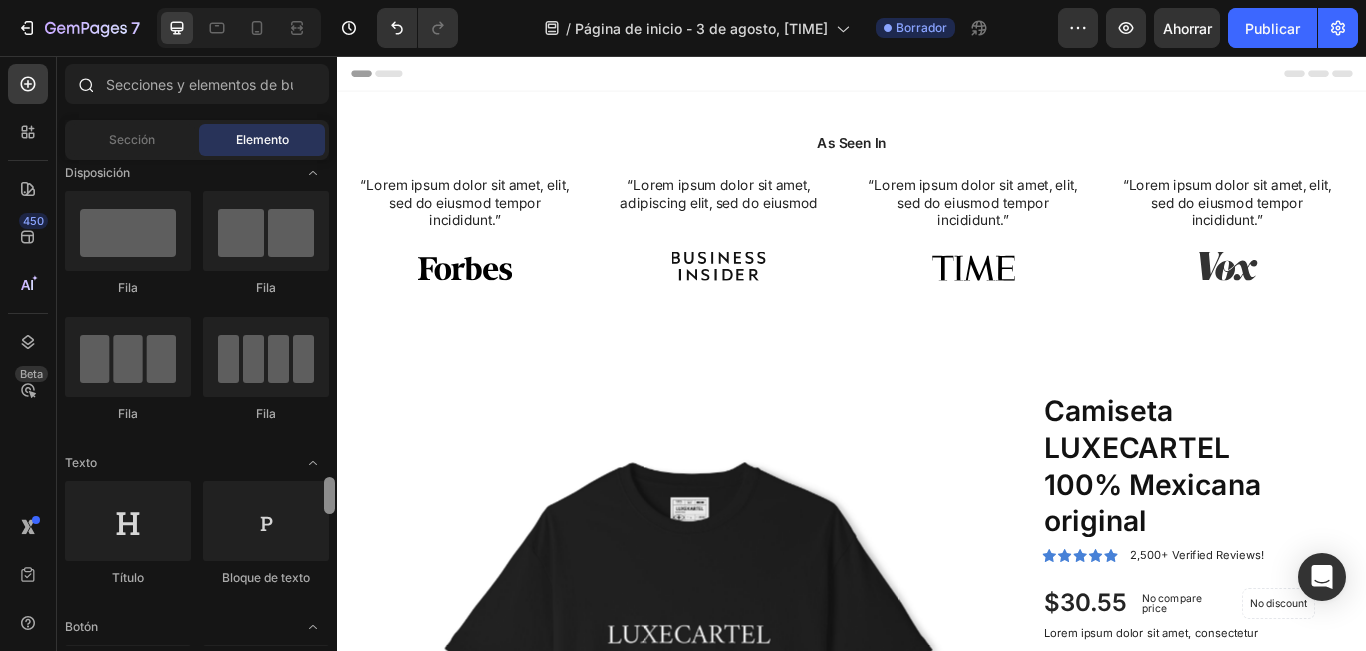 drag, startPoint x: 329, startPoint y: 179, endPoint x: 332, endPoint y: 91, distance: 88.051125 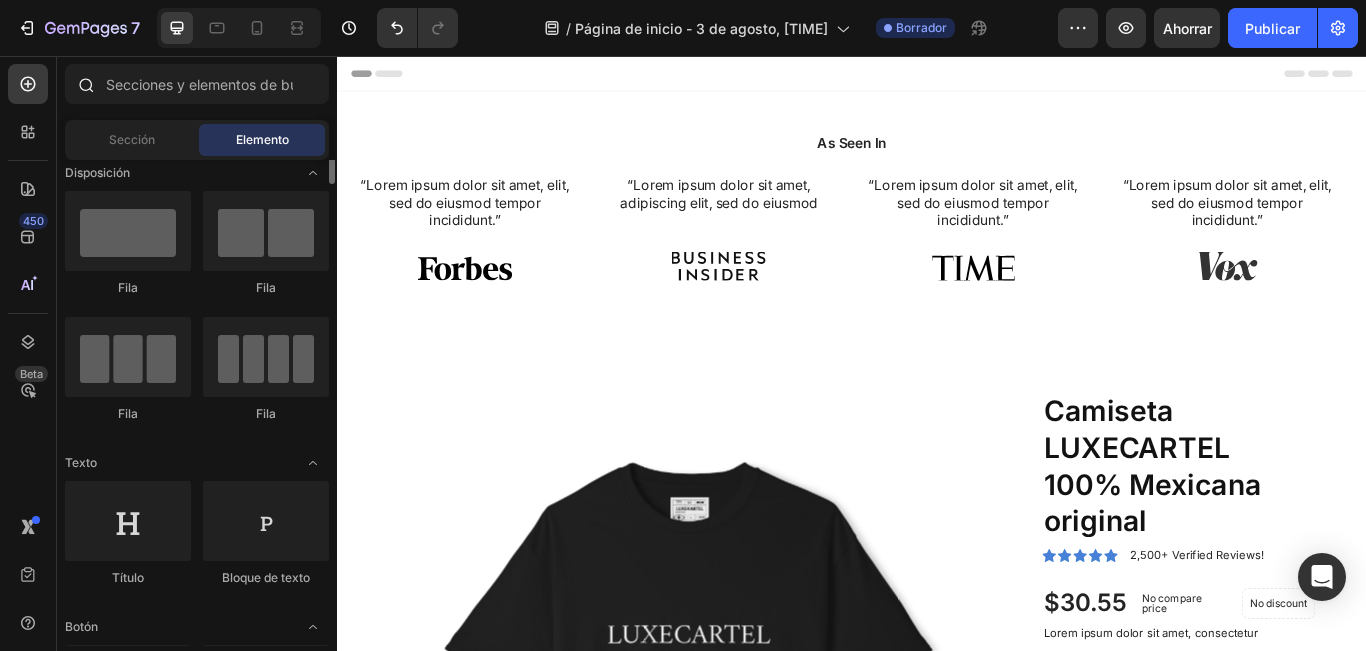 scroll, scrollTop: 0, scrollLeft: 0, axis: both 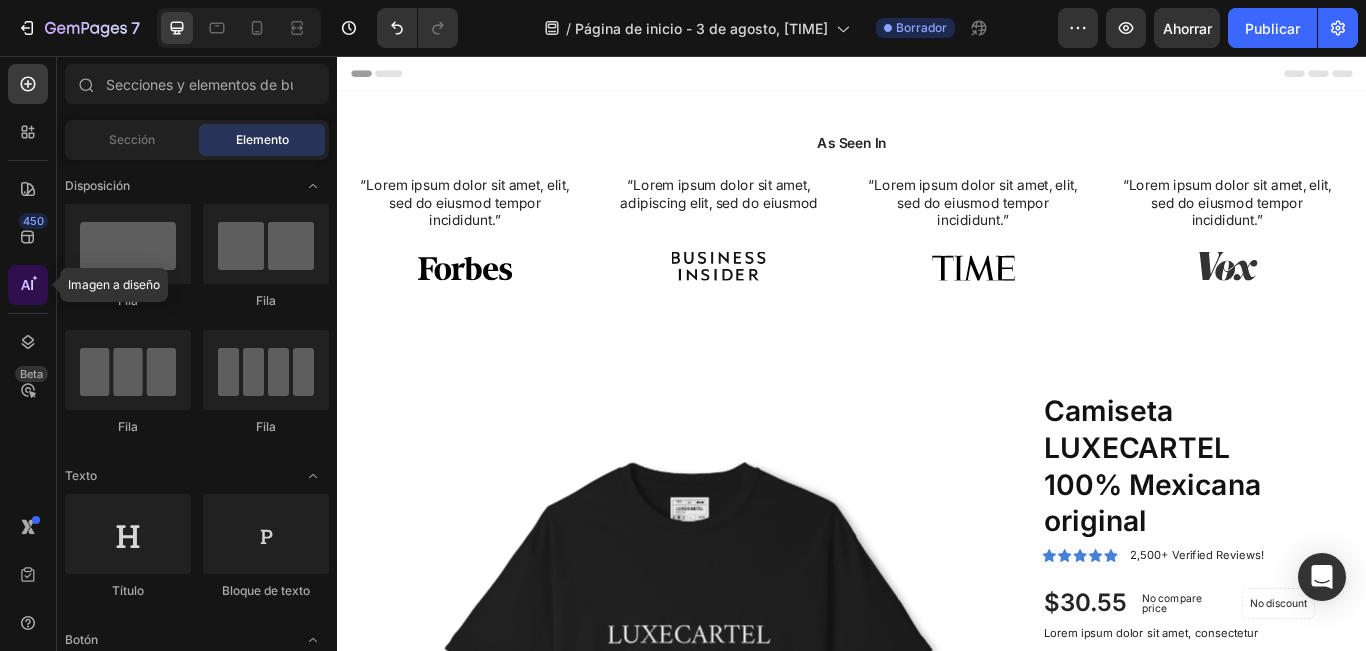 click 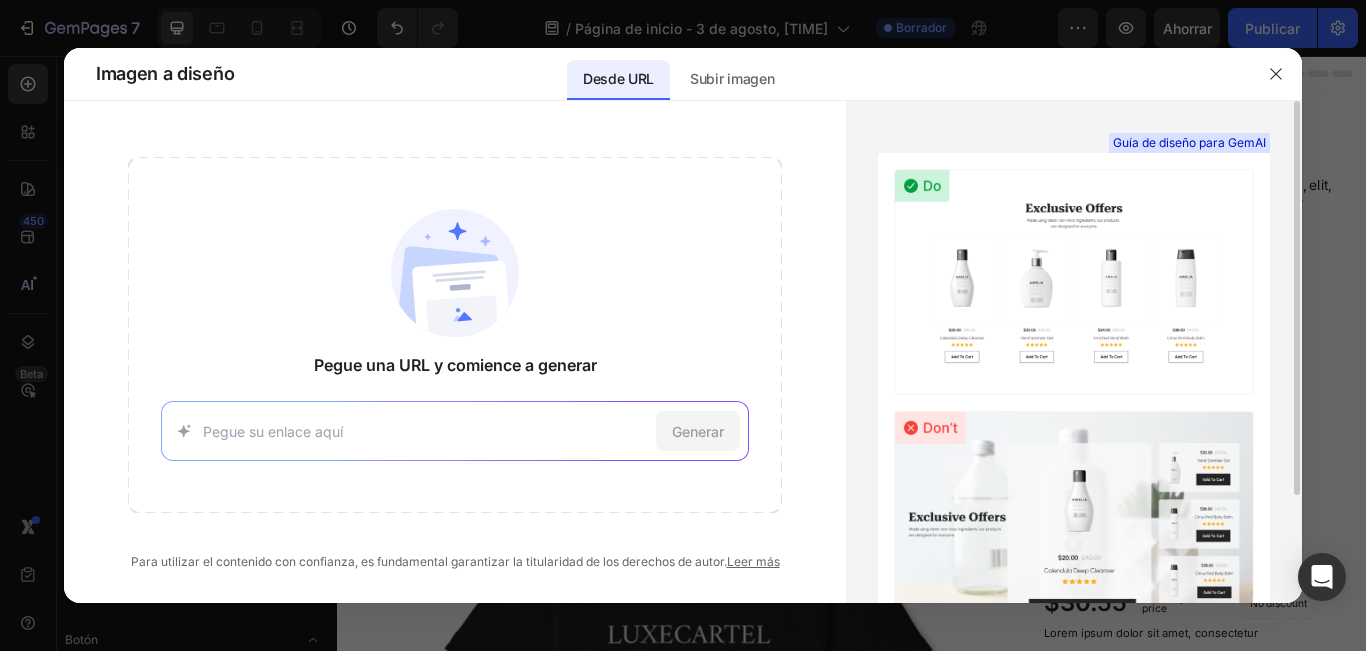 click at bounding box center [1074, 282] 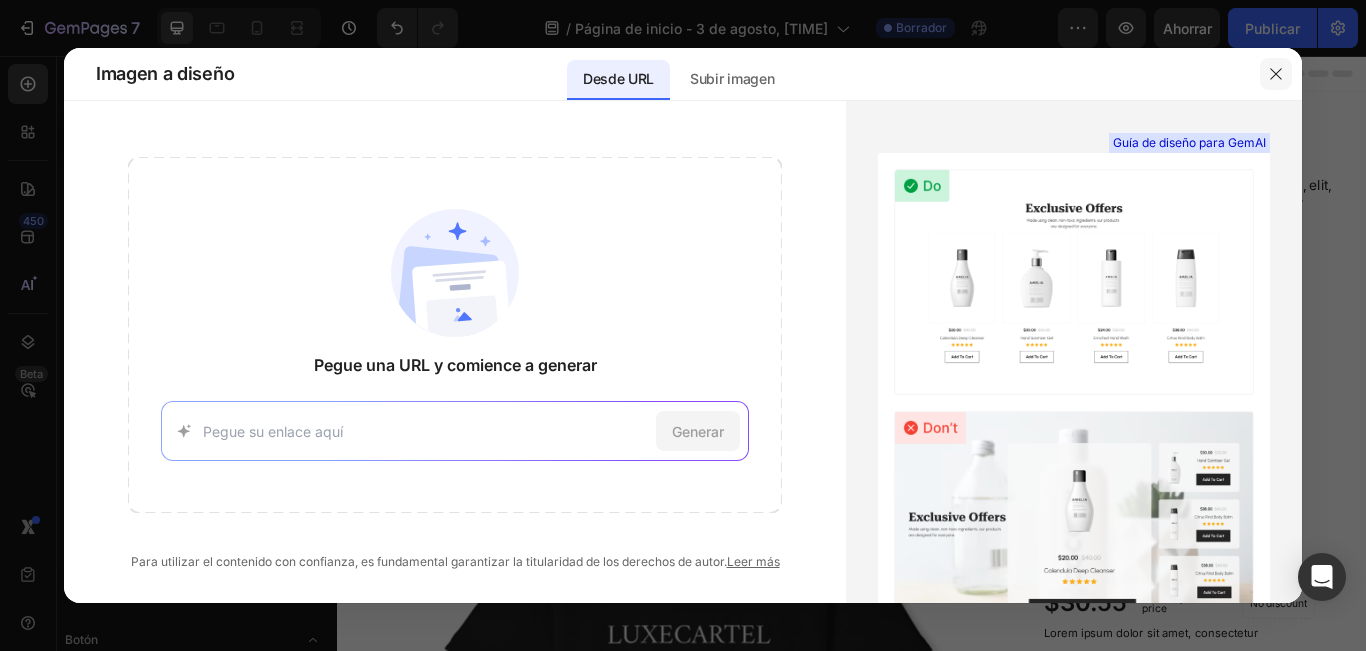 drag, startPoint x: 1125, startPoint y: 264, endPoint x: 1273, endPoint y: 70, distance: 244.0082 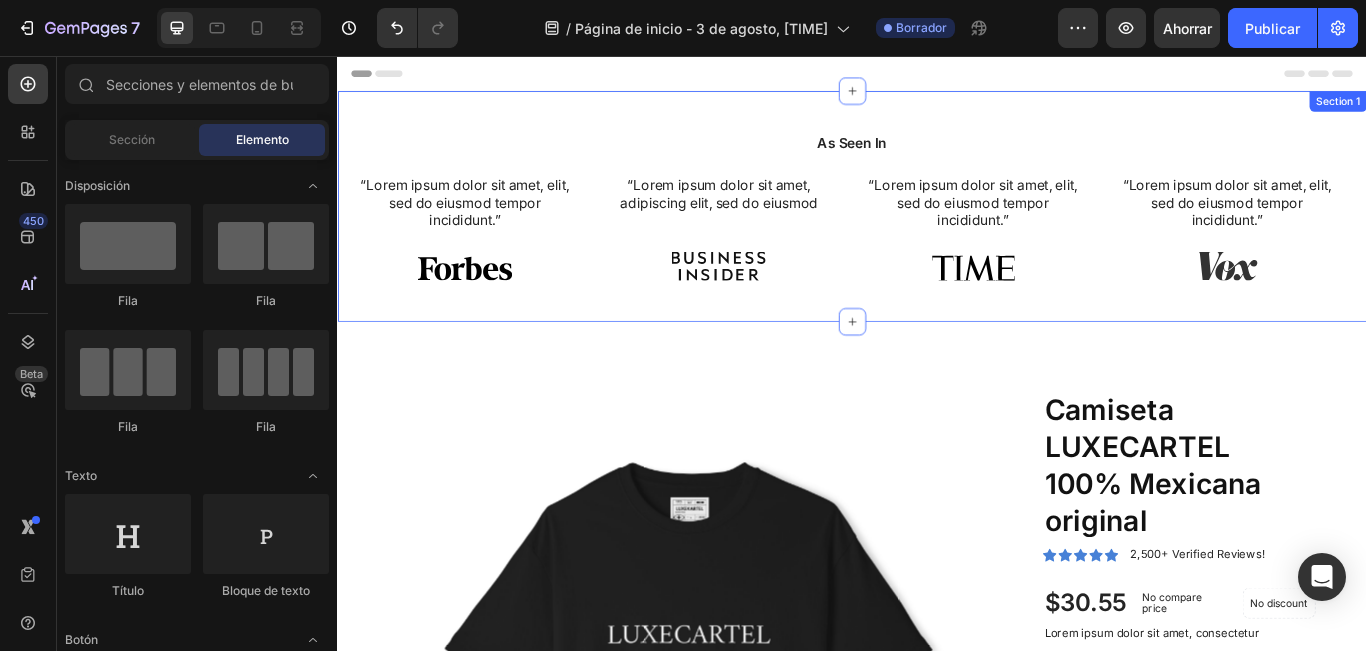 click on "As Seen In Heading “Lorem ipsum dolor sit amet, elit, sed do eiusmod tempor incididunt.” Text Block Image Hero Banner “Lorem ipsum dolor sit amet, adipiscing elit, sed do eiusmod Text Block Image Hero Banner “Lorem ipsum dolor sit amet, elit, sed do eiusmod tempor incididunt.” Text Block Image Hero Banner “Lorem ipsum dolor sit amet, elit, sed do eiusmod tempor incididunt.” Text Block Image Hero Banner Carousel Row Section 1" at bounding box center (937, 231) 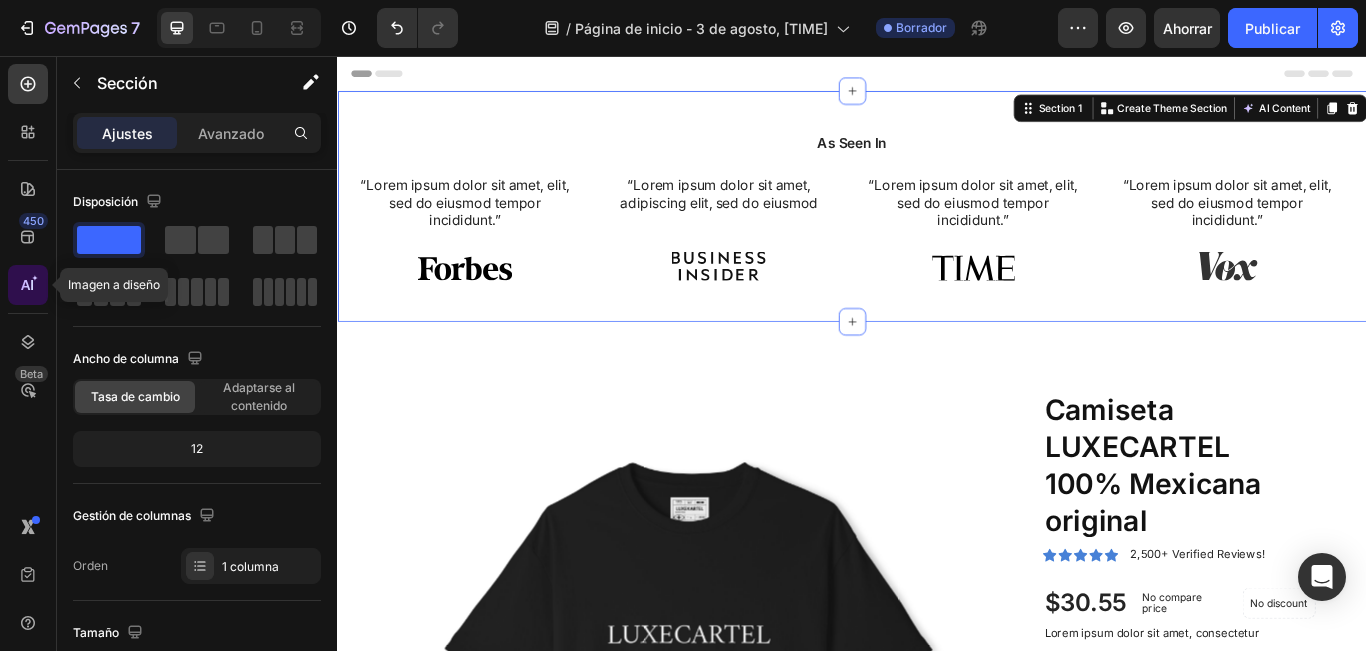 click 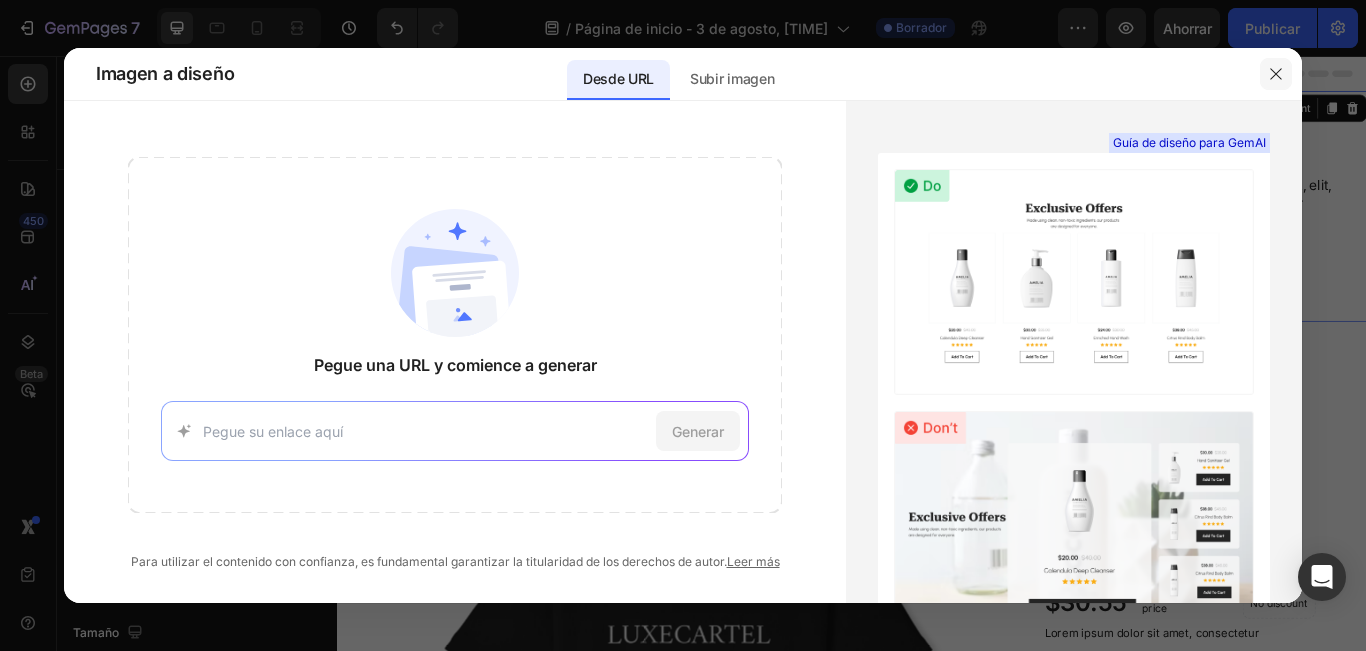 click at bounding box center [1276, 74] 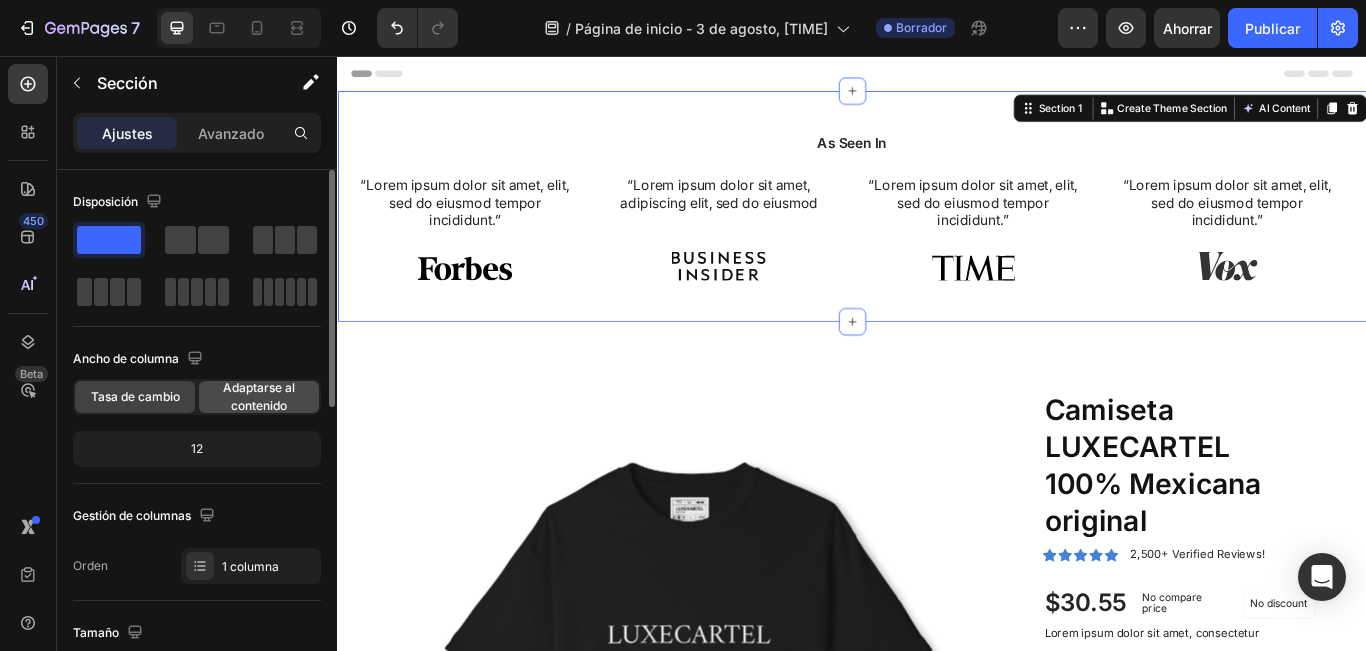 click on "Adaptarse al contenido" at bounding box center (259, 396) 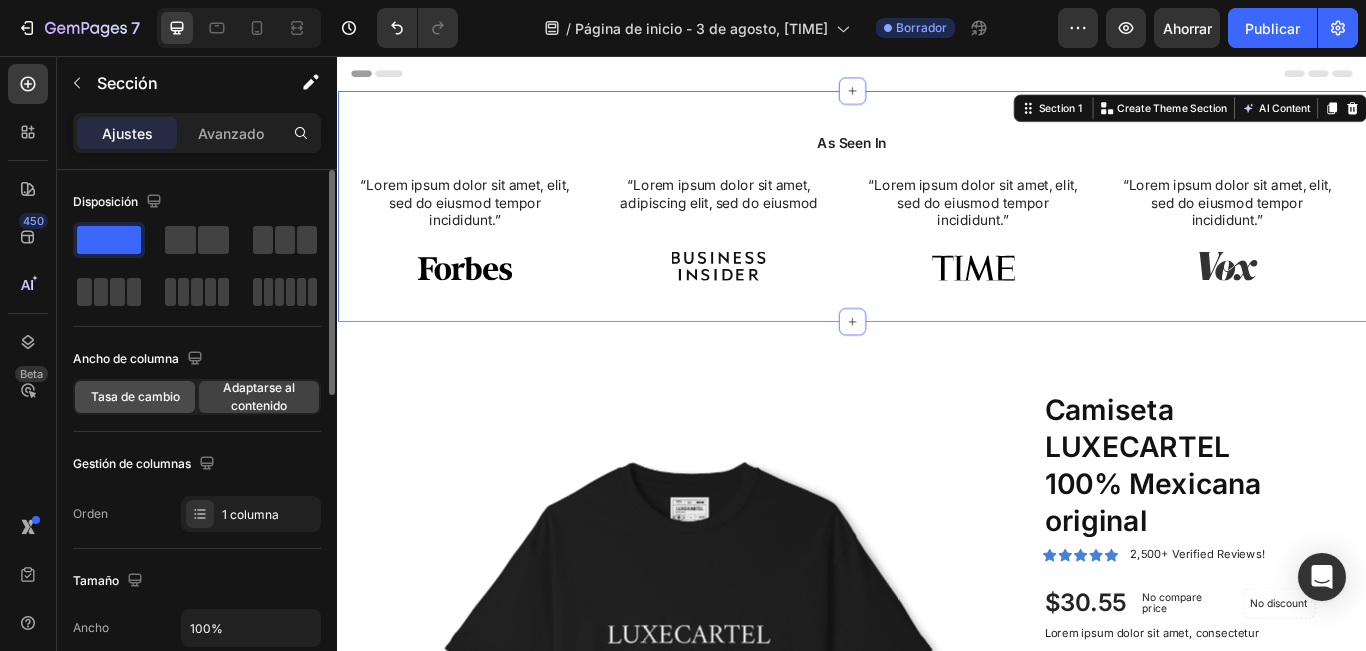 click on "Tasa de cambio" at bounding box center (135, 396) 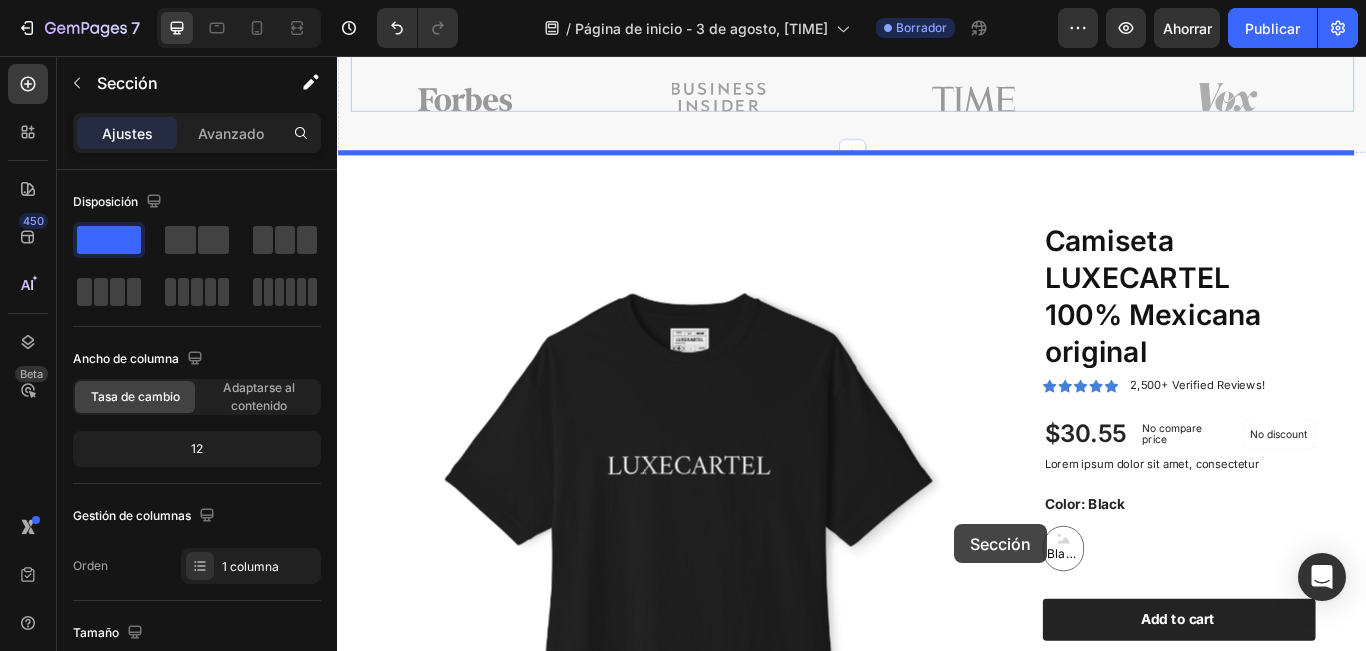 click at bounding box center [937, 611] 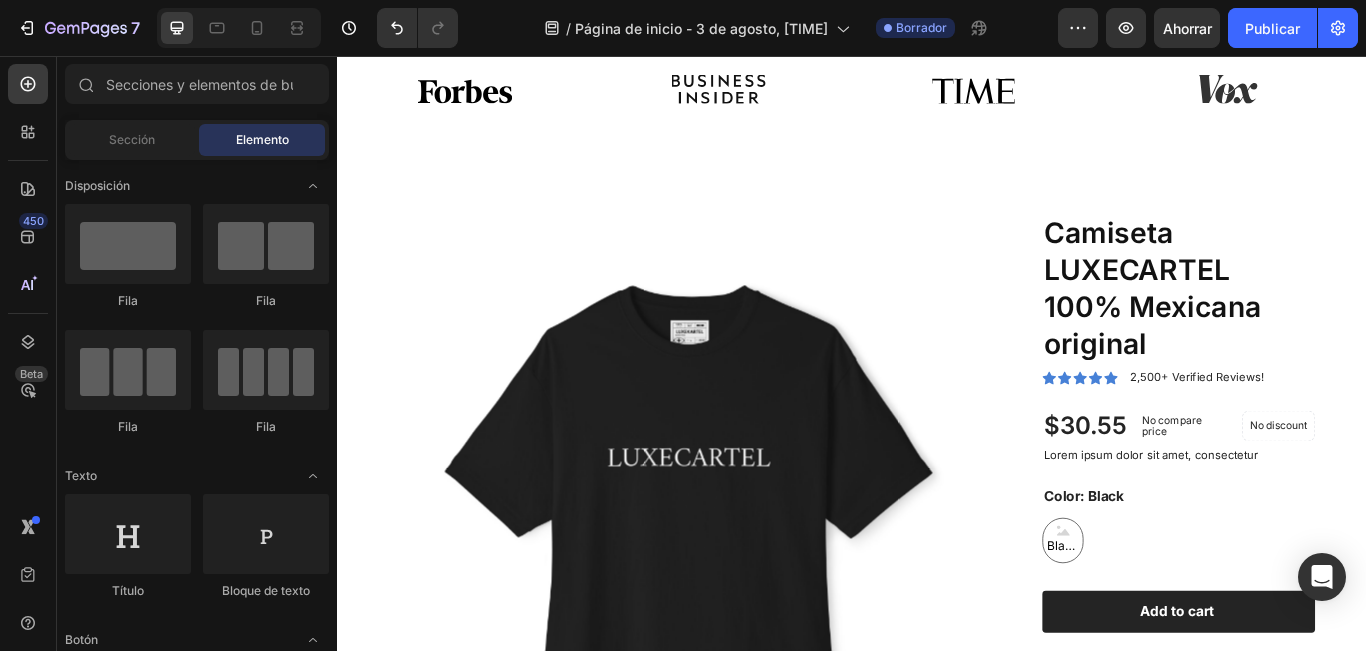 scroll, scrollTop: 0, scrollLeft: 0, axis: both 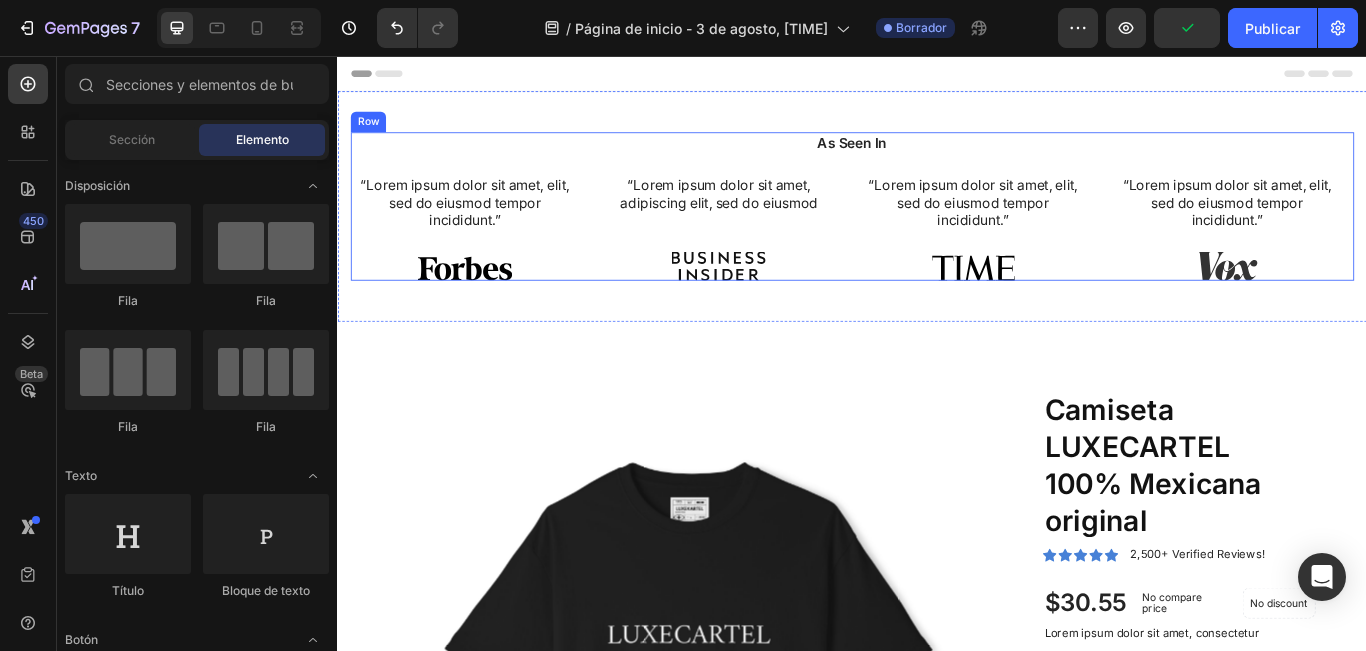click on "As Seen In Heading “Lorem ipsum dolor sit amet, elit, sed do eiusmod tempor incididunt.” Text Block Image Hero Banner “Lorem ipsum dolor sit amet, adipiscing elit, sed do eiusmod Text Block Image Hero Banner “Lorem ipsum dolor sit amet, elit, sed do eiusmod tempor incididunt.” Text Block Image Hero Banner “Lorem ipsum dolor sit amet, elit, sed do eiusmod tempor incididunt.” Text Block Image Hero Banner Carousel" at bounding box center (937, 231) 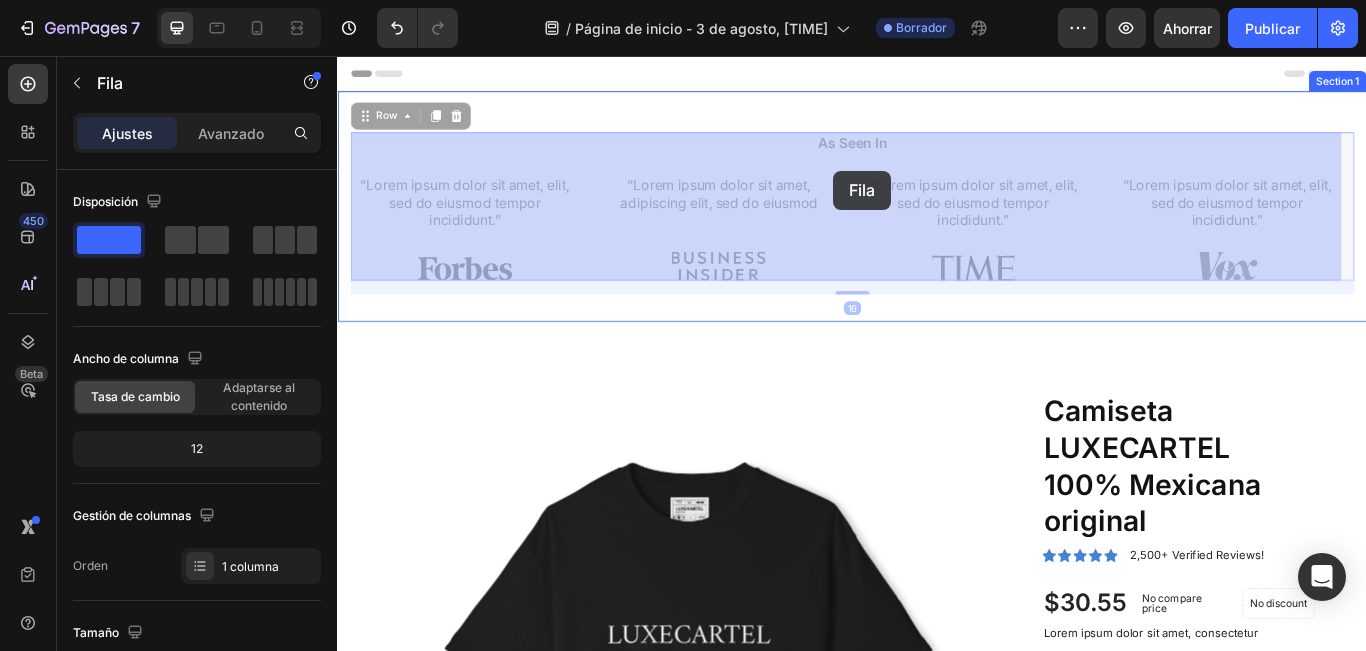 drag, startPoint x: 865, startPoint y: 171, endPoint x: 916, endPoint y: 190, distance: 54.42426 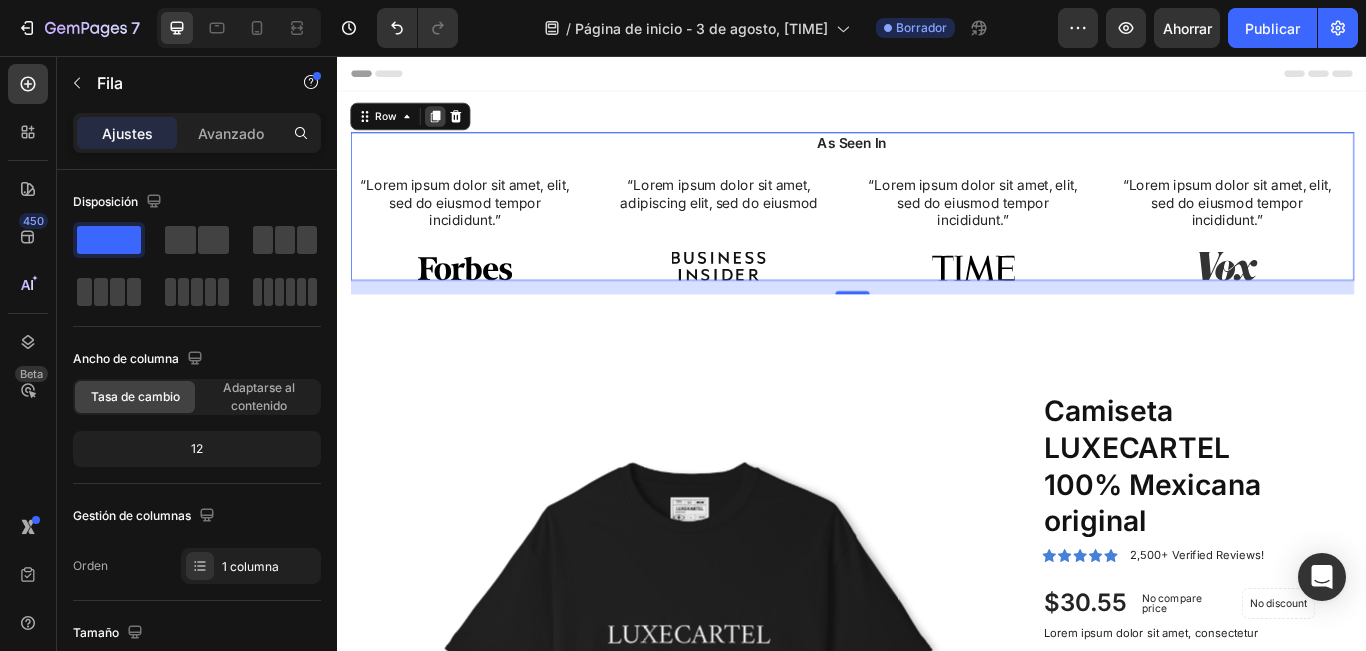click 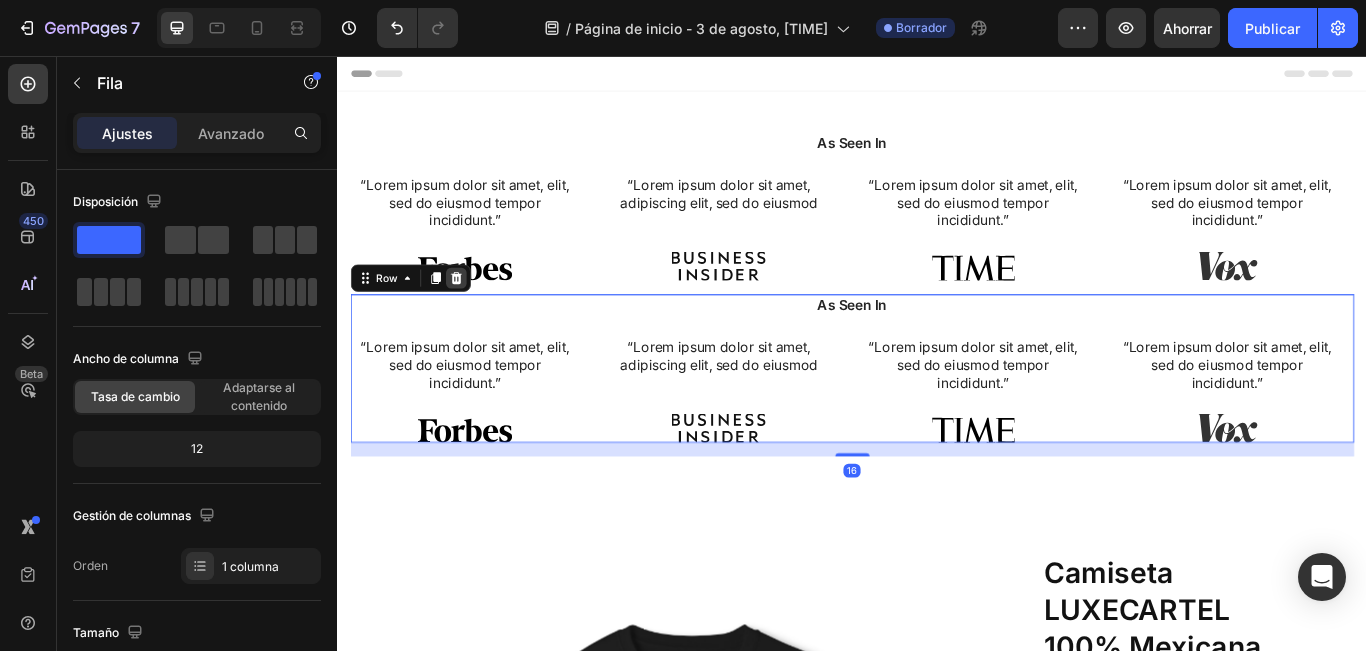click 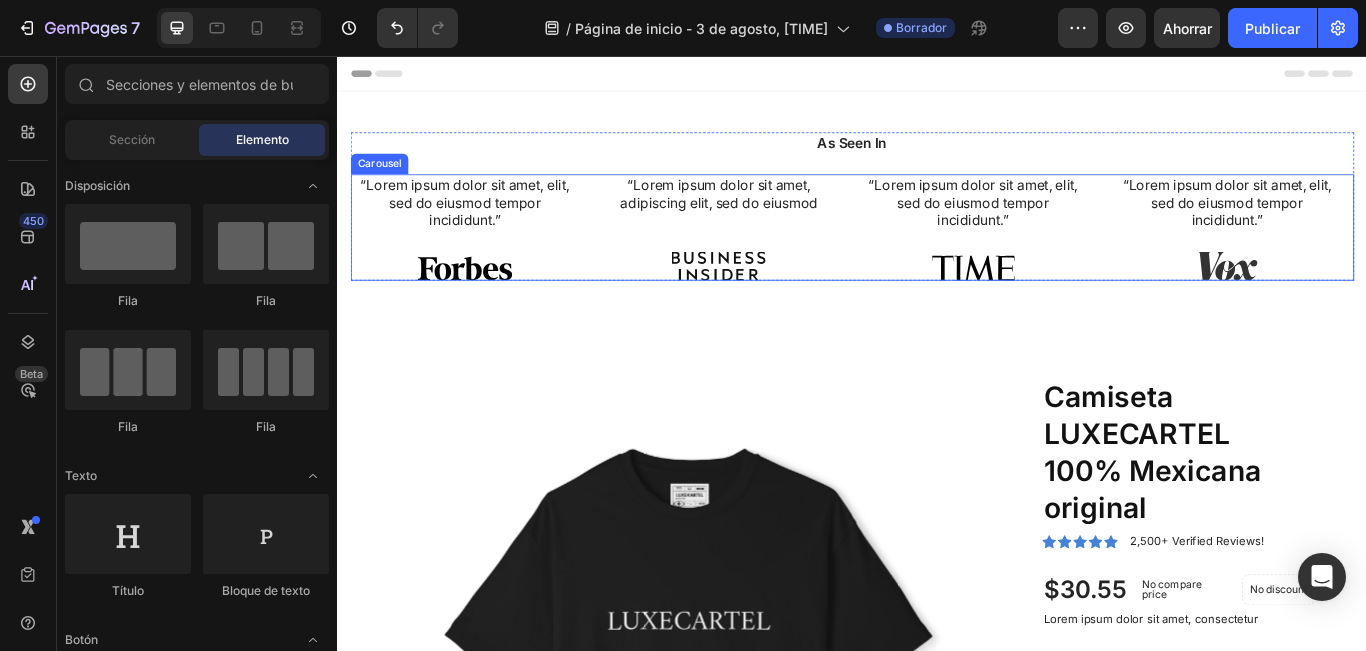 click on "“Lorem ipsum dolor sit amet, elit, sed do eiusmod tempor incididunt.” Text Block Image Hero Banner “Lorem ipsum dolor sit amet, adipiscing elit, sed do eiusmod Text Block Image Hero Banner “Lorem ipsum dolor sit amet, elit, sed do eiusmod tempor incididunt.” Text Block Image Hero Banner “Lorem ipsum dolor sit amet, elit, sed do eiusmod tempor incididunt.” Text Block Image Hero Banner" at bounding box center [937, 256] 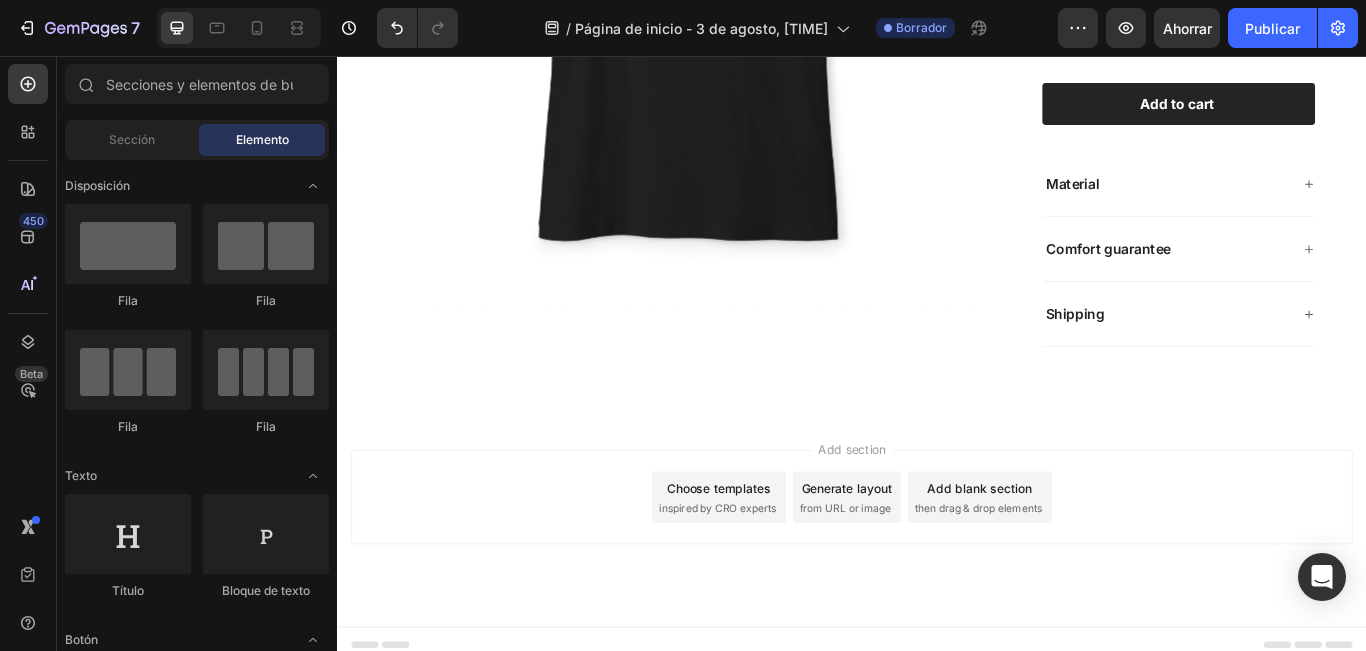 scroll, scrollTop: 796, scrollLeft: 0, axis: vertical 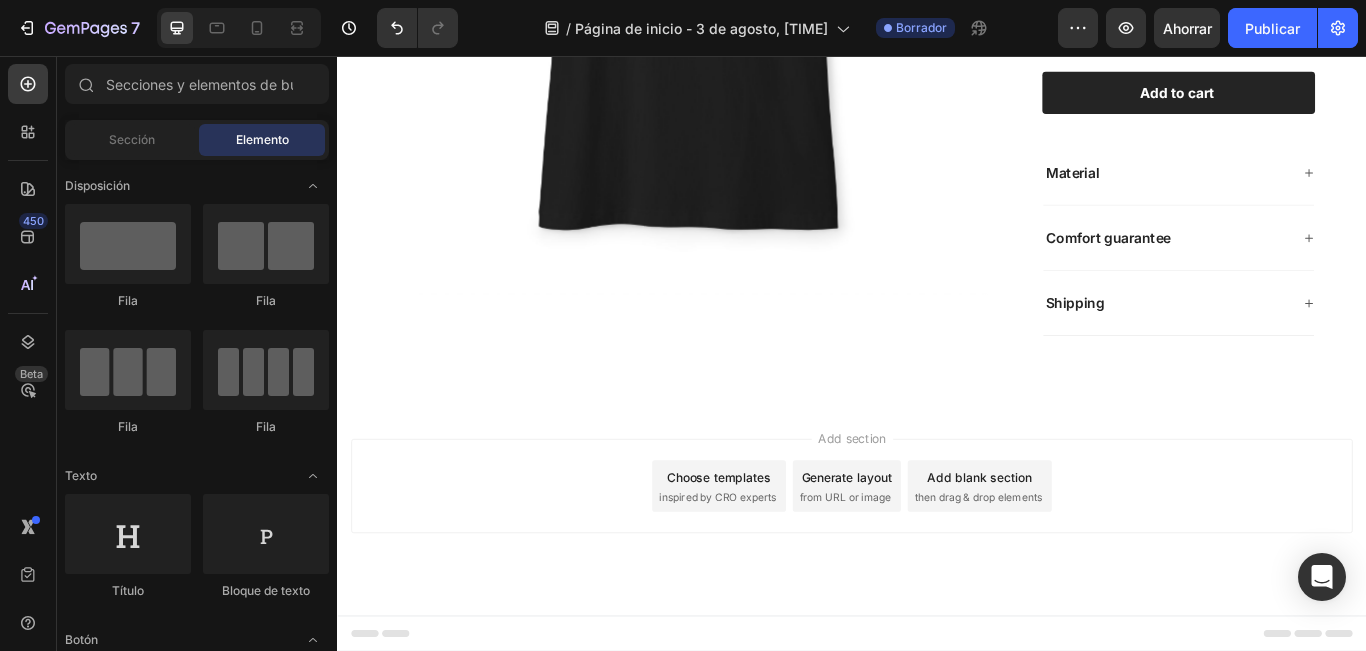 click on "Add section" at bounding box center [937, 501] 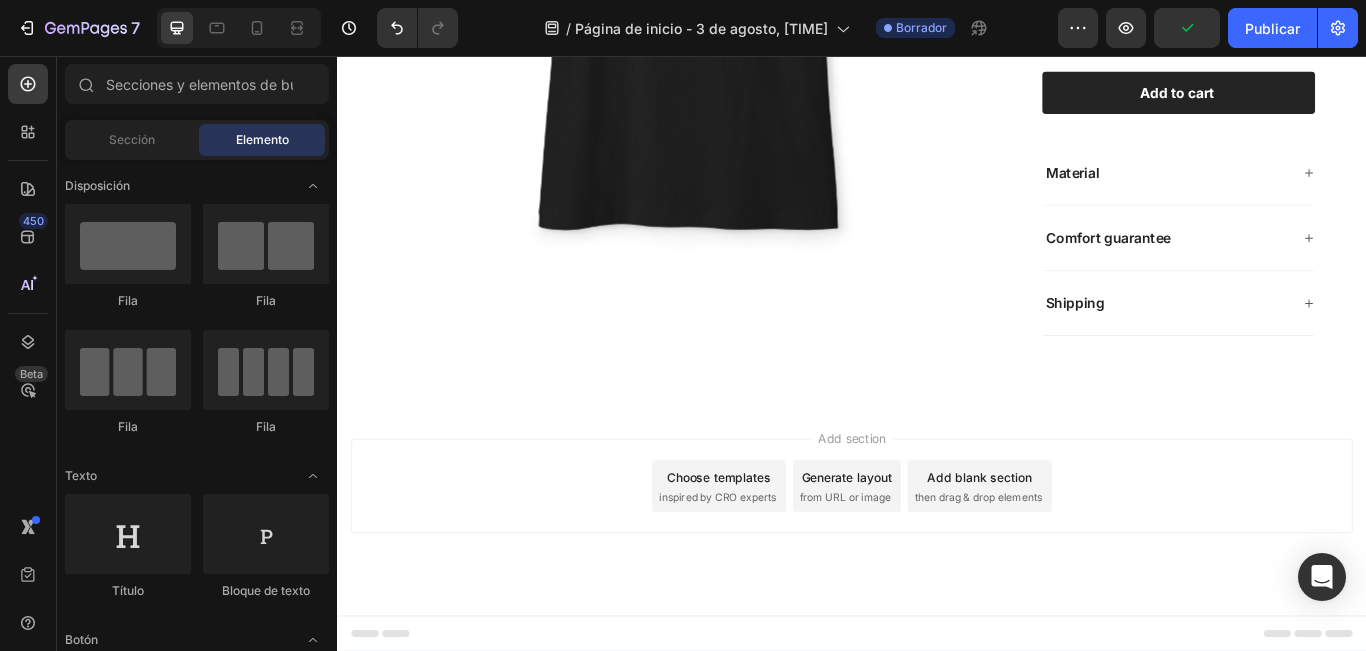 drag, startPoint x: 861, startPoint y: 472, endPoint x: 626, endPoint y: 426, distance: 239.45981 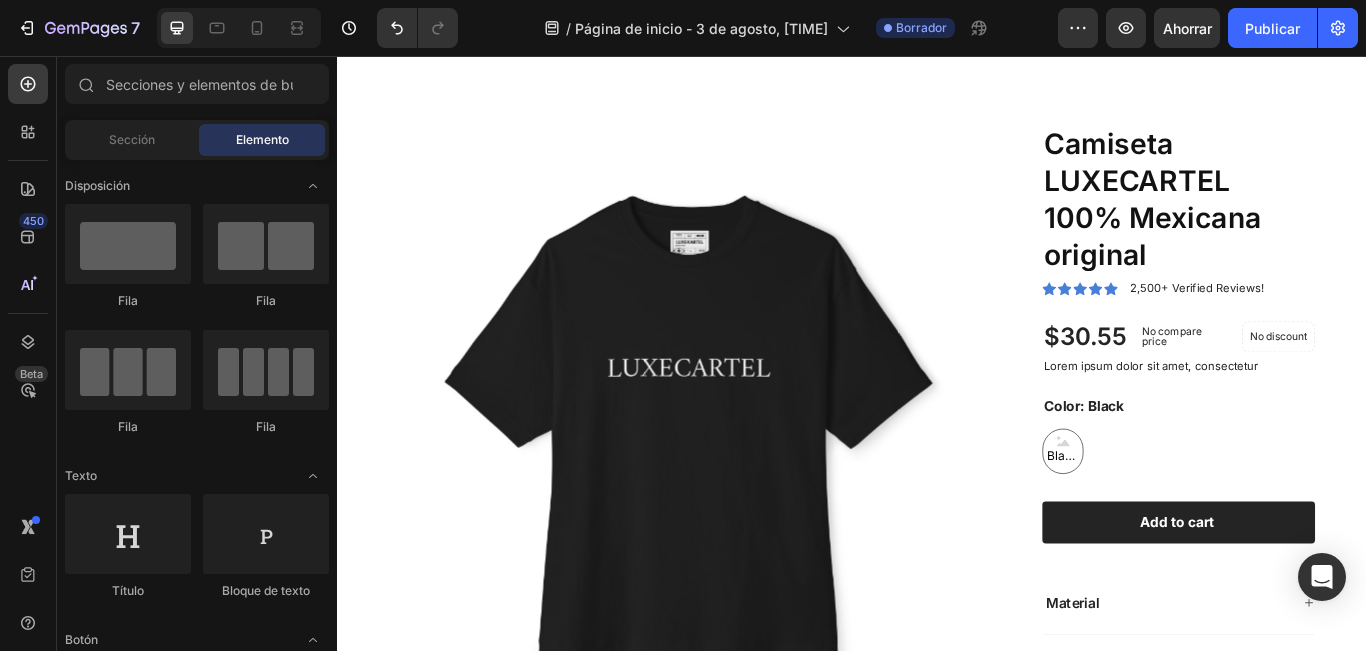 scroll, scrollTop: 63, scrollLeft: 0, axis: vertical 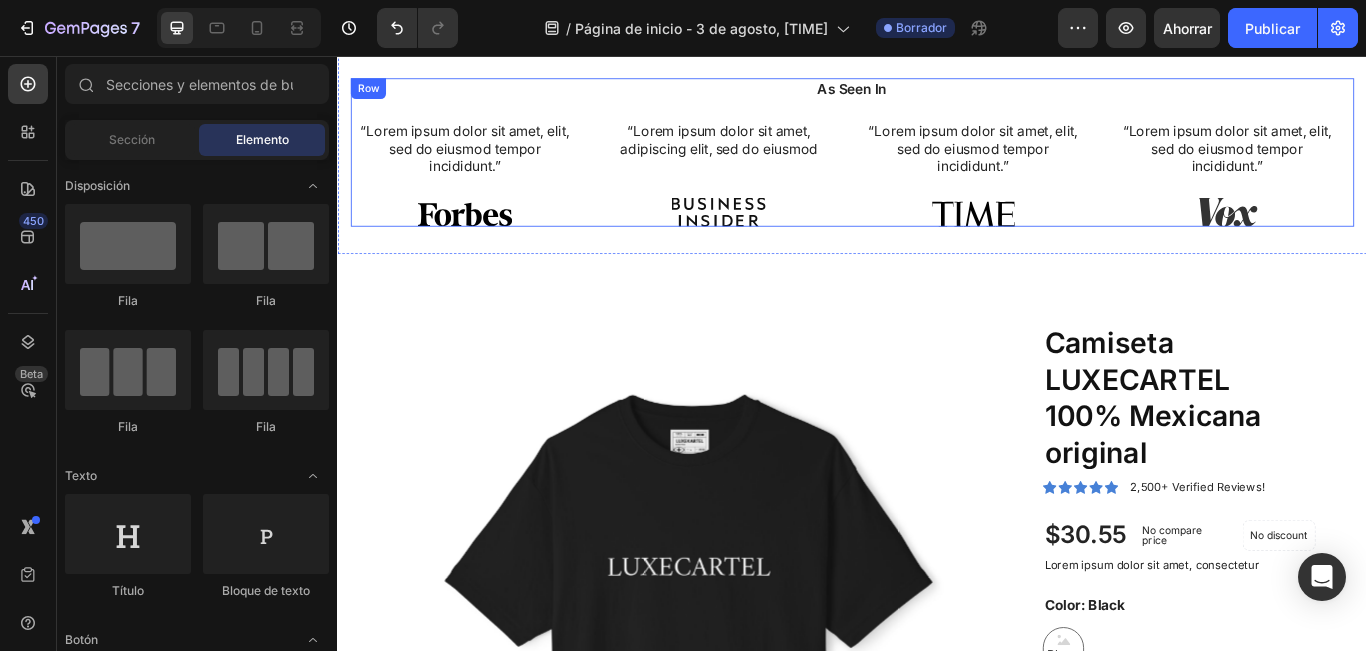 click on "As Seen In Heading “Lorem ipsum dolor sit amet, elit, sed do eiusmod tempor incididunt.” Text Block Image Hero Banner “Lorem ipsum dolor sit amet, adipiscing elit, sed do eiusmod Text Block Image Hero Banner “Lorem ipsum dolor sit amet, elit, sed do eiusmod tempor incididunt.” Text Block Image Hero Banner “Lorem ipsum dolor sit amet, elit, sed do eiusmod tempor incididunt.” Text Block Image Hero Banner Carousel" at bounding box center [937, 168] 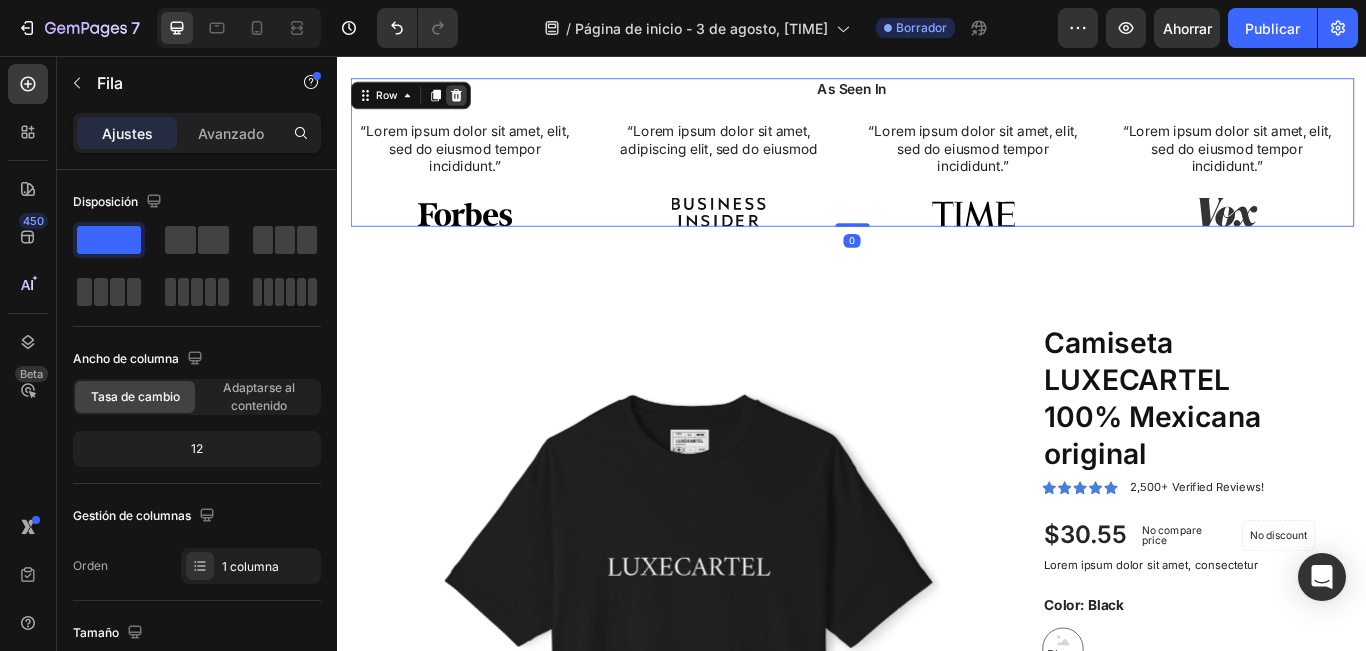 click 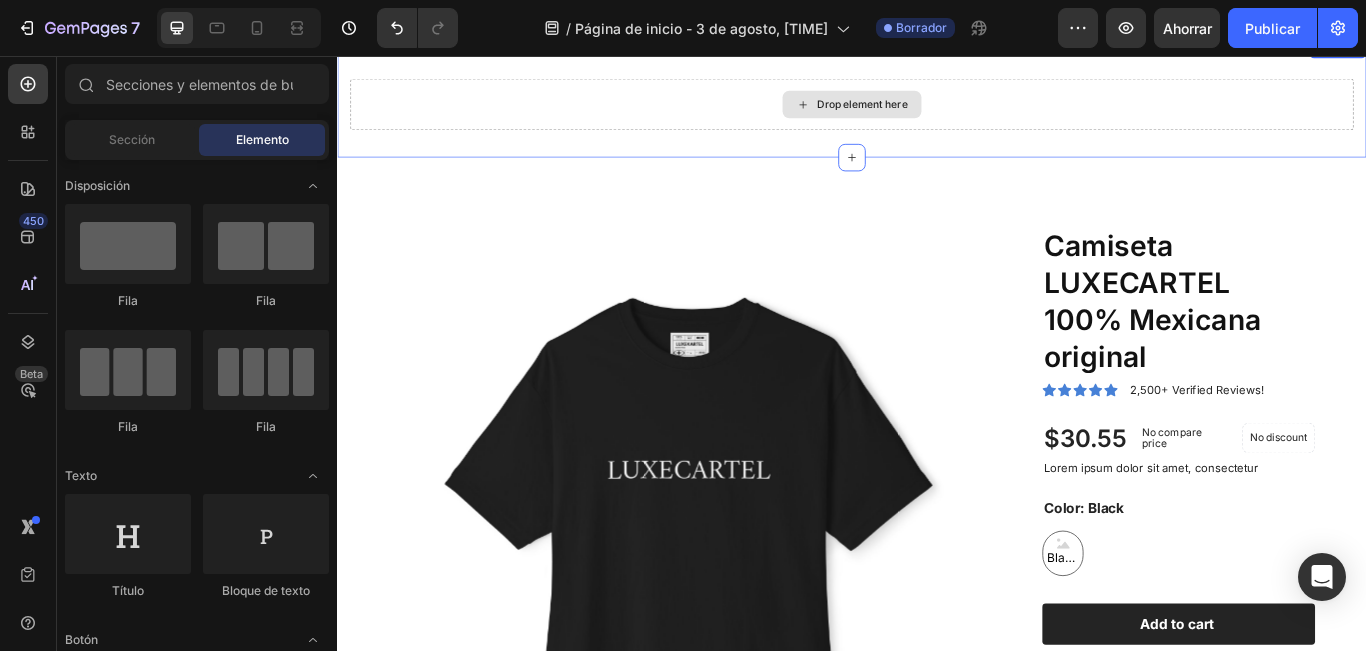 click on "Drop element here" at bounding box center (937, 112) 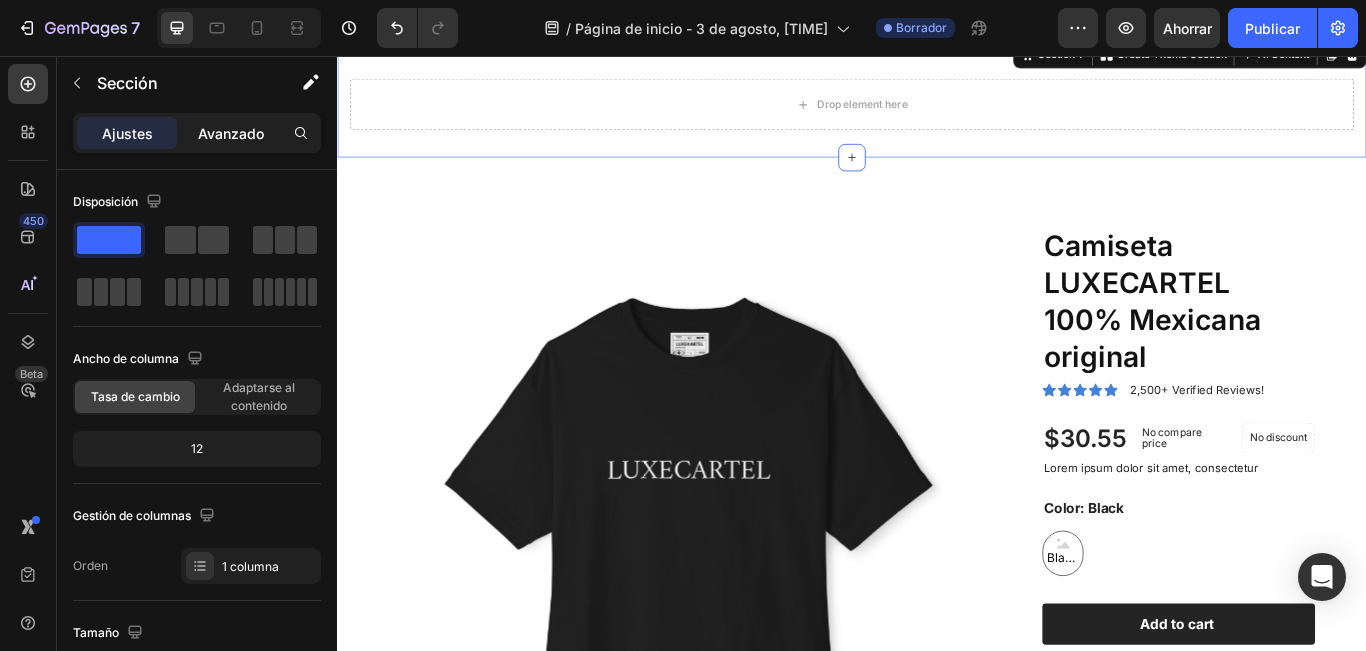 click on "Avanzado" 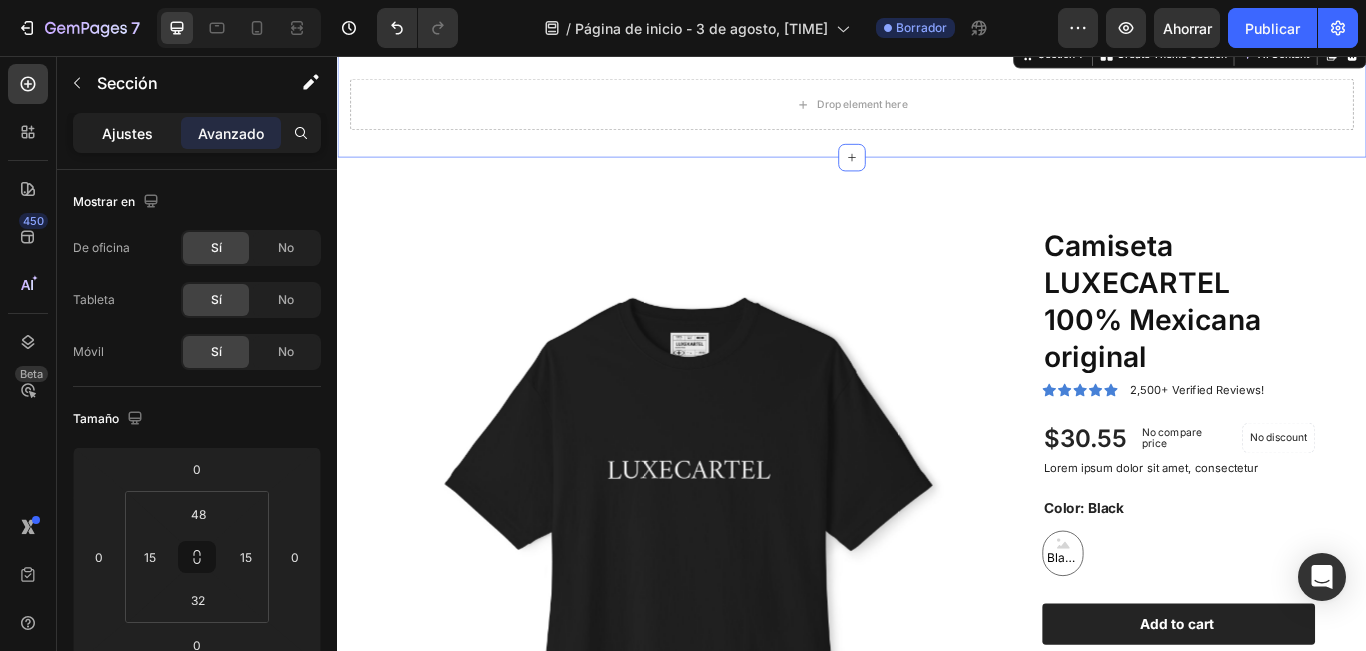 click on "Ajustes" at bounding box center (127, 133) 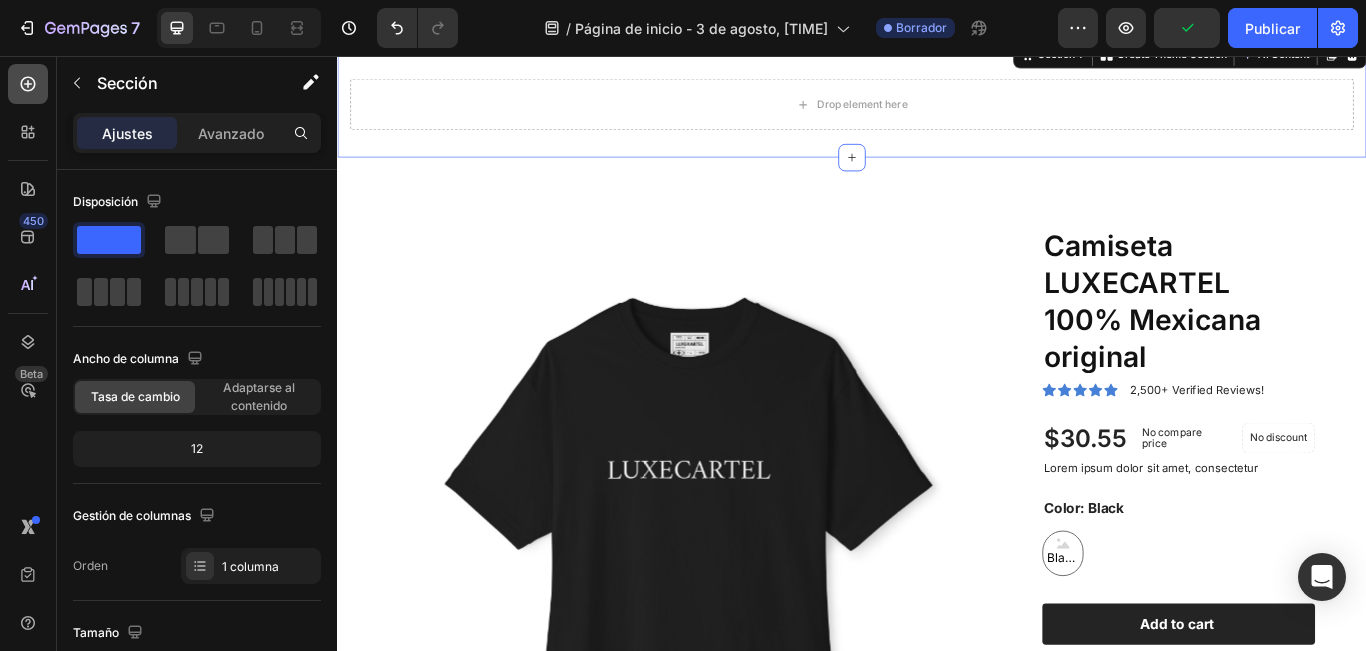 click 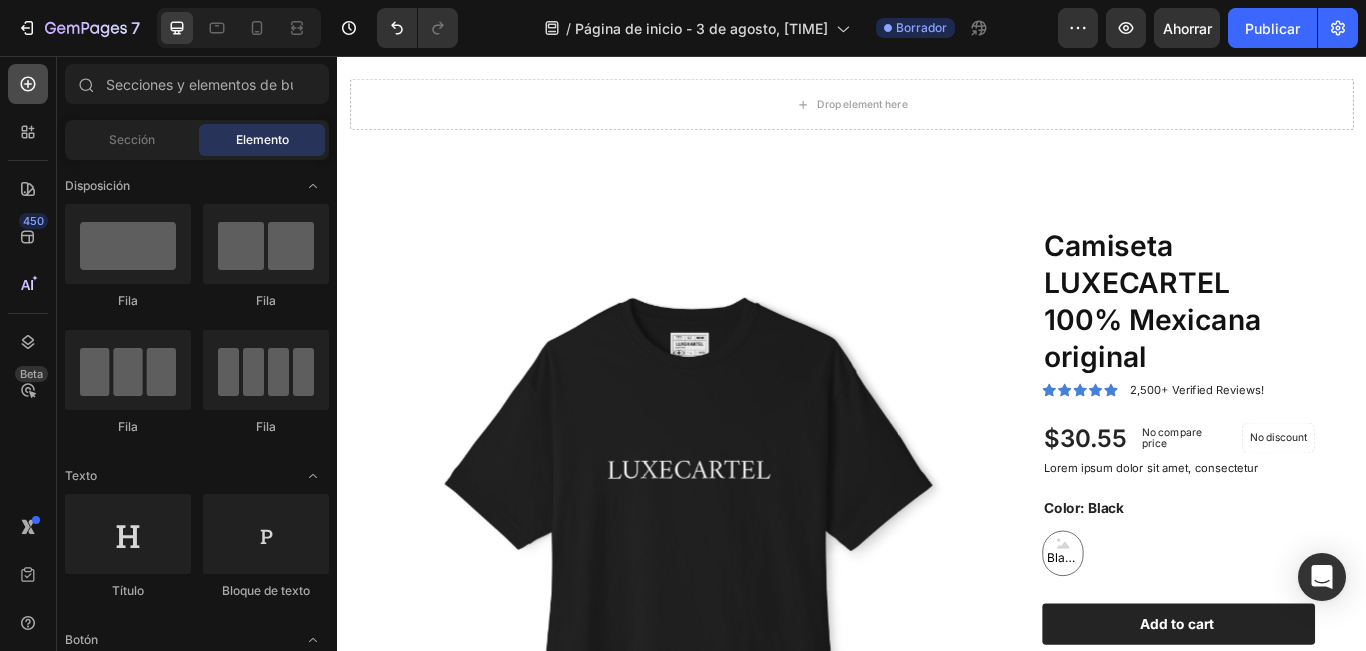 click 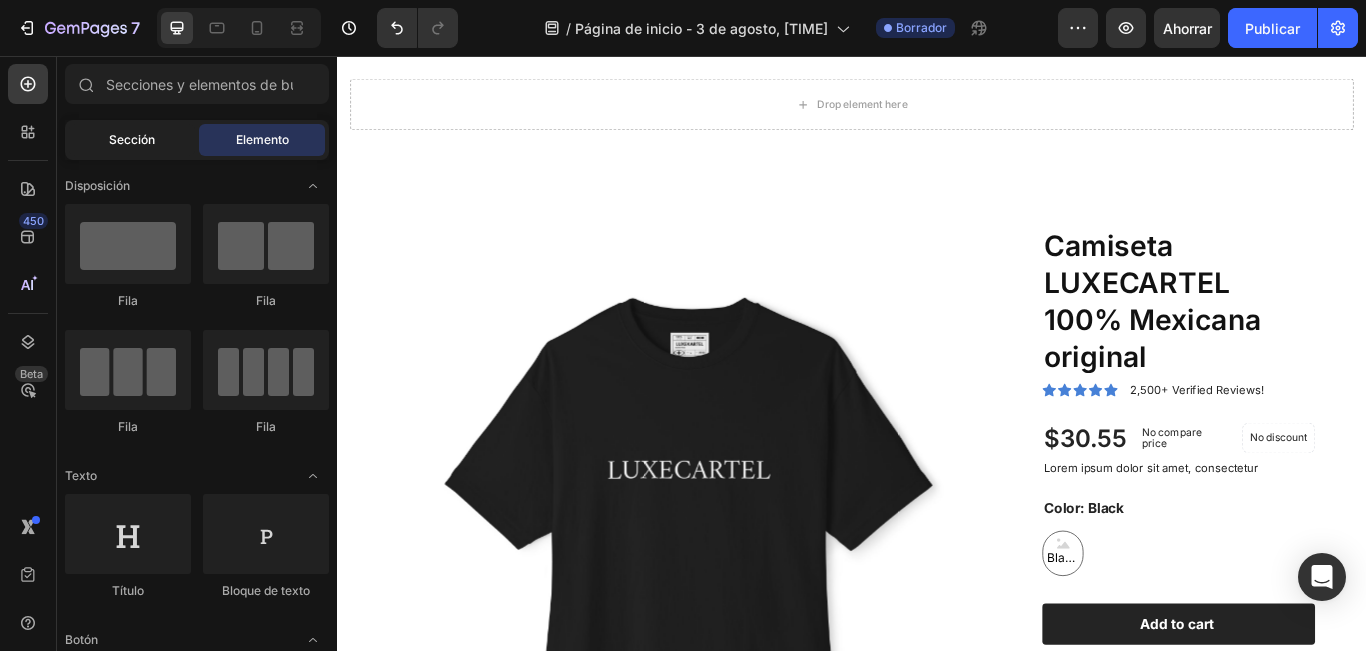 click on "Sección" at bounding box center [132, 139] 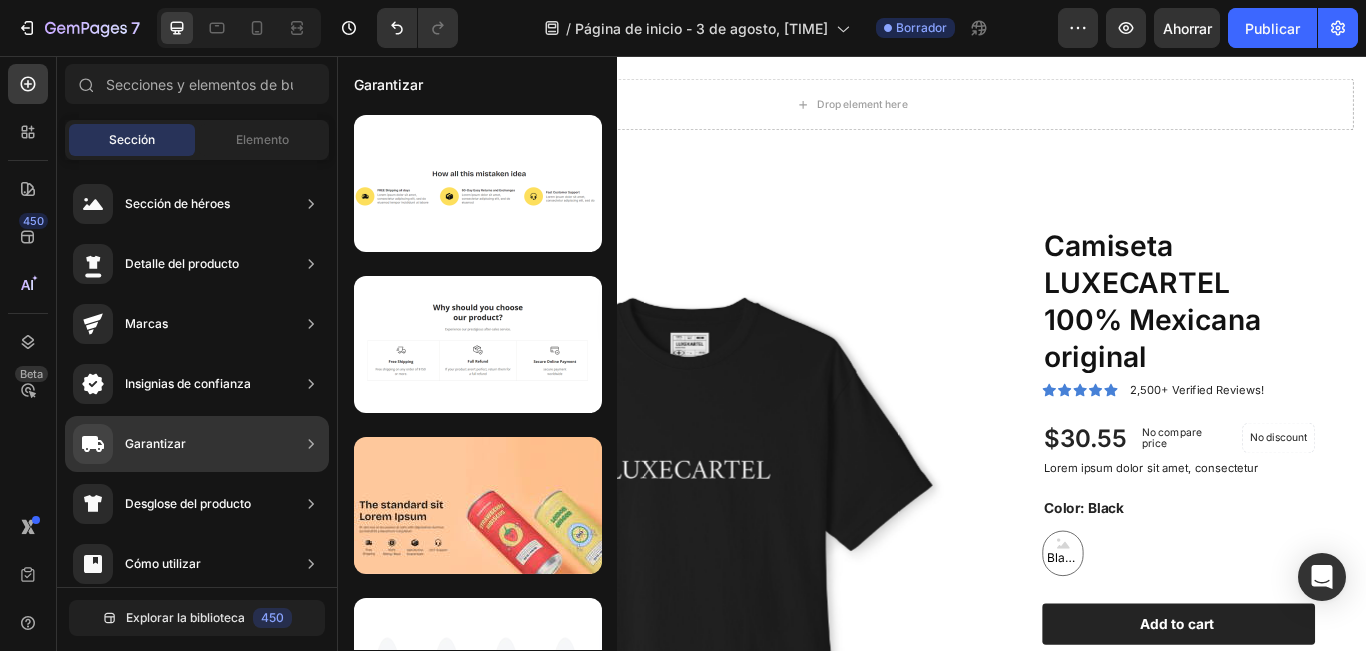 click on "Garantizar" 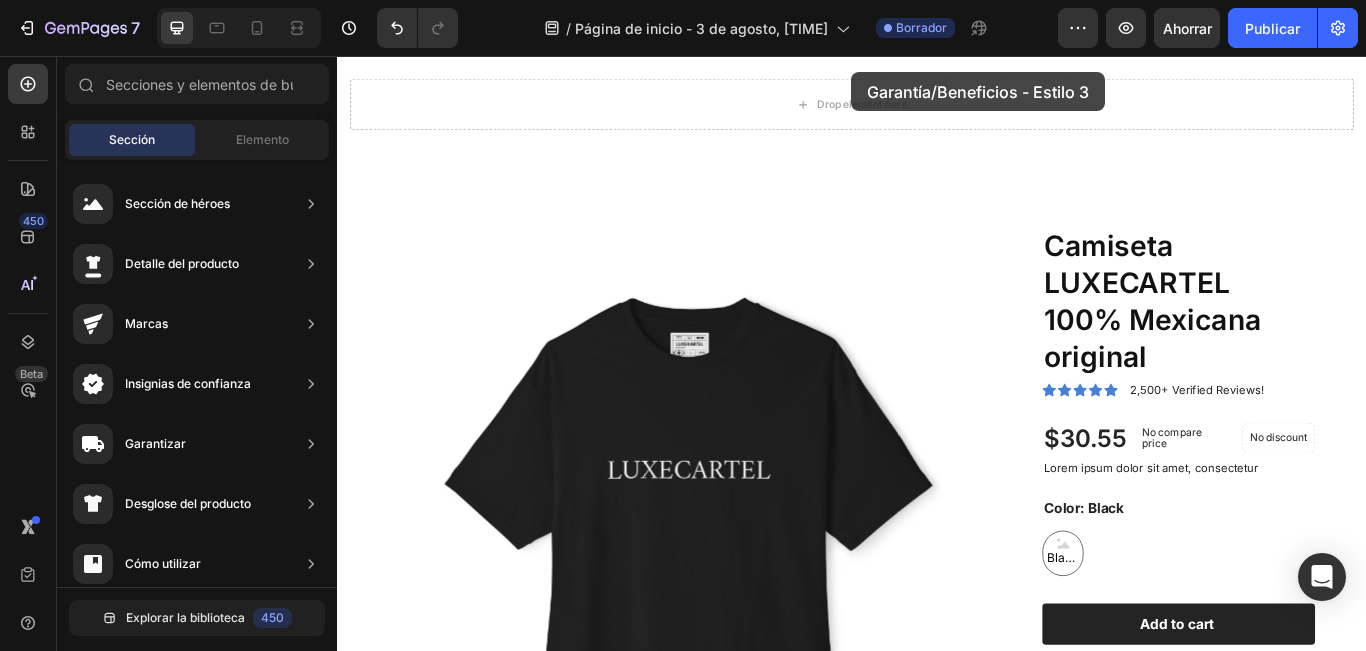 scroll, scrollTop: 0, scrollLeft: 0, axis: both 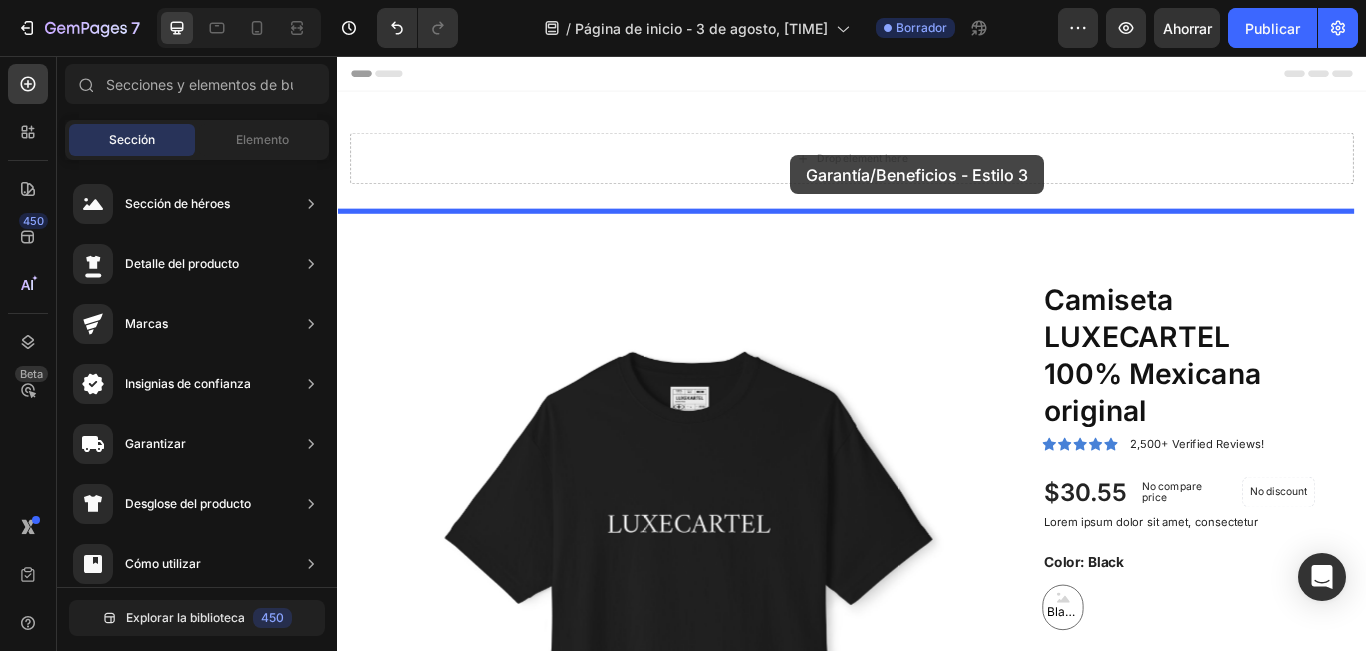drag, startPoint x: 794, startPoint y: 416, endPoint x: 865, endPoint y: 172, distance: 254.12006 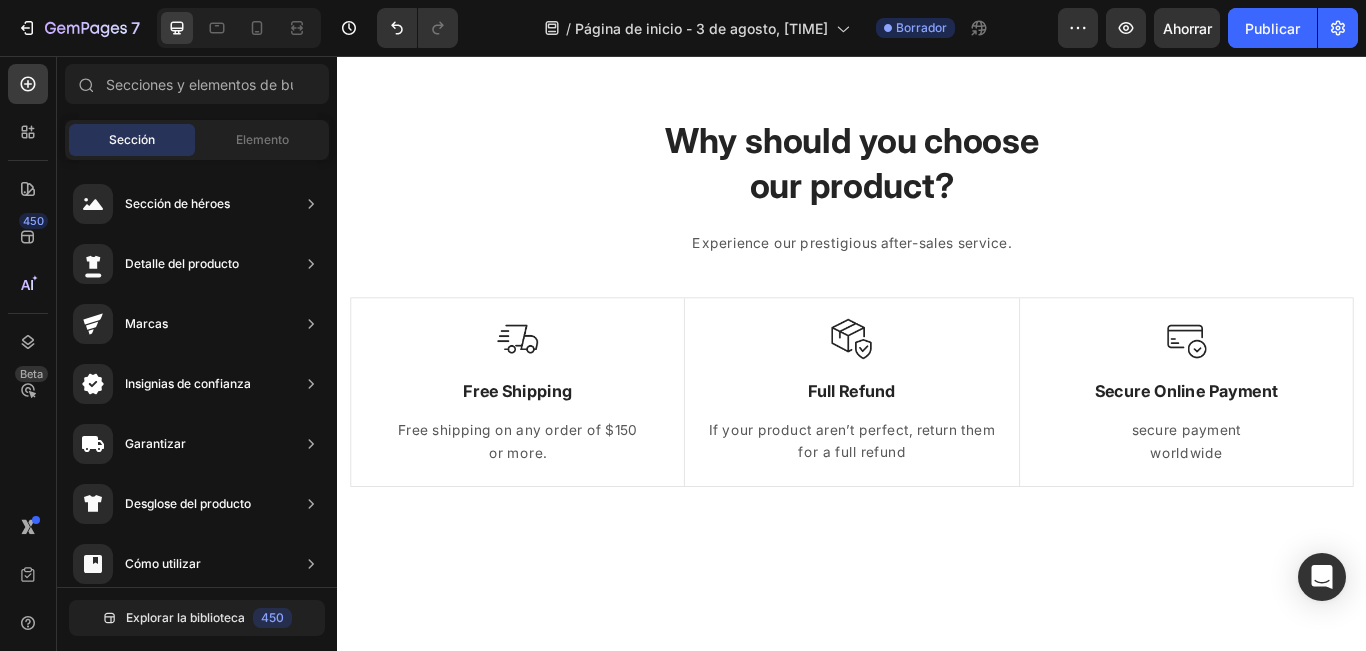 scroll, scrollTop: 0, scrollLeft: 0, axis: both 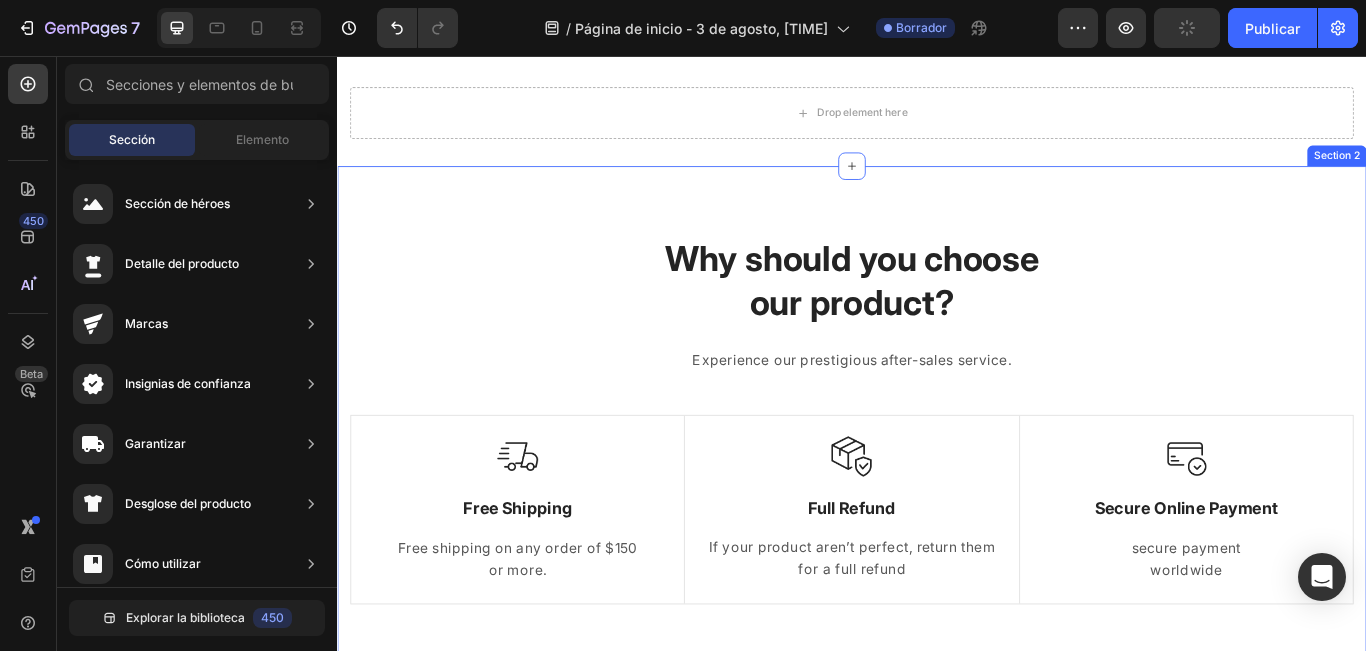 click on "Why should you choose our product? Heading Experience our prestigious after-sales service. Text block Row Image Free Shipping Text Block Free shipping on any order of $150  or more. Text block Row Image Full Refund Text Block If your product aren’t perfect, return them for a full refund Text block Row Image Secure Online Payment Text Block secure payment worldwide Text block Row Row Image Free Shipping Text Block Free shipping on any order of $150  or more. Text block Row Image Full Refund Text Block If your product aren’t perfect, return them for a full refund Text block Row Image Secure Online Payment Text Block secure payment worldwide Text block Row Row Section 2" at bounding box center (937, 487) 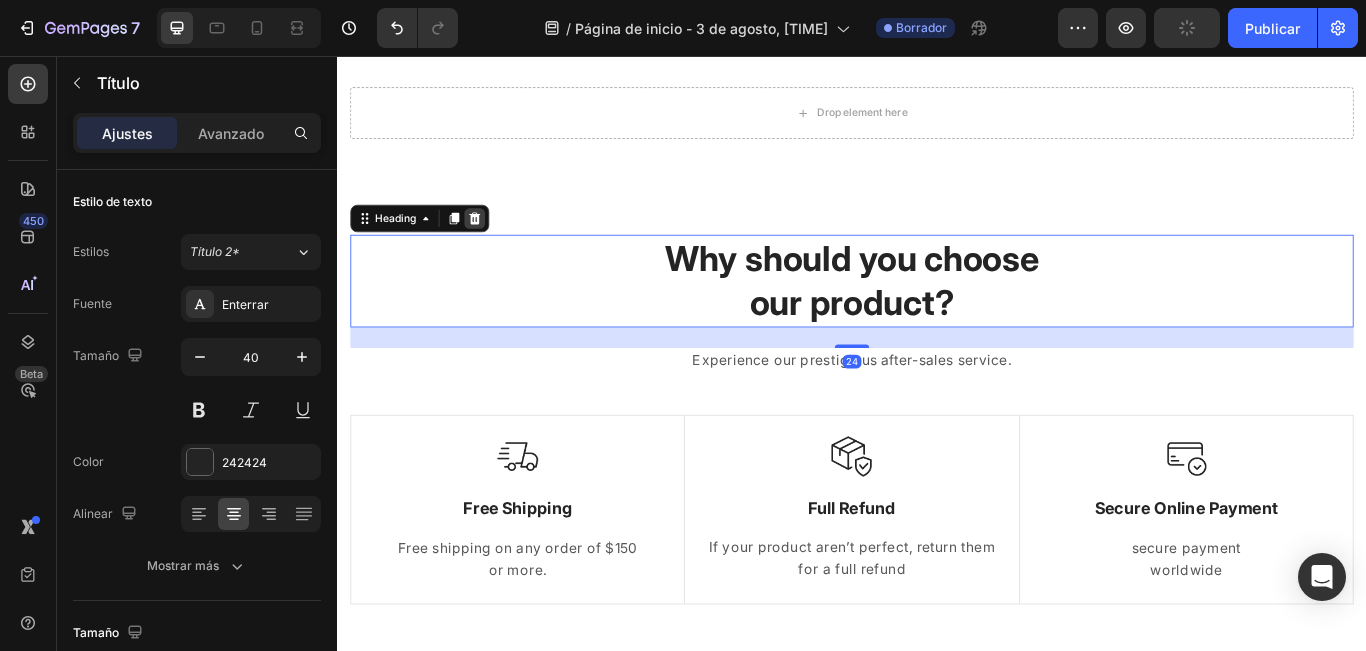 click 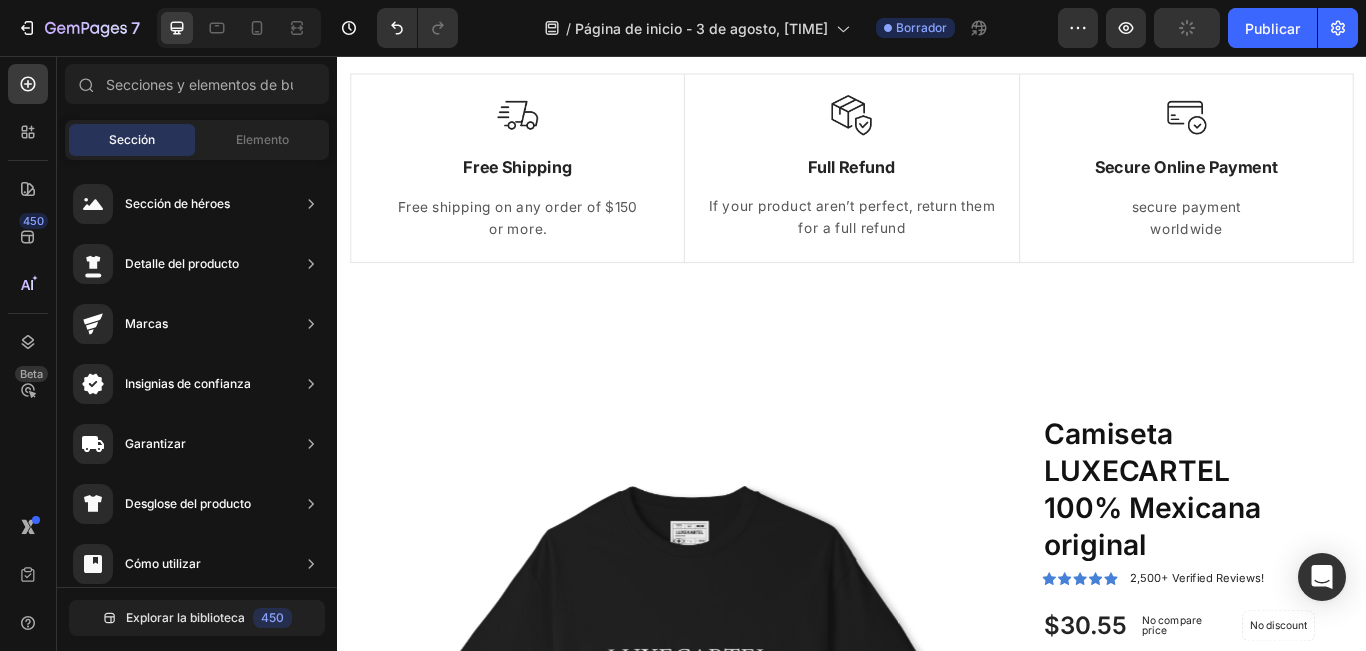 scroll, scrollTop: 365, scrollLeft: 0, axis: vertical 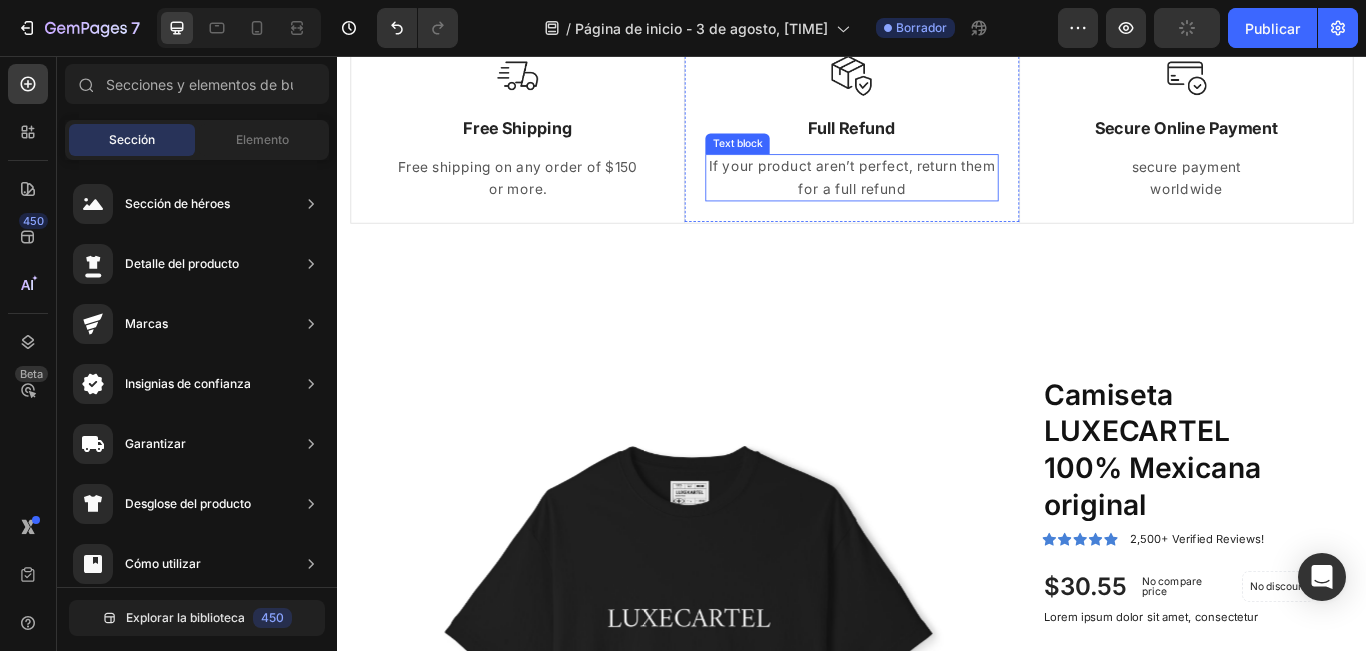 click on "If your product aren’t perfect, return them for a full refund" at bounding box center [936, 197] 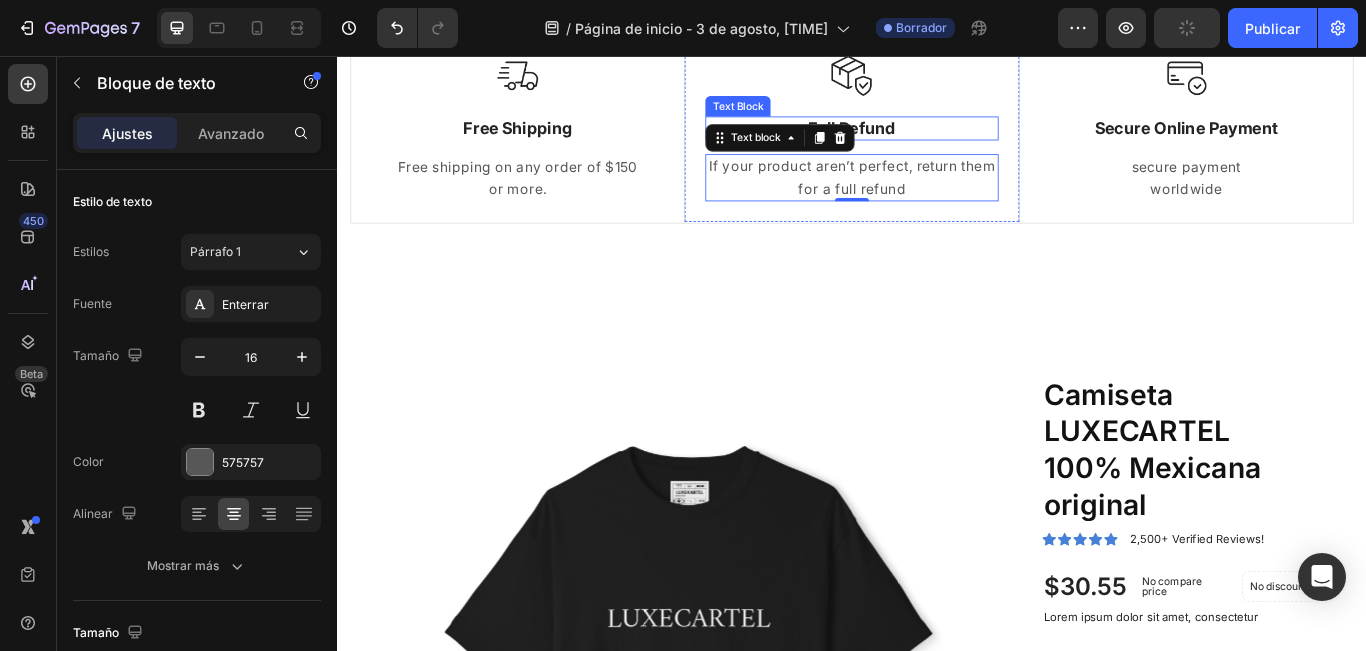 click on "Text Block" at bounding box center (804, 114) 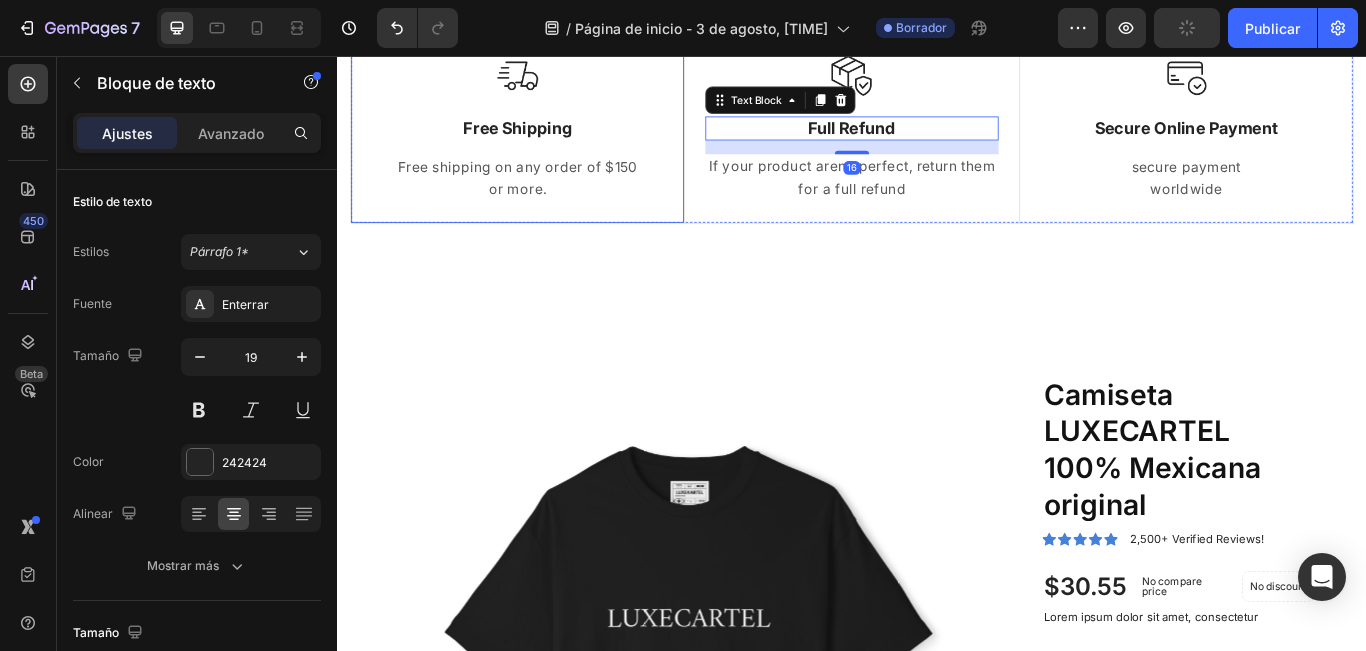 click on "Image Free Shipping Text Block Free shipping on any order of $150  or more. Text block Row" at bounding box center (547, 141) 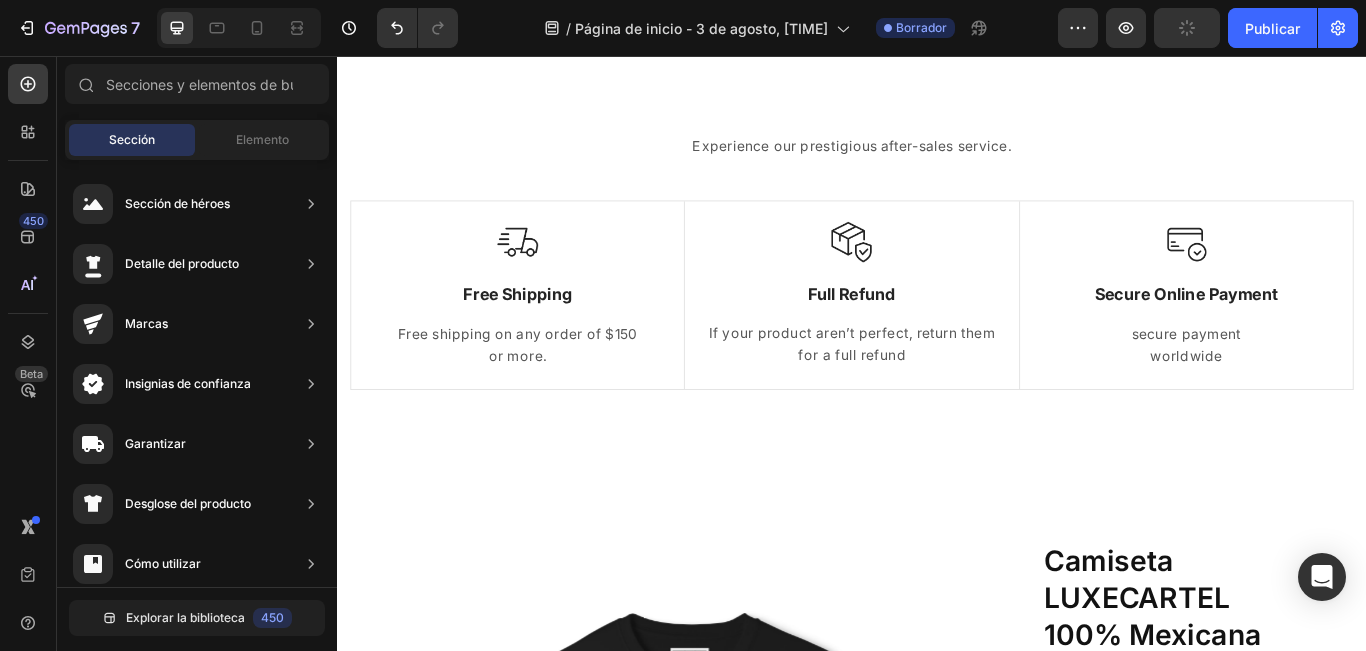 scroll, scrollTop: 168, scrollLeft: 0, axis: vertical 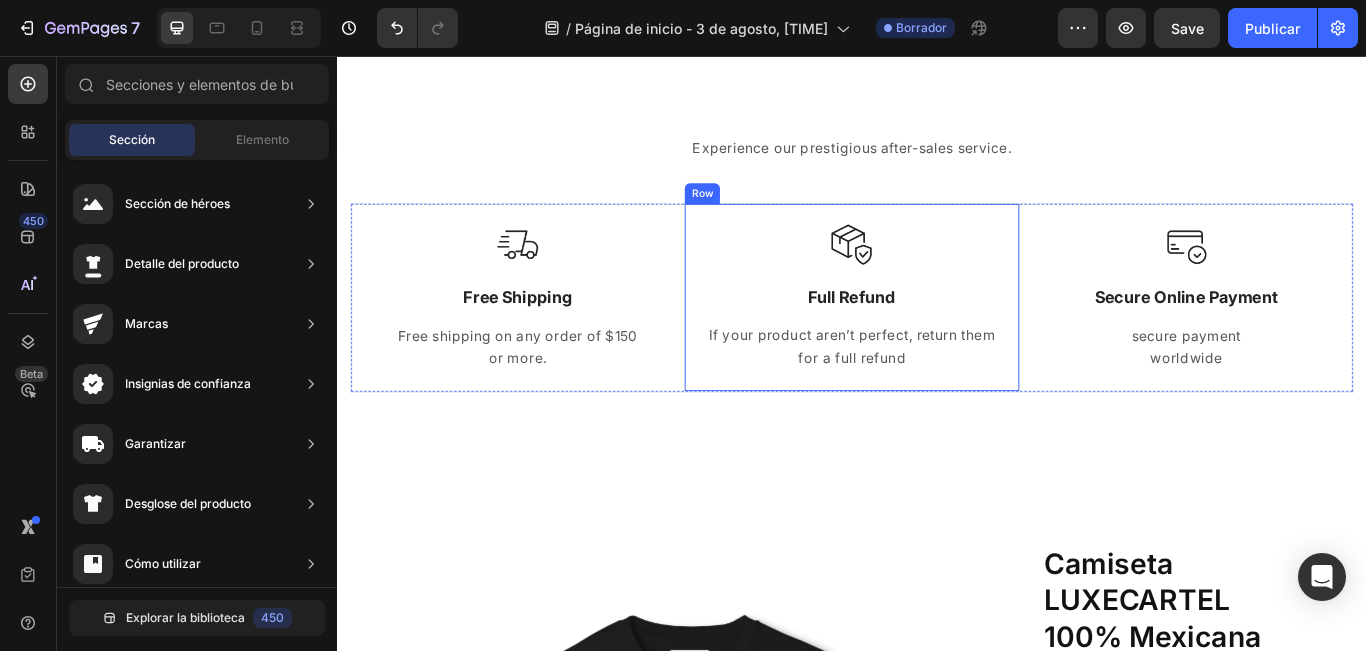 click on "Image Full Refund Text Block If your product aren’t perfect, return them for a full refund Text block" at bounding box center (936, 337) 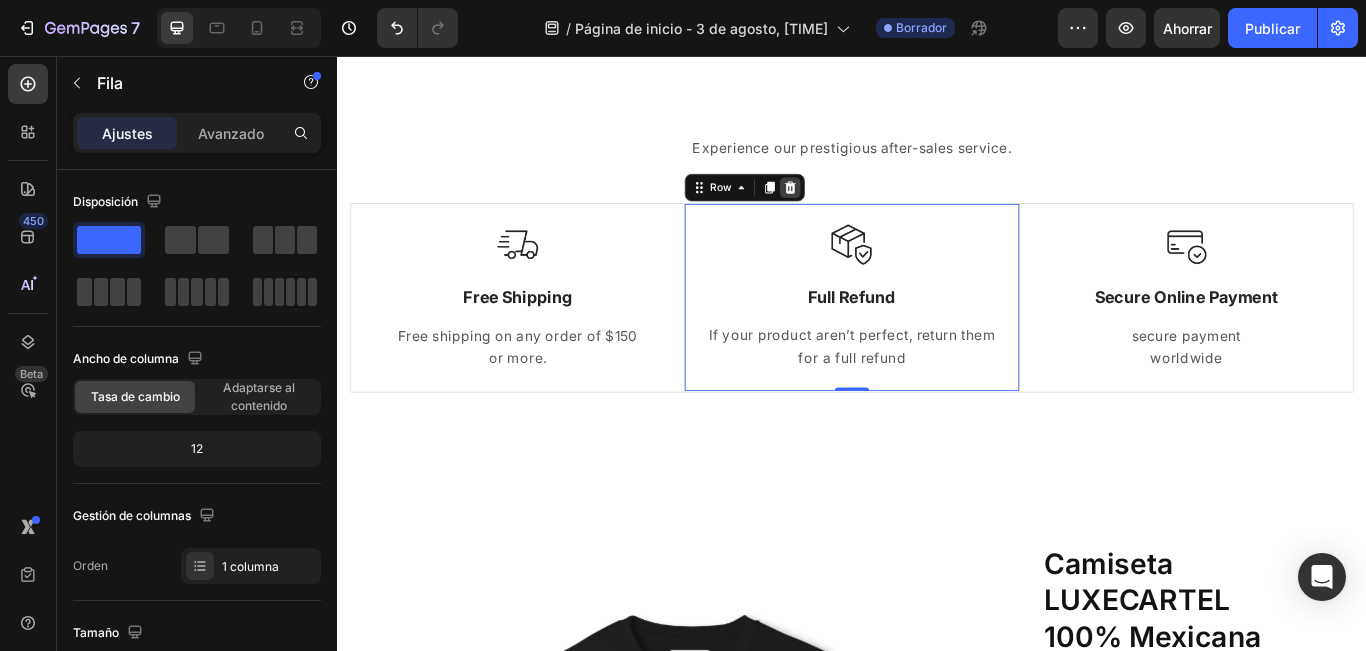 click at bounding box center (865, 209) 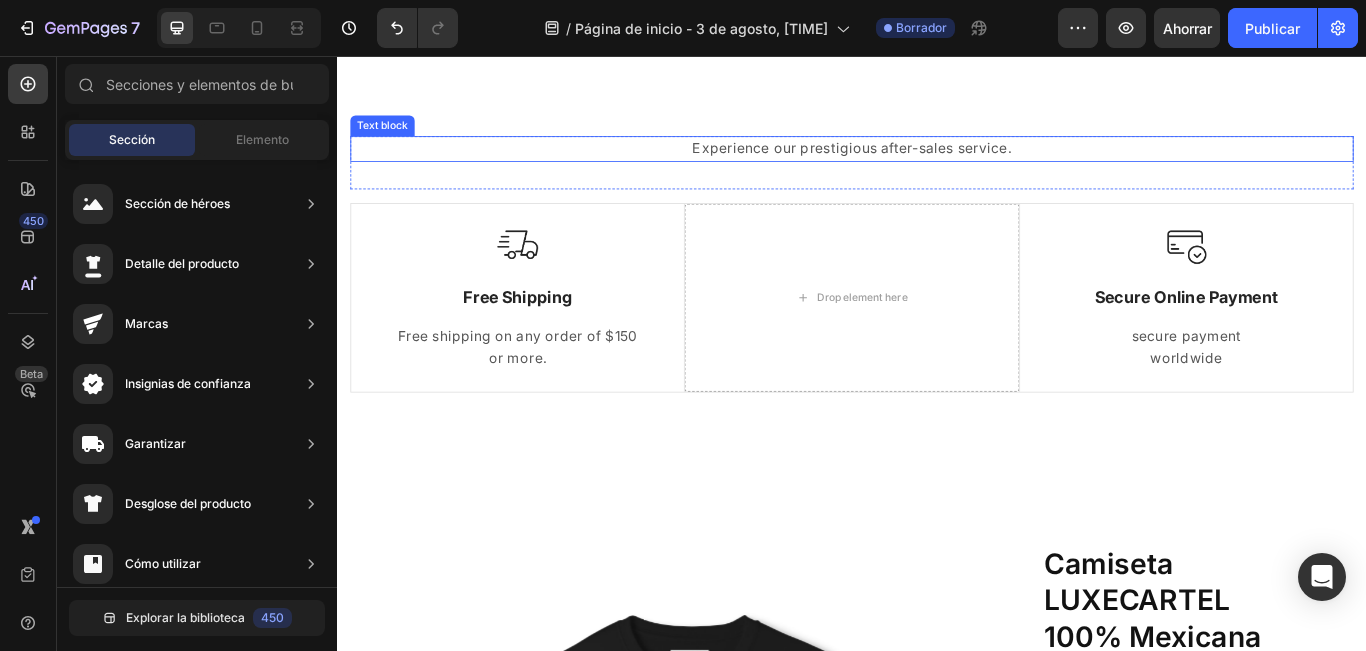 click on "Experience our prestigious after-sales service." at bounding box center [937, 164] 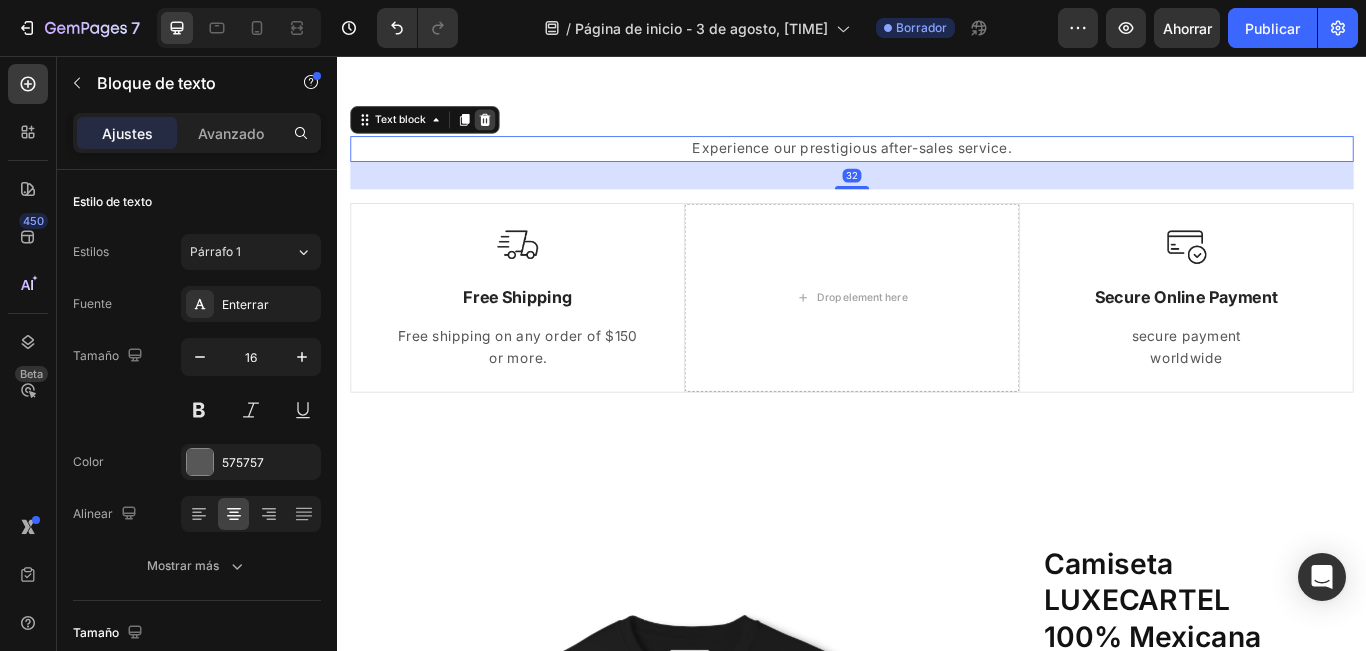 click 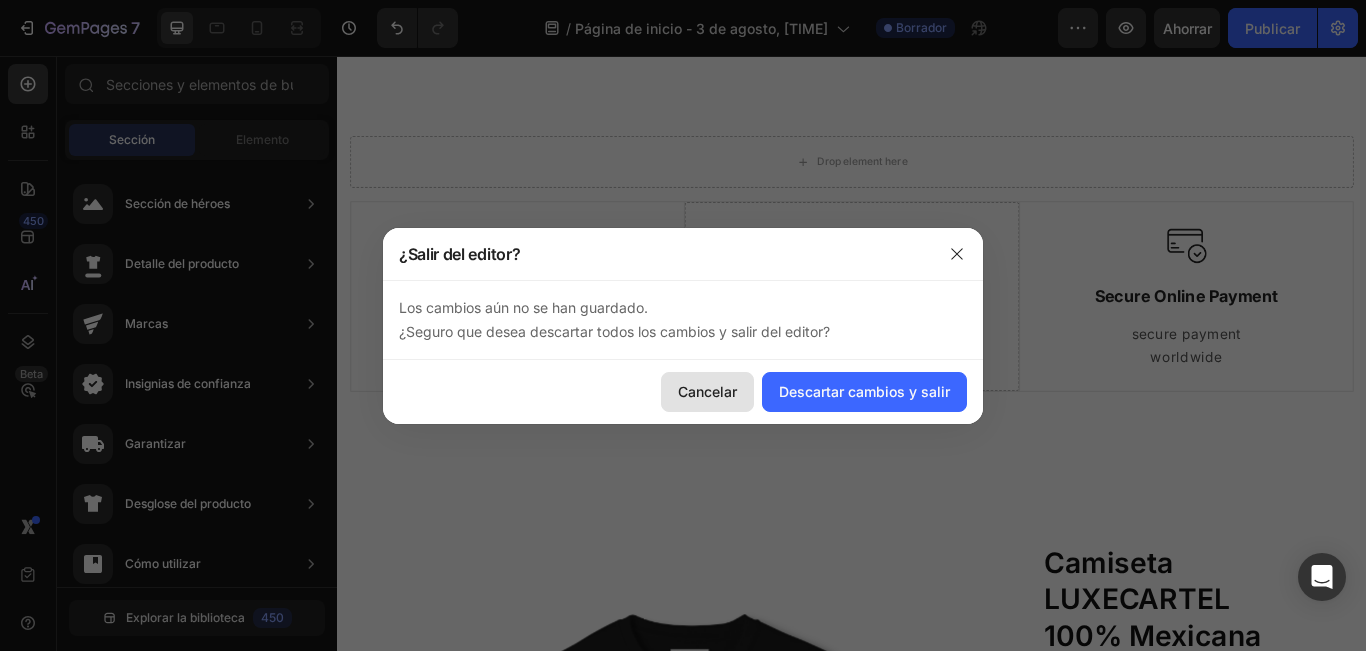 click on "Cancelar" at bounding box center (707, 391) 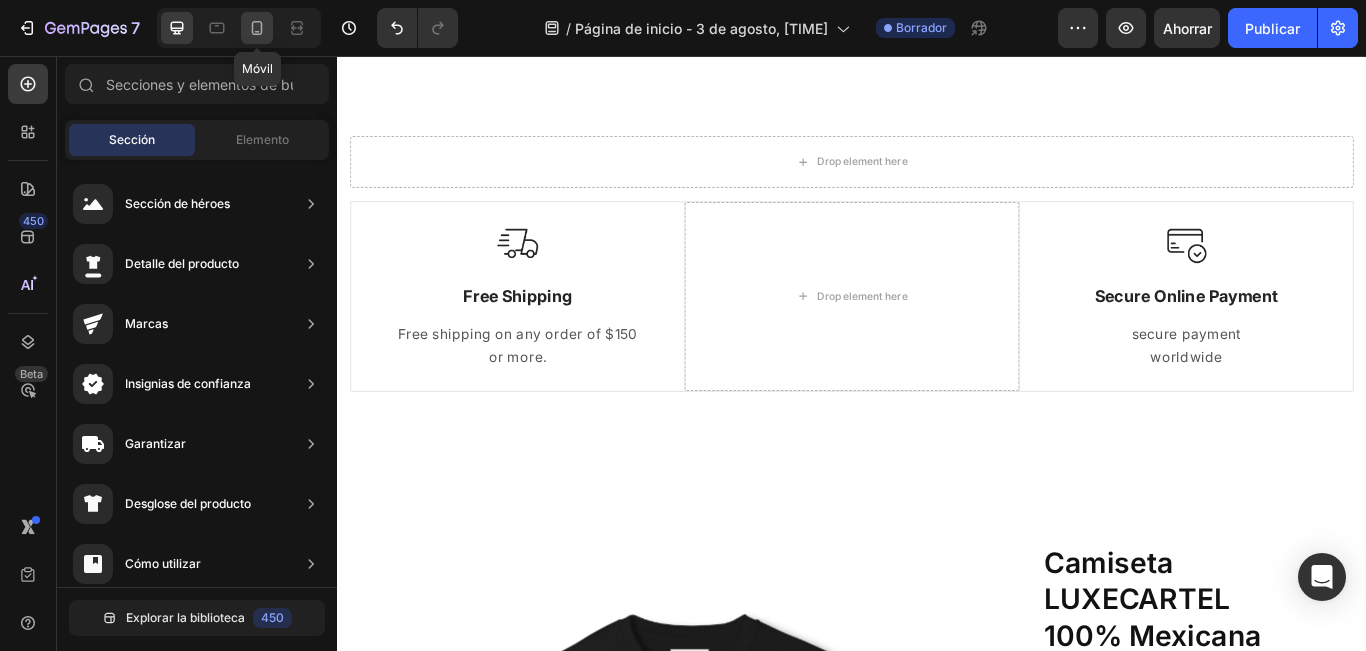 click 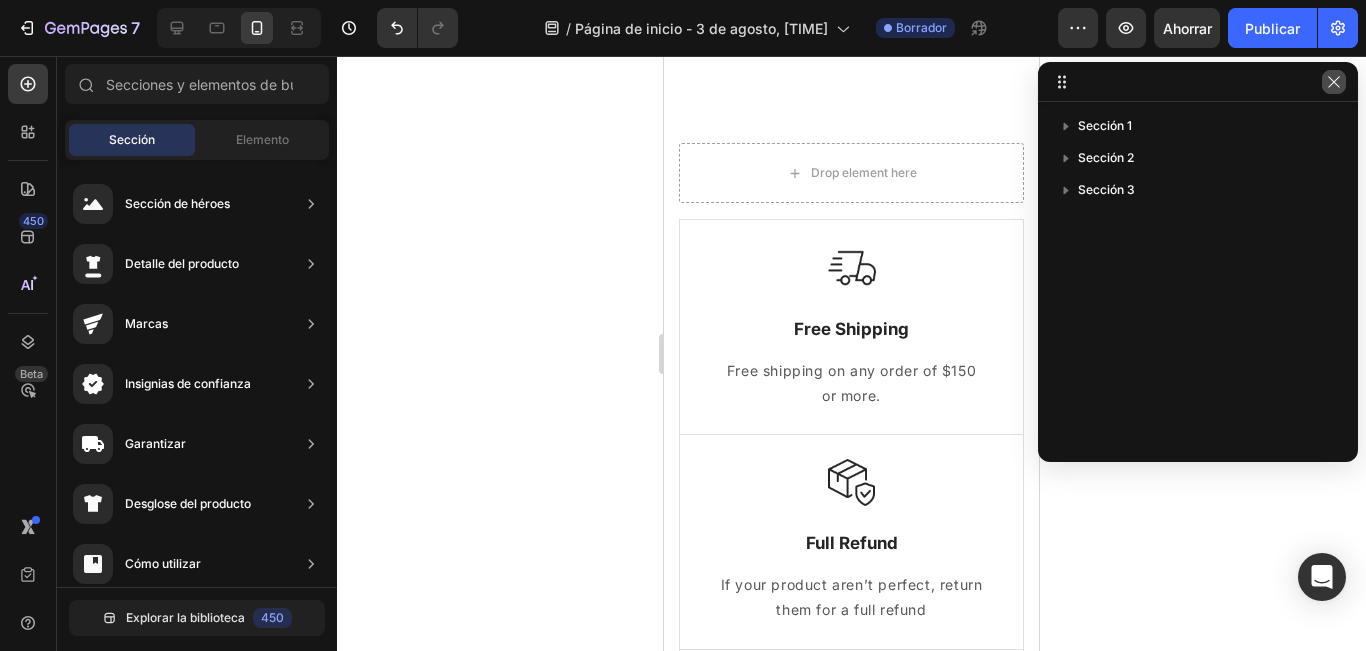 click 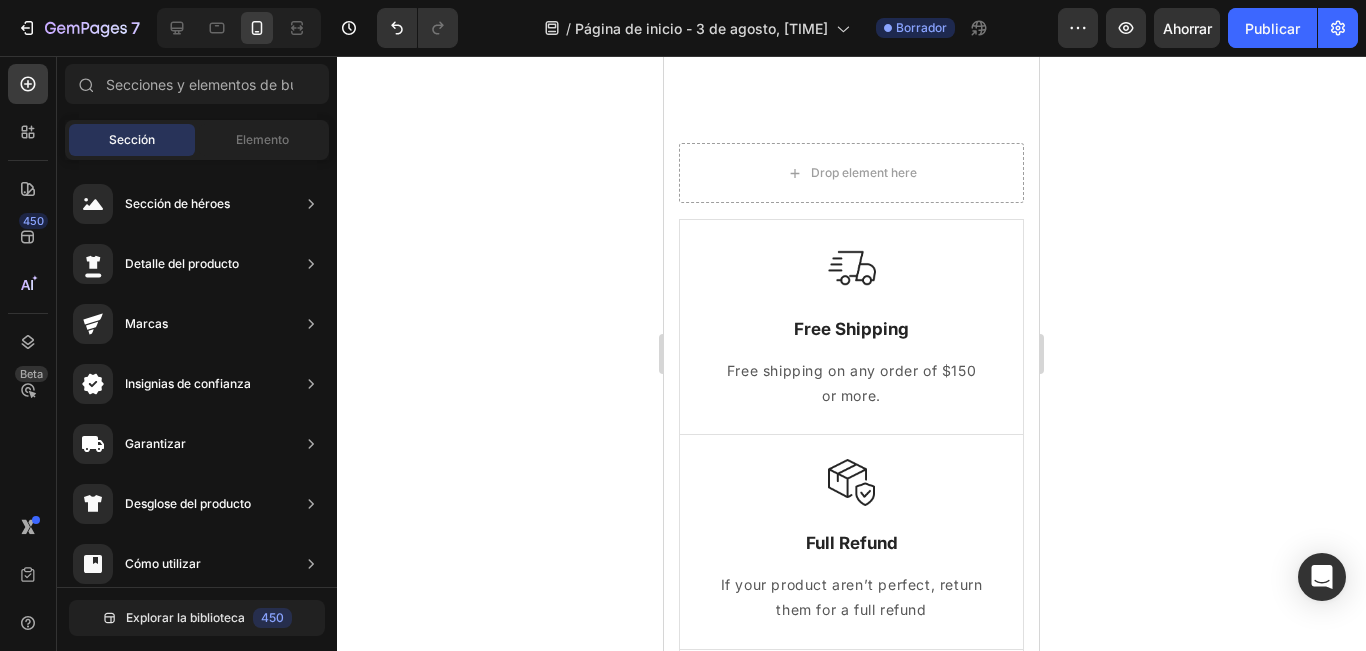 scroll, scrollTop: 0, scrollLeft: 0, axis: both 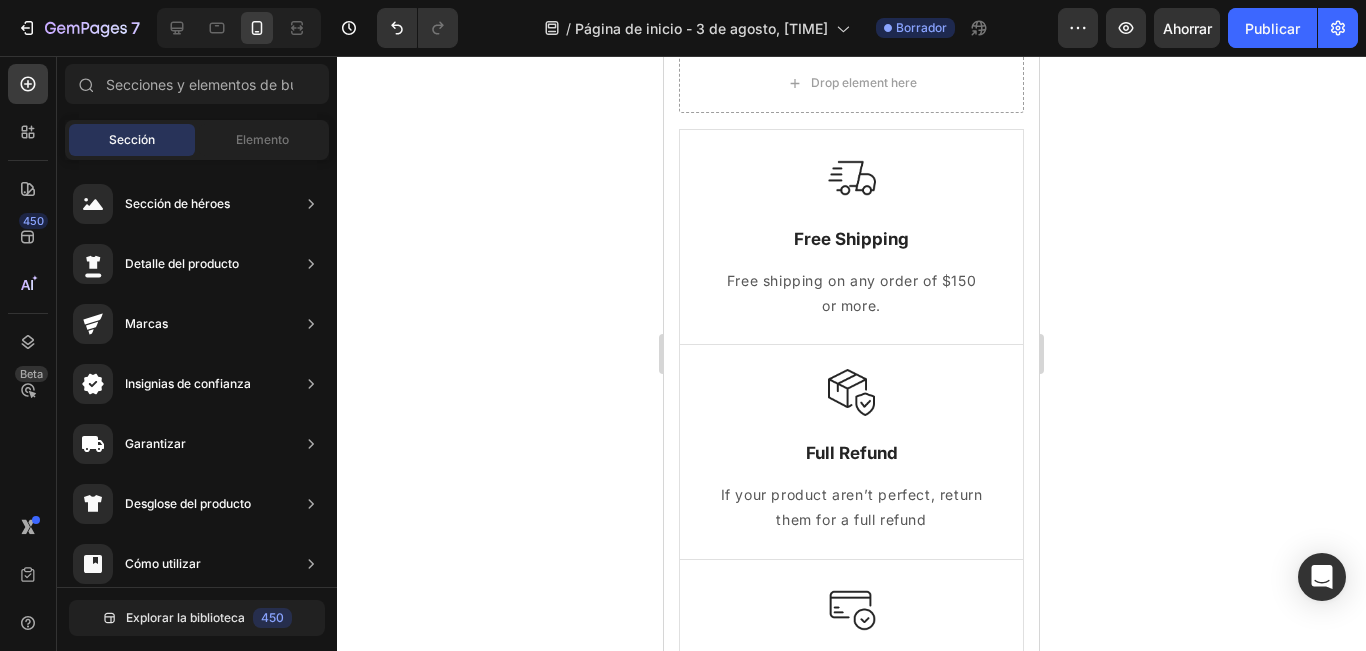 drag, startPoint x: 1033, startPoint y: 178, endPoint x: 1709, endPoint y: 511, distance: 753.5682 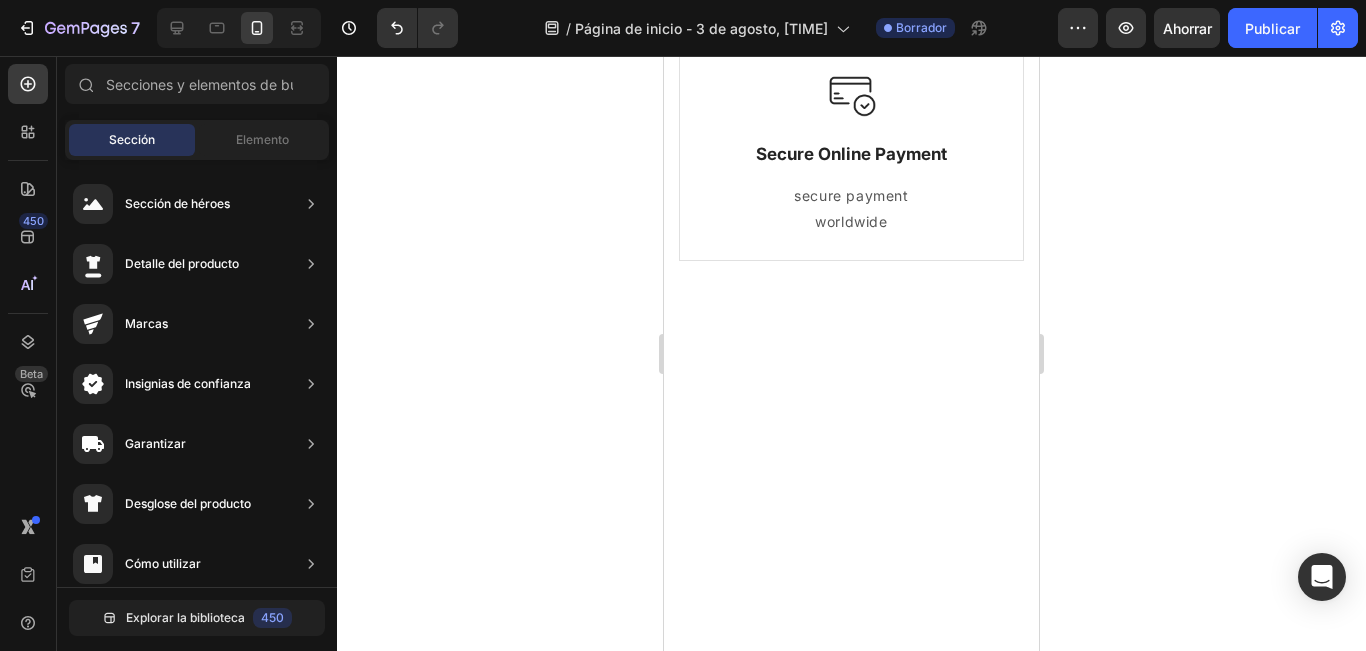 scroll, scrollTop: 0, scrollLeft: 0, axis: both 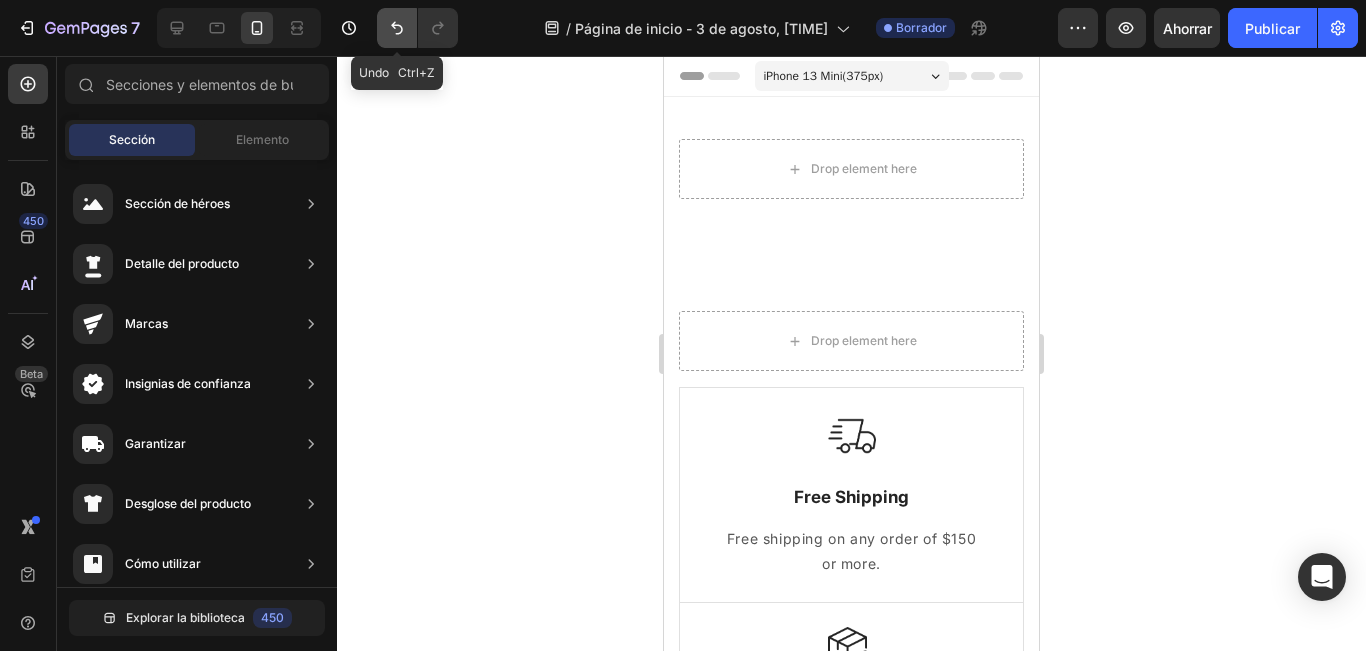 click 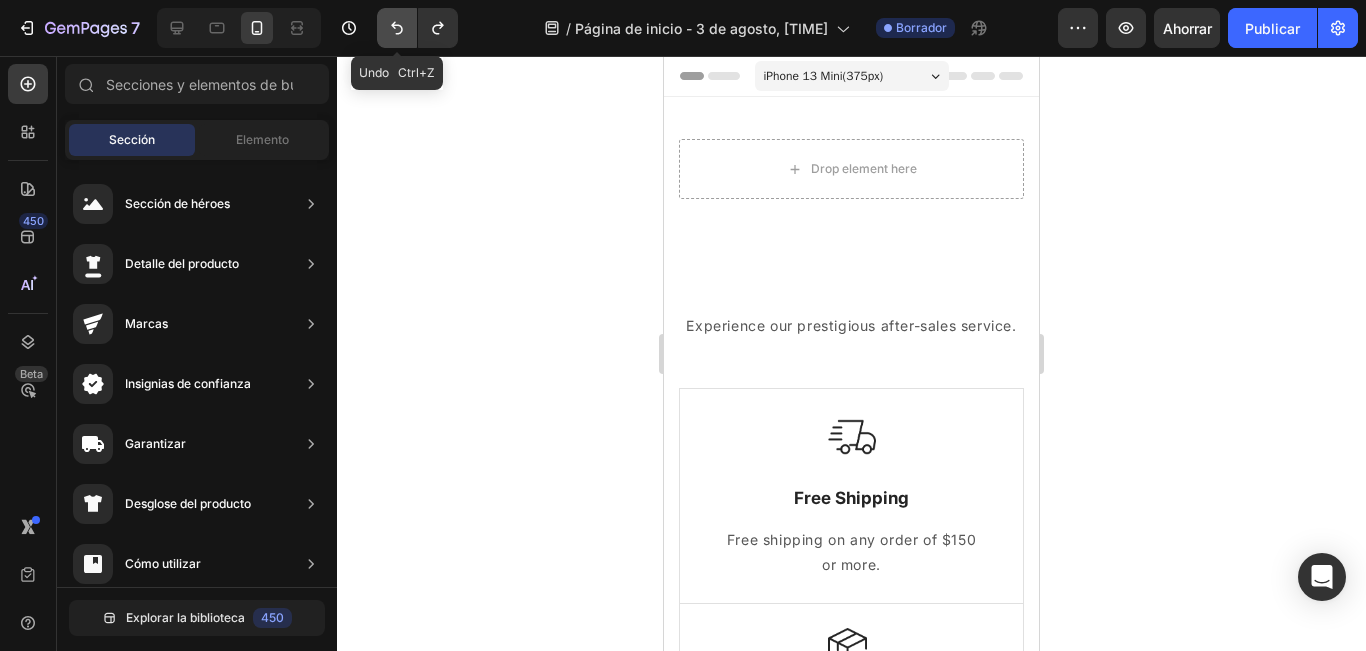click 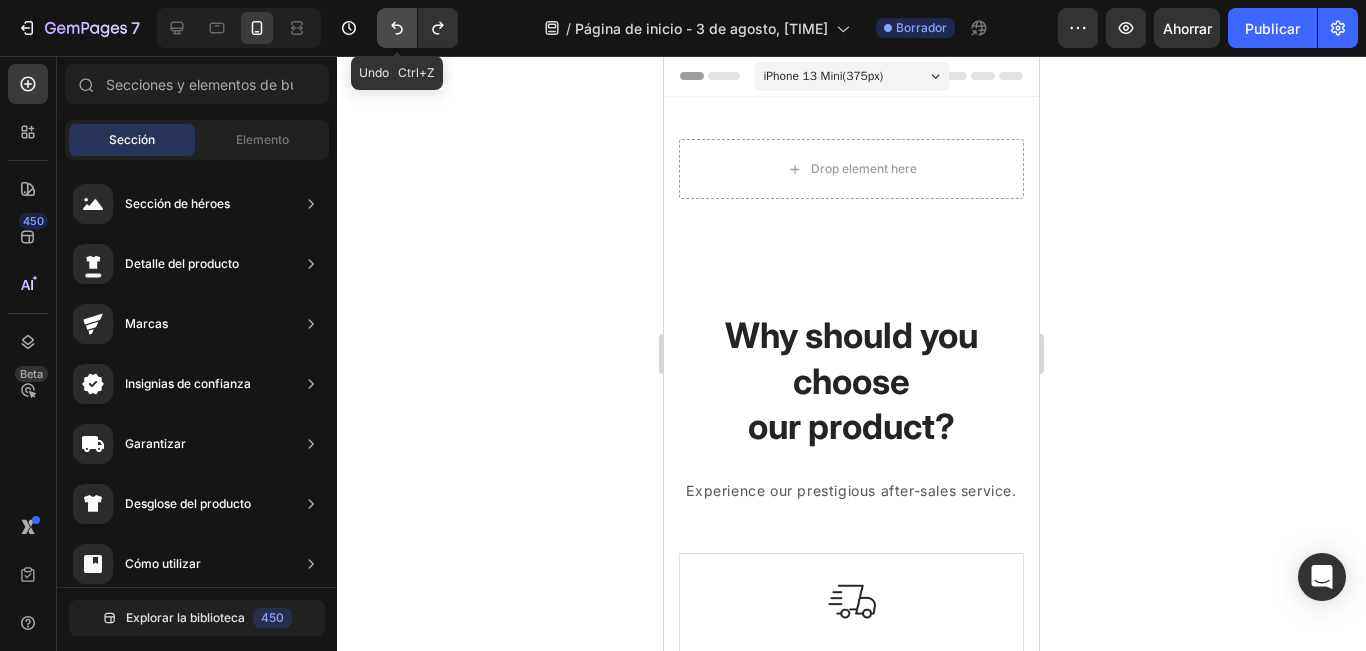 click 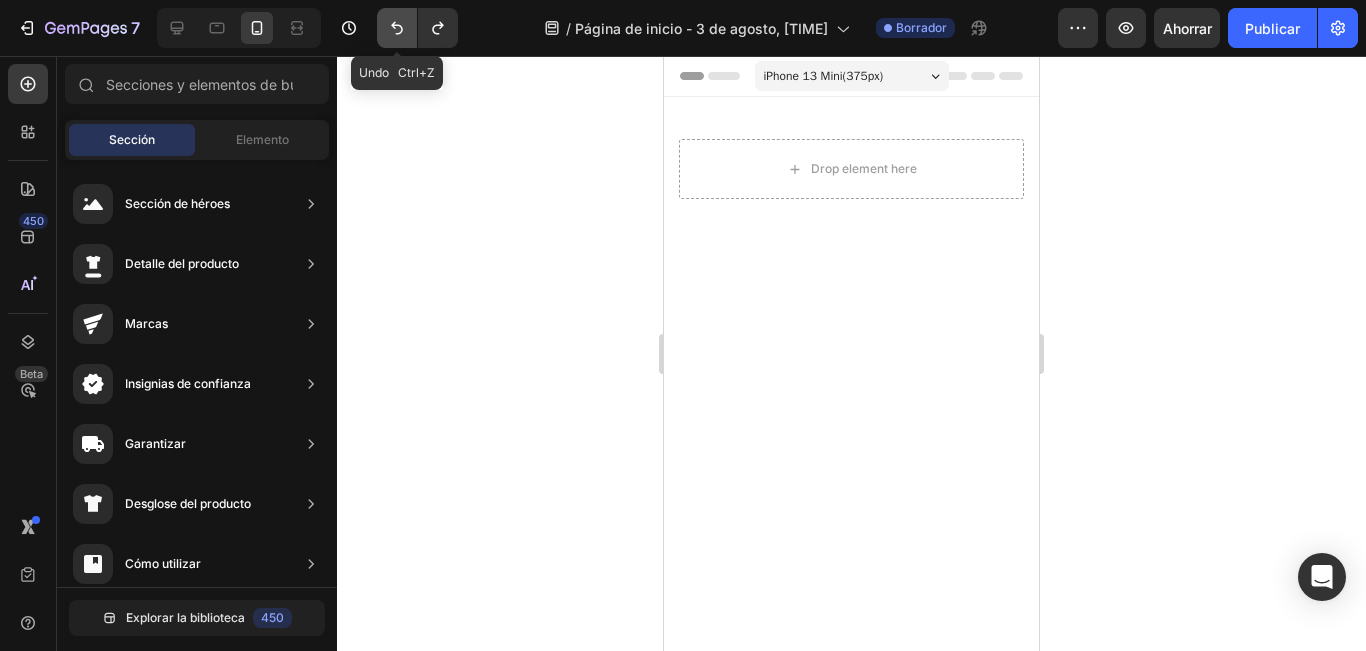 click 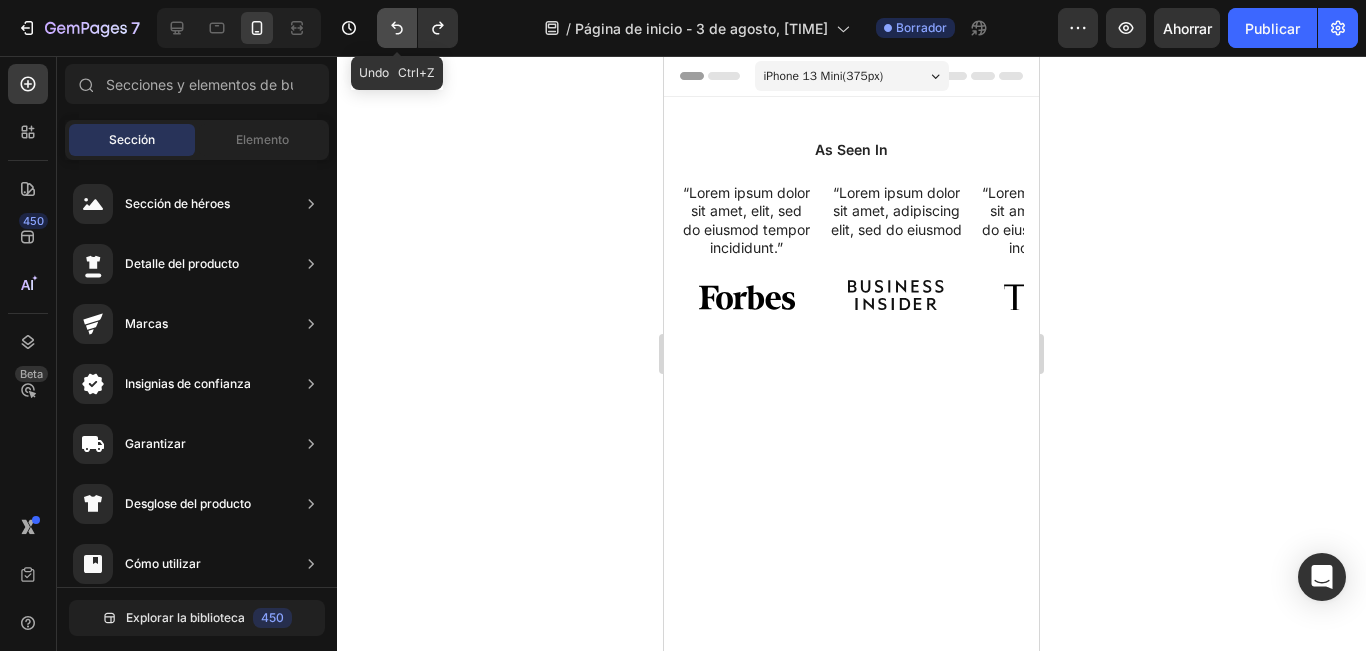 click 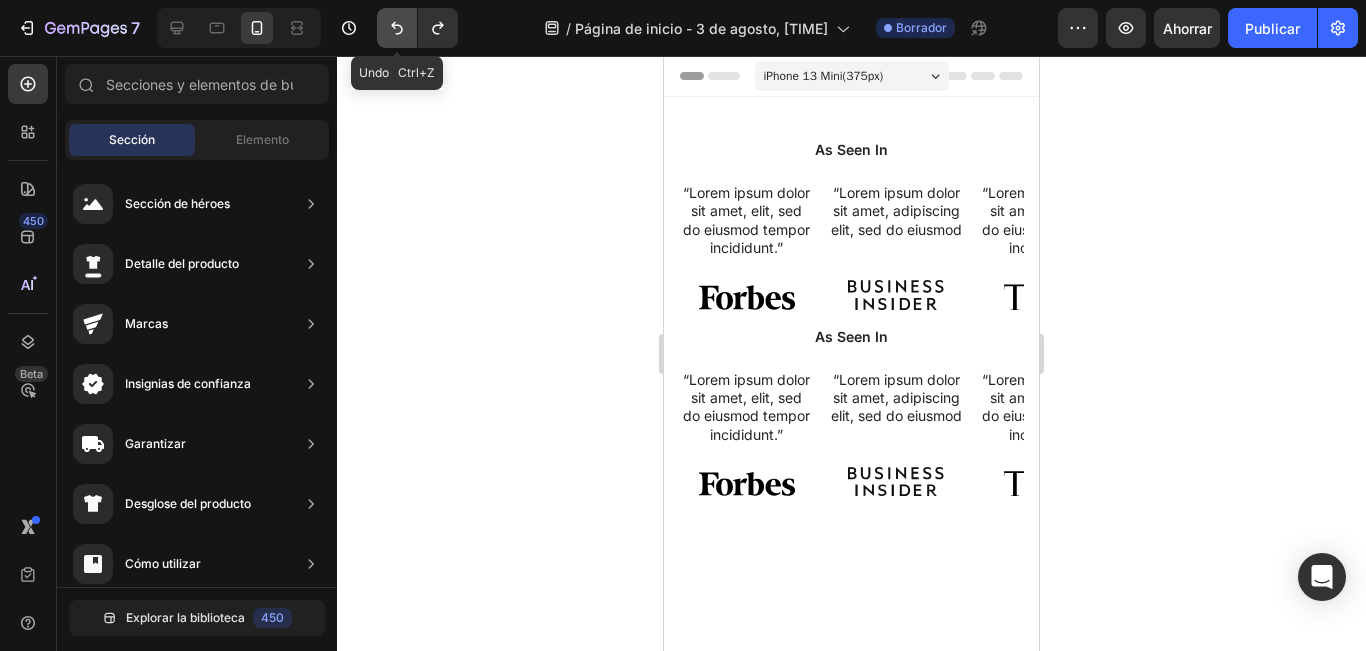 click 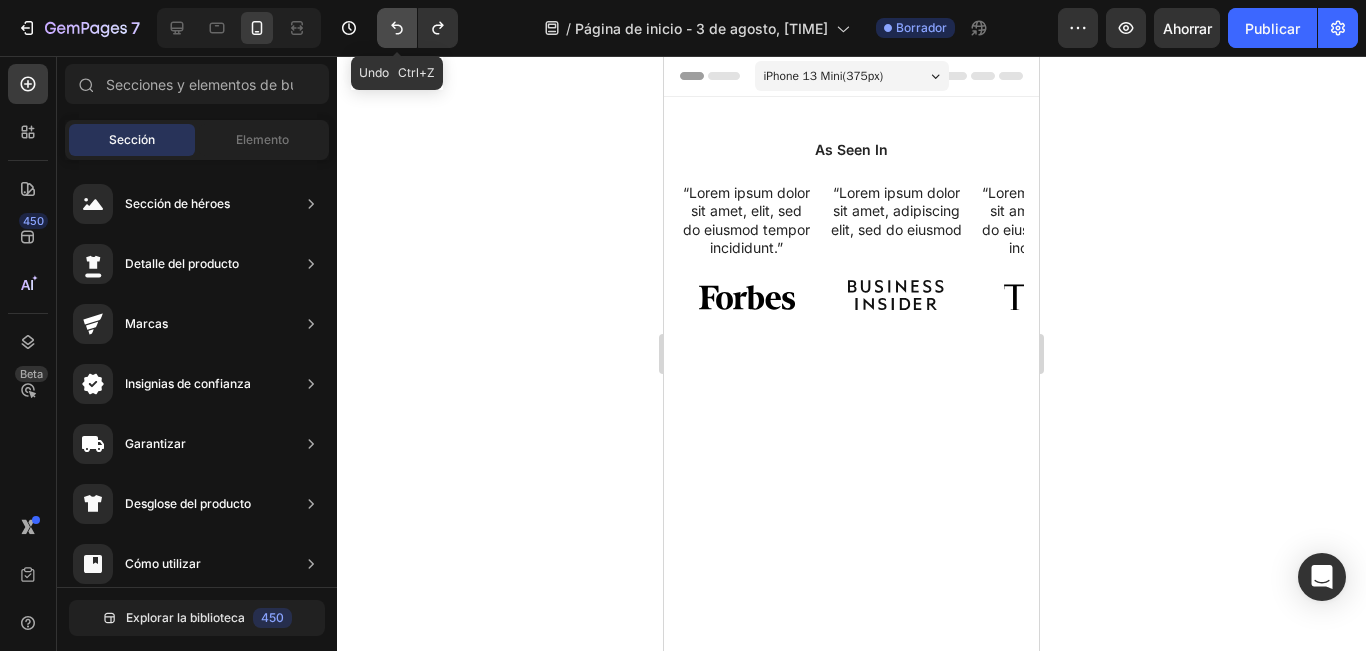 click 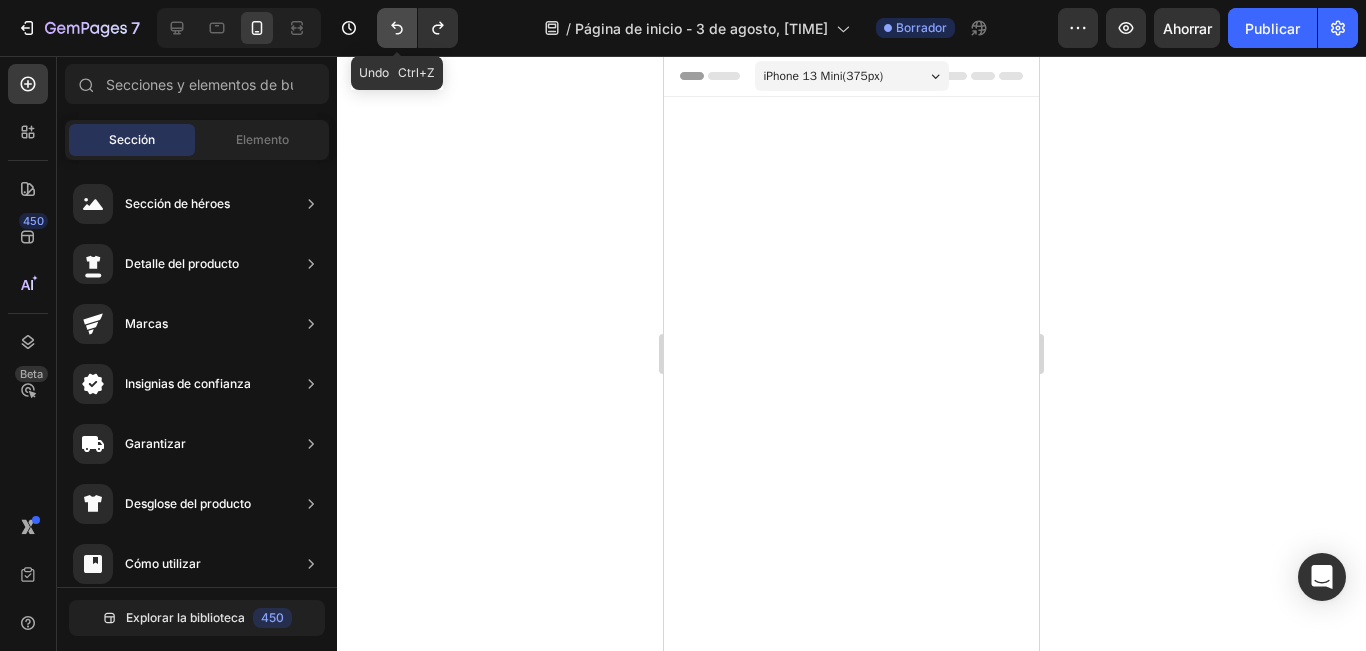 click 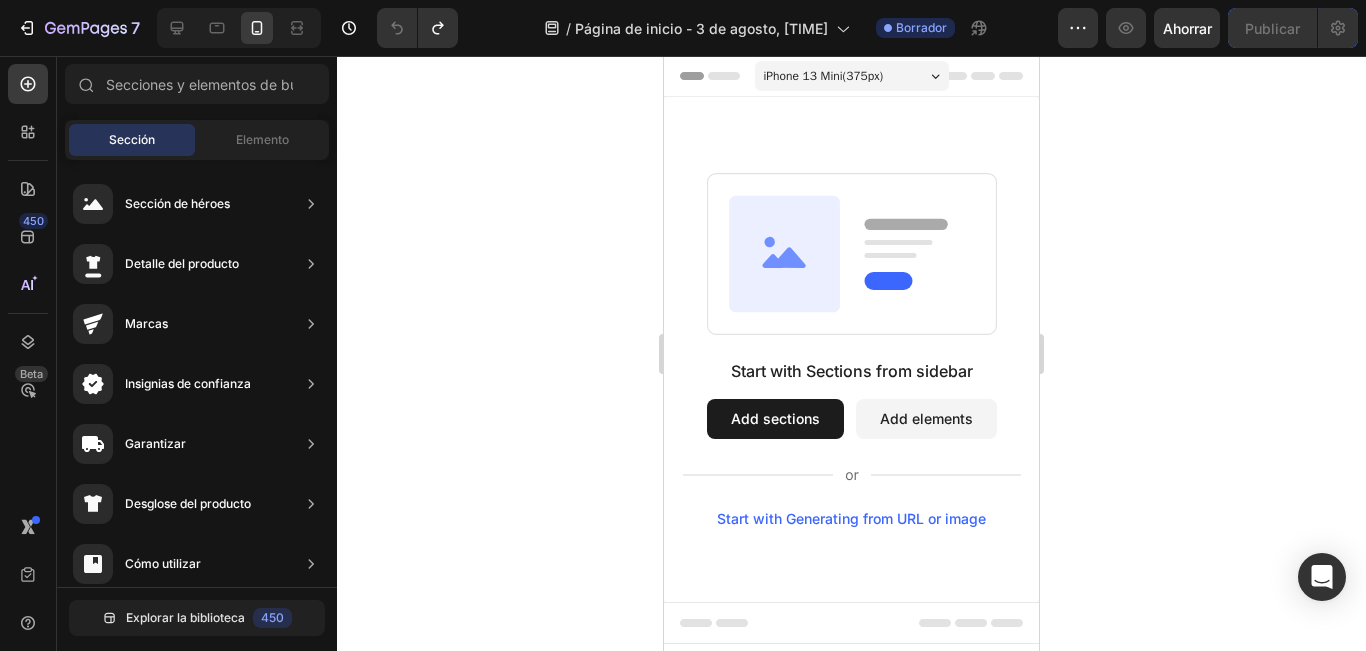 click on "Add sections" at bounding box center (775, 419) 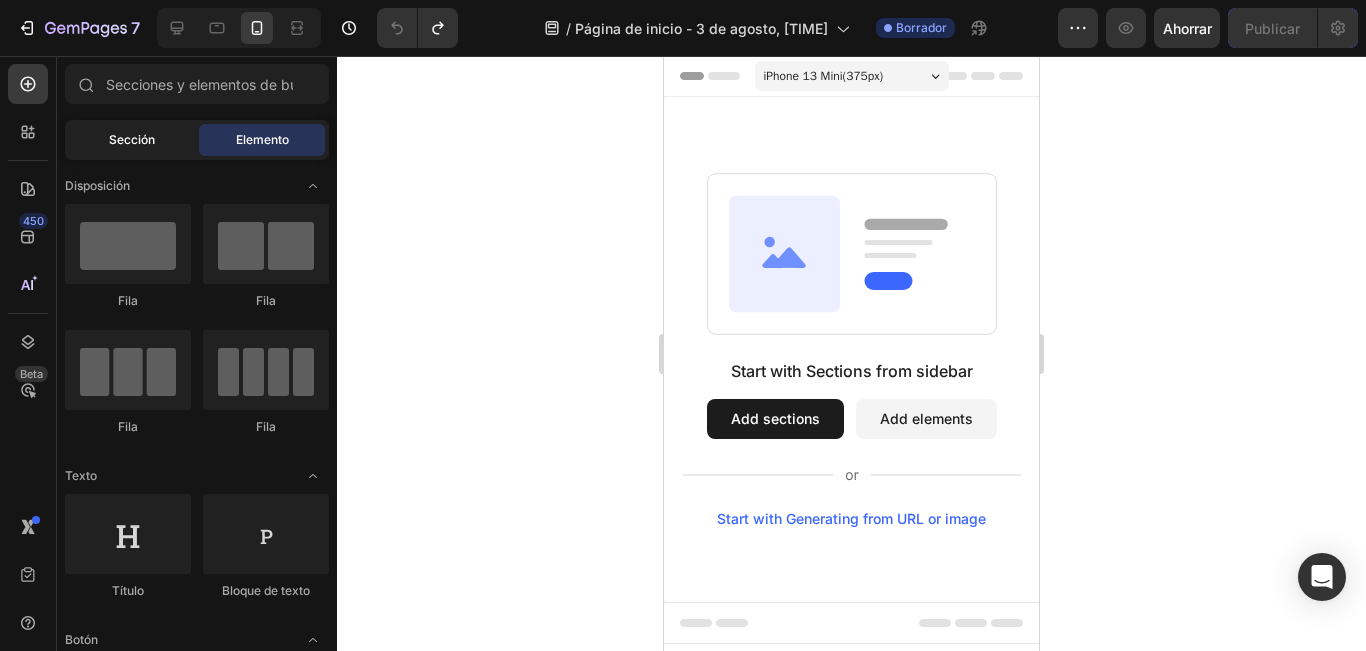 click on "Sección" 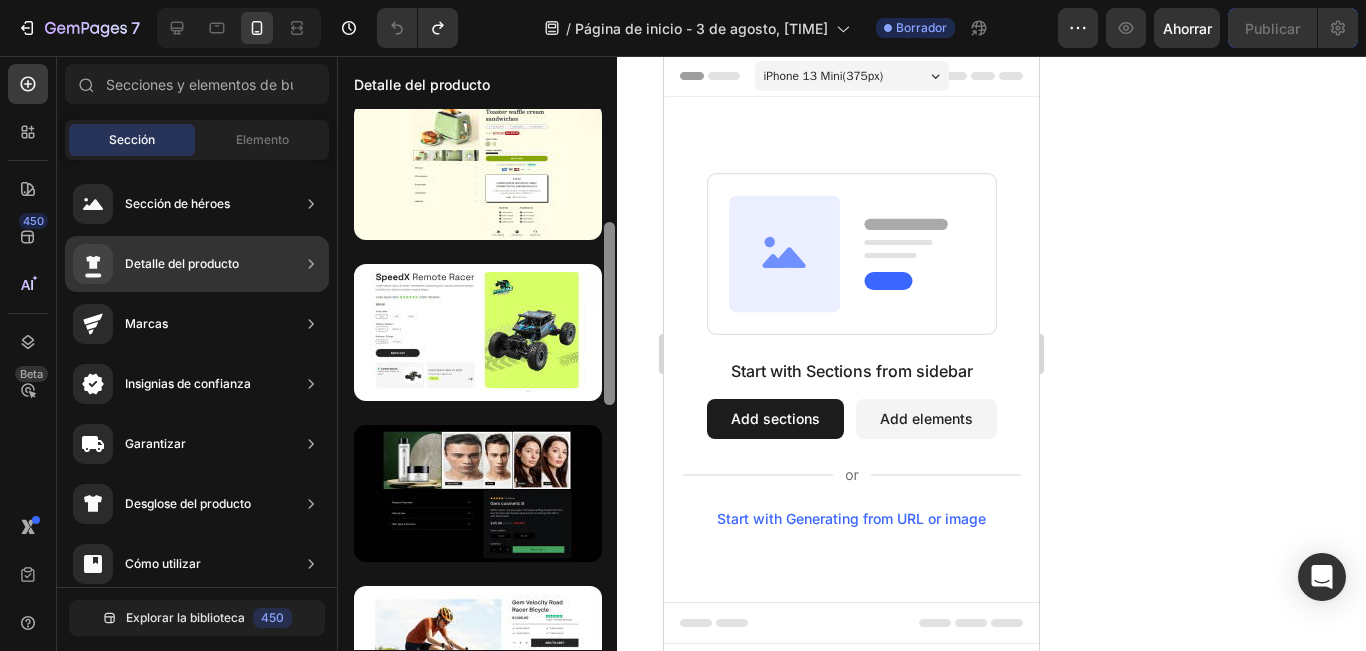 drag, startPoint x: 607, startPoint y: 246, endPoint x: 614, endPoint y: 360, distance: 114.21471 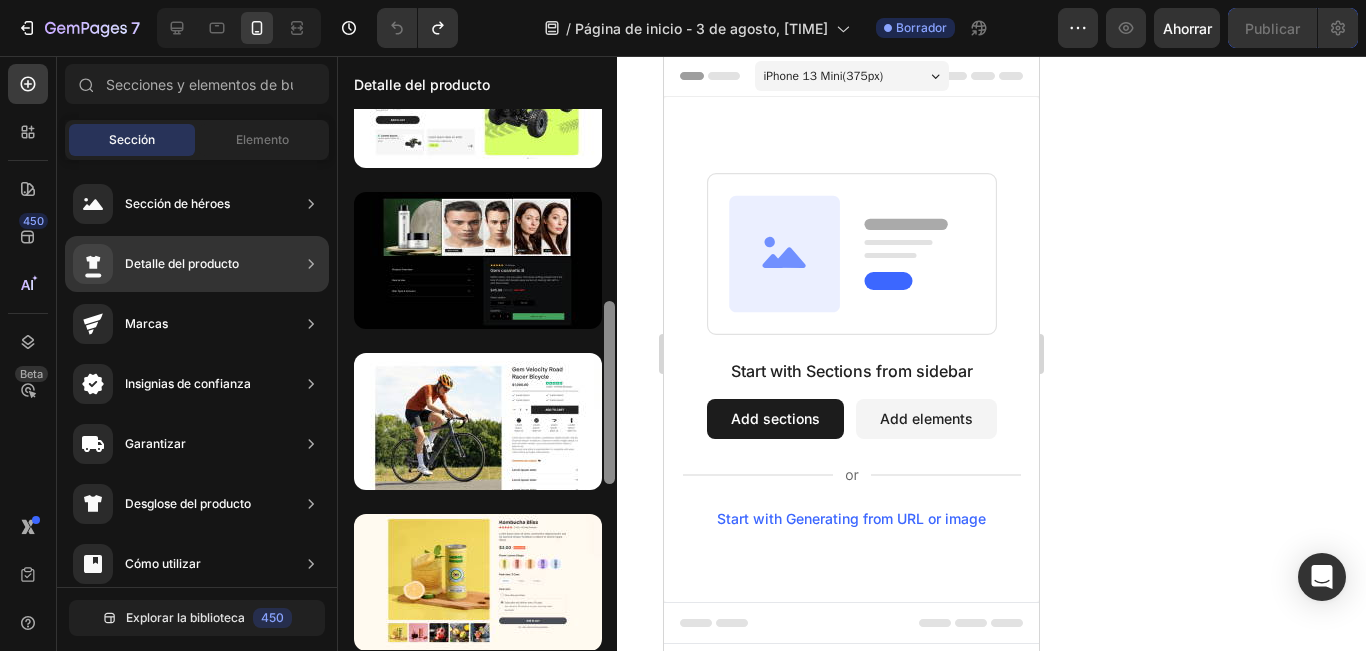 drag, startPoint x: 614, startPoint y: 360, endPoint x: 614, endPoint y: 438, distance: 78 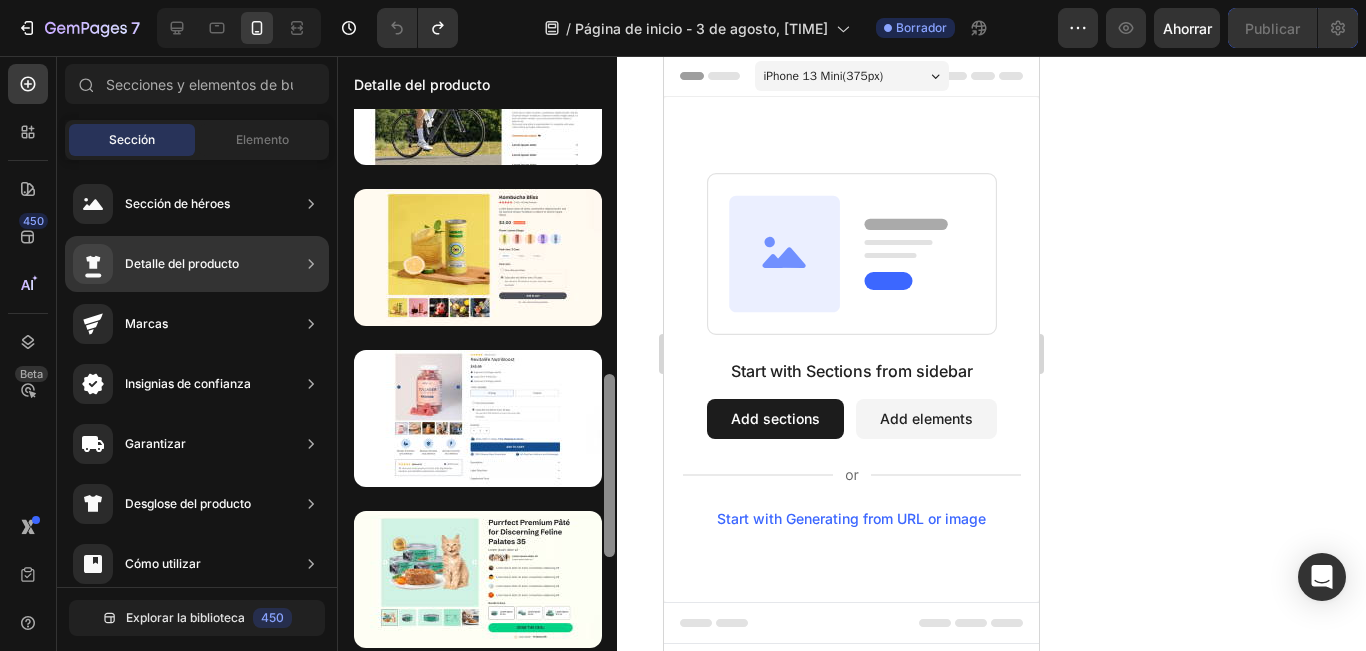 drag, startPoint x: 614, startPoint y: 438, endPoint x: 603, endPoint y: 552, distance: 114.52947 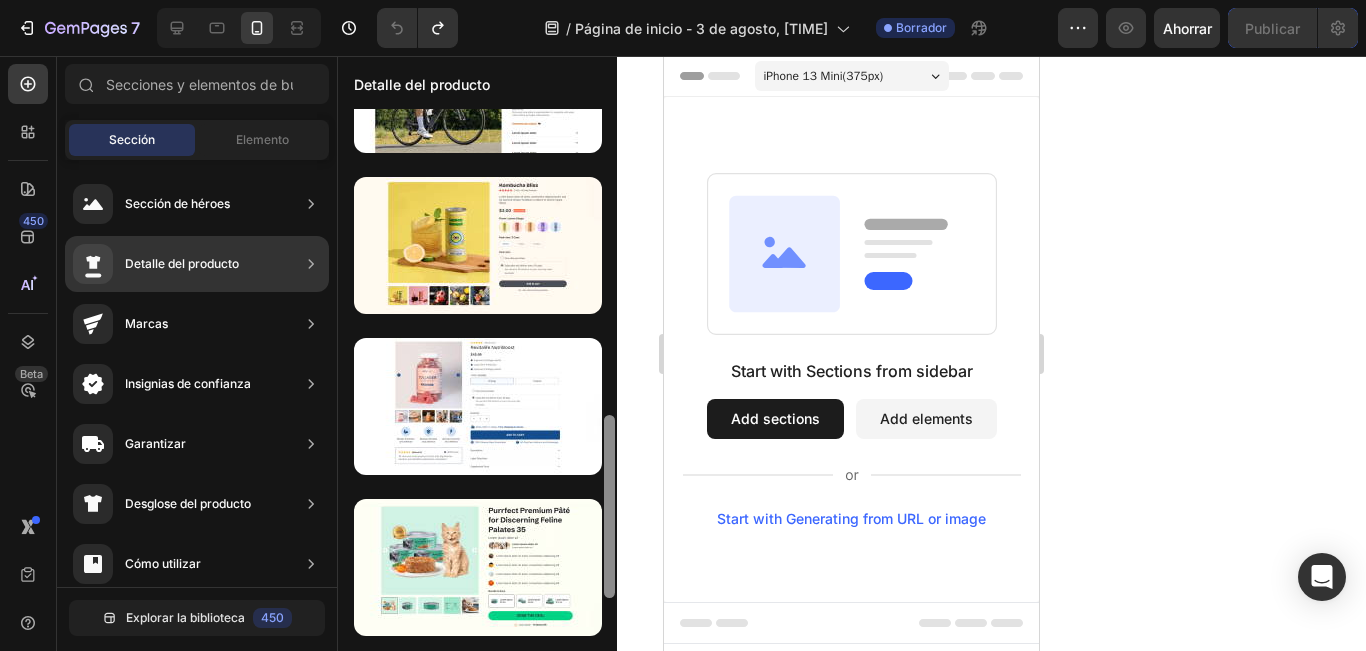 scroll, scrollTop: 1057, scrollLeft: 0, axis: vertical 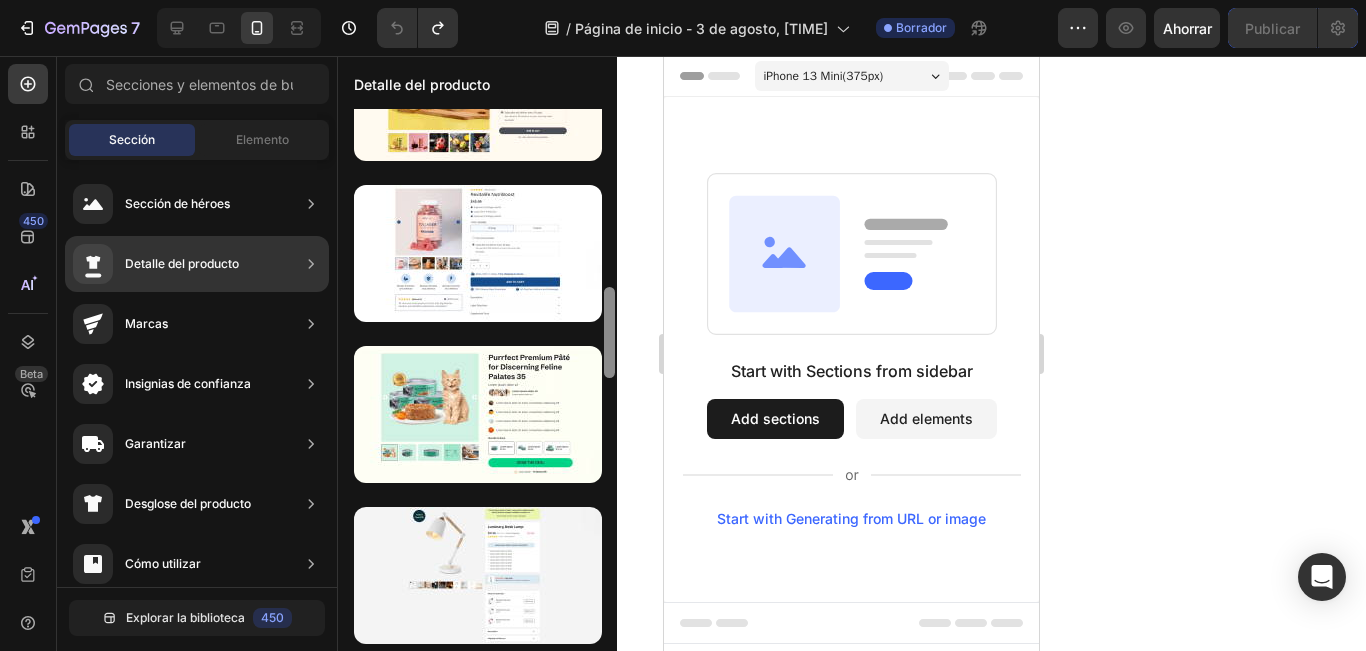 drag, startPoint x: 603, startPoint y: 552, endPoint x: 608, endPoint y: 345, distance: 207.06038 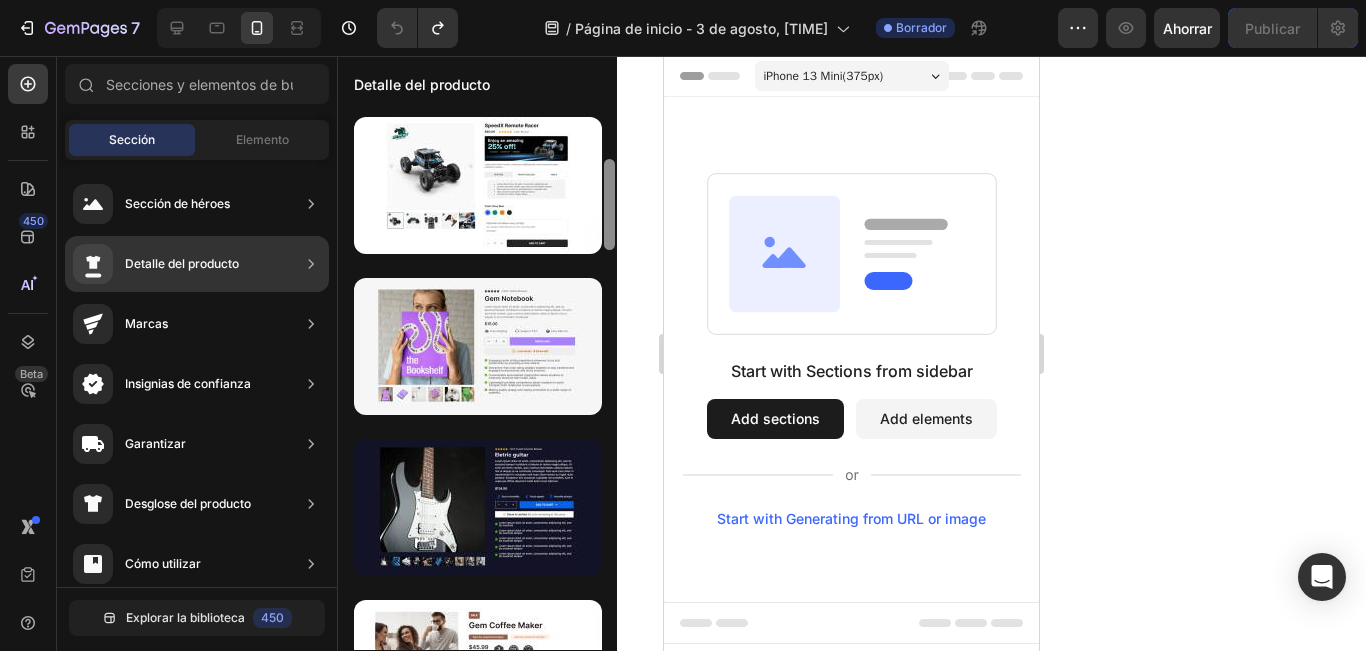 scroll, scrollTop: 2053, scrollLeft: 0, axis: vertical 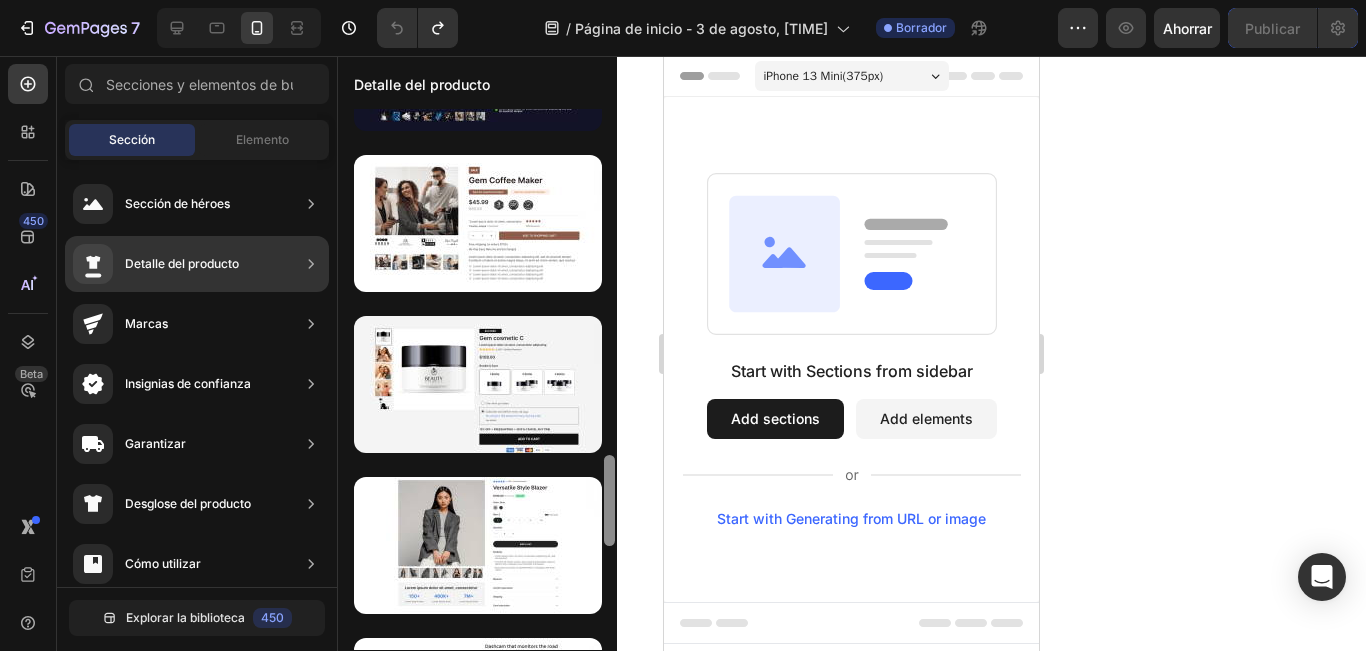 drag, startPoint x: 608, startPoint y: 345, endPoint x: 608, endPoint y: 513, distance: 168 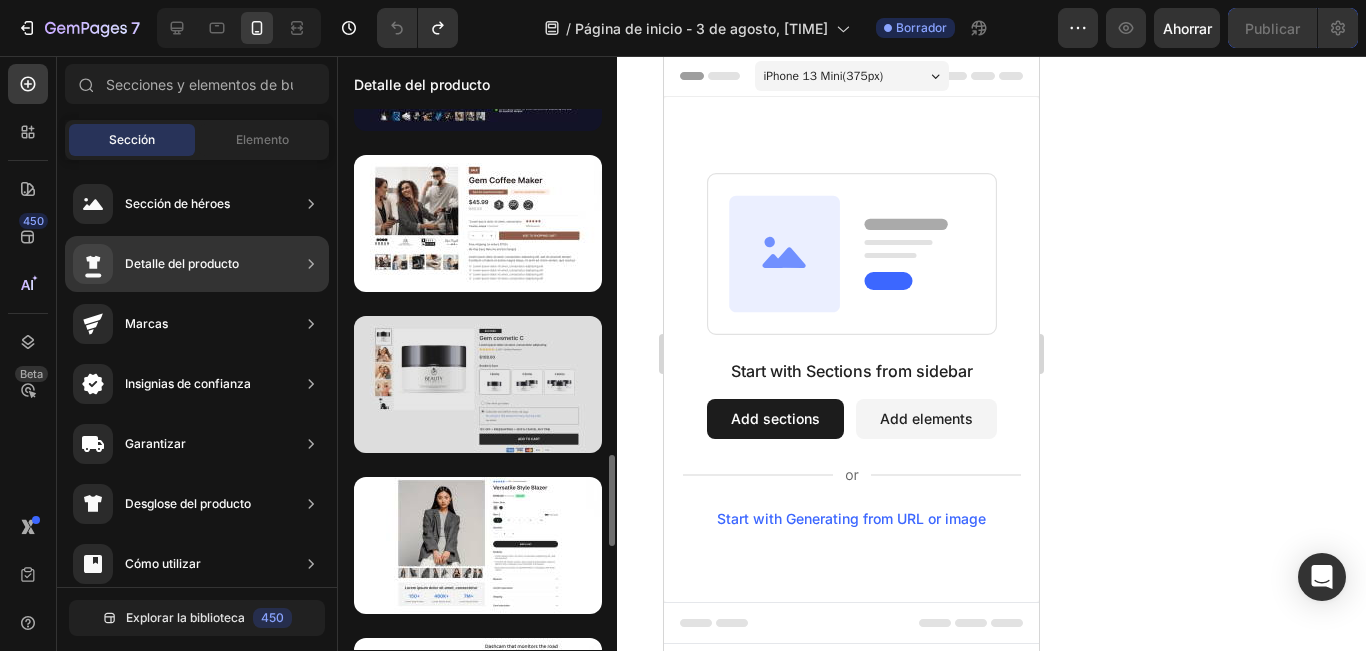 click at bounding box center [478, 384] 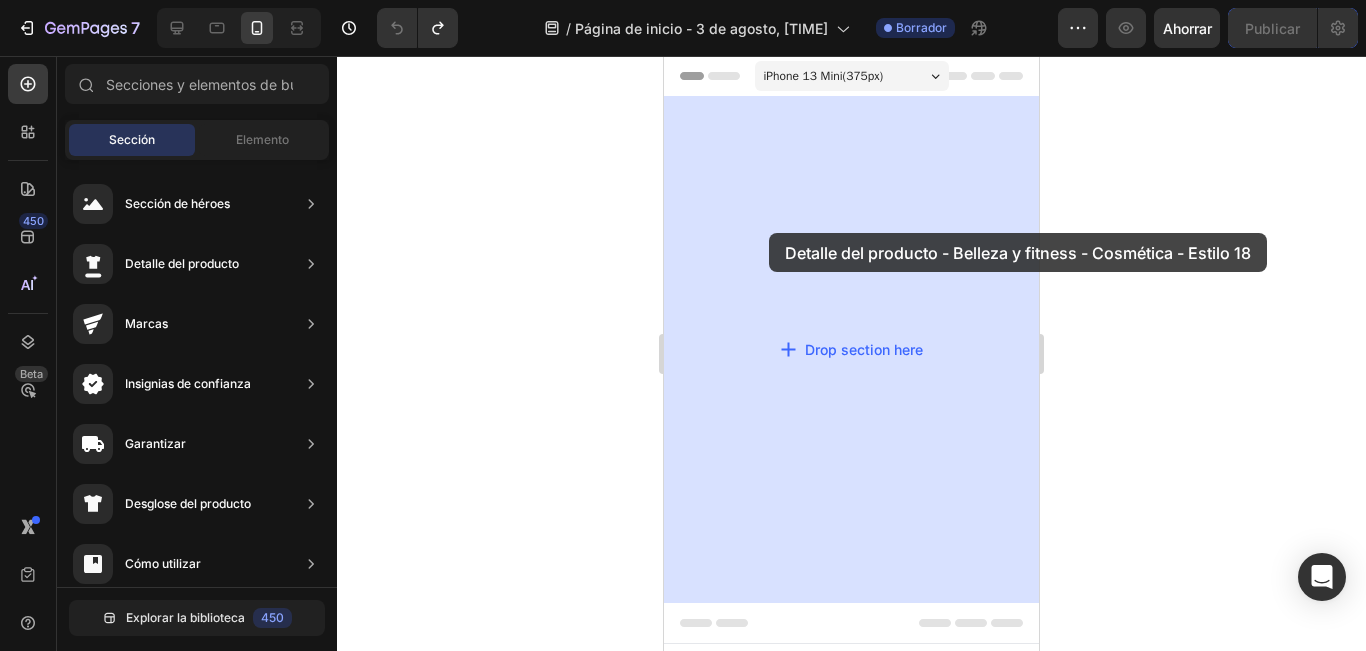 drag, startPoint x: 1108, startPoint y: 469, endPoint x: 769, endPoint y: 233, distance: 413.0581 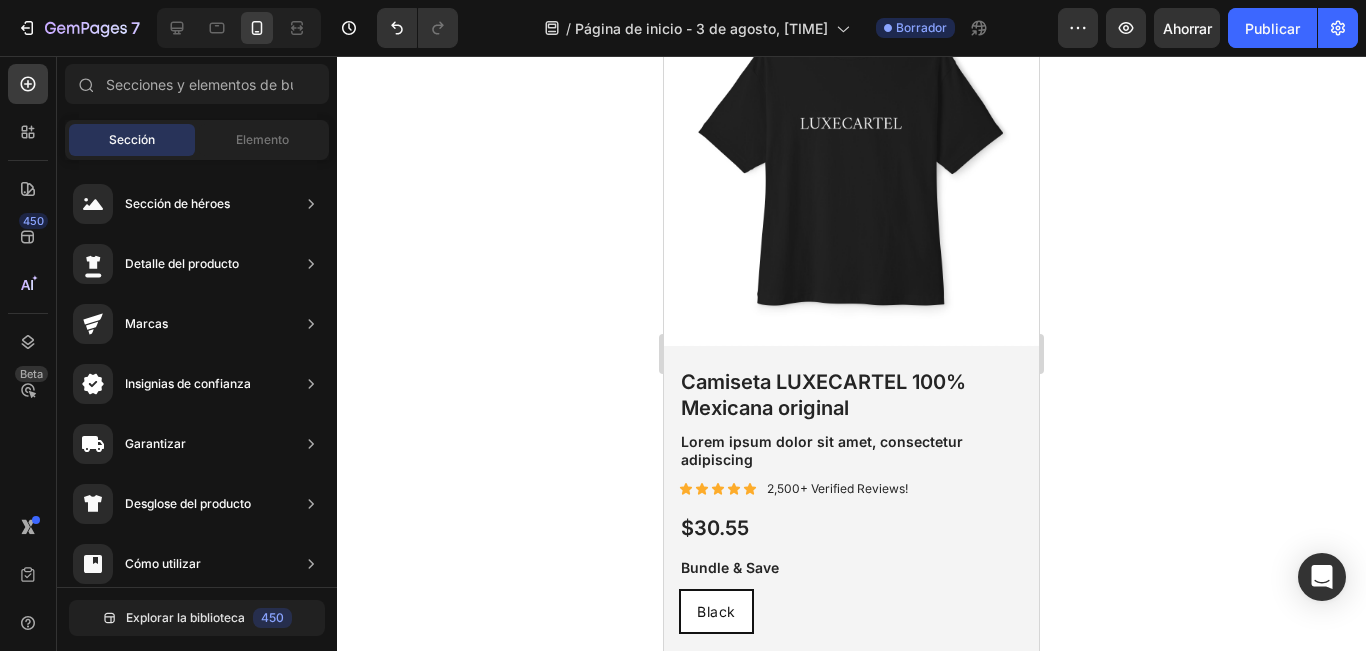 scroll, scrollTop: 201, scrollLeft: 0, axis: vertical 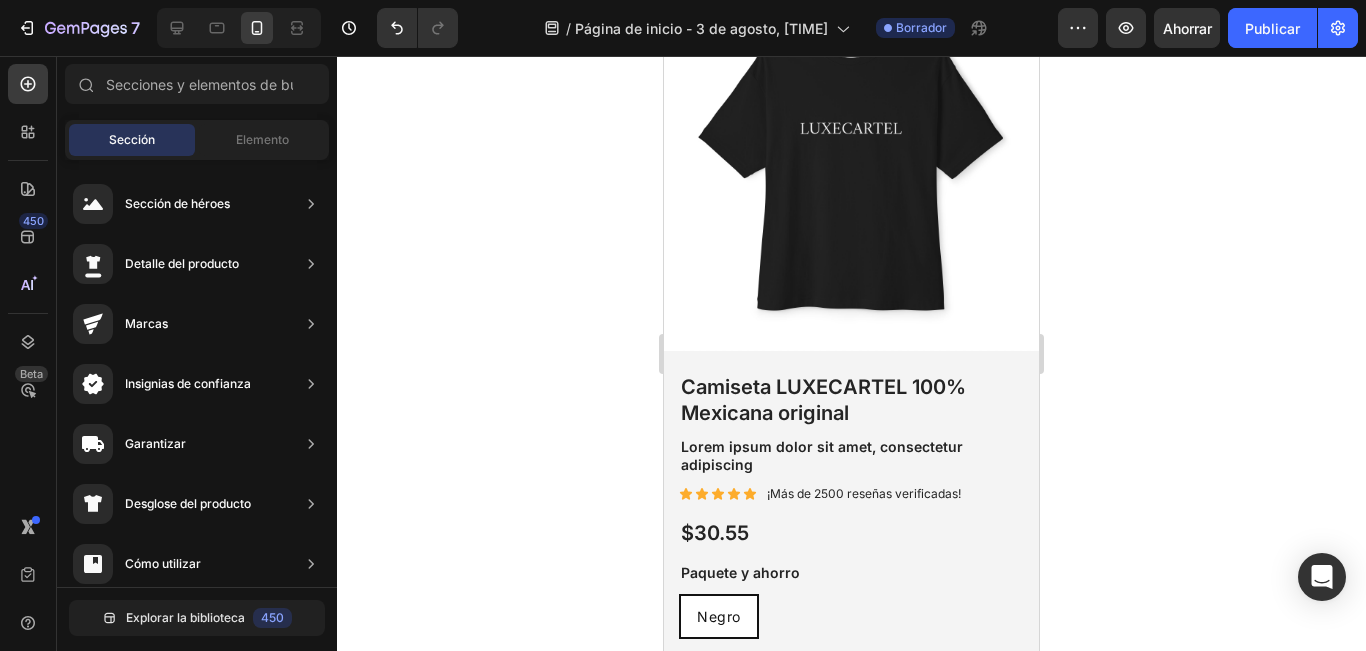 click 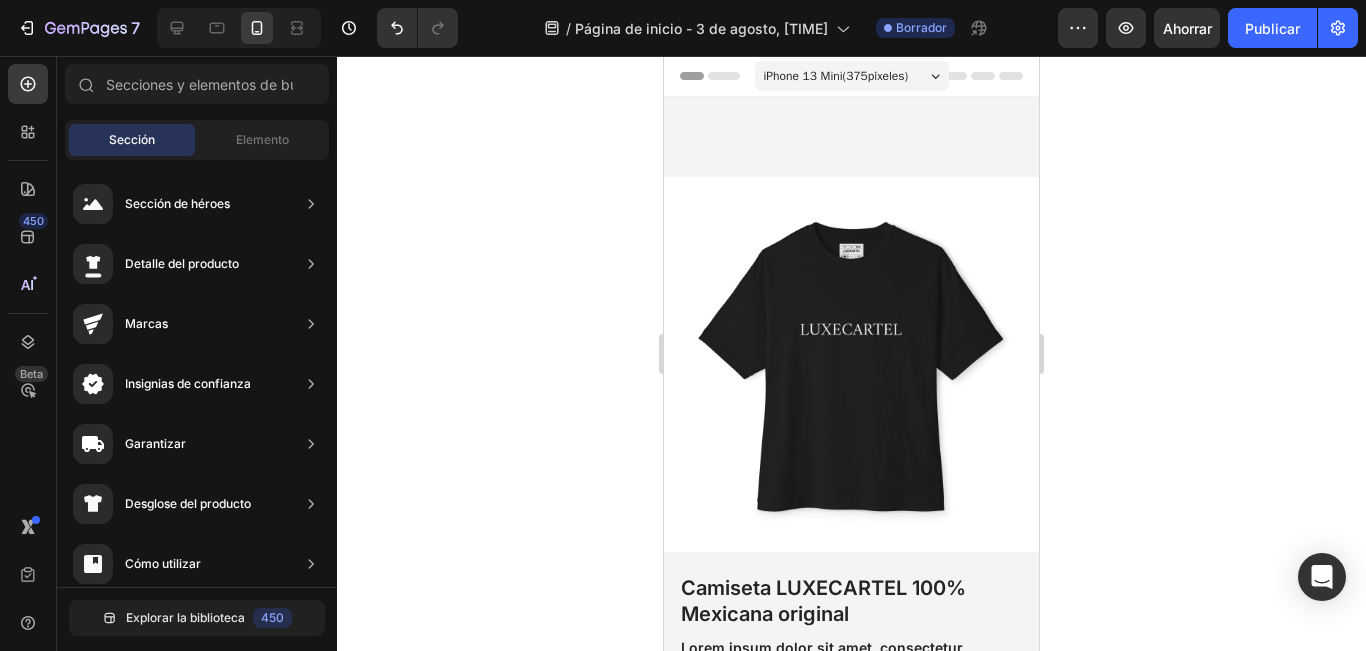 drag, startPoint x: 1031, startPoint y: 171, endPoint x: 1715, endPoint y: 111, distance: 686.6265 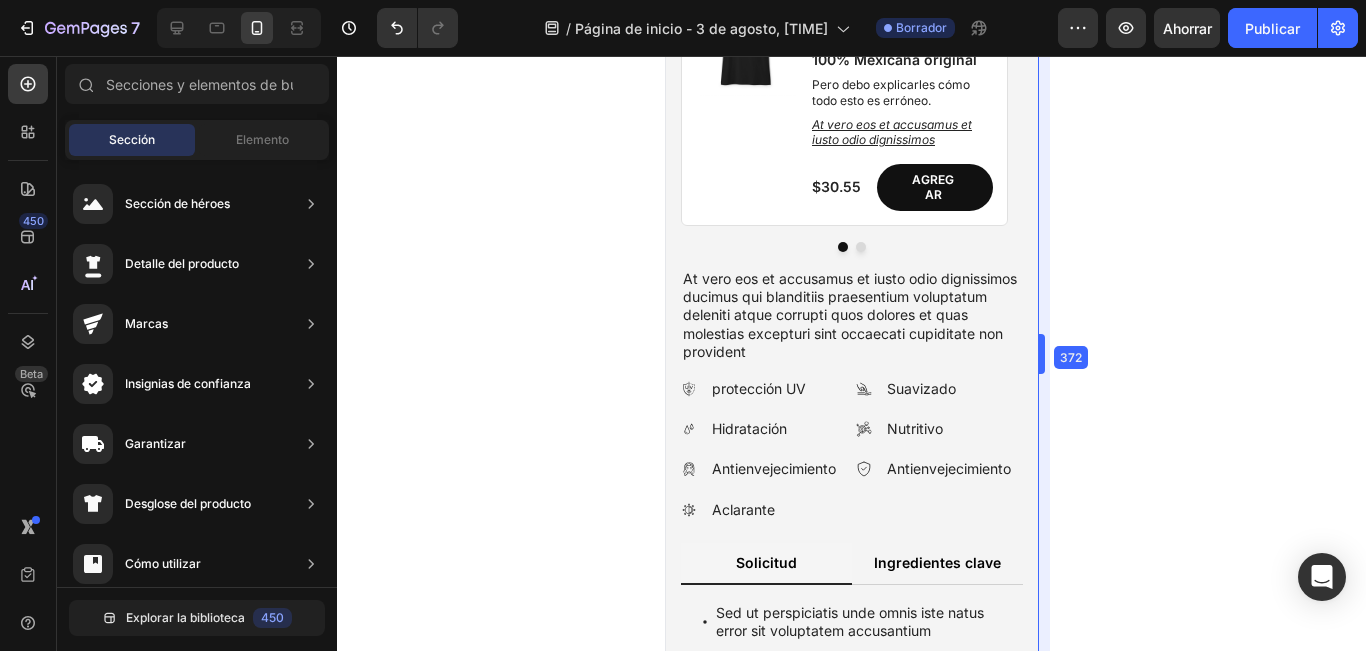 scroll, scrollTop: 1546, scrollLeft: 0, axis: vertical 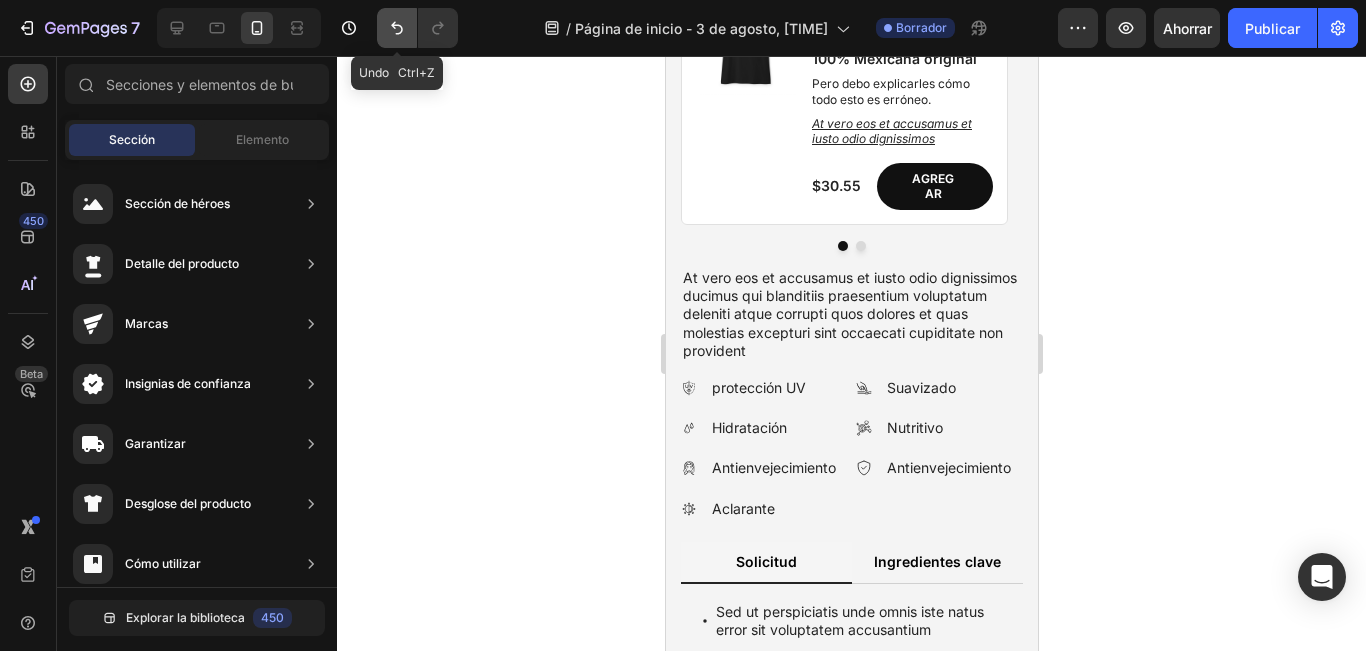 click 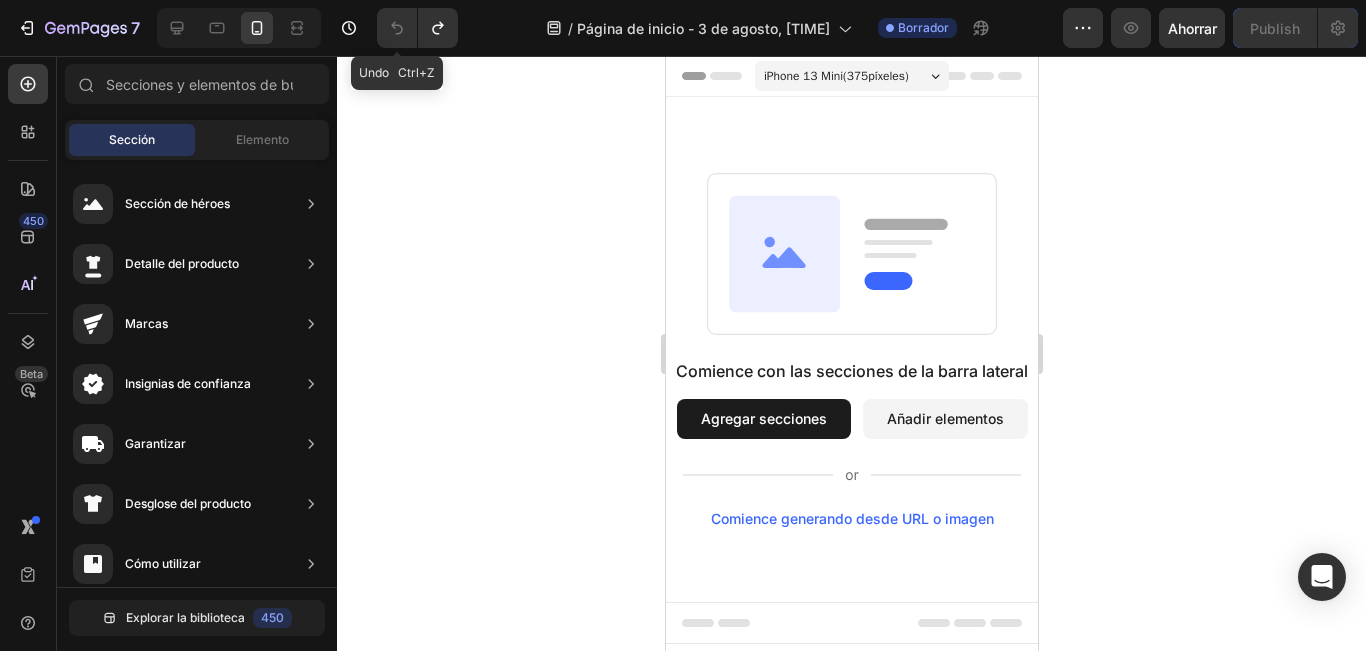 scroll, scrollTop: 0, scrollLeft: 0, axis: both 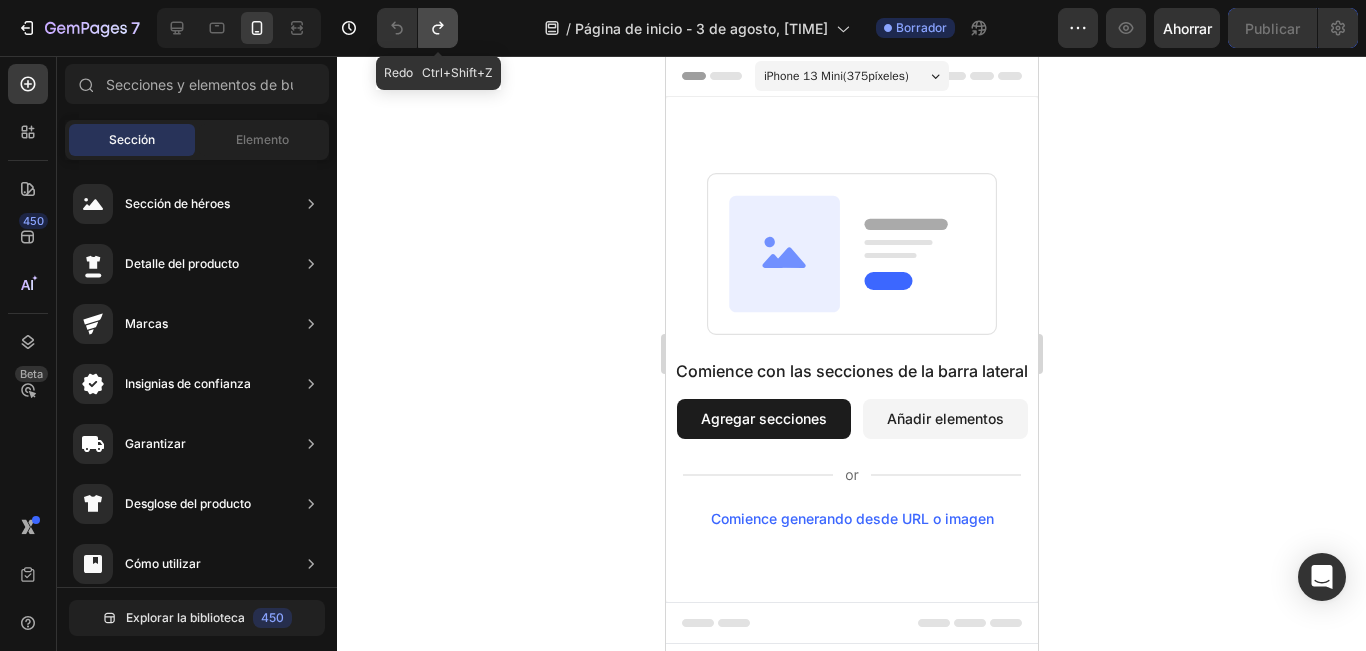 click 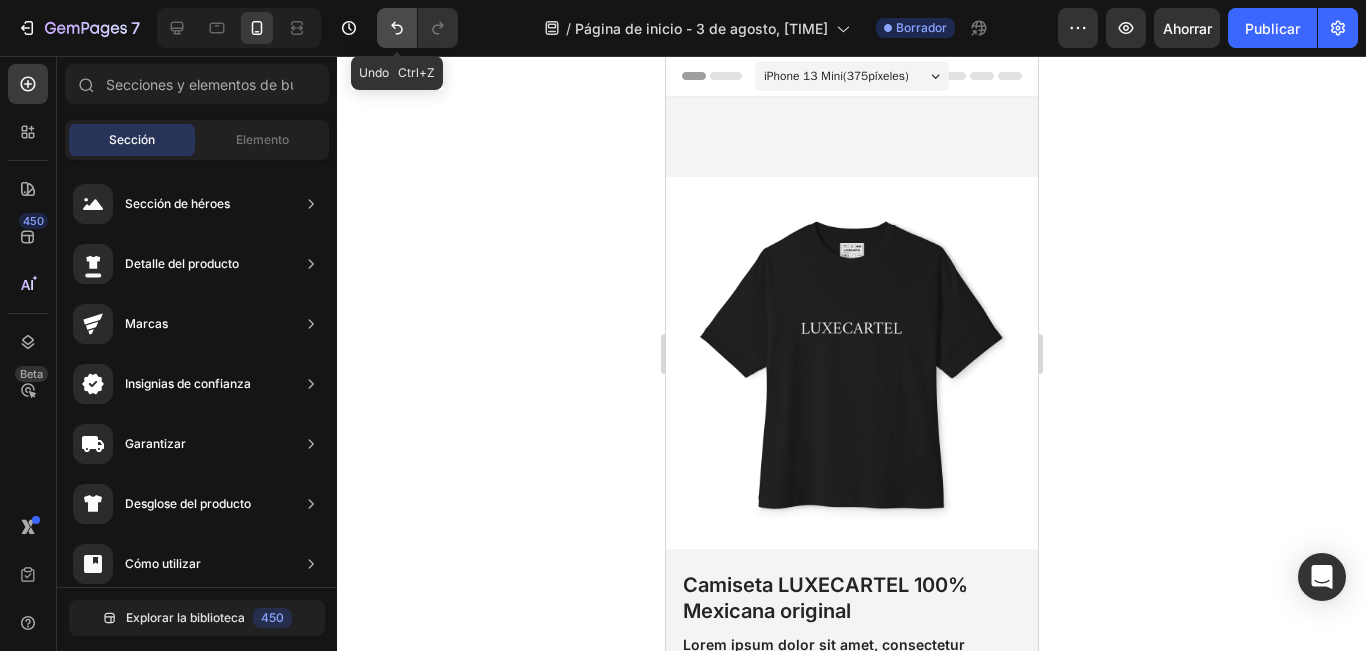 click 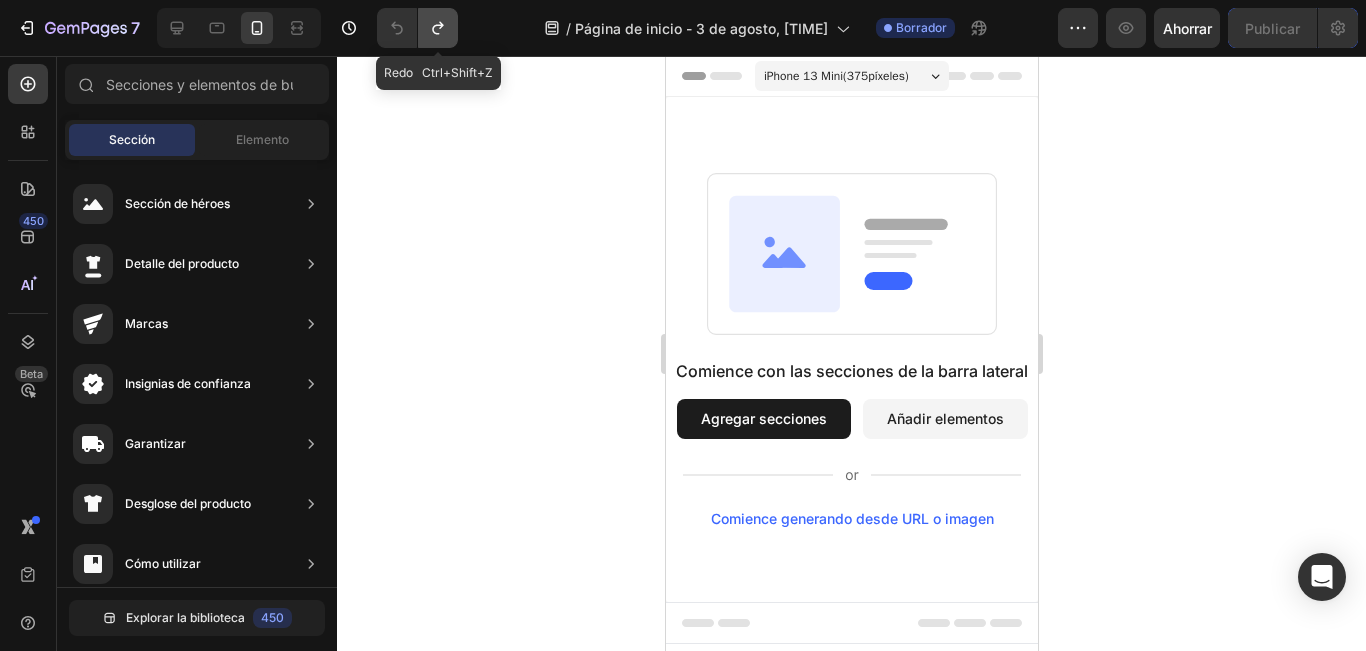 click 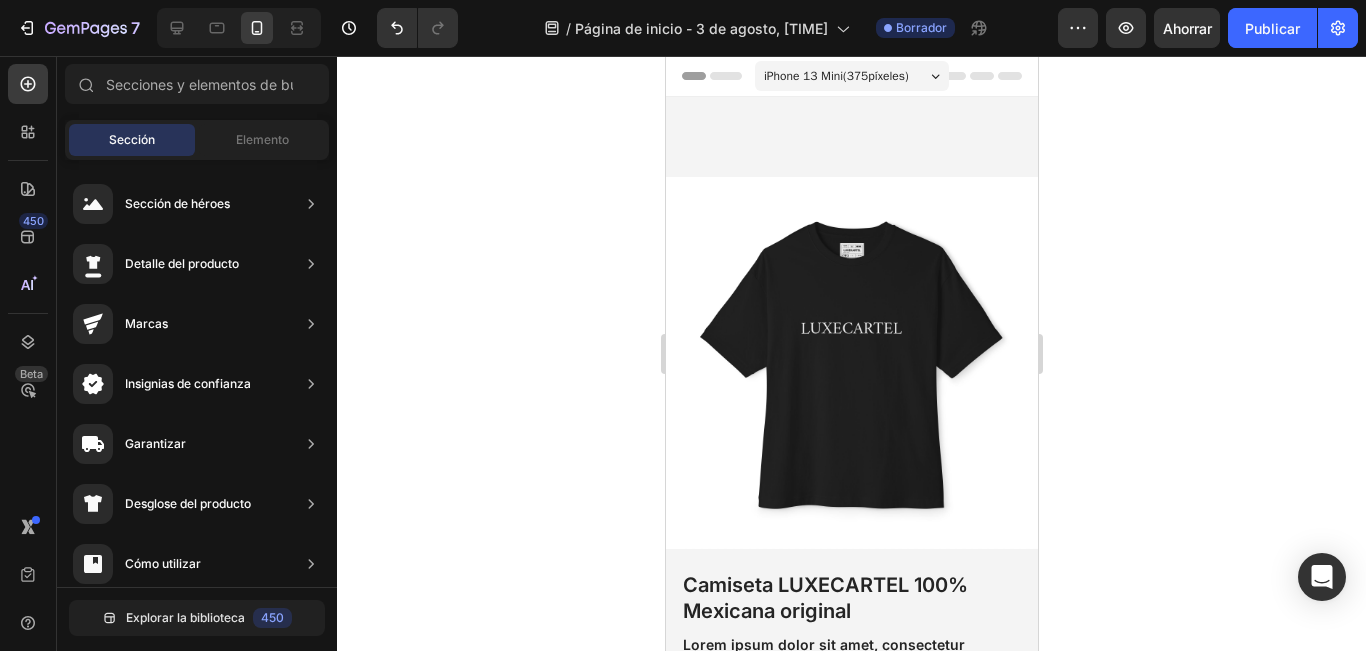 click on "píxeles)" at bounding box center [887, 76] 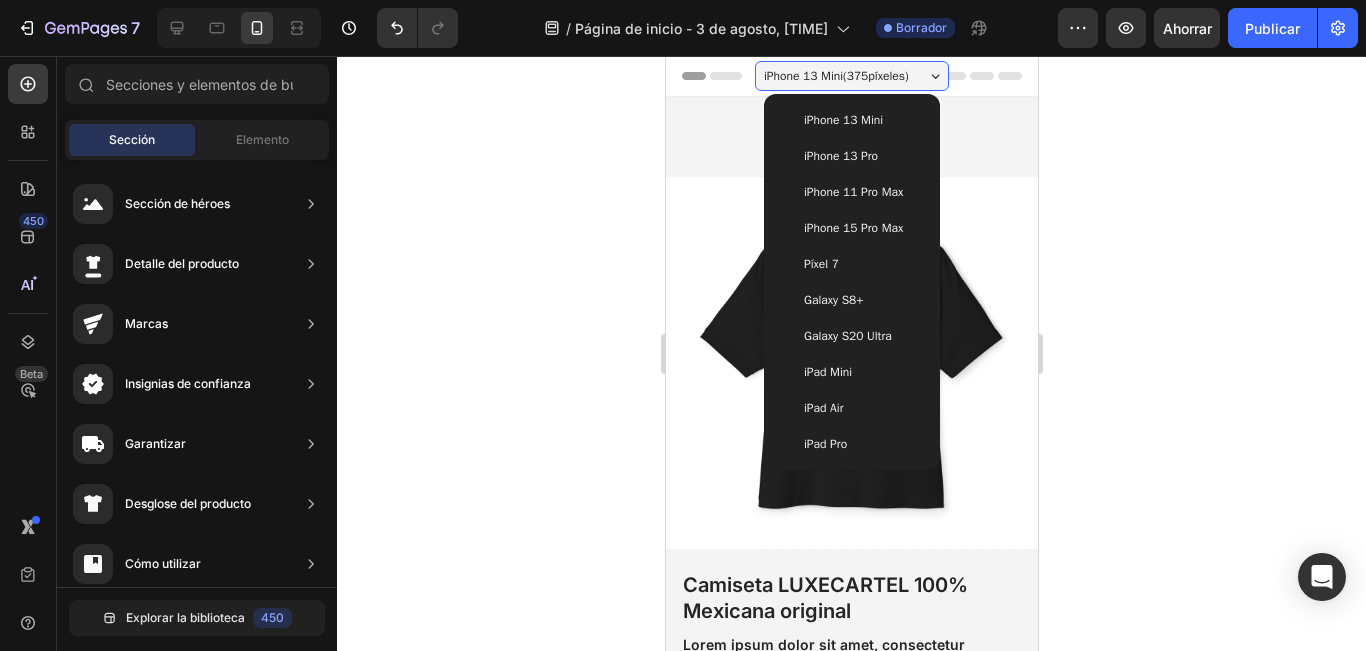 click on "iPhone 13 Pro" at bounding box center (840, 156) 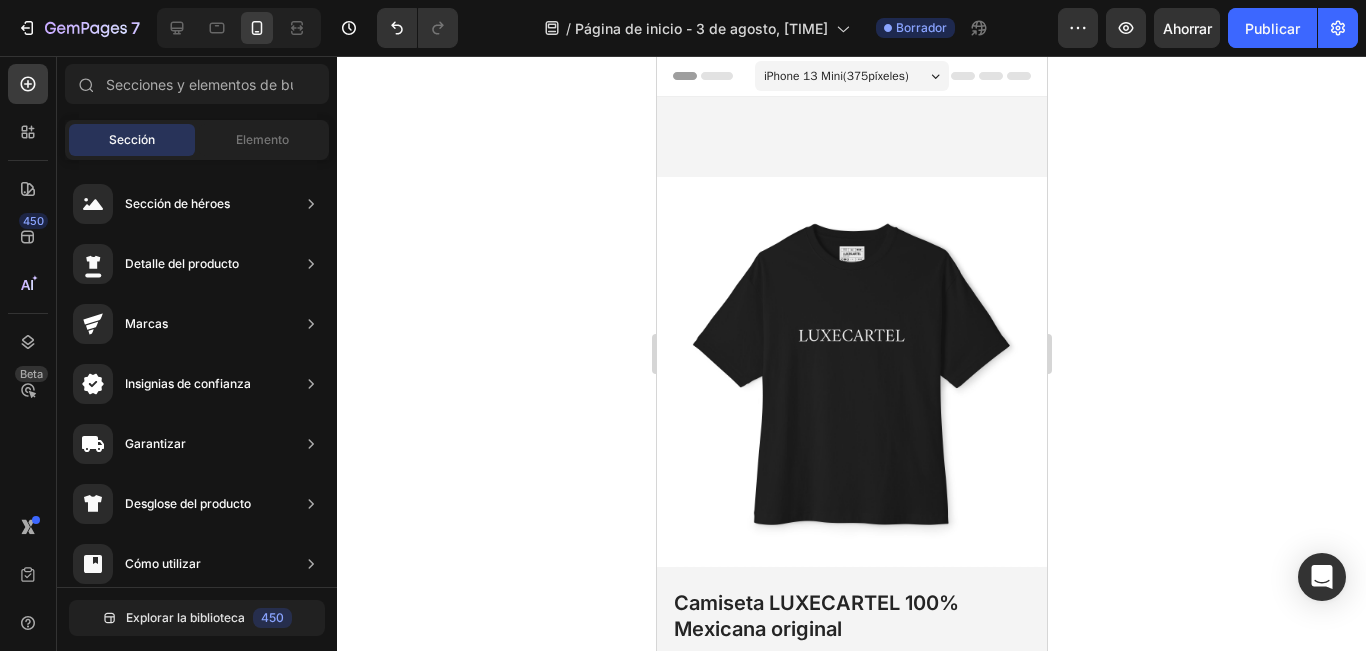 click 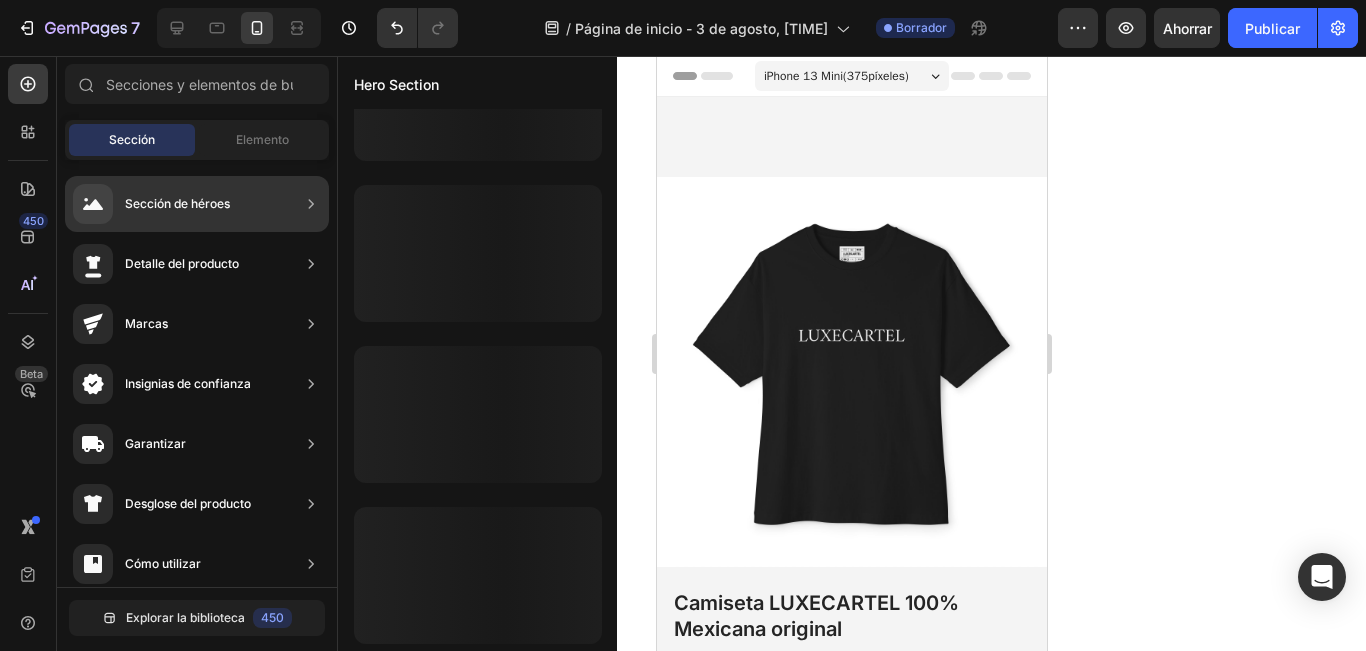 scroll, scrollTop: 1057, scrollLeft: 0, axis: vertical 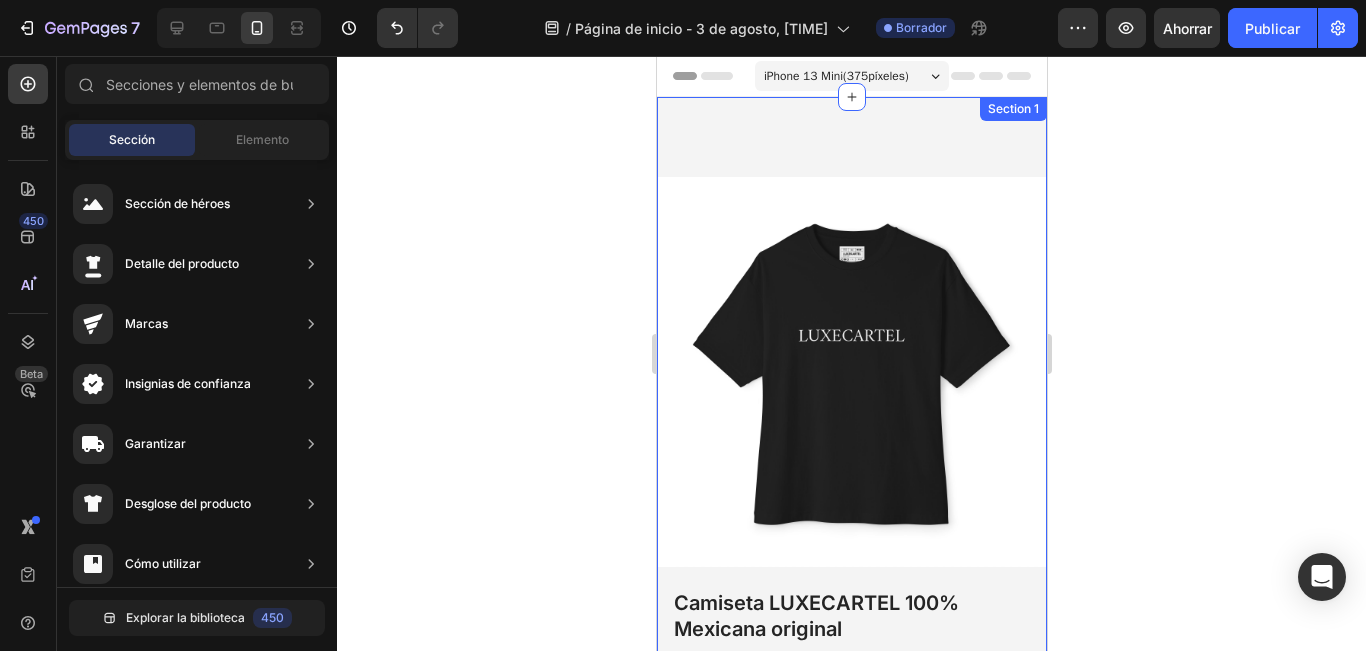 click on "Product Images Best Seller Text Block Camiseta LUXECARTEL 100% Mexicana original Product Title Lorem ipsum dolor sit amet, consectetur adipiscing Text Block Icon Icon Icon Icon Icon Icon List 2,500+ Verified Reviews! Text Block Row $30.55 Product Price Product Price Bundle & Save Text Block Black Black Black XS XS XS S S S M M M L L L XL XL XL 2XL 2XL 2XL 3XL 3XL 3XL Product Variants & Swatches Seal Subscriptions Seal Subscriptions 15% off + Freeshipping + Skip & Cancel Anytime Text Block Add to cart Add to Cart Image Image Image Image Image Row Row Product Image But I must explain to you how Text Block Image But I must explain to you how Text Block Image But I must explain to you how Text Block Image But I must explain to you how Text Block Image But I must explain to you how Text Block Carousel Icon Icon Icon Icon Icon Icon List [FIRST] [LAST]. Verified Buyer Text Block Row Text Block Row Product Images Icon Icon Icon Icon Icon Icon List 500+ Reviews! Text Block Row Product Title Text Block $30.55" at bounding box center [851, 1226] 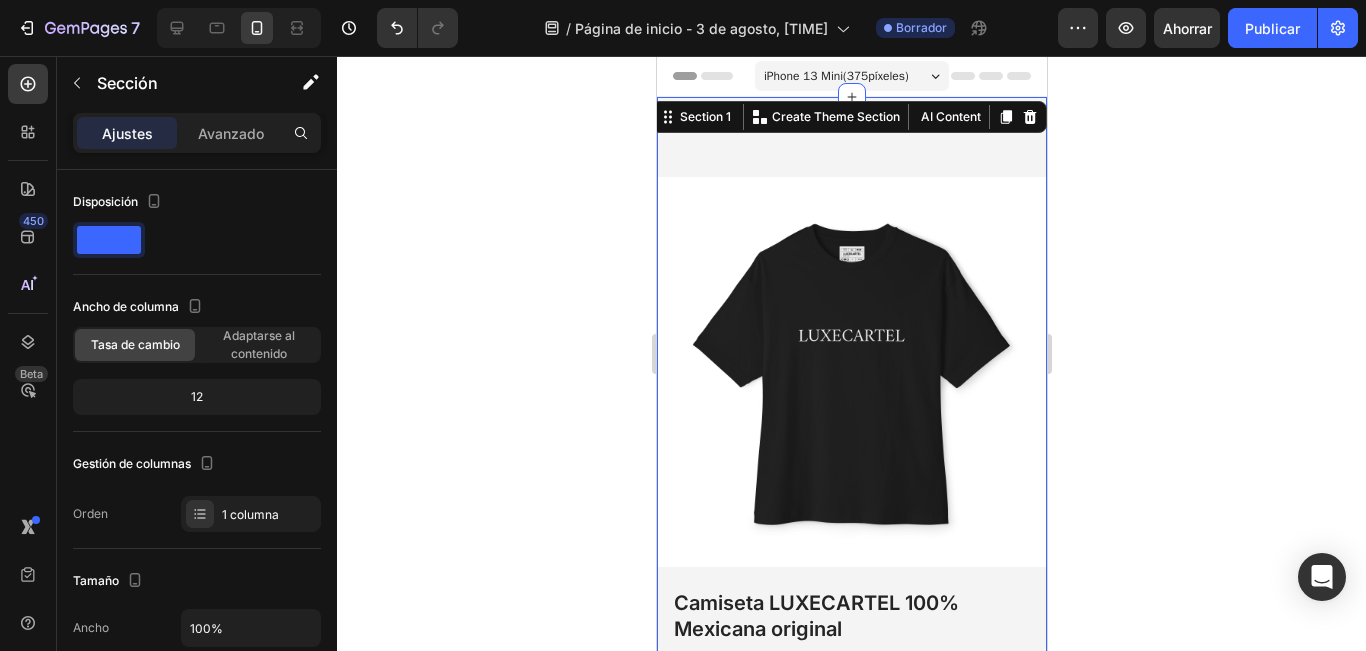 click 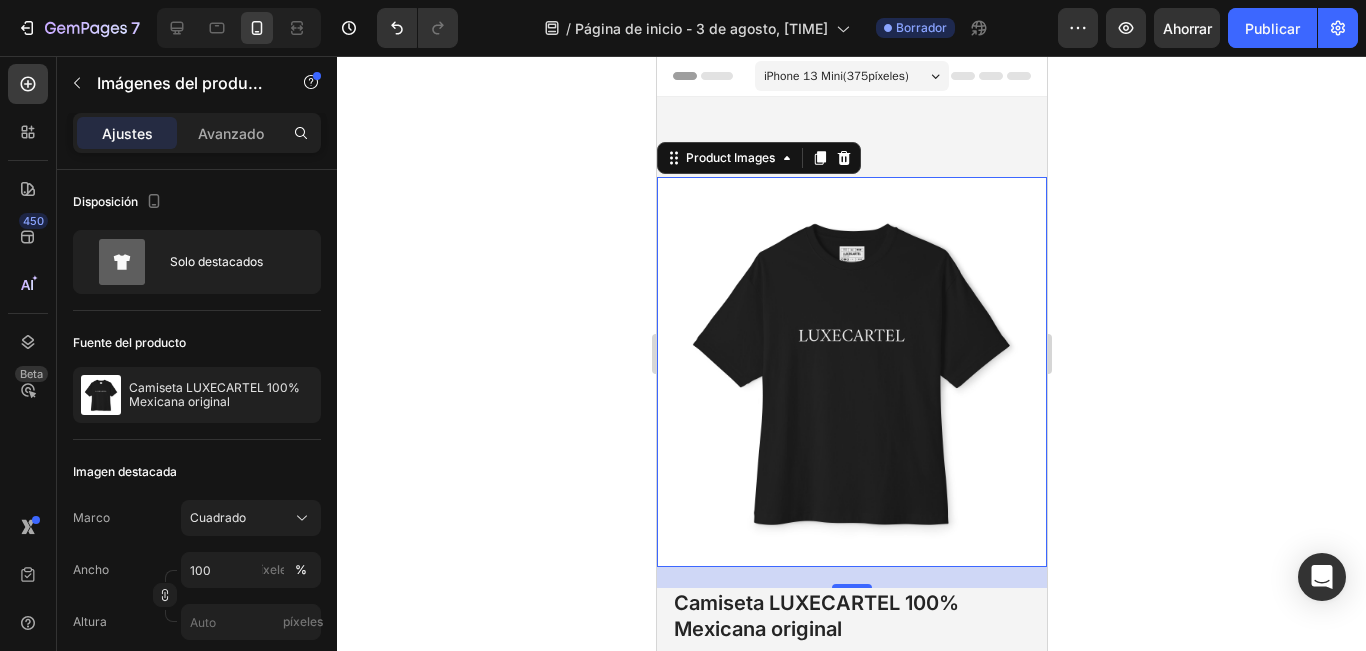 click 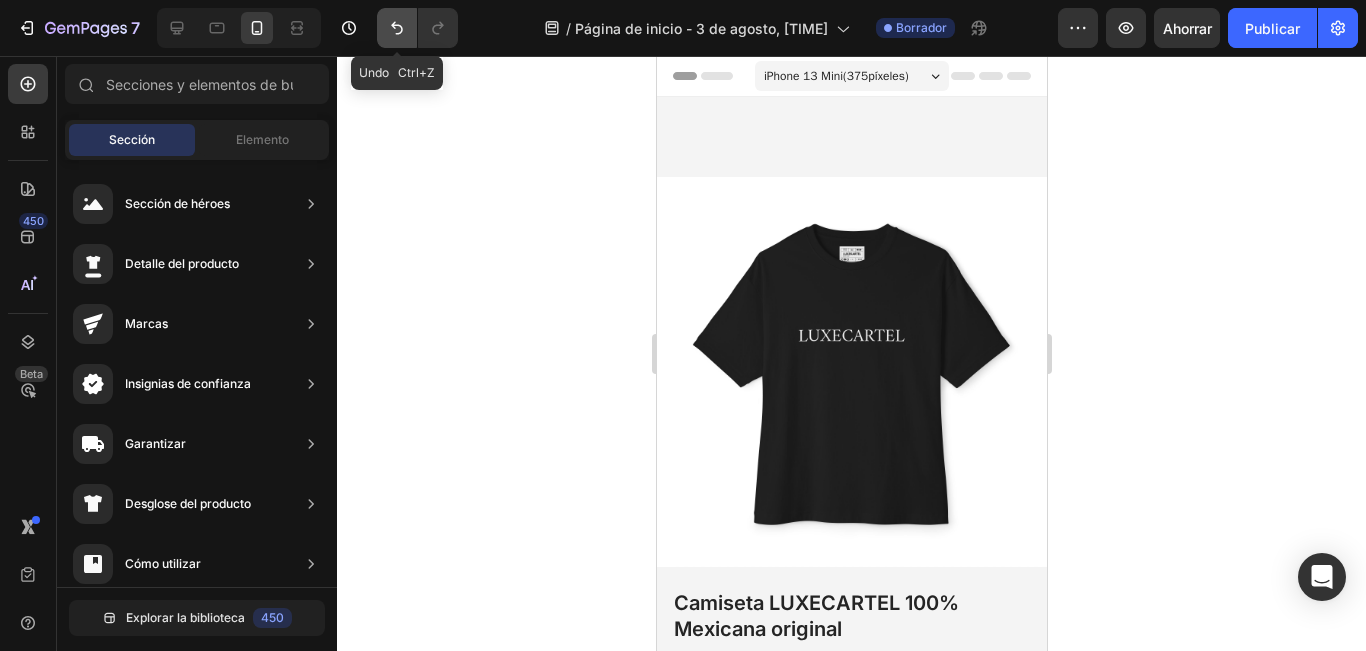 click 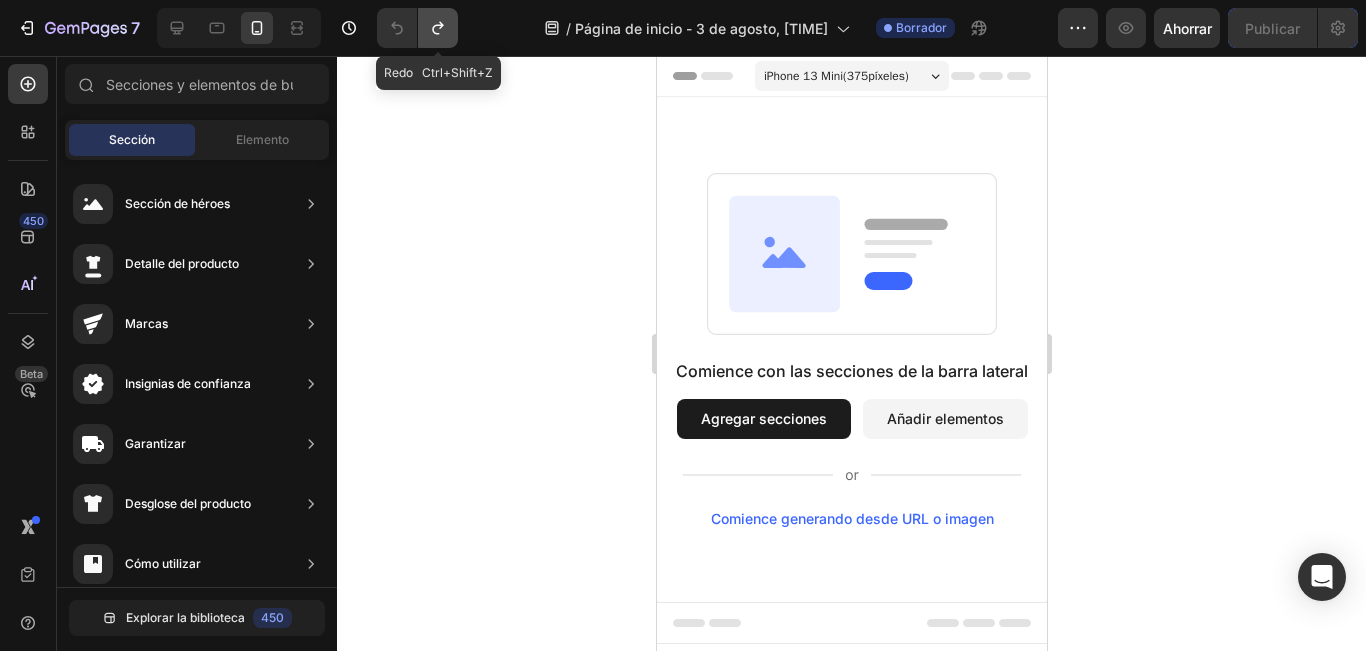 click 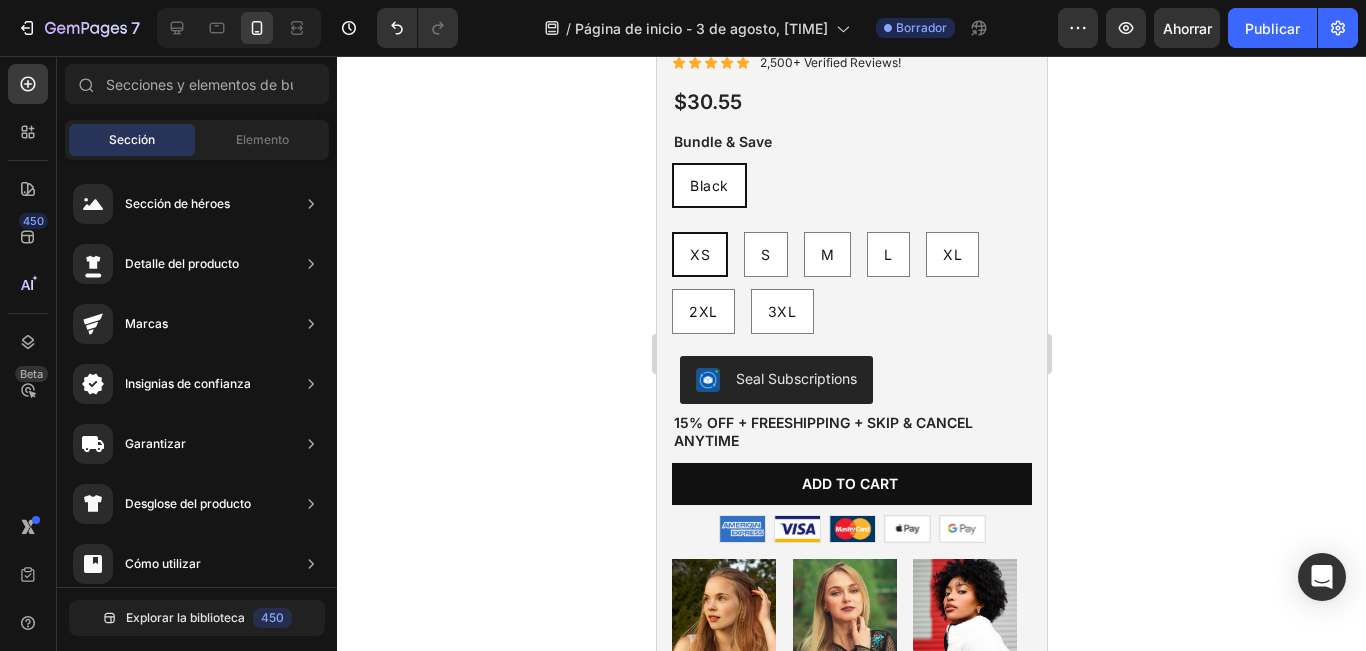 drag, startPoint x: 1036, startPoint y: 152, endPoint x: 1705, endPoint y: 342, distance: 695.4574 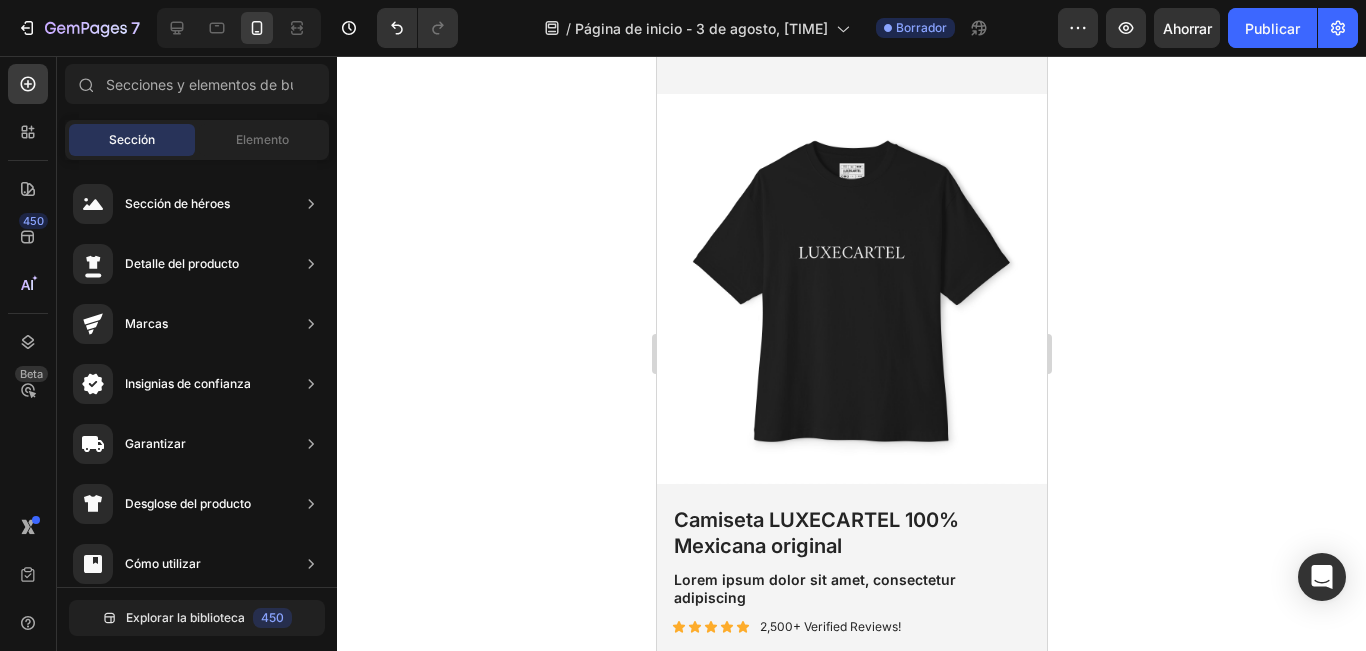 scroll, scrollTop: 0, scrollLeft: 0, axis: both 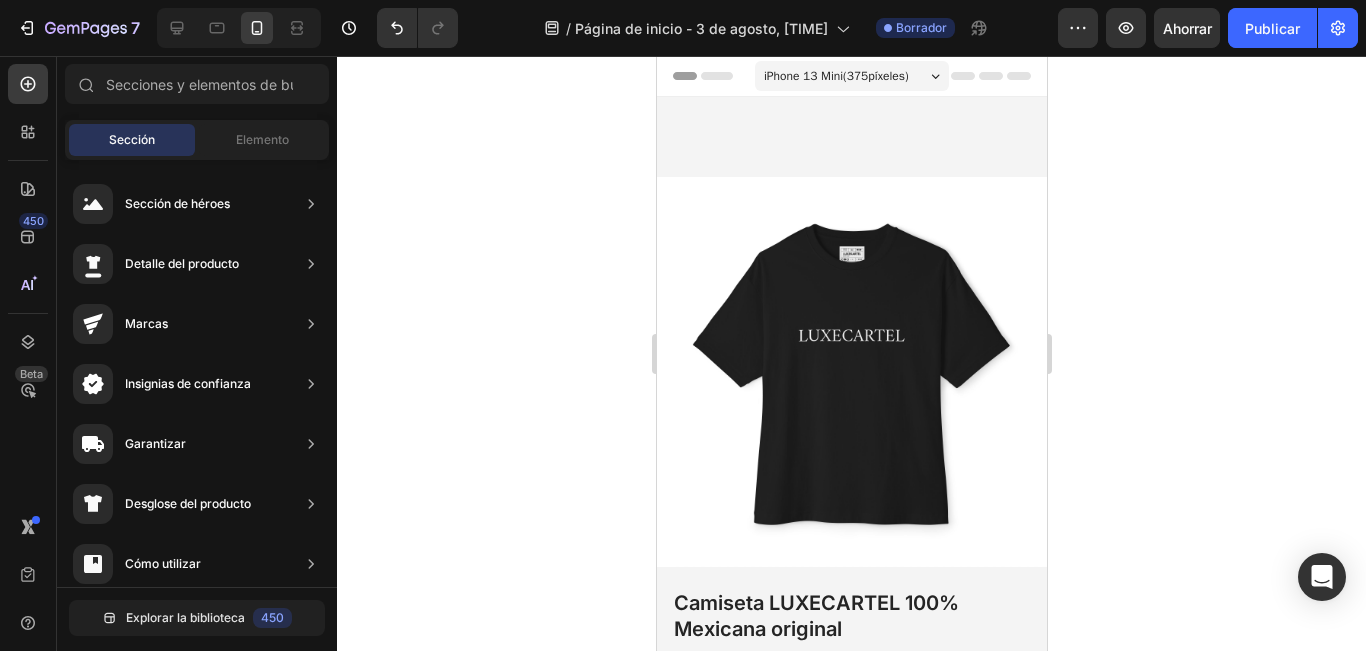 click on "Product Images Best Seller Text Block Camiseta LUXECARTEL 100% Mexicana original Product Title Lorem ipsum dolor sit amet, consectetur adipiscing Text Block Icon Icon Icon Icon Icon Icon List 2,500+ Verified Reviews! Text Block Row $30.55 Product Price Product Price Bundle & Save Text Block Black Black Black XS XS XS S S S M M M L L L XL XL XL 2XL 2XL 2XL 3XL 3XL 3XL Product Variants & Swatches Seal Subscriptions Seal Subscriptions 15% off + Freeshipping + Skip & Cancel Anytime Text Block Add to cart Add to Cart Image Image Image Image Image Row Row Product Image But I must explain to you how Text Block Image But I must explain to you how Text Block Image But I must explain to you how Text Block Image But I must explain to you how Text Block Image But I must explain to you how Text Block Carousel Icon Icon Icon Icon Icon Icon List [FIRST] [LAST]. Verified Buyer Text Block Row Text Block Row Product Images Icon Icon Icon Icon Icon Icon List 500+ Reviews! Text Block Row Product Title Text Block $30.55" at bounding box center [851, 1226] 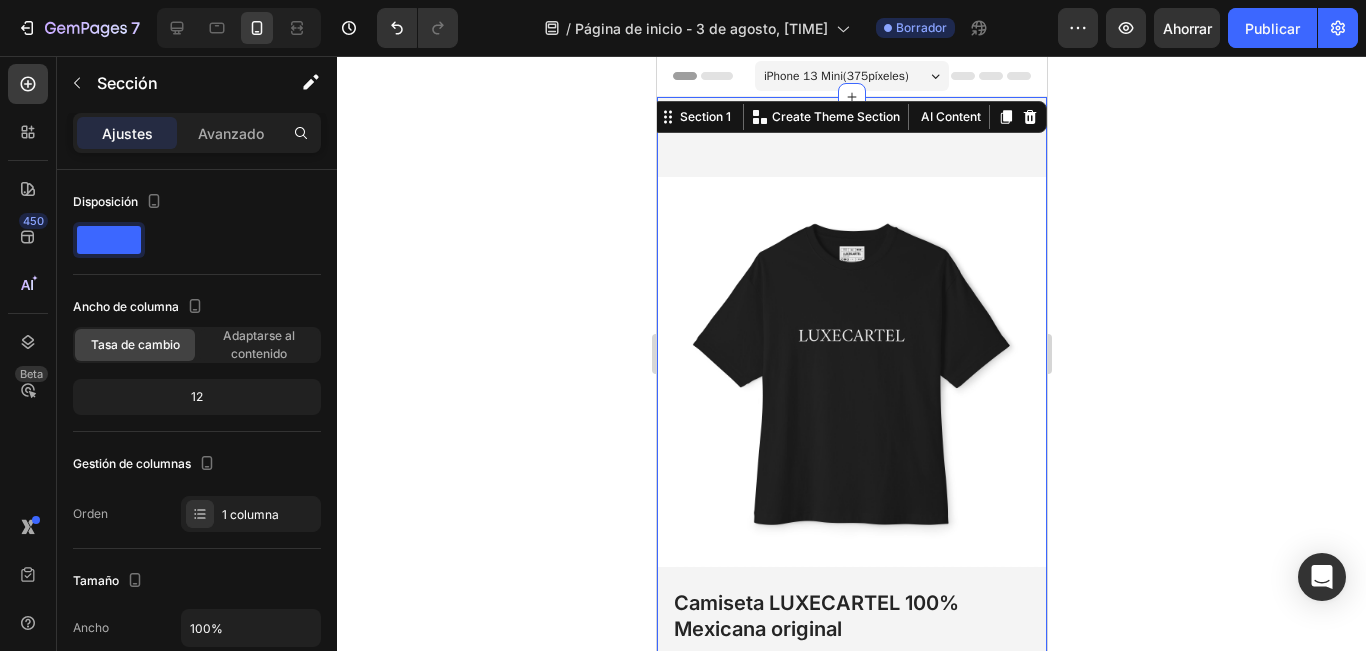 click 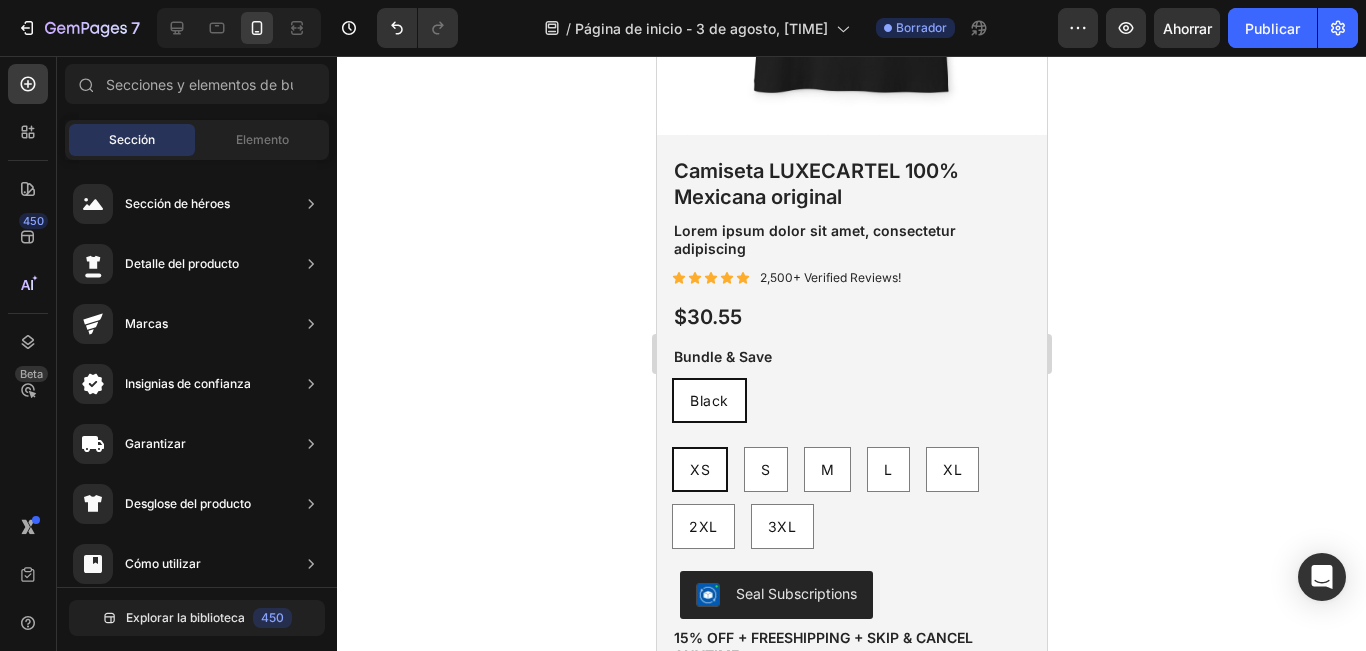 scroll, scrollTop: 0, scrollLeft: 0, axis: both 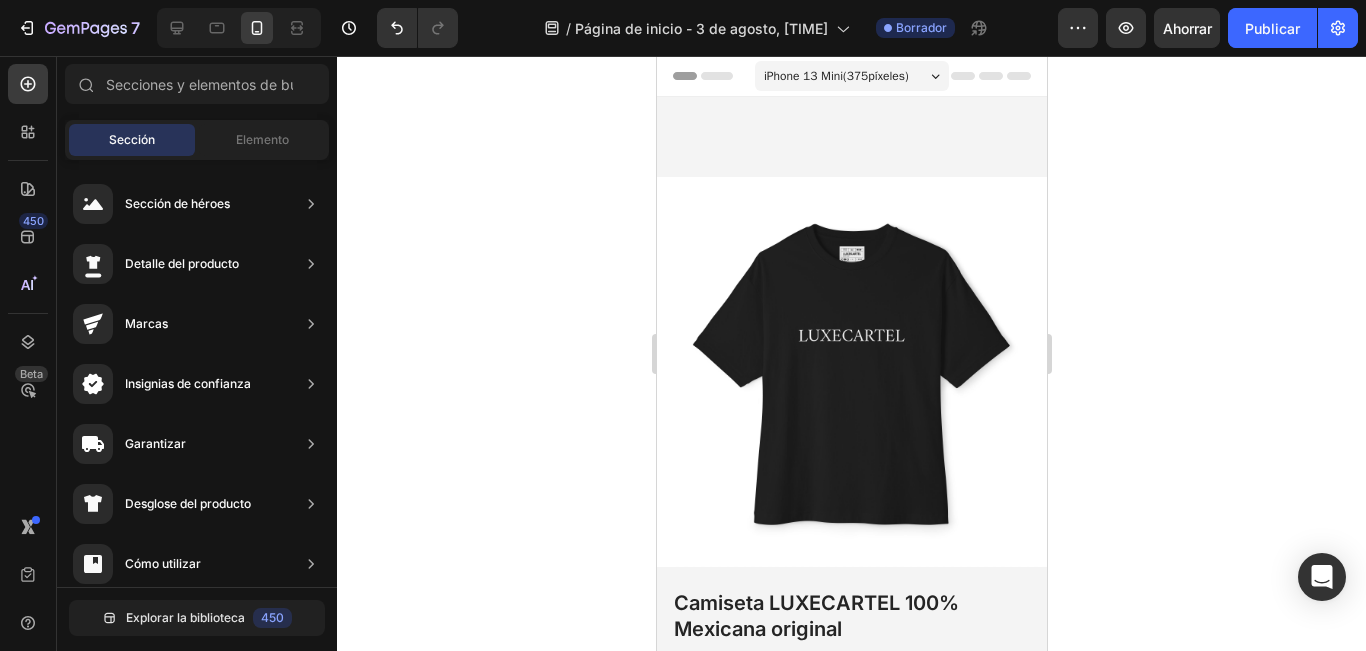 drag, startPoint x: 1032, startPoint y: 449, endPoint x: 1713, endPoint y: 134, distance: 750.3239 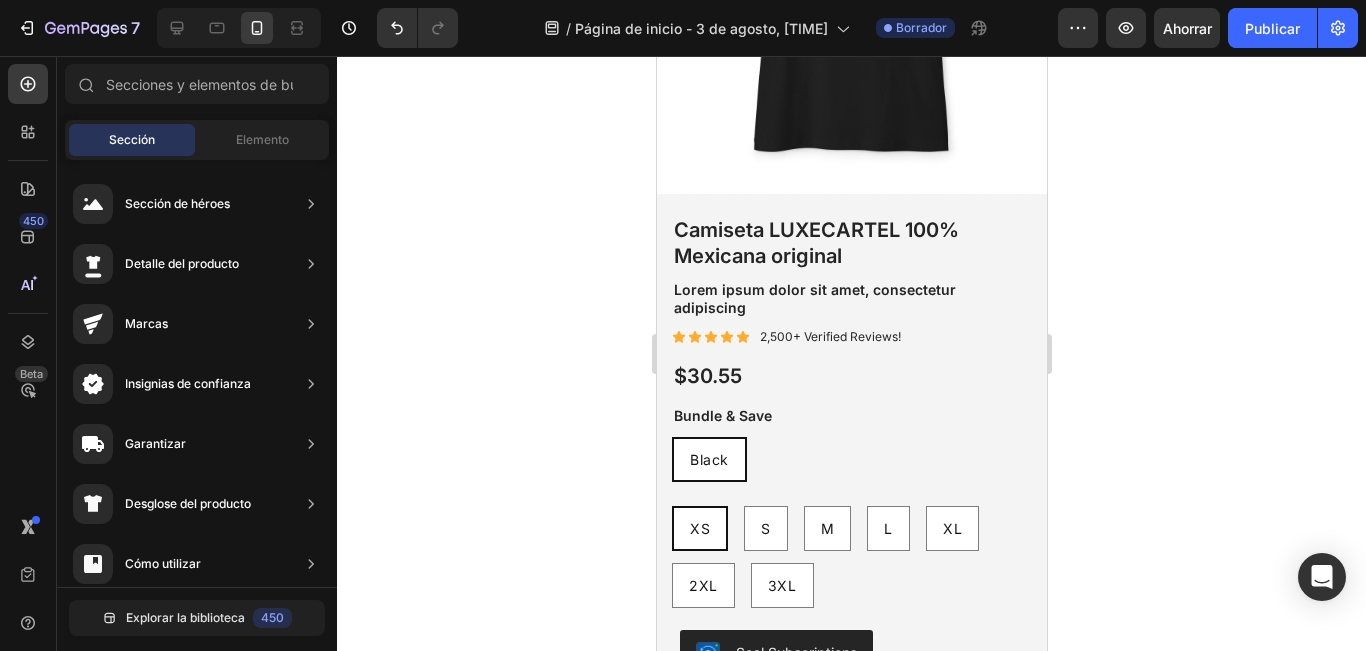scroll, scrollTop: 378, scrollLeft: 0, axis: vertical 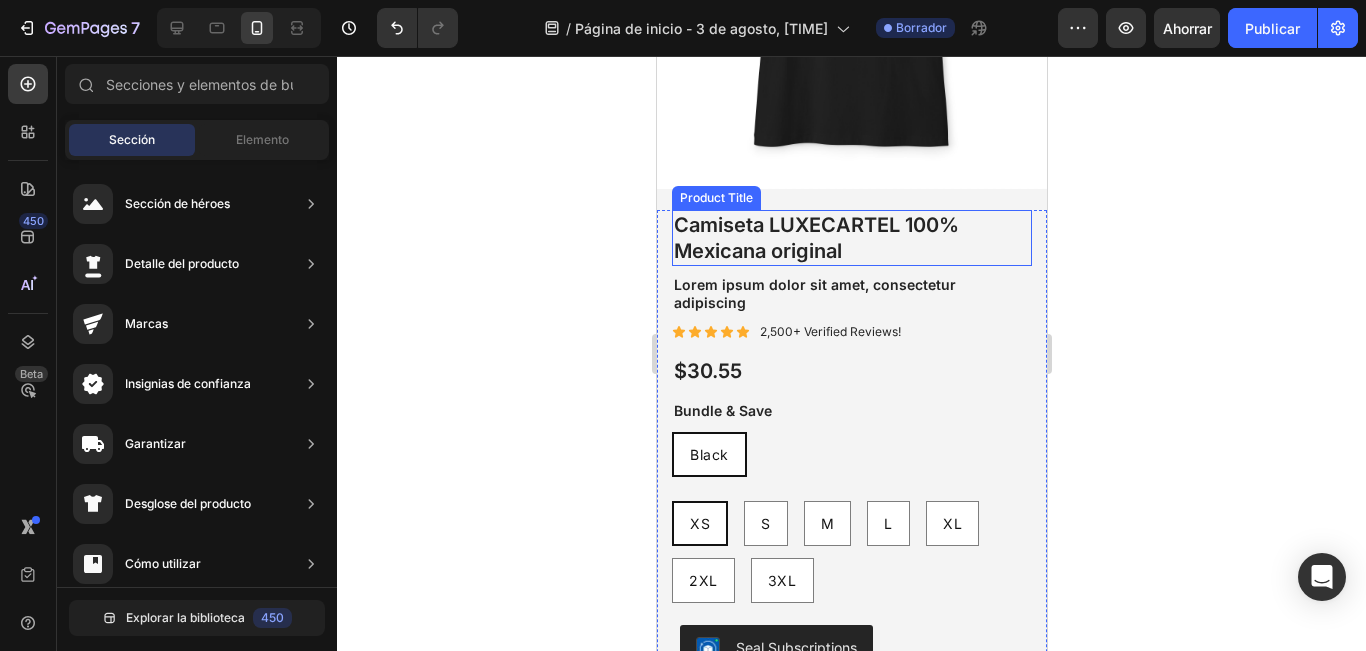 click on "Camiseta LUXECARTEL 100% Mexicana original" at bounding box center (851, 238) 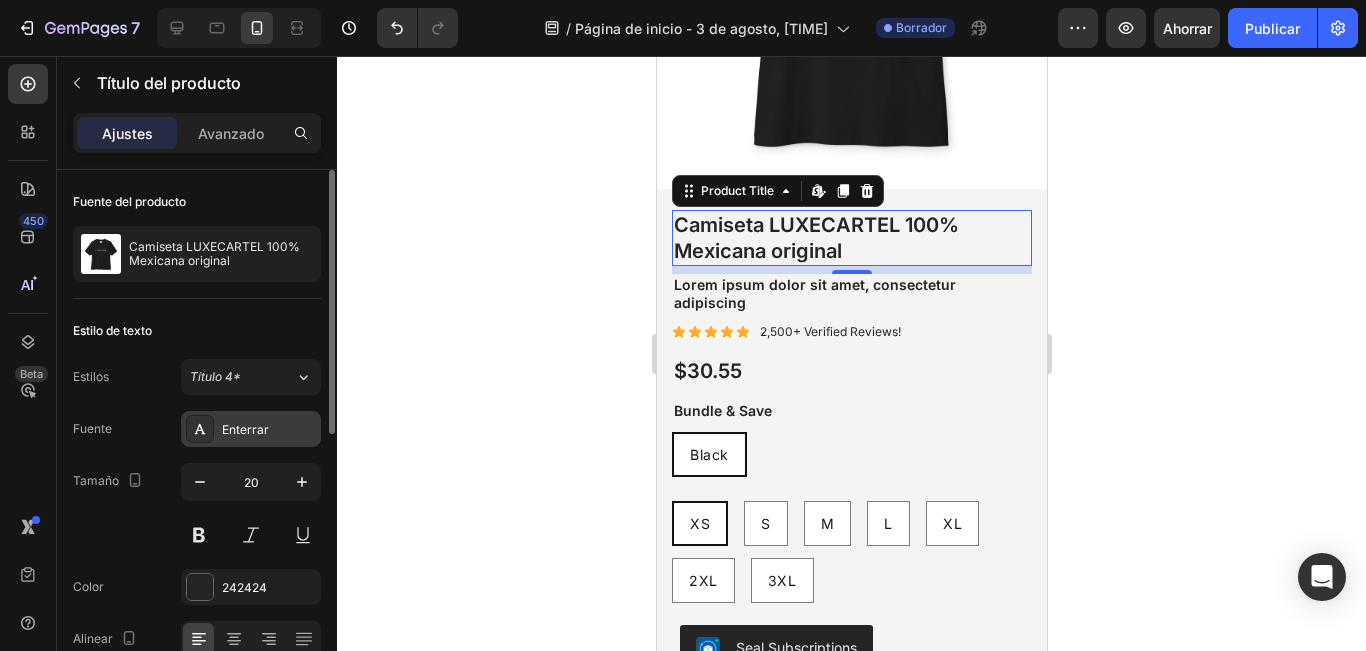 click on "Enterrar" at bounding box center [251, 429] 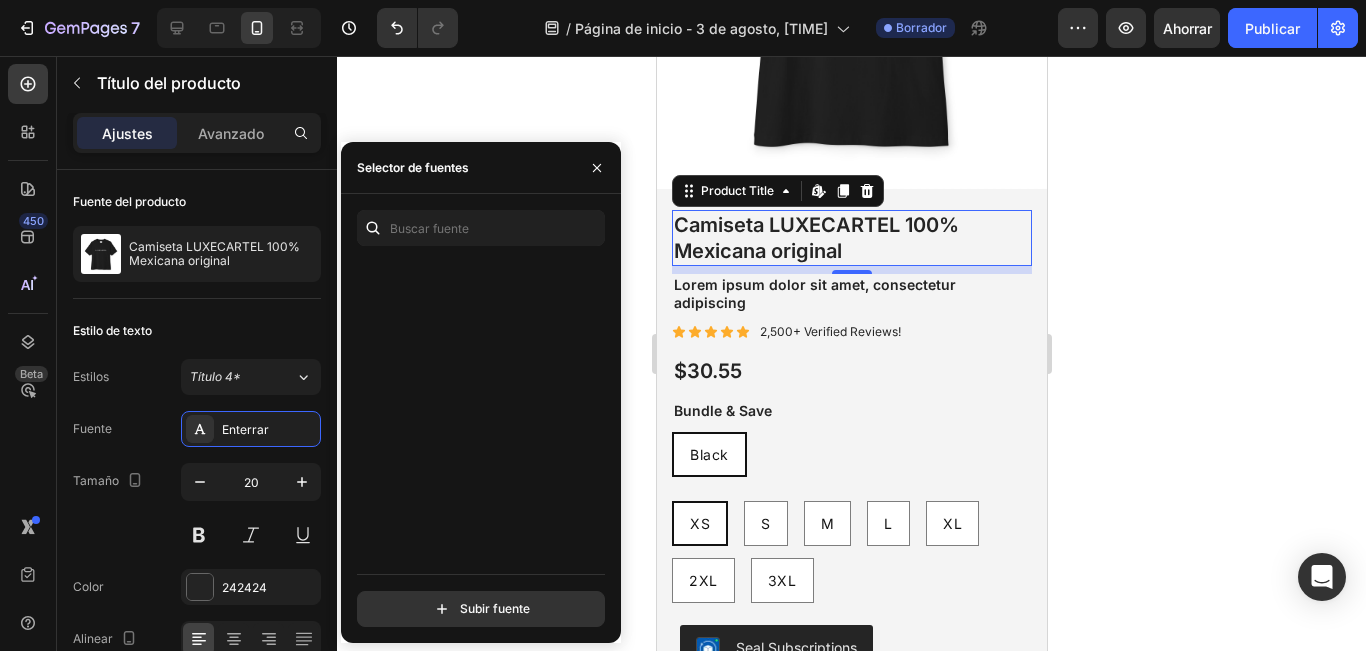 scroll, scrollTop: 0, scrollLeft: 0, axis: both 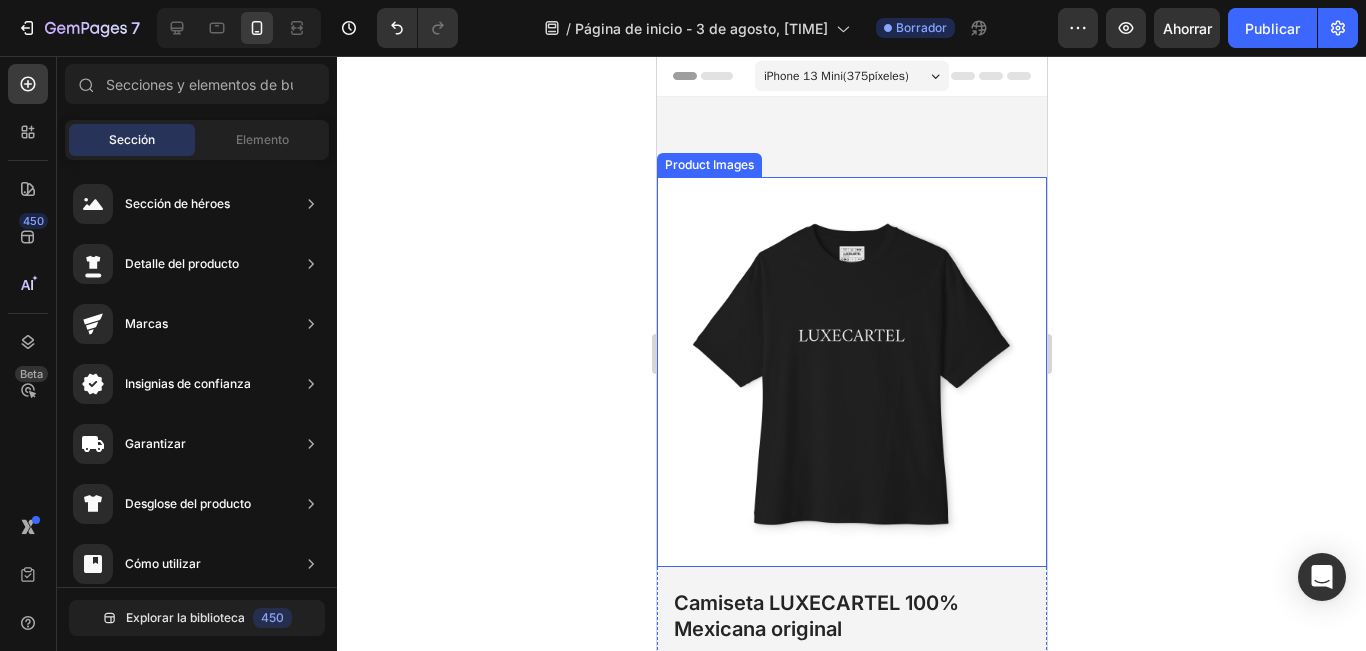 click at bounding box center (851, 372) 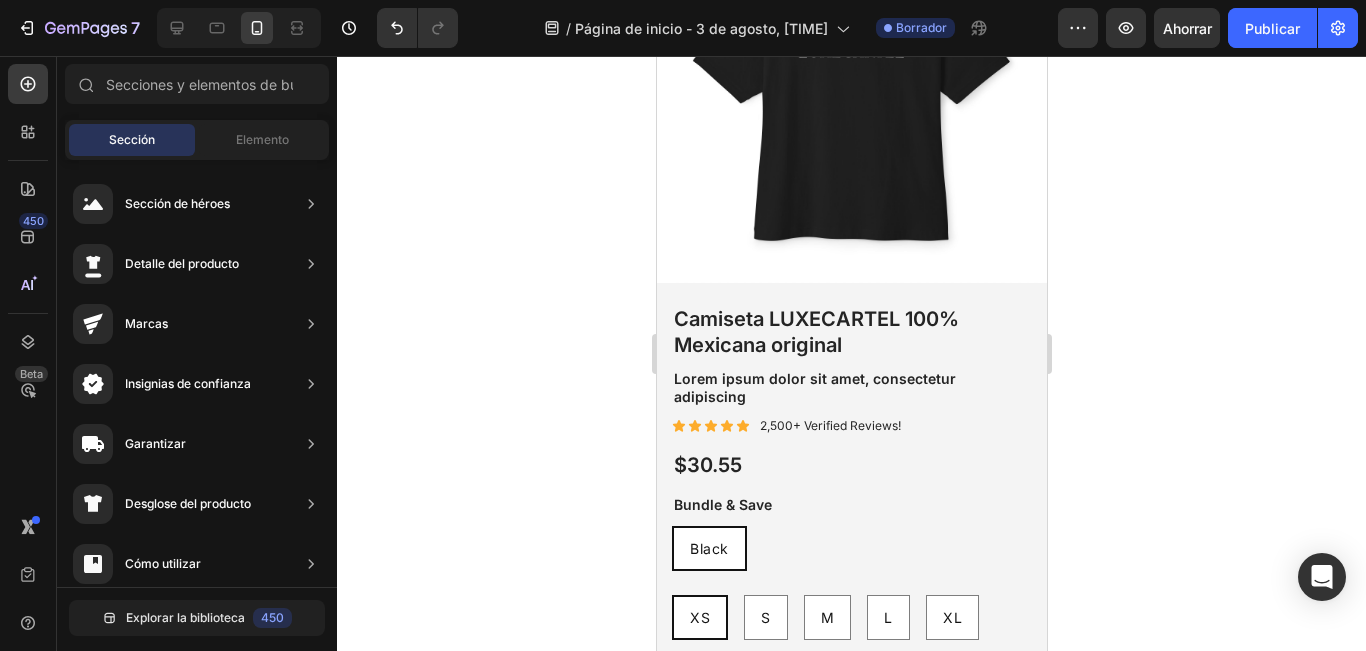 scroll, scrollTop: 353, scrollLeft: 0, axis: vertical 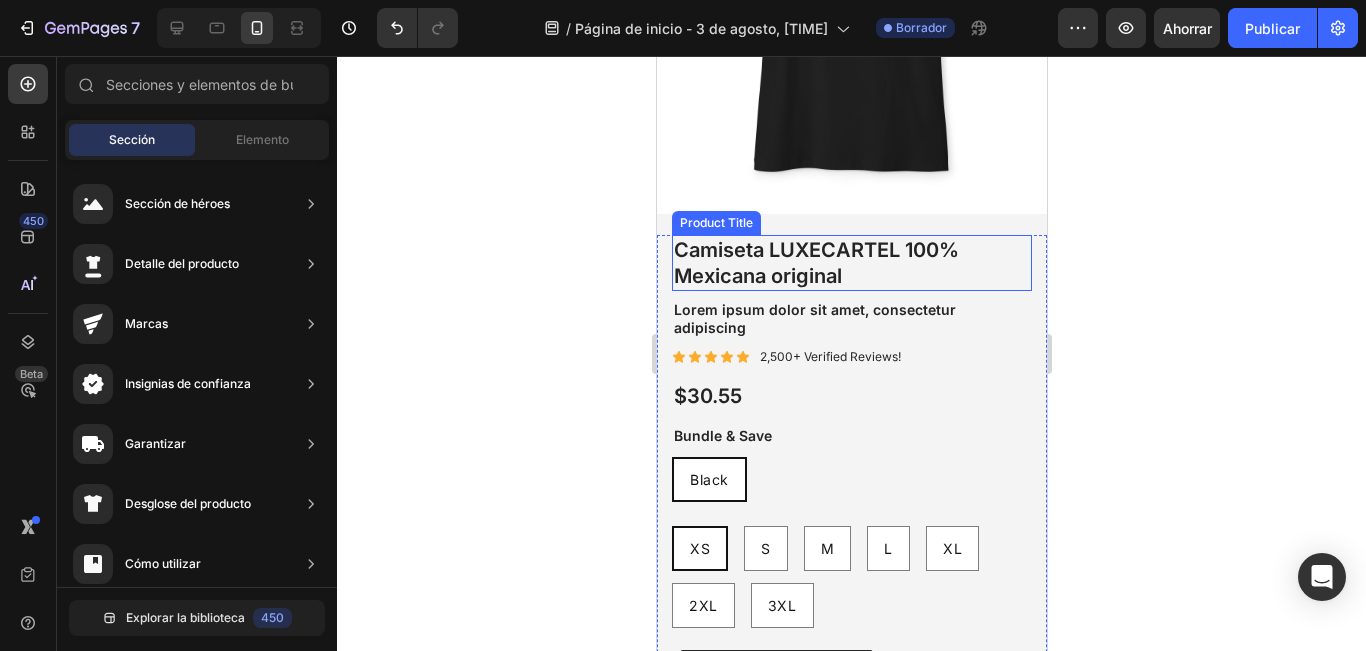 click on "Camiseta LUXECARTEL 100% Mexicana original" at bounding box center (851, 263) 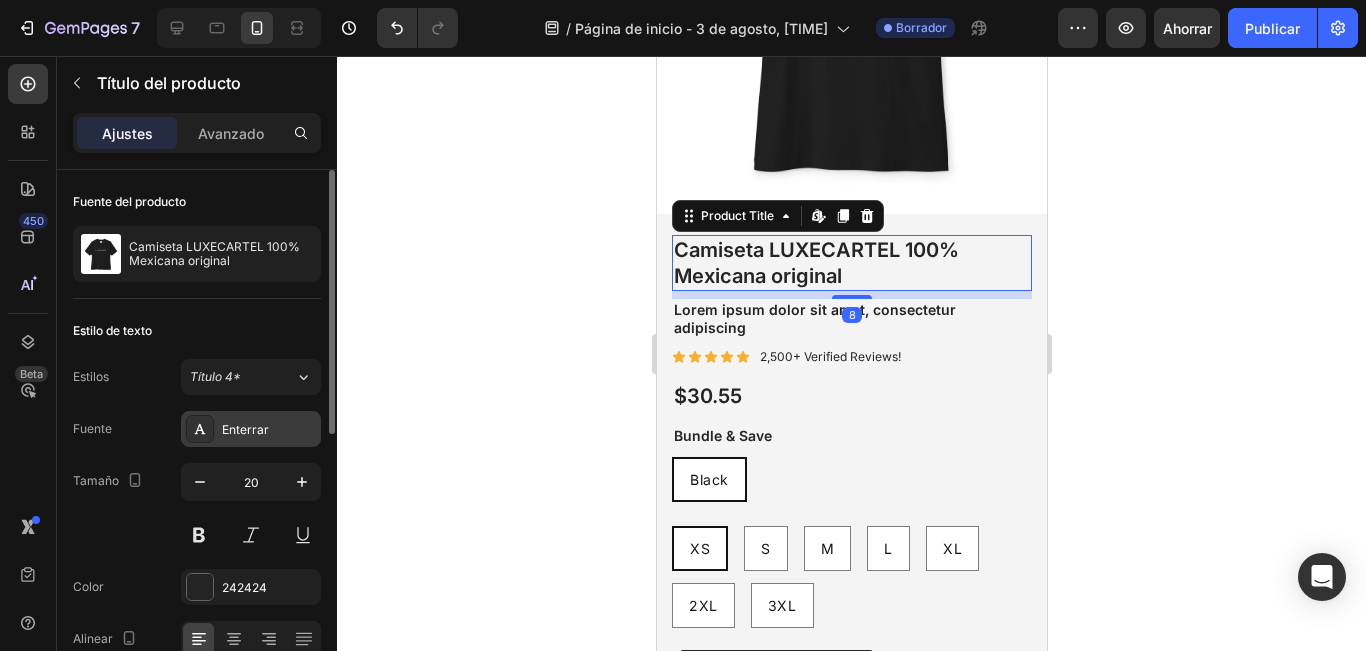 click on "Enterrar" at bounding box center (245, 429) 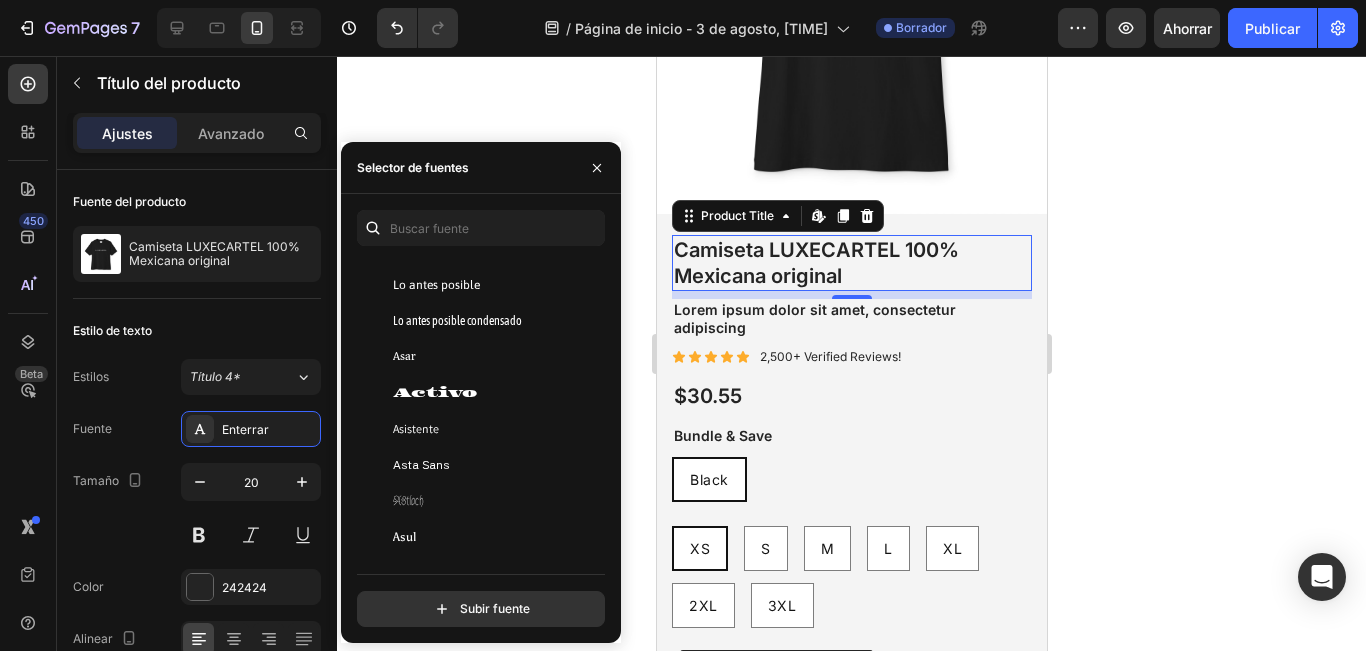 scroll, scrollTop: 3757, scrollLeft: 0, axis: vertical 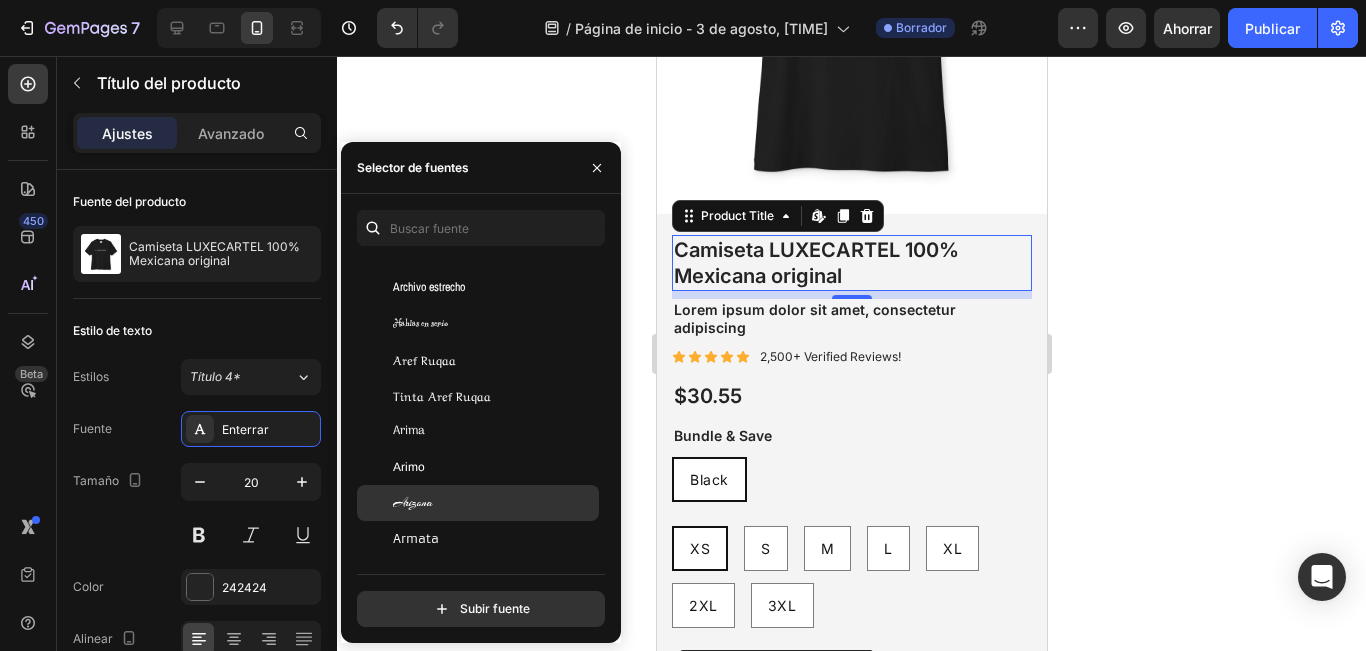 click on "Arizona" at bounding box center (494, 503) 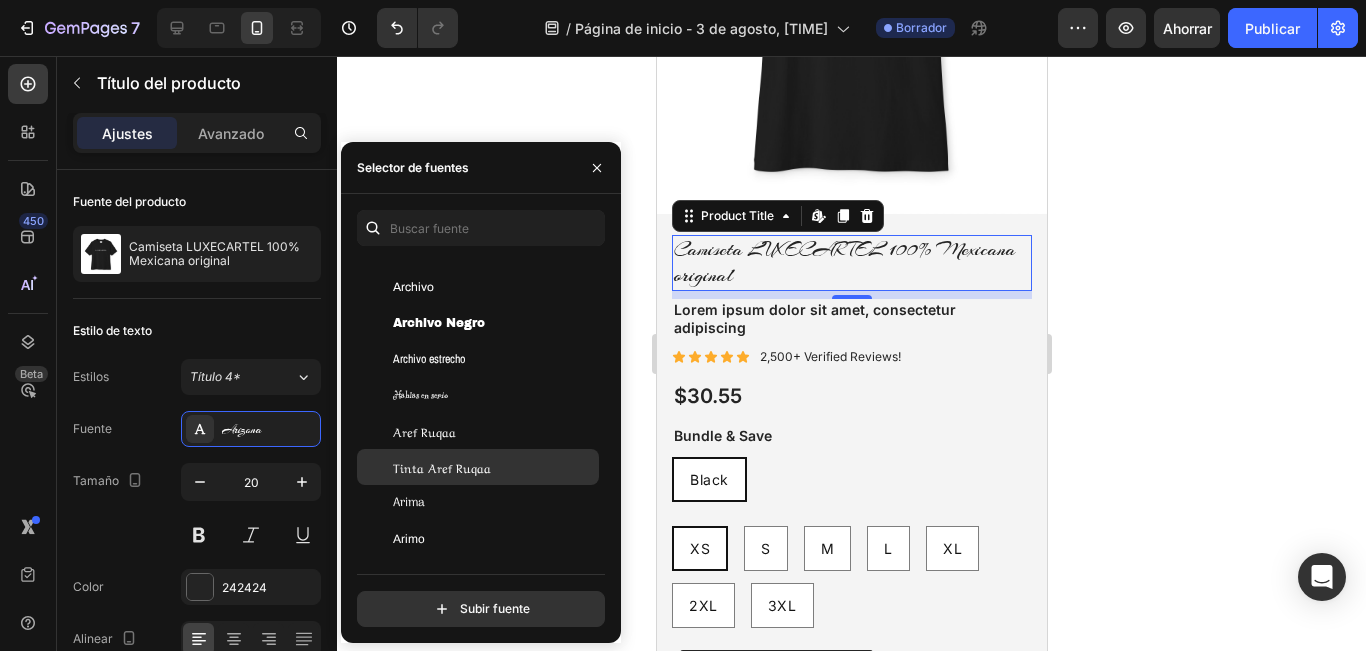click on "Tinta Aref Ruqaa" at bounding box center (442, 467) 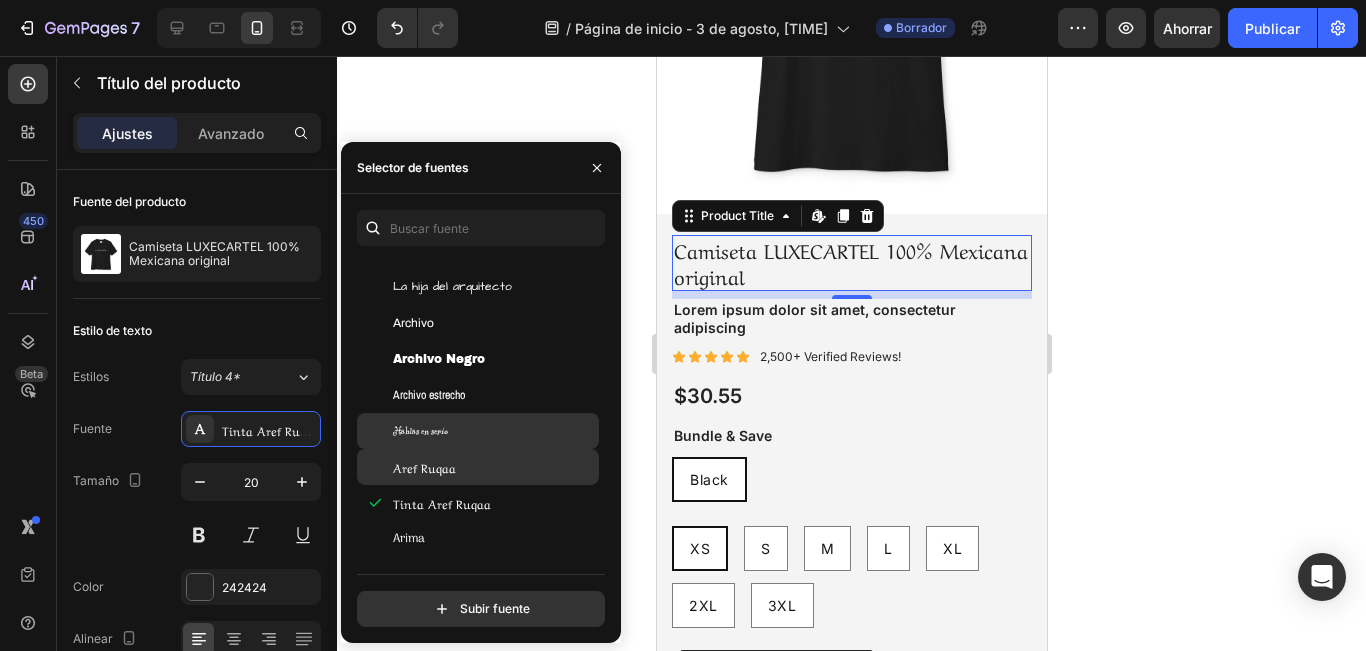 click on "Hablas en serio" 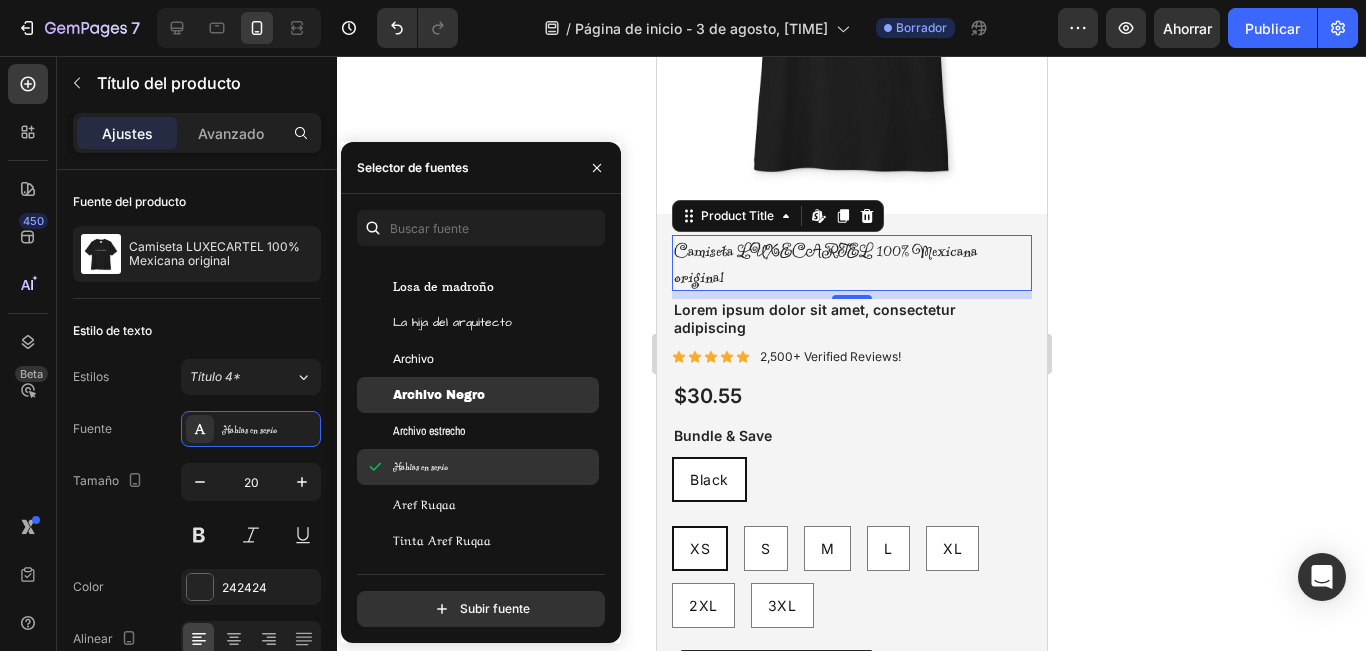 click on "Archivo Negro" at bounding box center [494, 395] 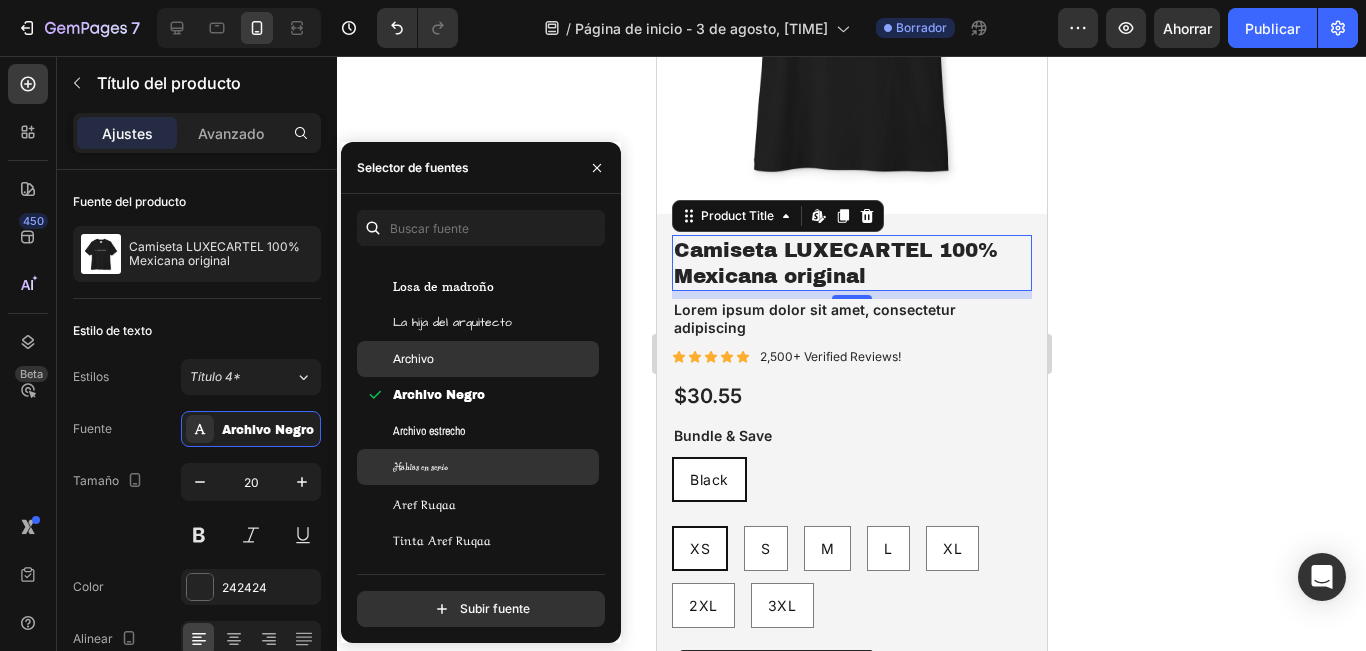 click on "Archivo" at bounding box center (494, 359) 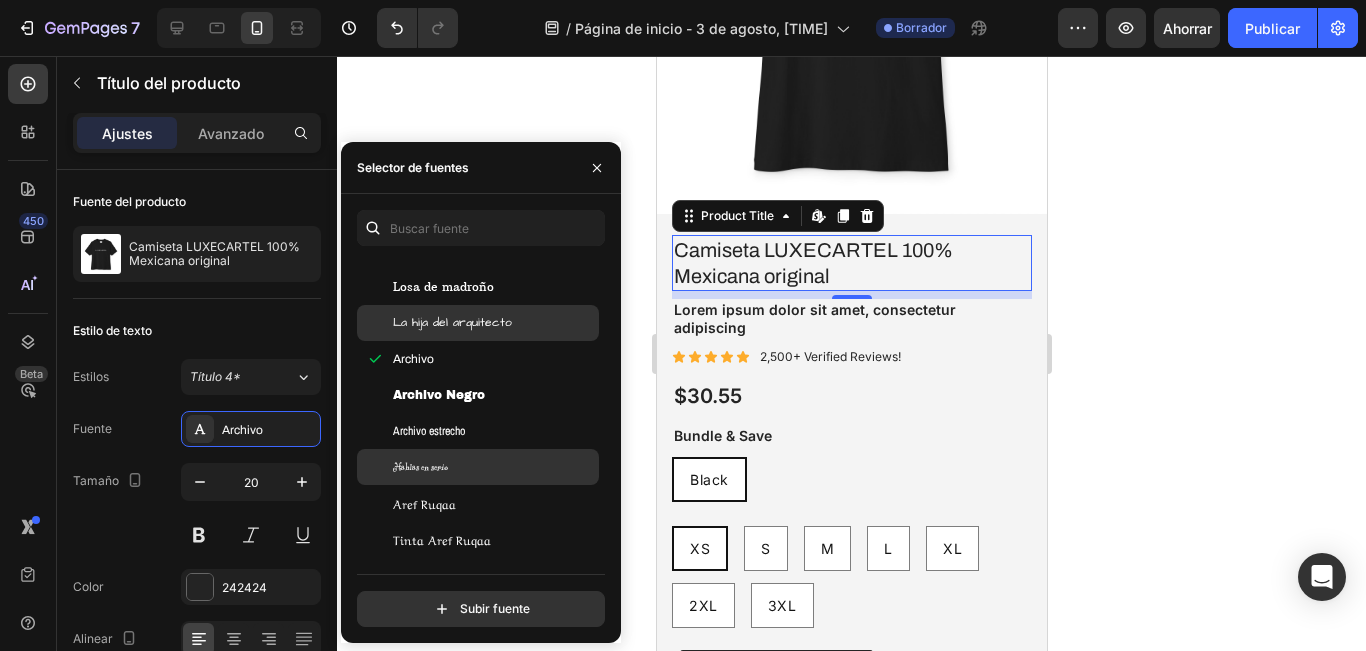click on "La hija del arquitecto" at bounding box center (452, 322) 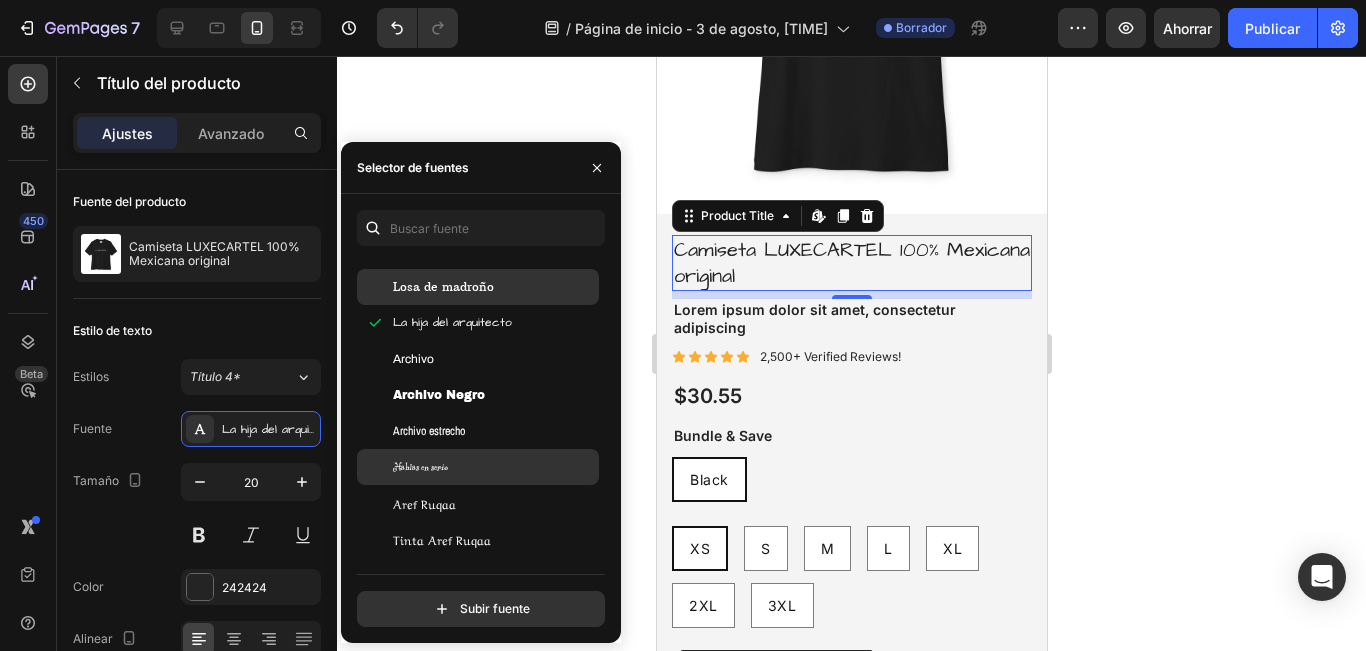 click on "Losa de madroño" 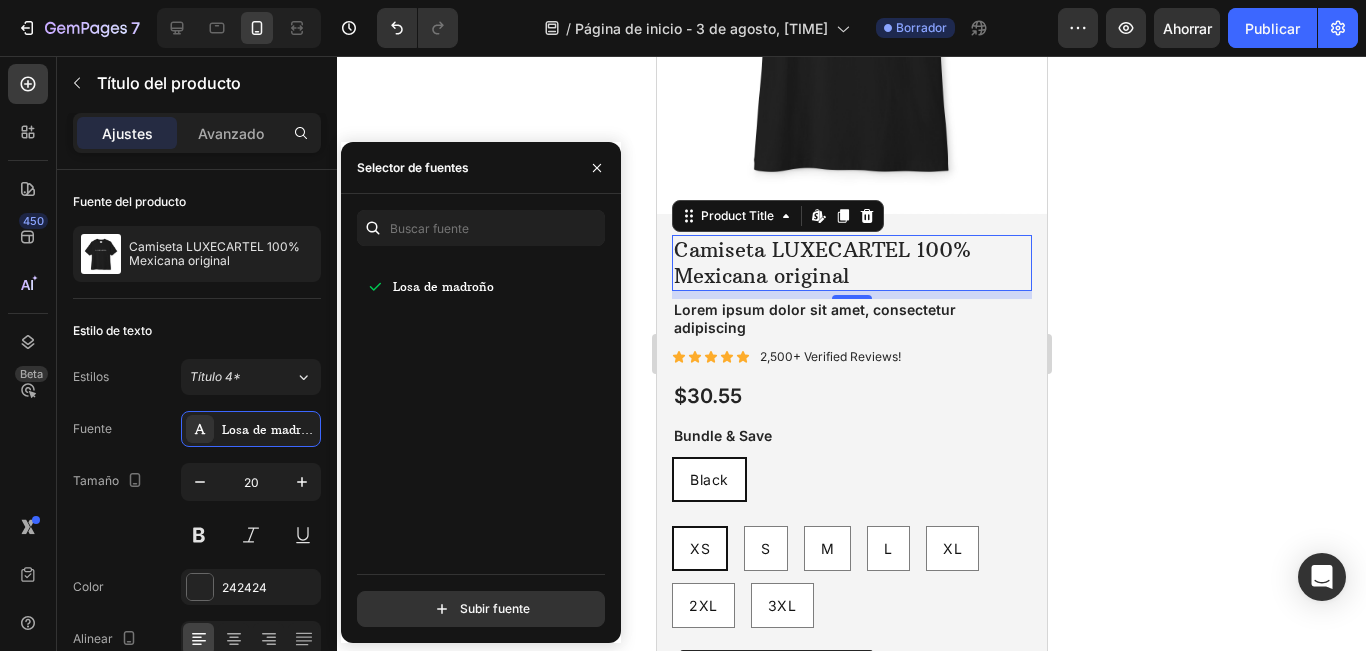 scroll, scrollTop: 0, scrollLeft: 0, axis: both 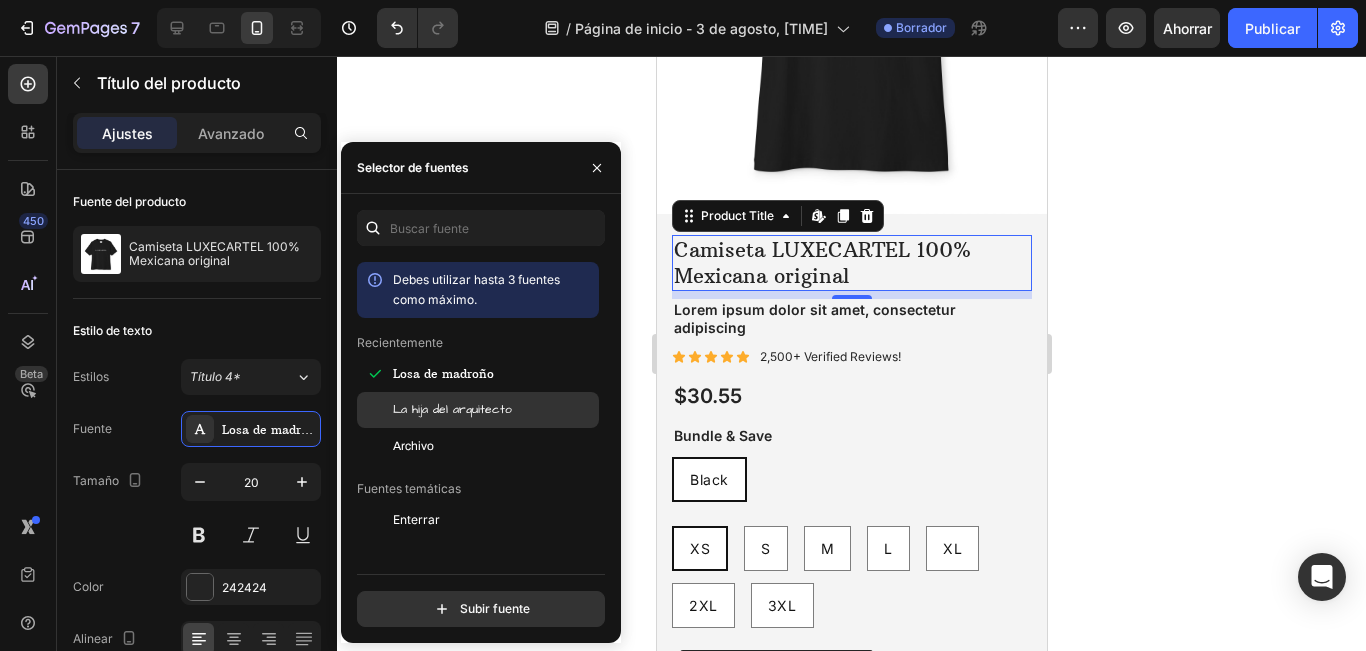 click on "La hija del arquitecto" at bounding box center (452, 410) 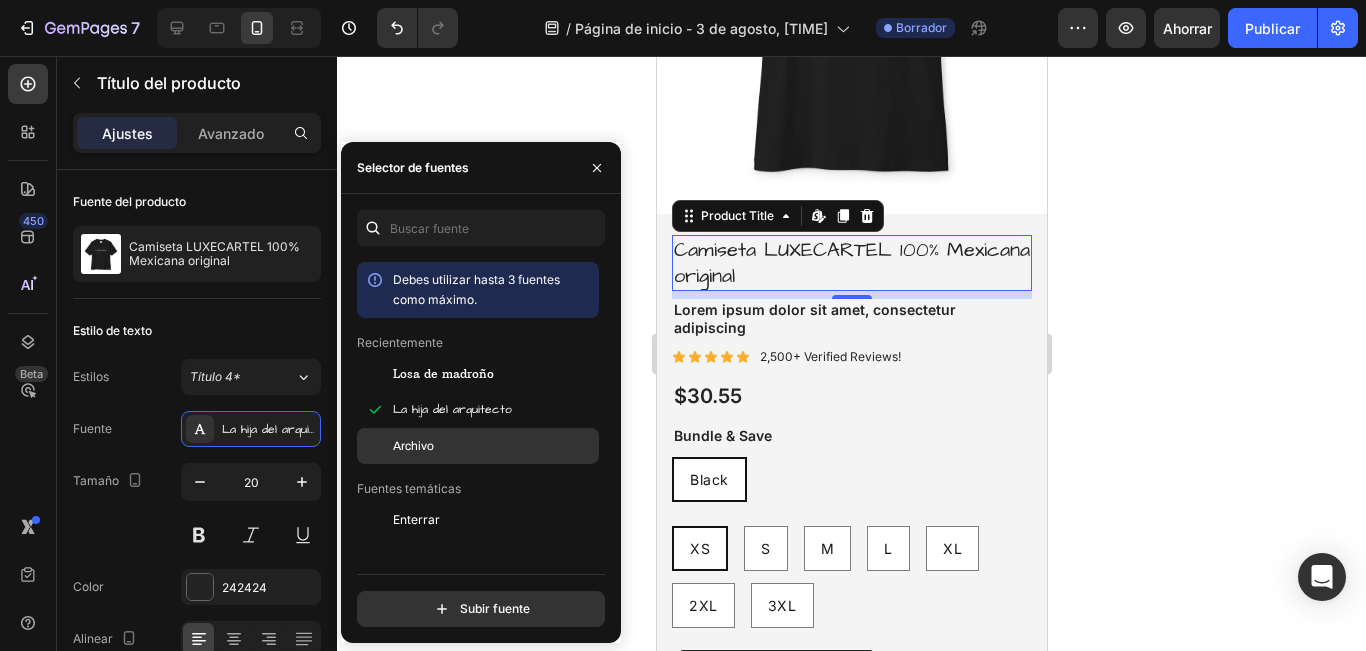 click on "Archivo" at bounding box center [494, 446] 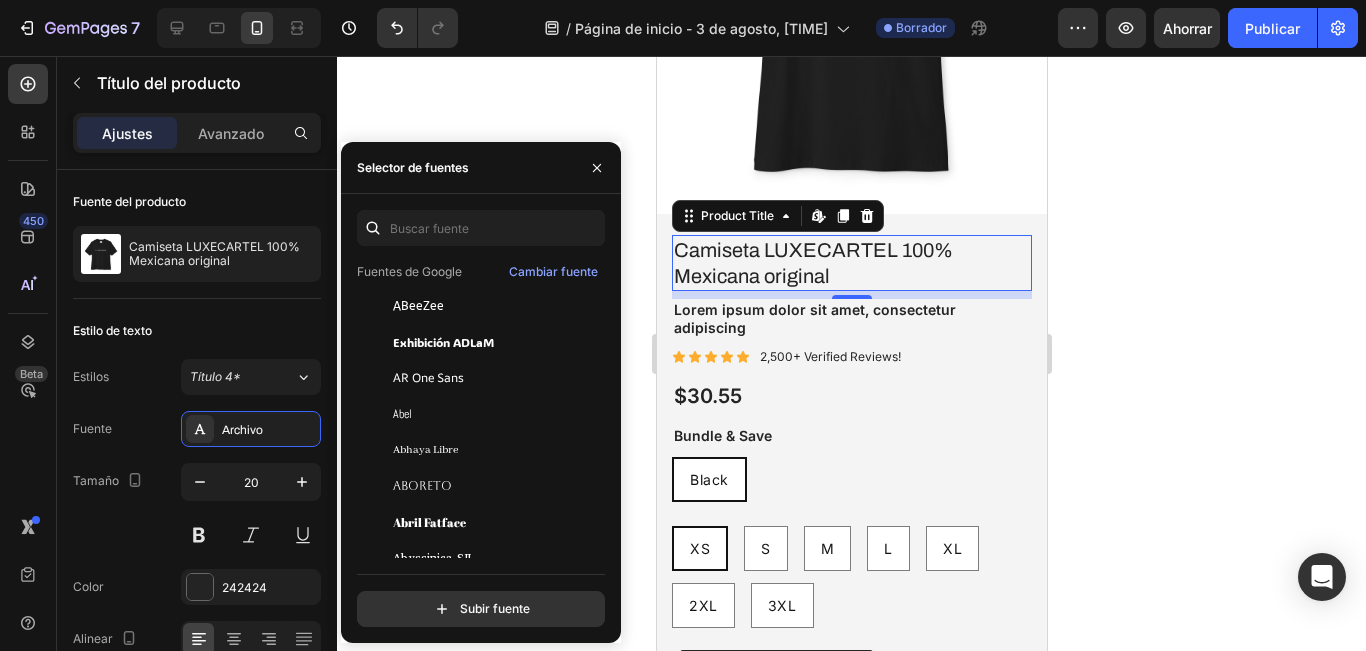 scroll, scrollTop: 300, scrollLeft: 0, axis: vertical 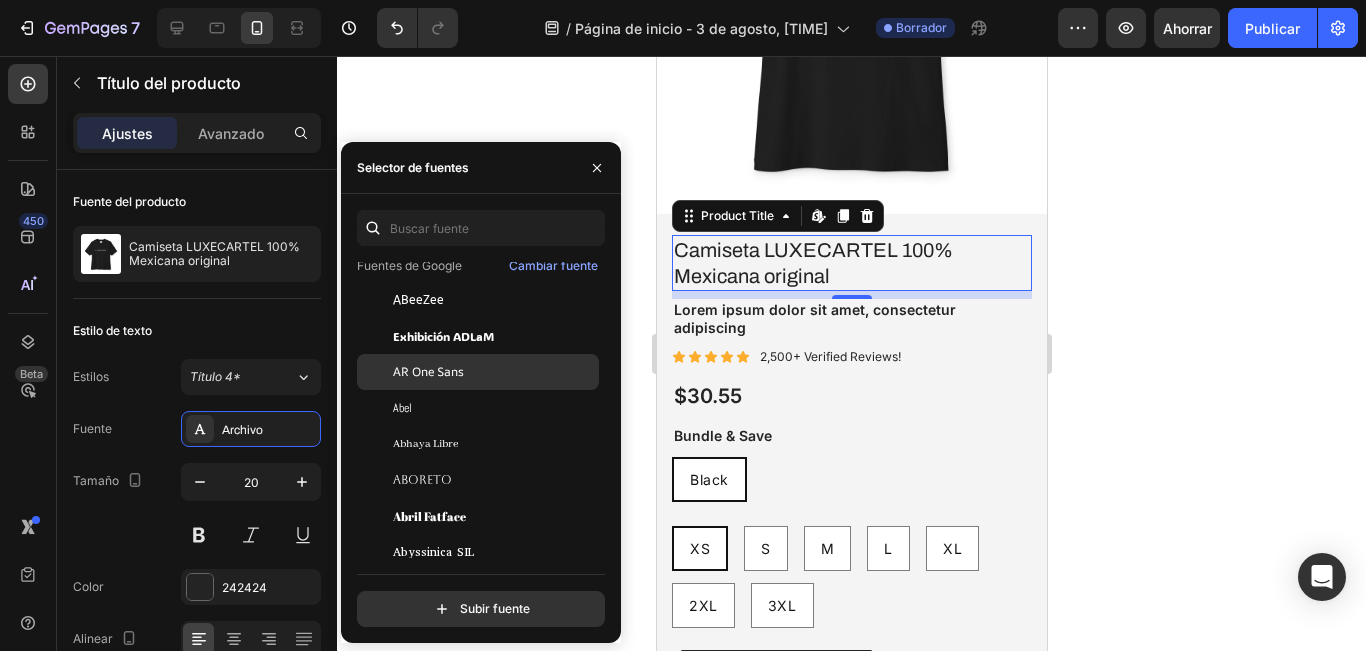click on "AR One Sans" 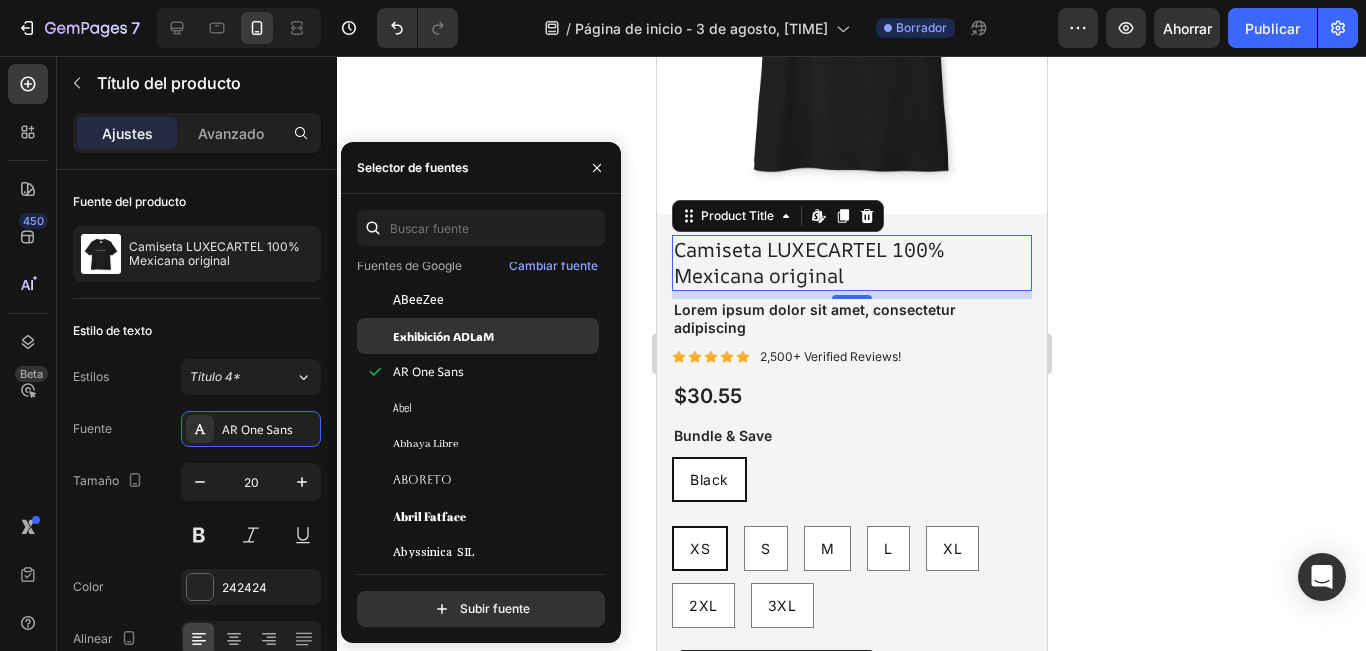 click on "Exhibición ADLaM" 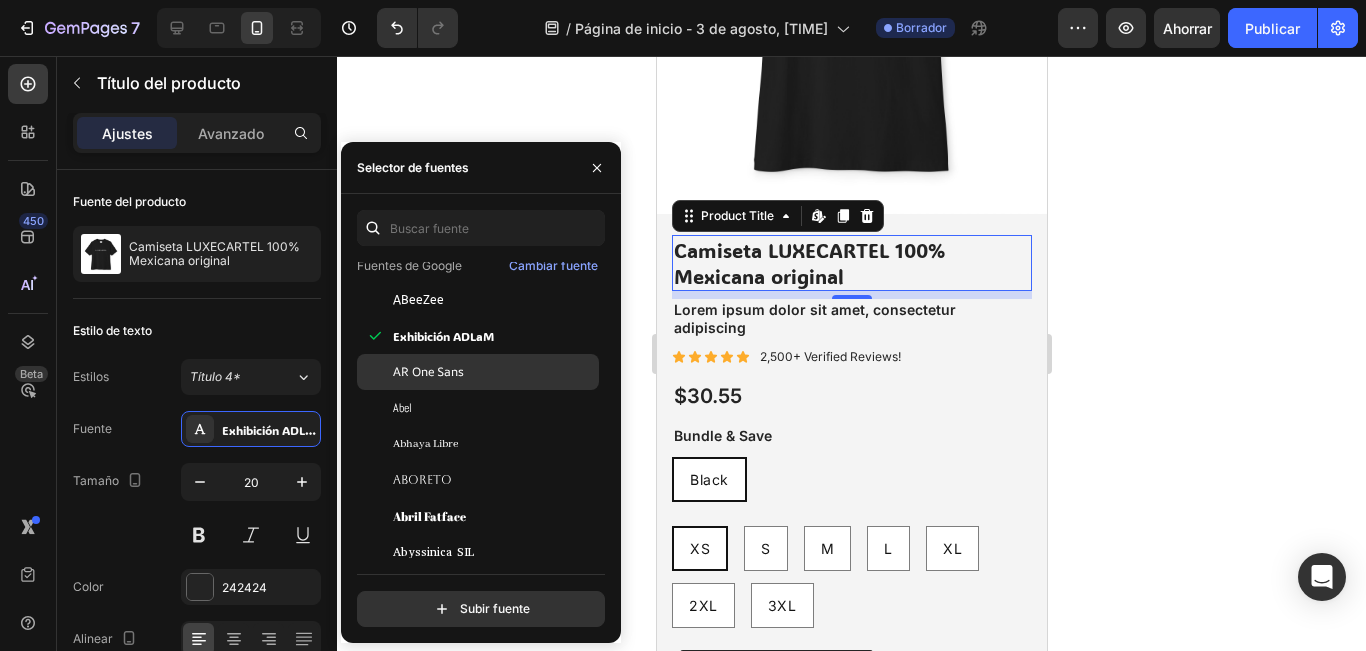 scroll, scrollTop: 400, scrollLeft: 0, axis: vertical 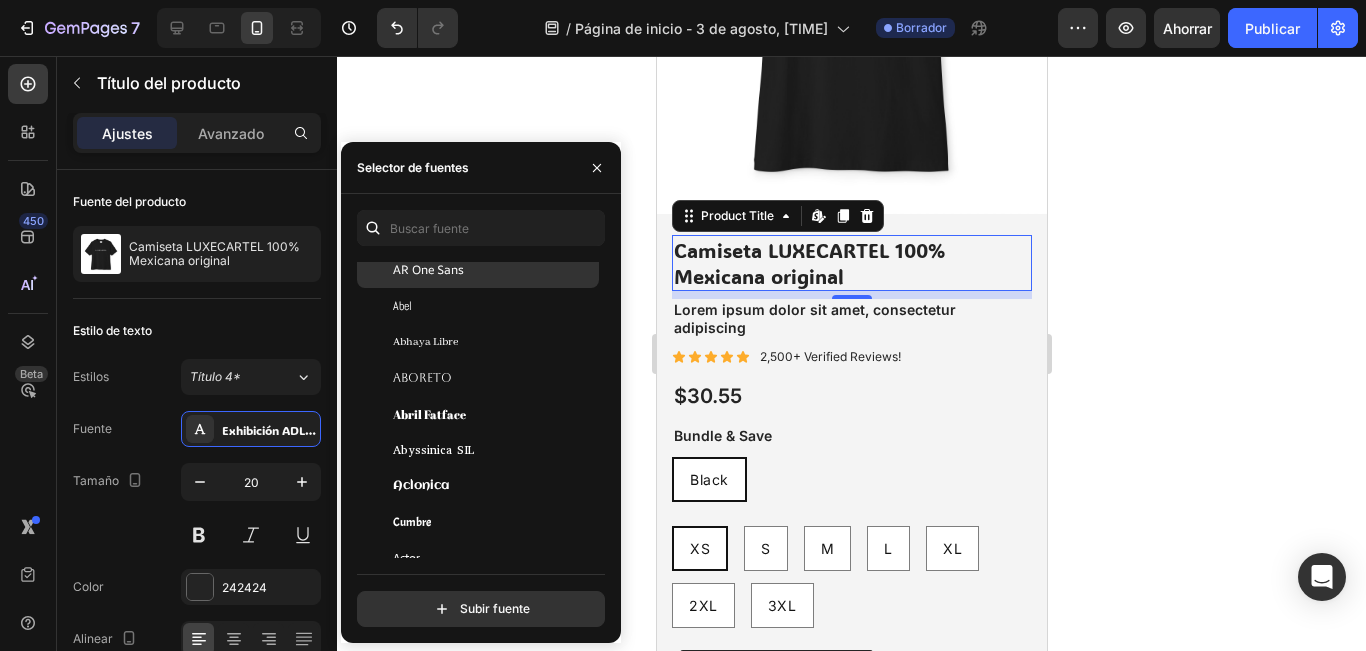 click on "AR One Sans" 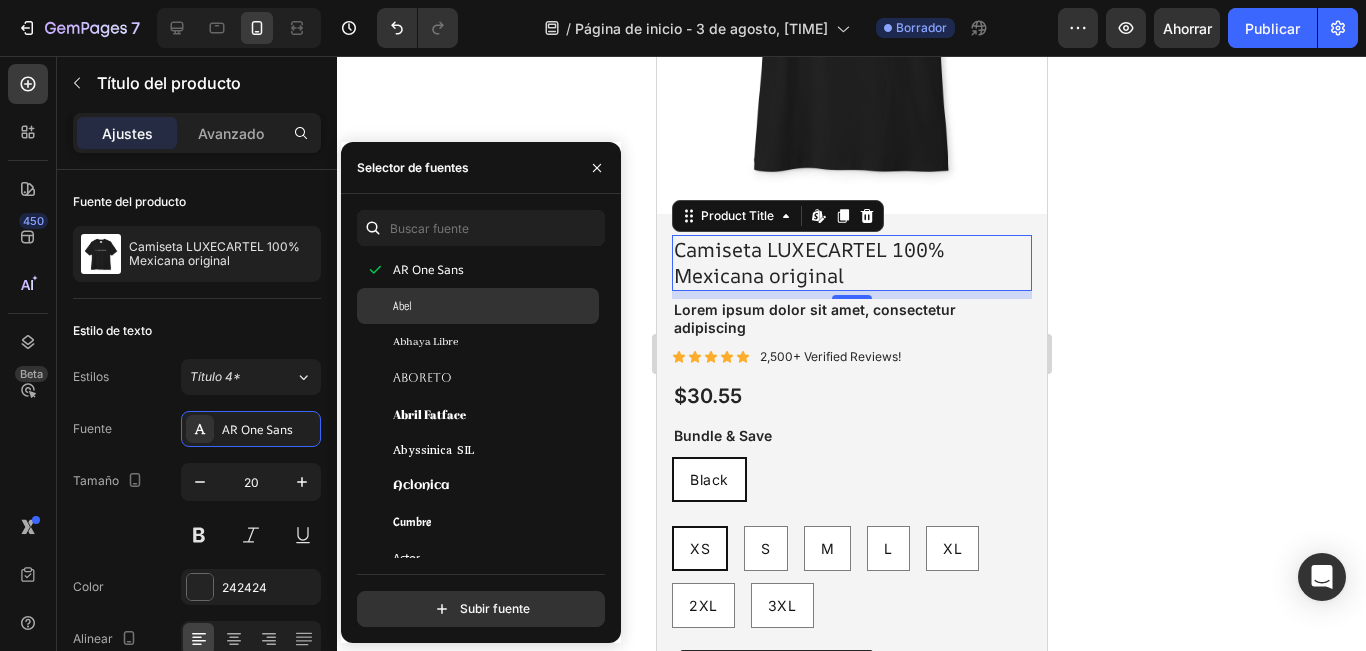 click on "Abel" at bounding box center (494, 306) 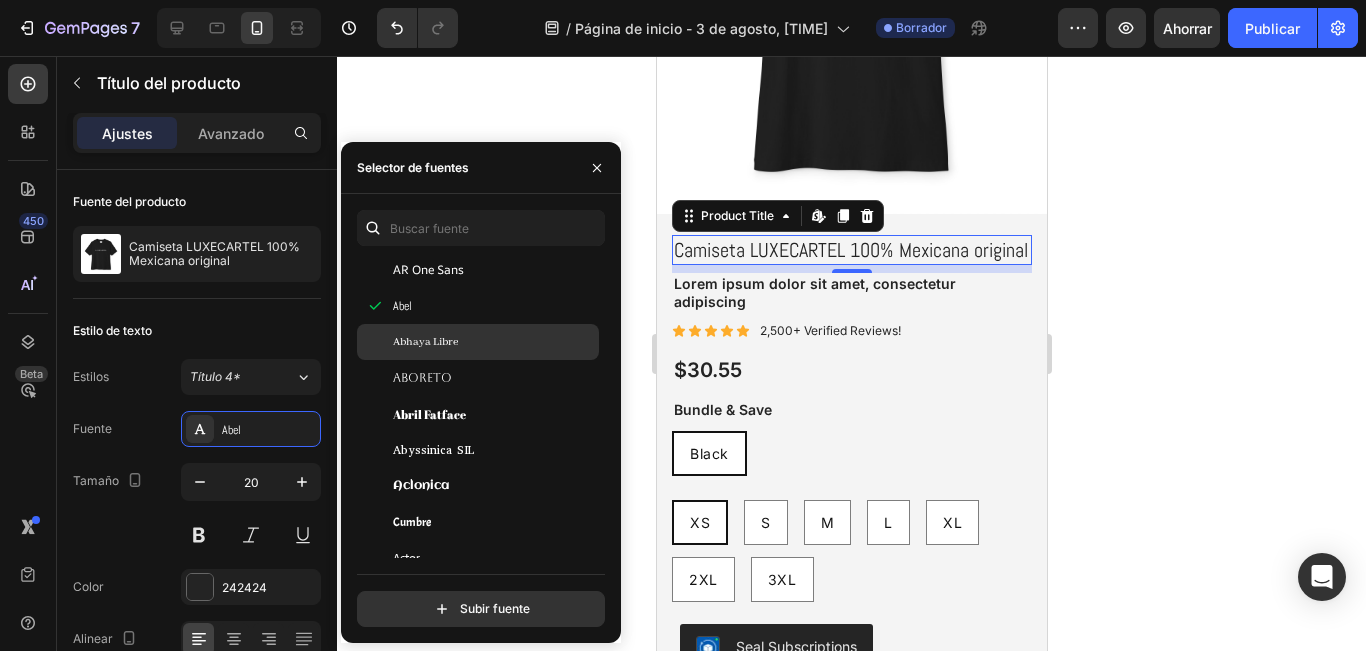 click on "Abhaya Libre" 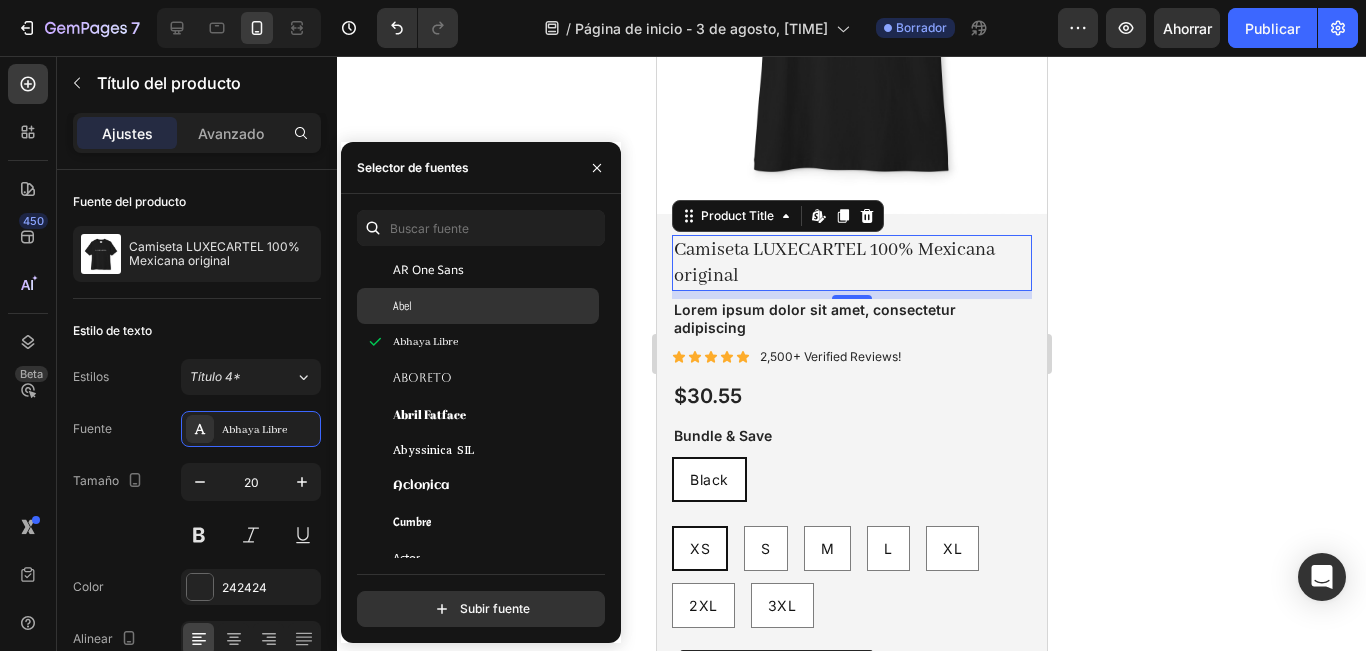 click on "Abel" 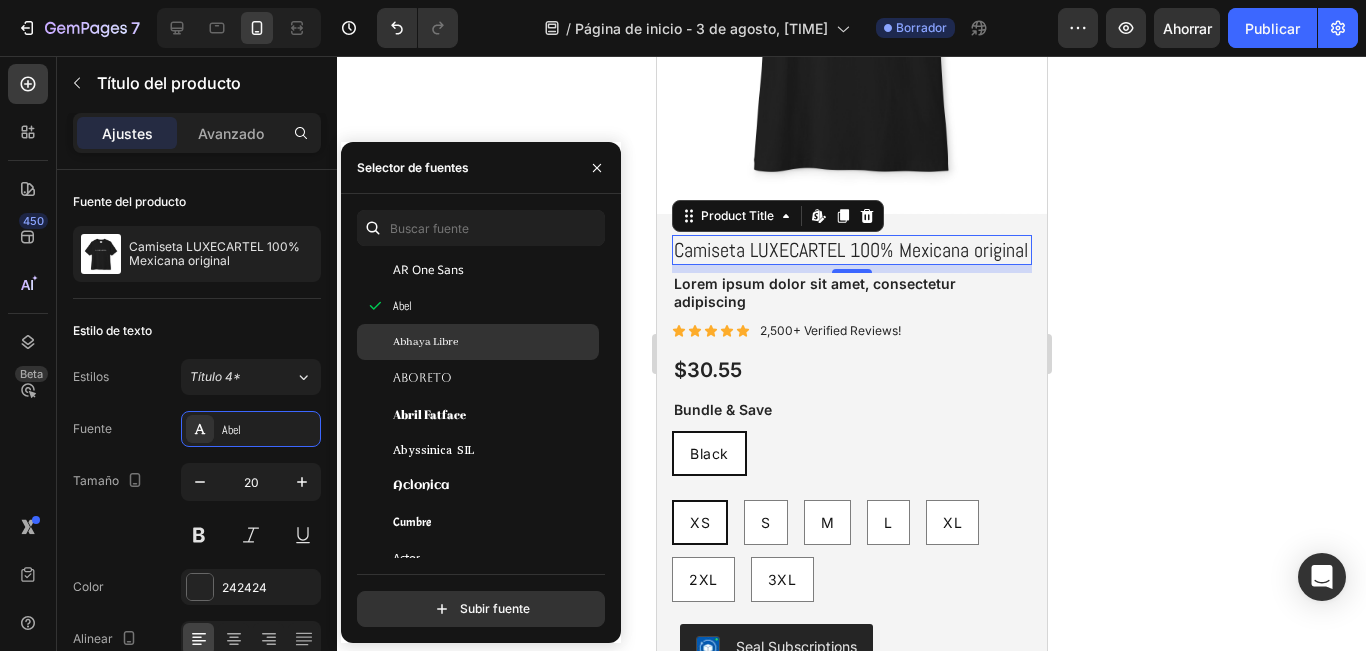 click on "Abhaya Libre" at bounding box center (494, 342) 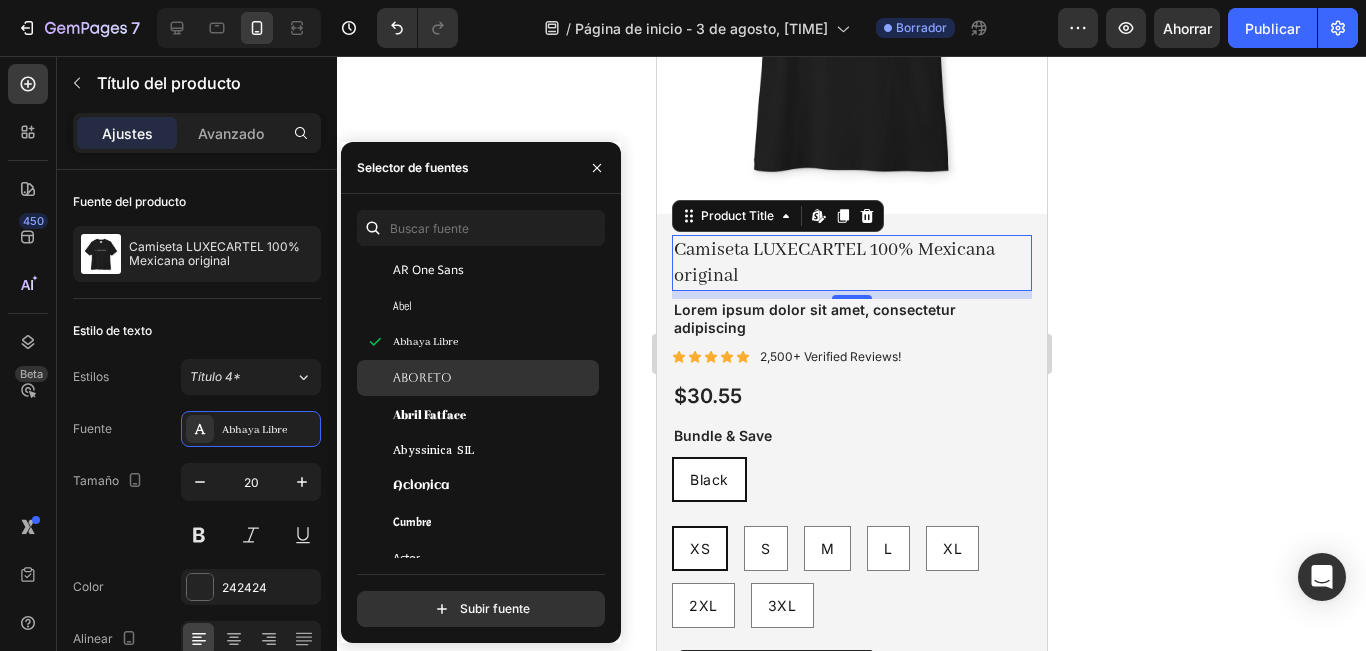 click on "Abhaya Libre" 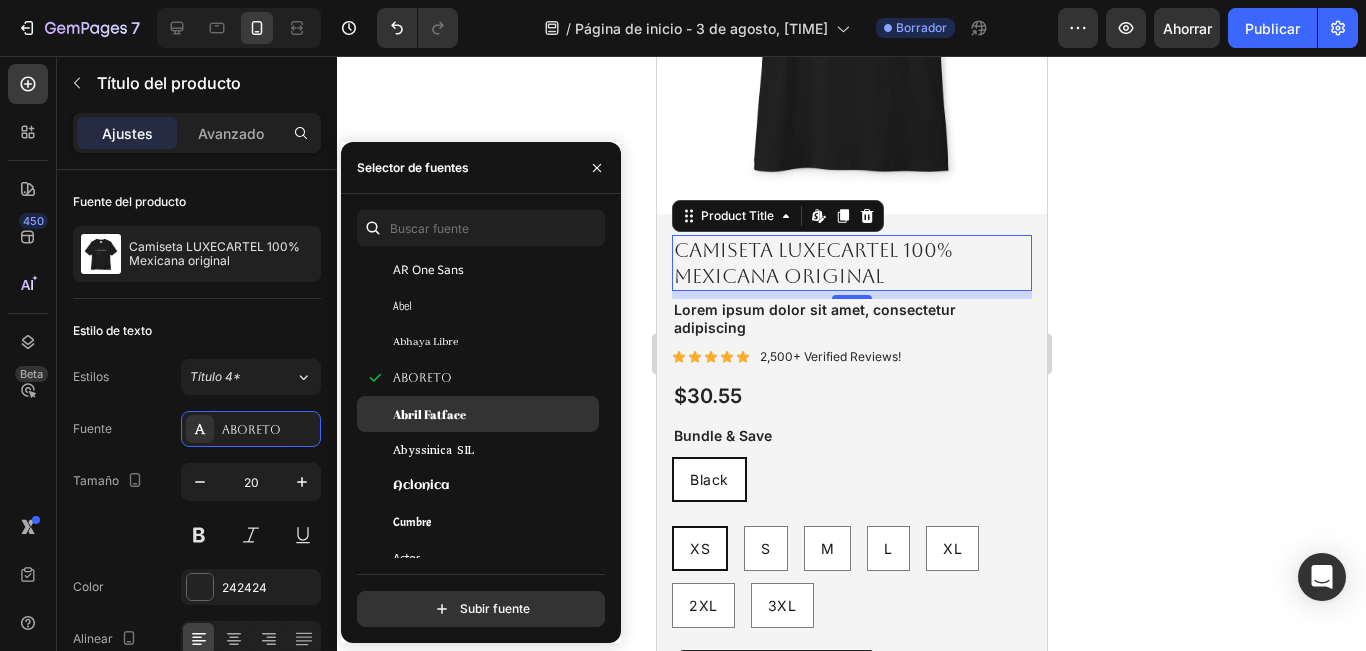 click on "Abril Fatface" at bounding box center (494, 414) 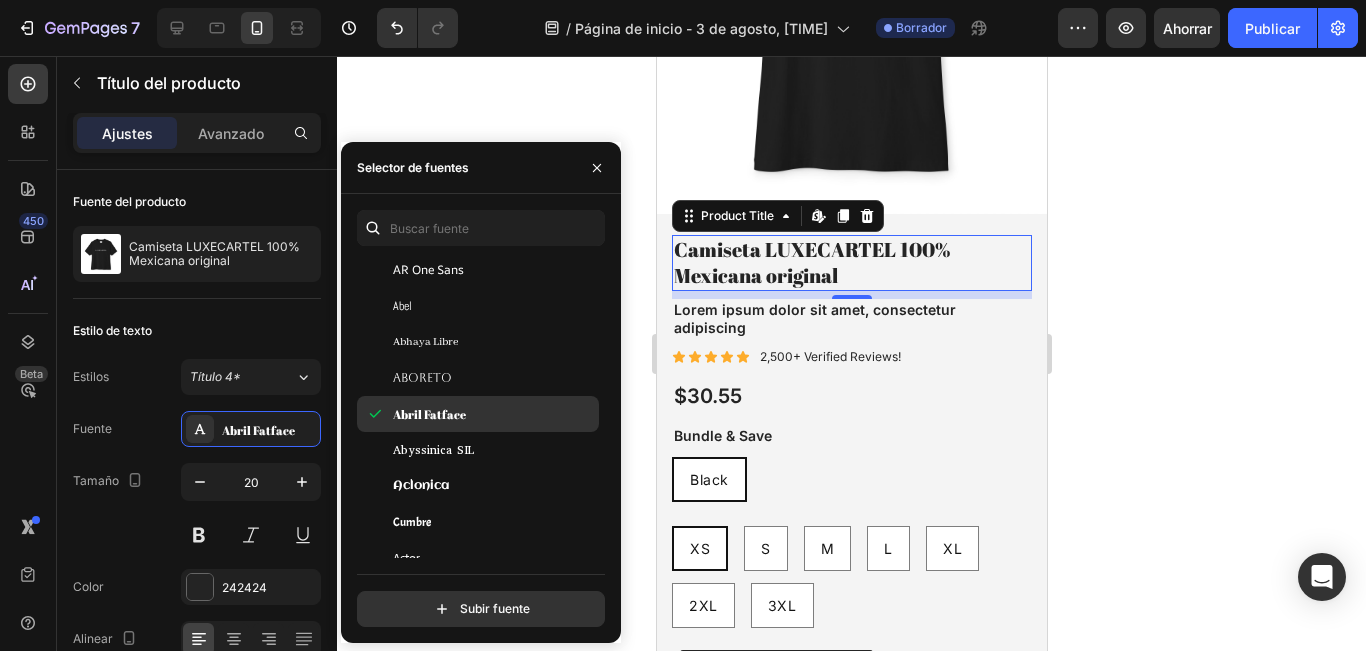 scroll, scrollTop: 500, scrollLeft: 0, axis: vertical 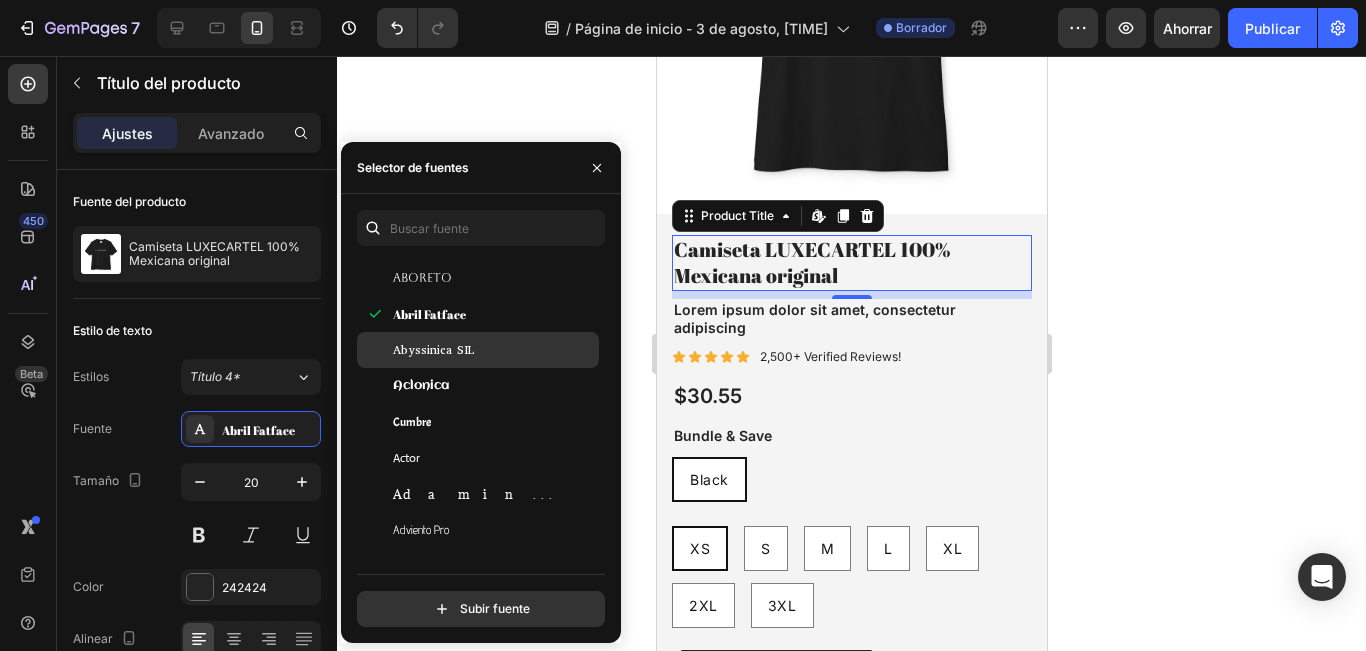 click on "Abyssinica SIL" at bounding box center (494, 350) 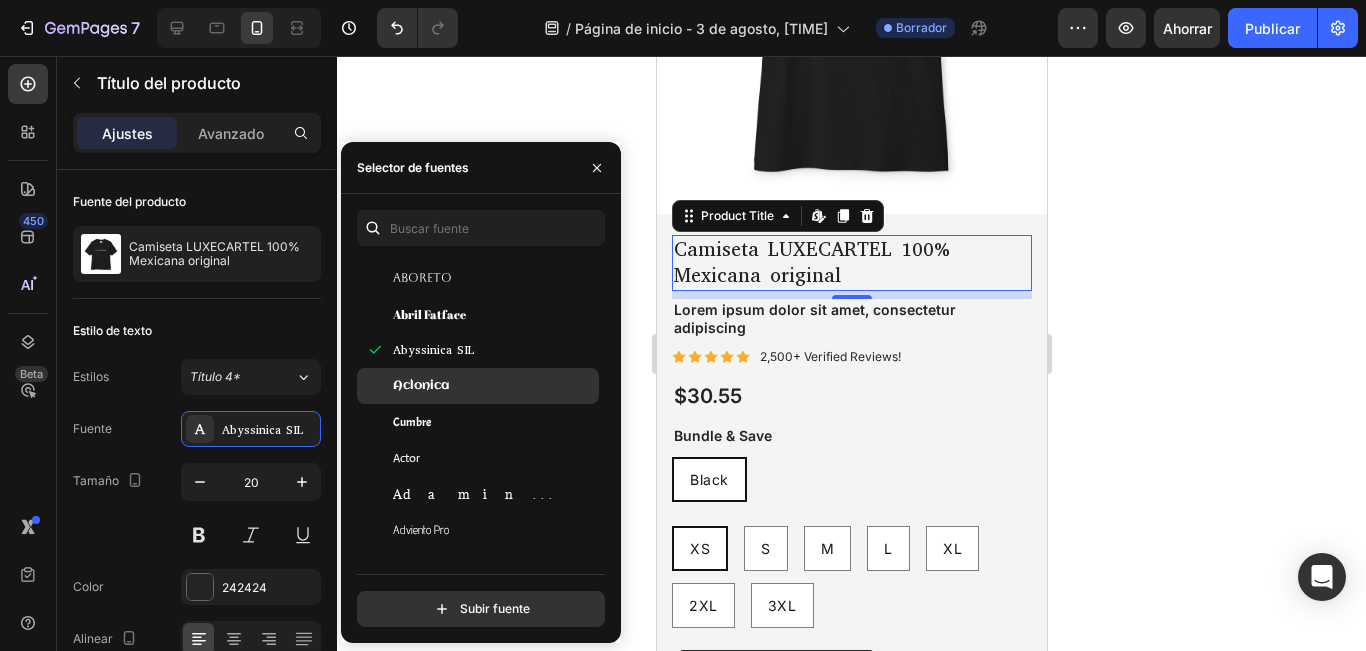 click on "Aclonica" at bounding box center (494, 386) 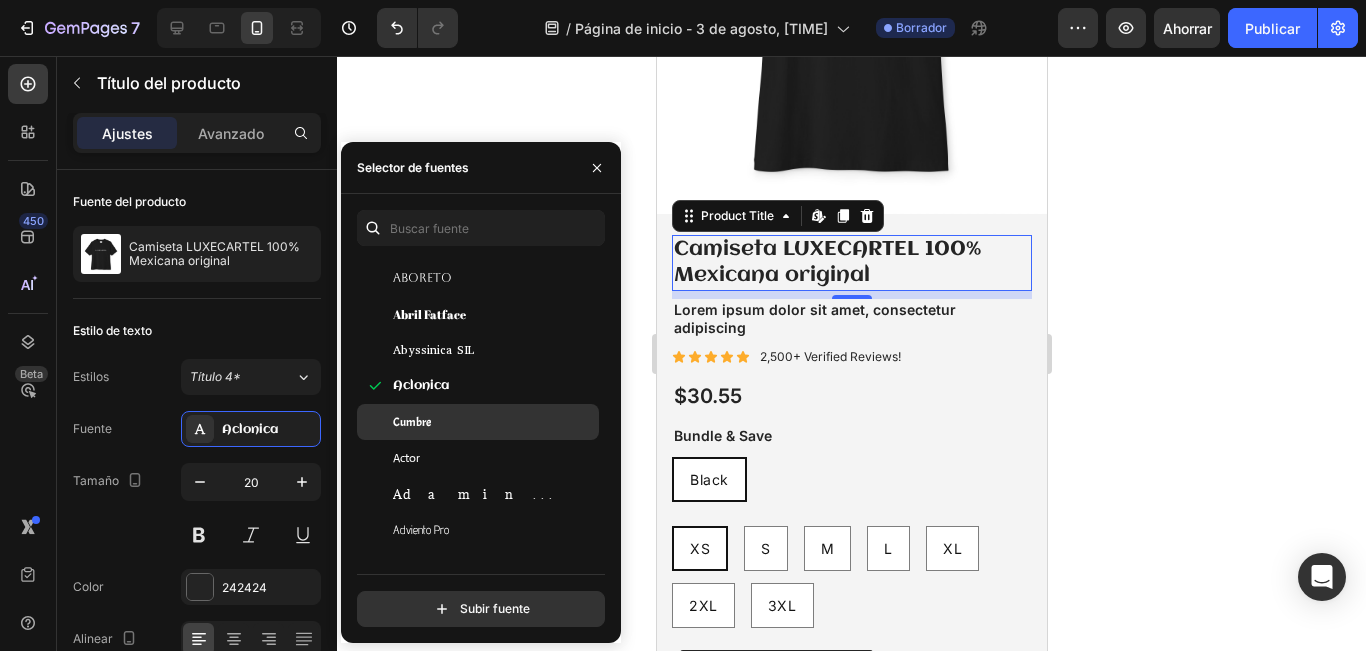 click on "Cumbre" at bounding box center (494, 422) 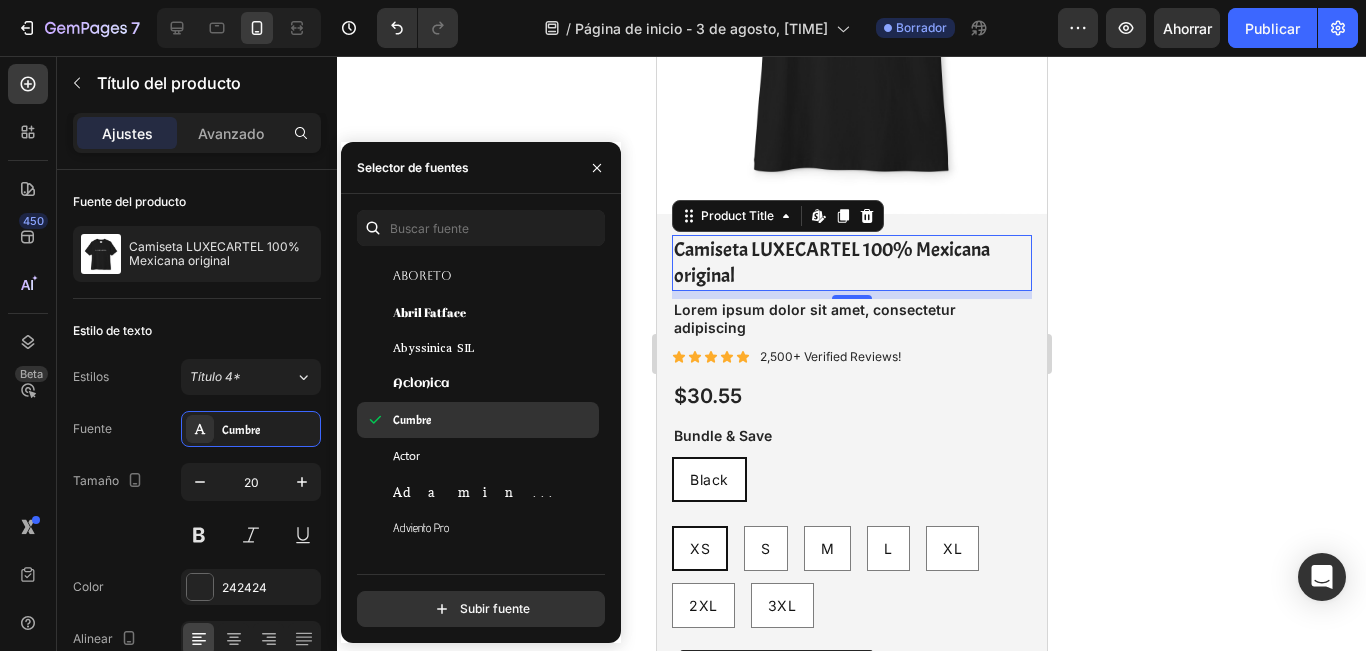 scroll, scrollTop: 600, scrollLeft: 0, axis: vertical 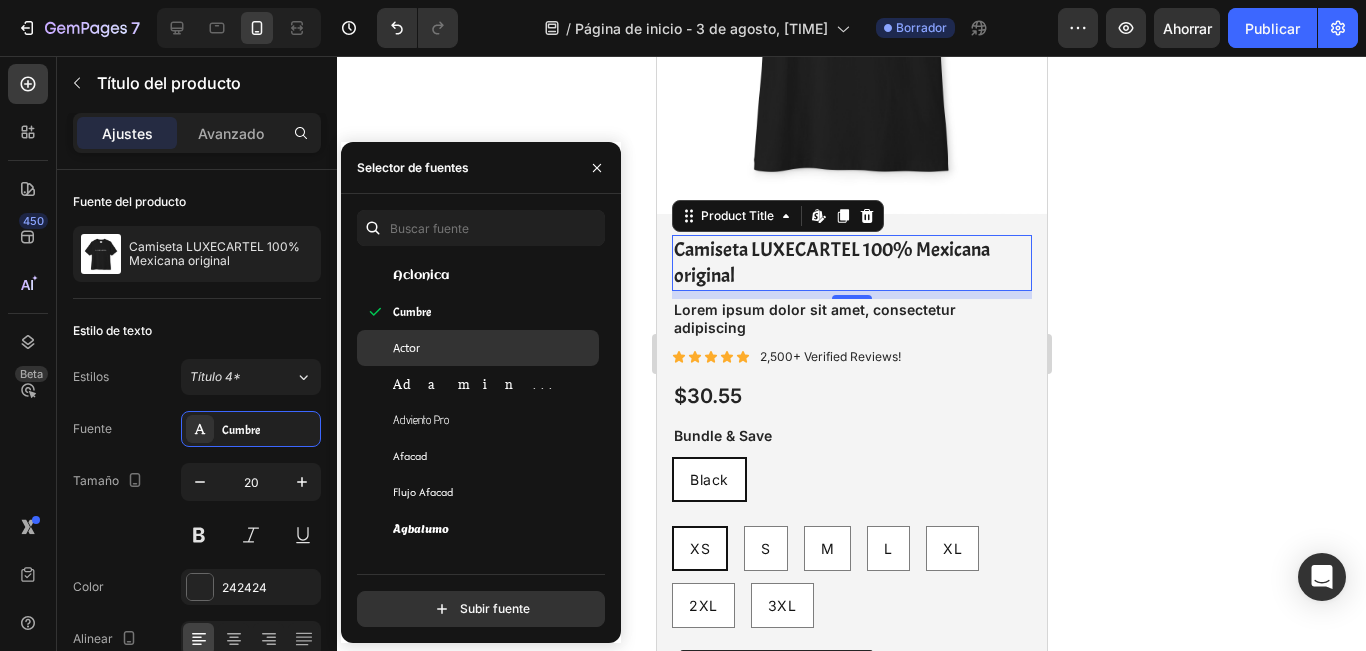 click on "Actor" 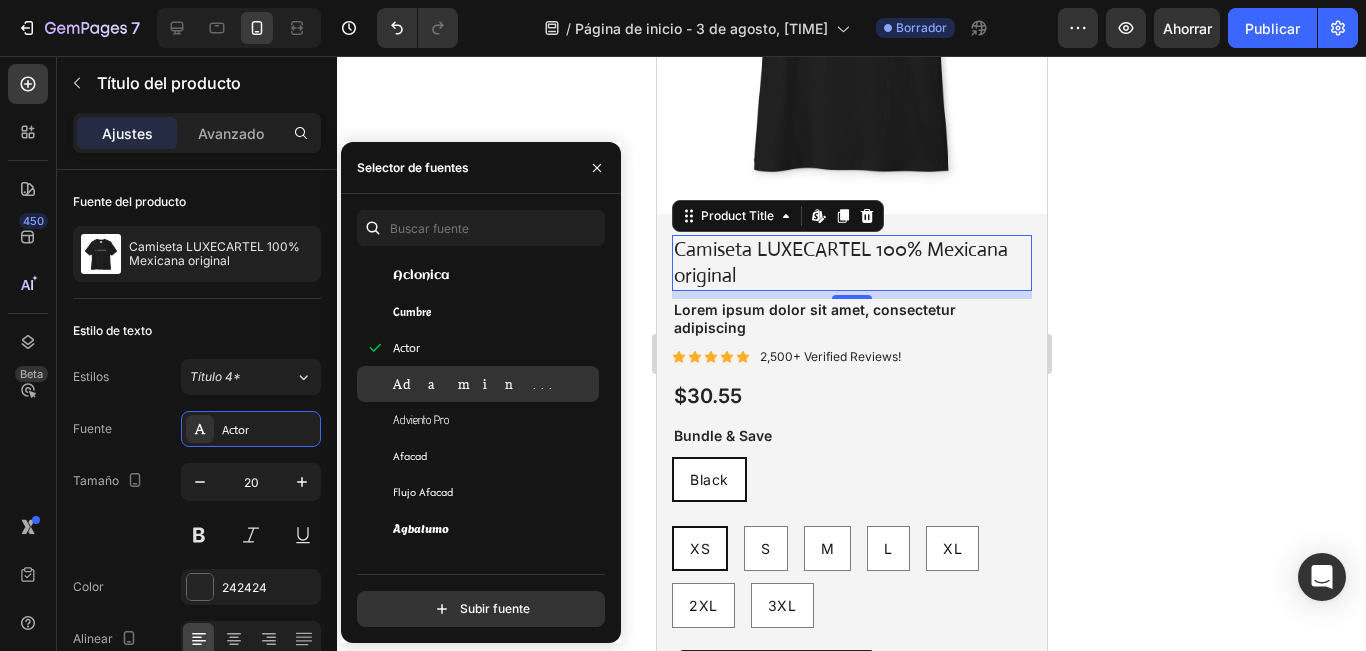 click on "Adamina" 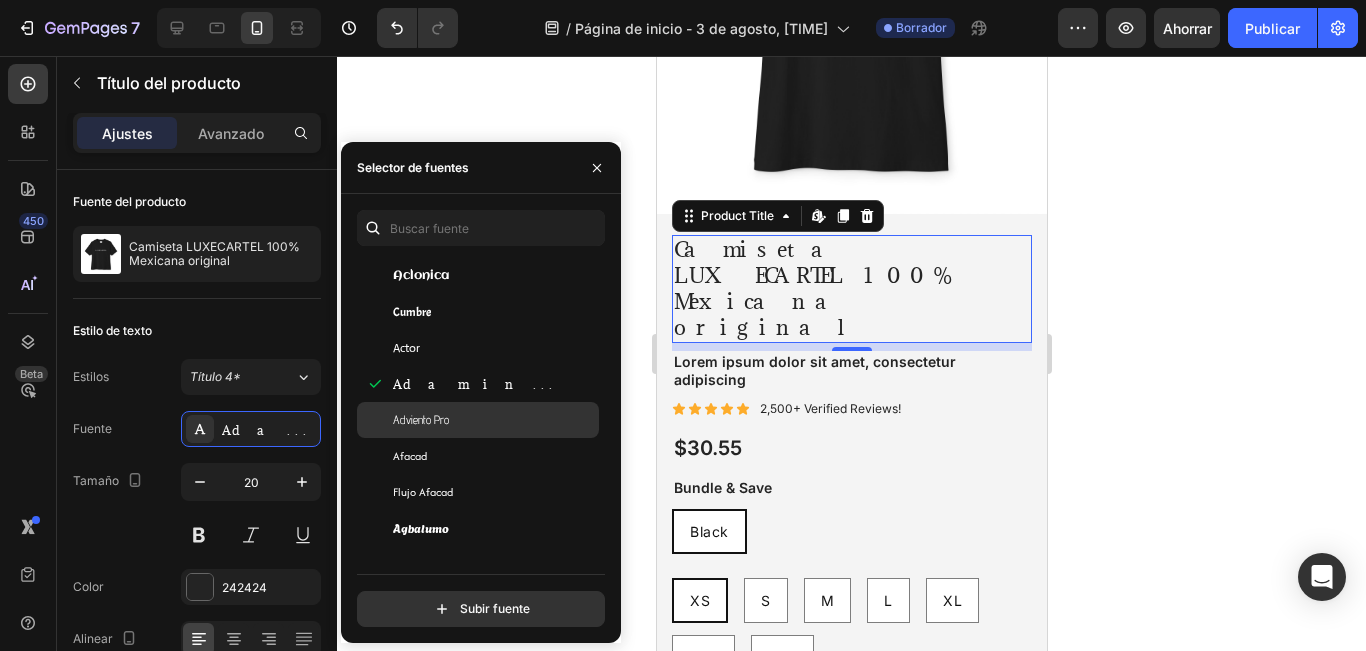 click on "Adviento Pro" 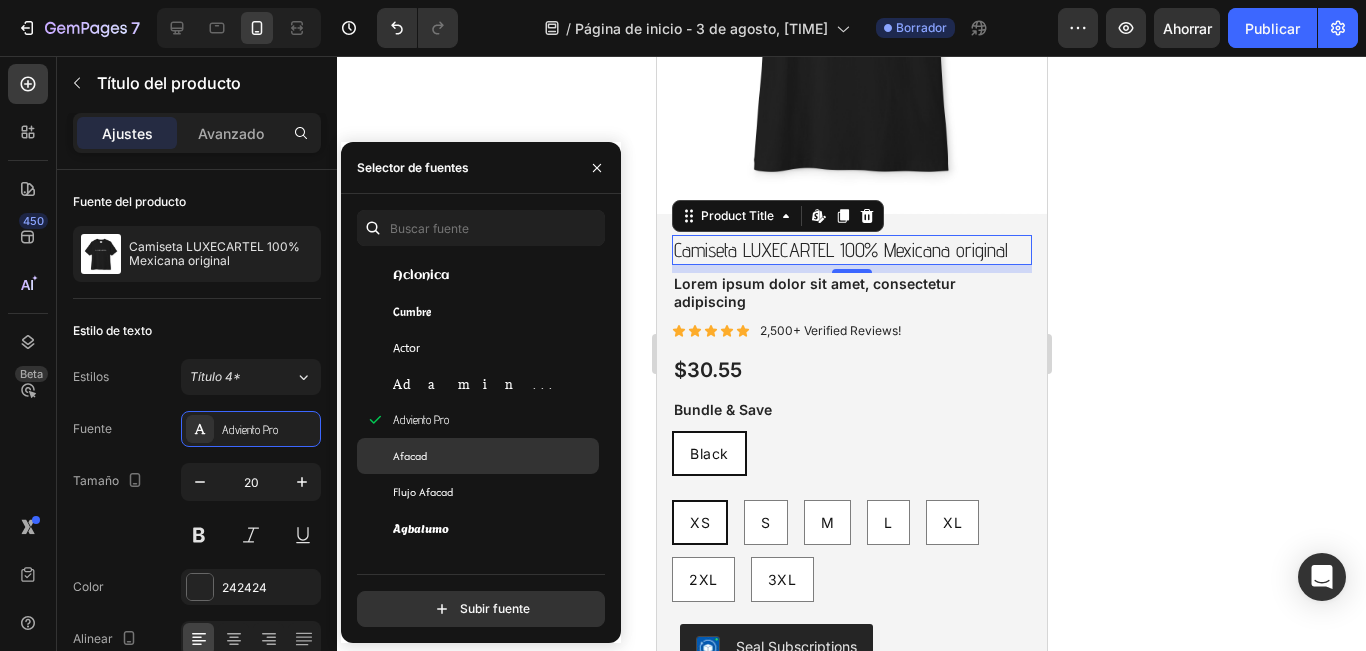 click on "Afacad" at bounding box center (494, 456) 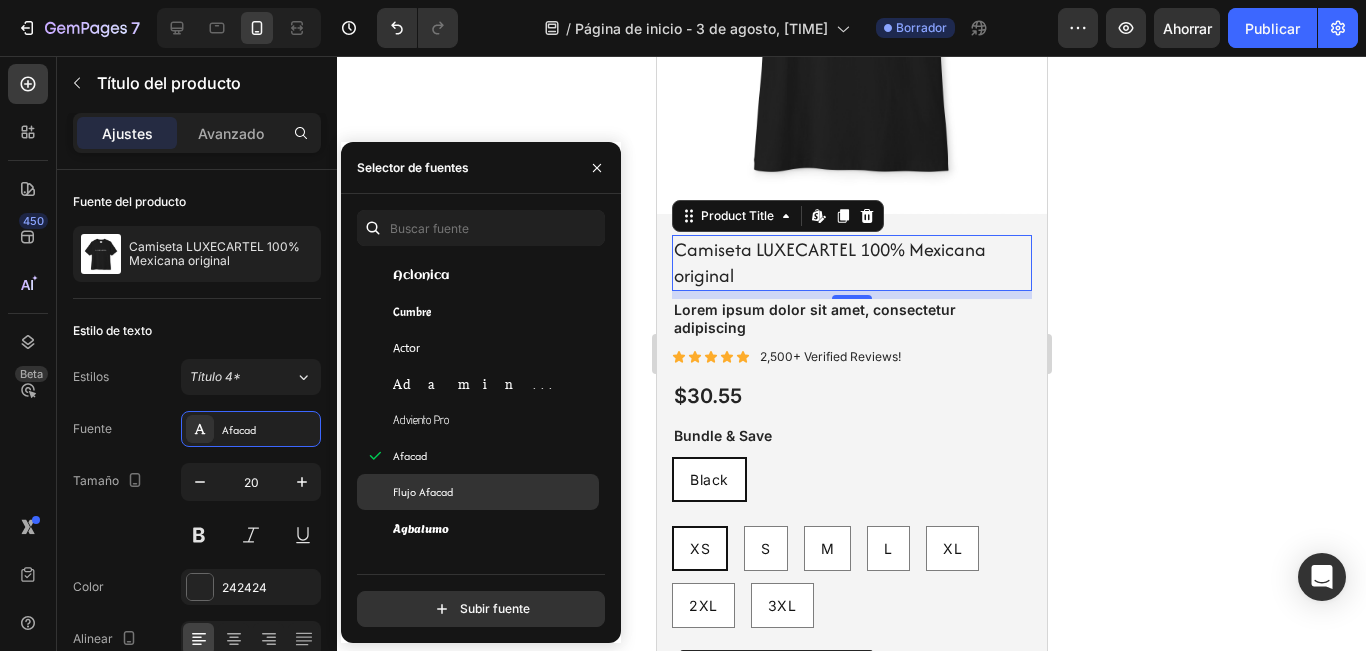 click on "Flujo Afacad" 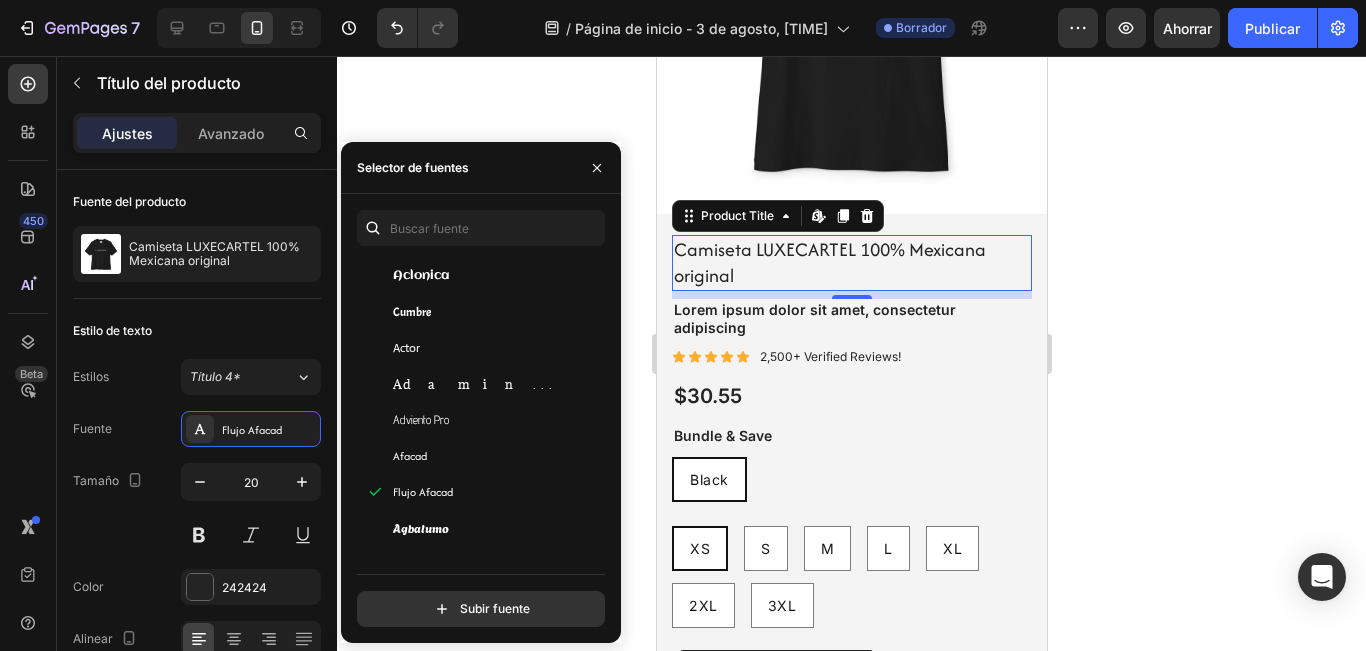 scroll, scrollTop: 700, scrollLeft: 0, axis: vertical 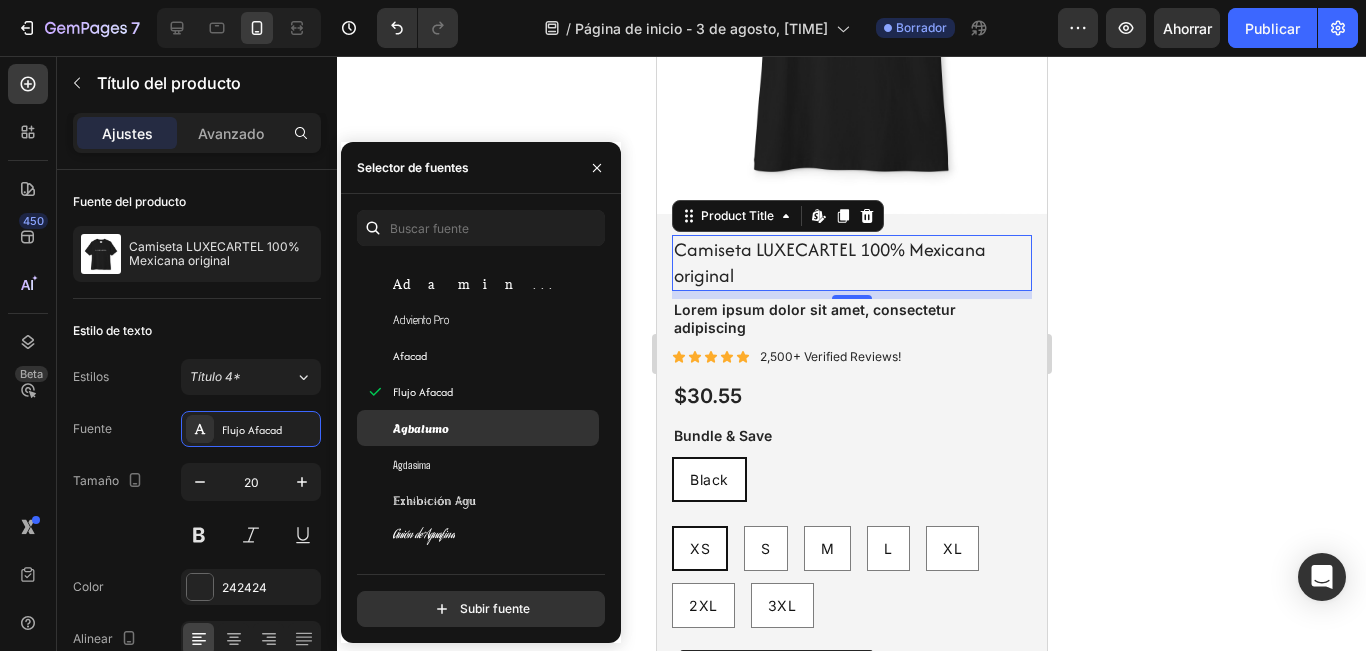 click on "Agbalumo" at bounding box center (494, 428) 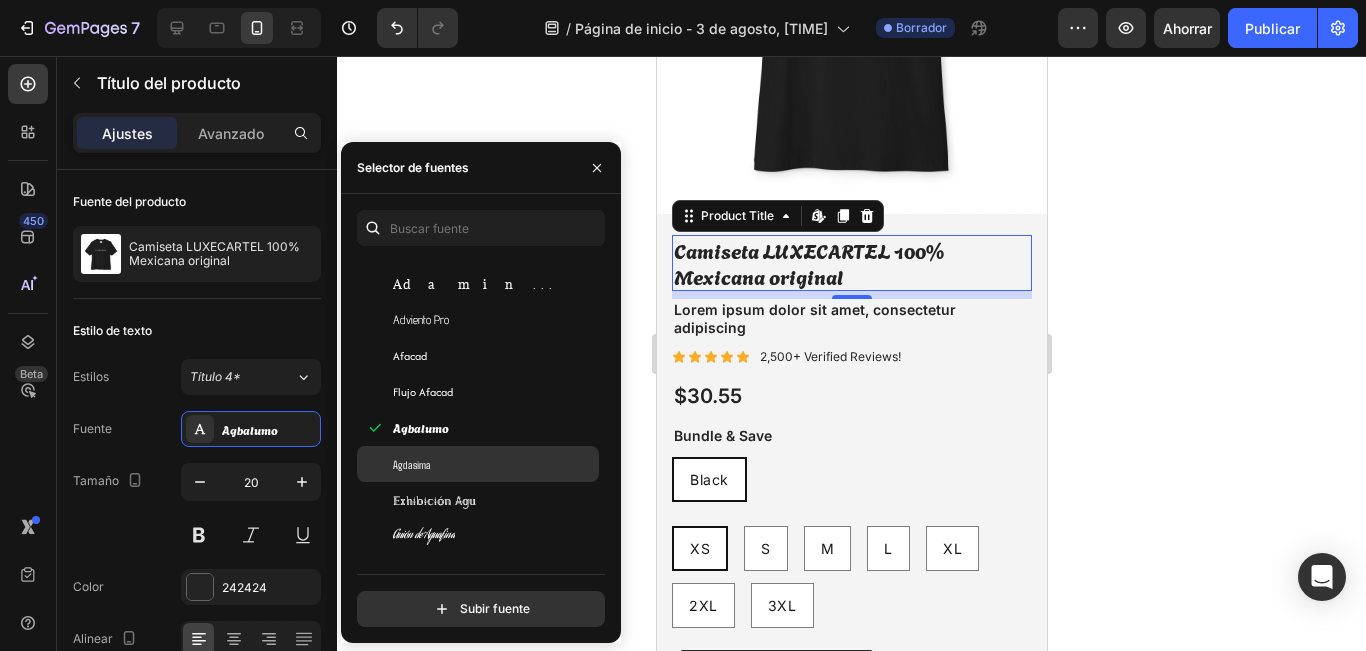 click on "Agdasima" 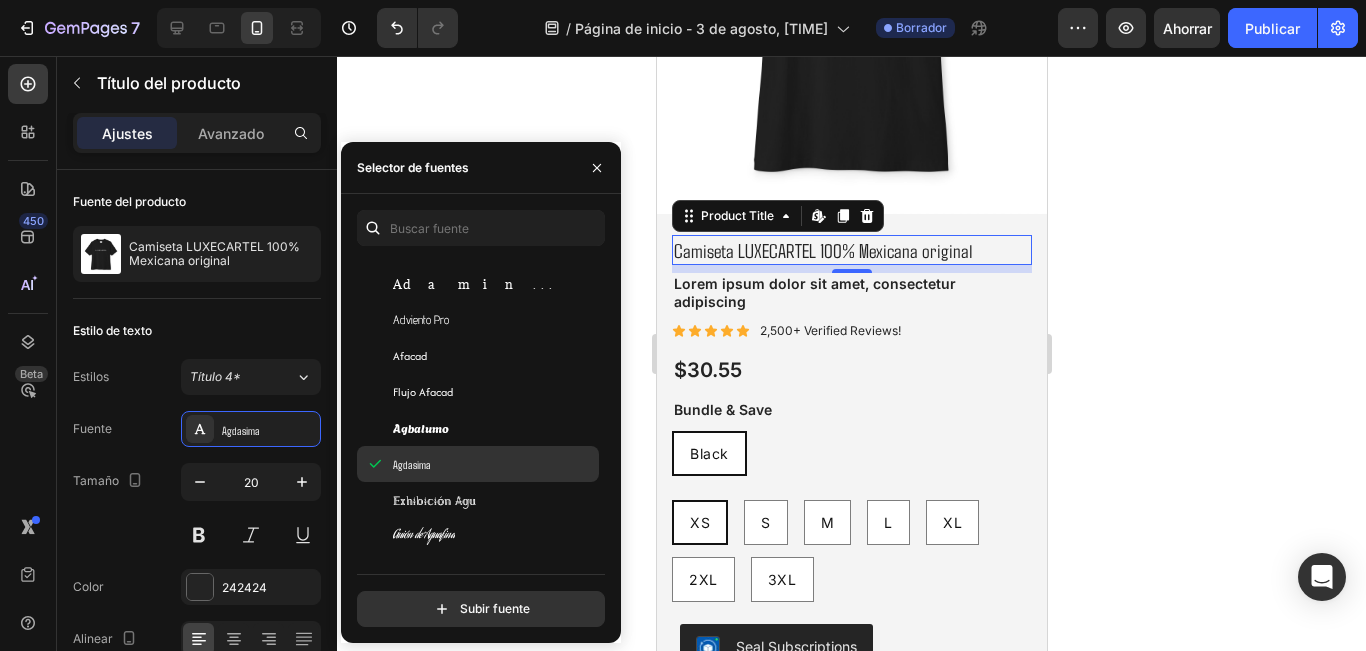 click on "Agdasima" 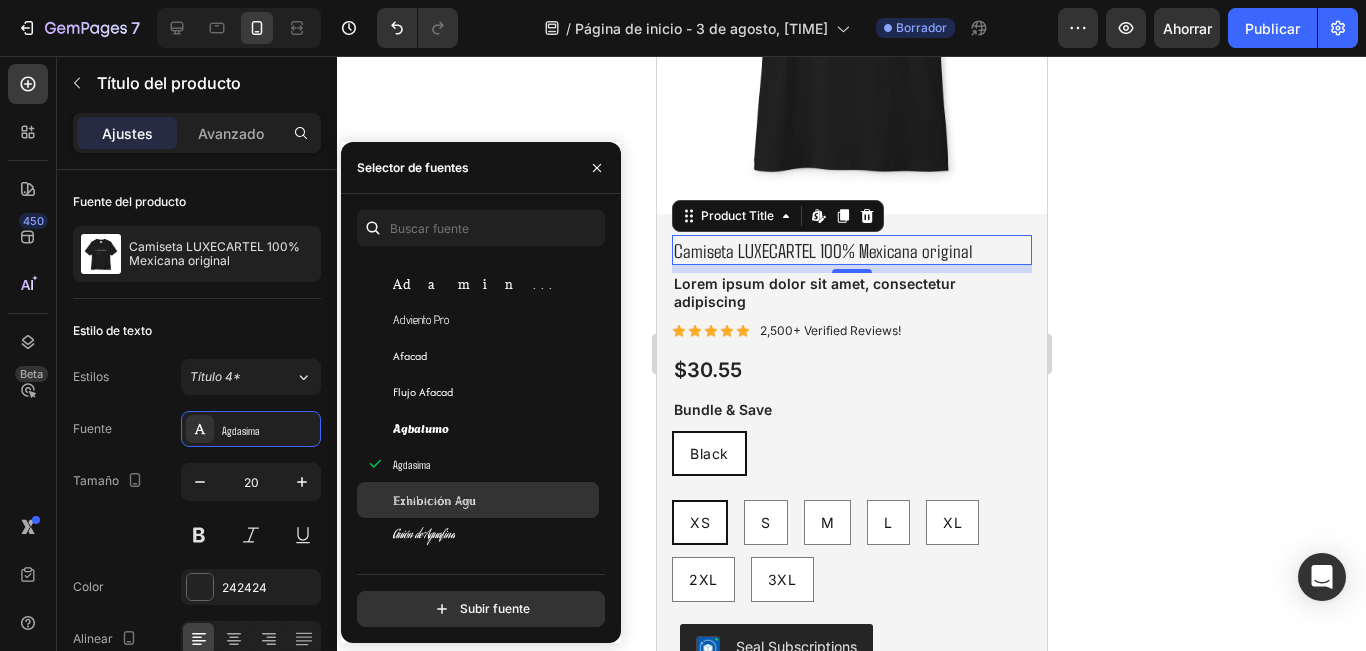 click on "Exhibición Agu" at bounding box center [494, 500] 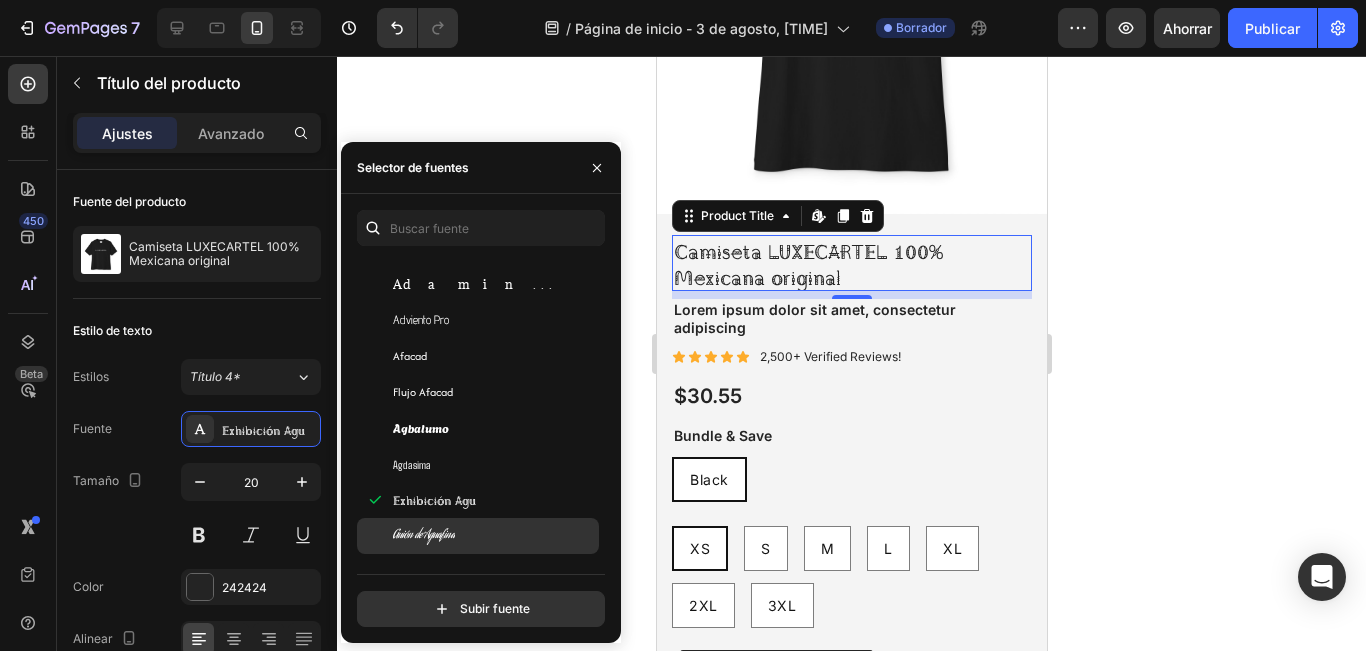 click on "Guión de Aguafina" 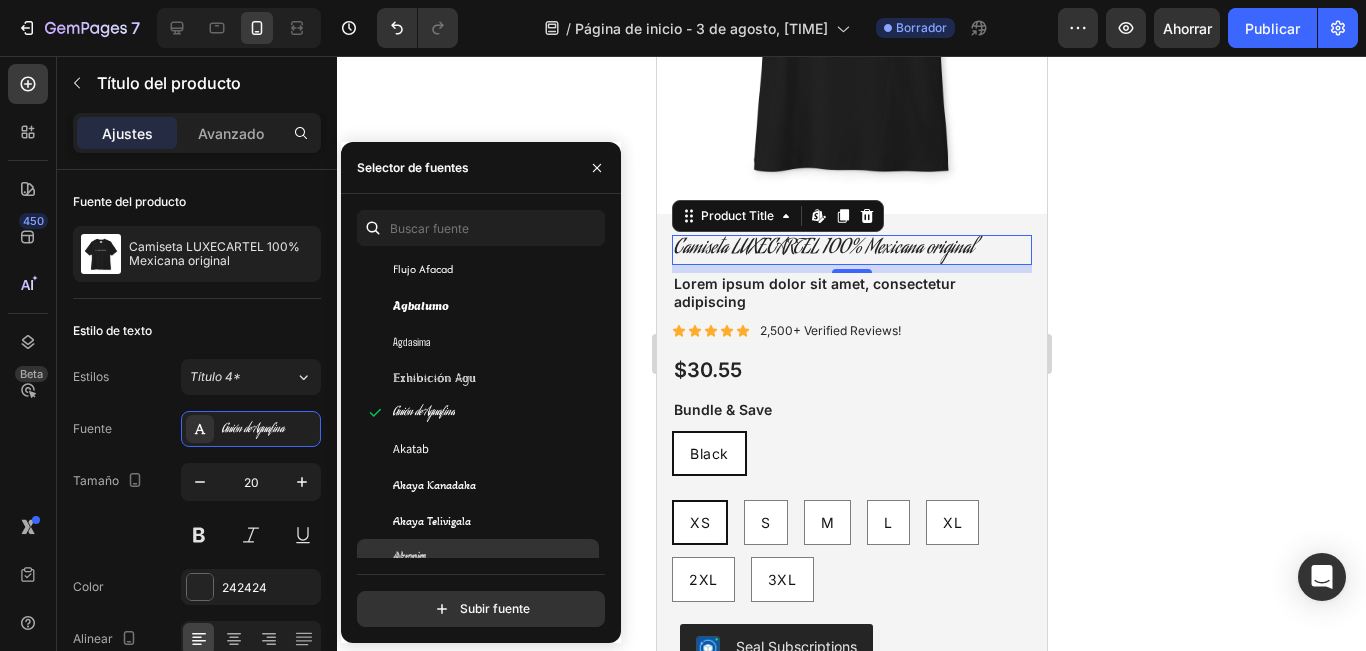 scroll, scrollTop: 900, scrollLeft: 0, axis: vertical 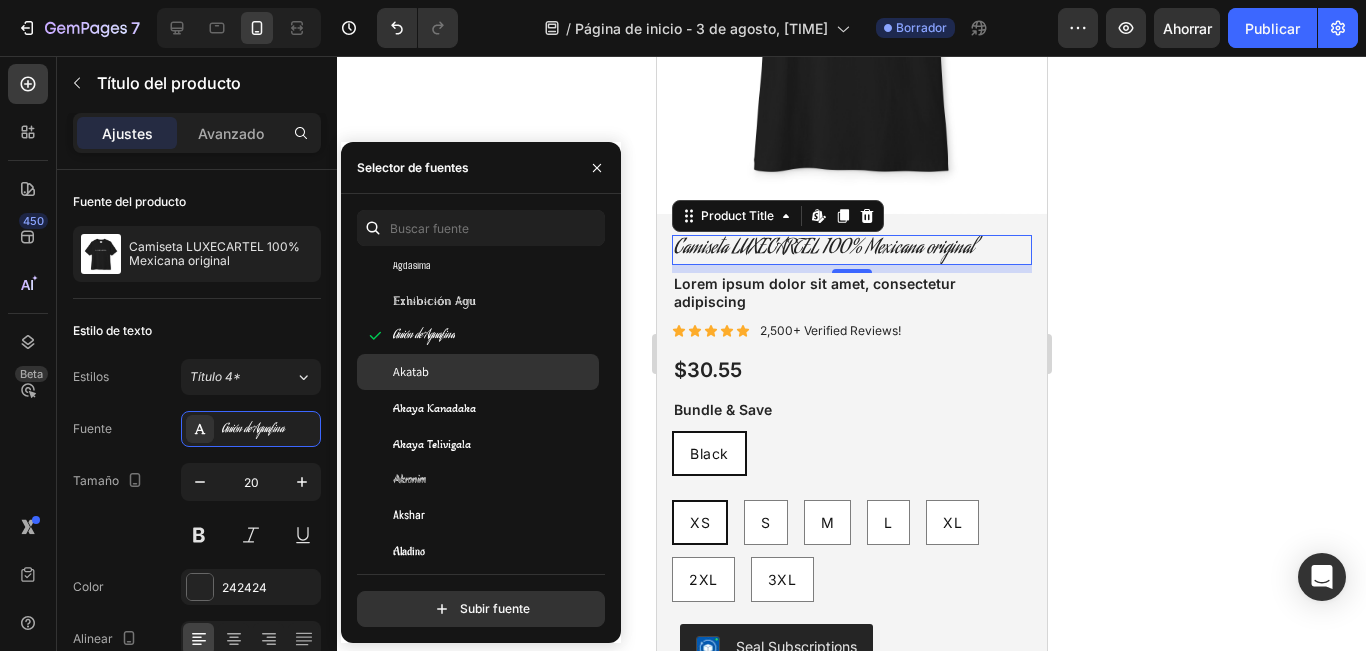 click on "Akatab" at bounding box center [494, 372] 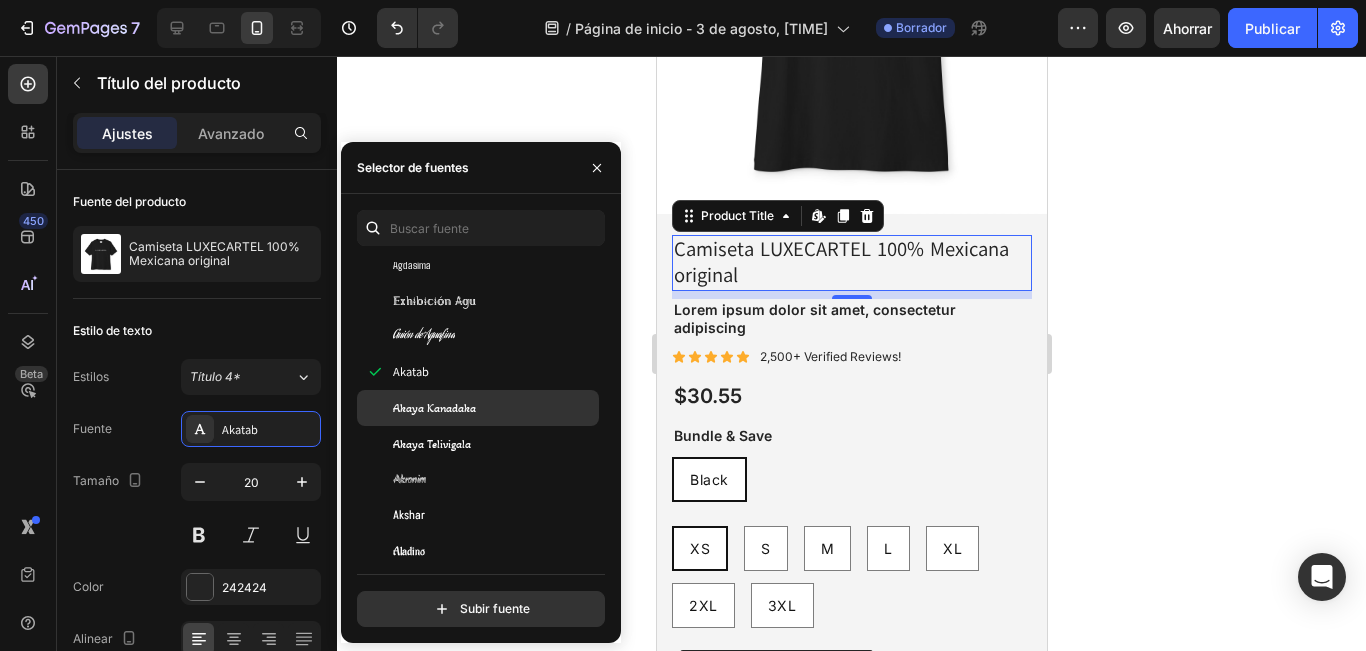 click on "Akaya Kanadaka" at bounding box center [494, 408] 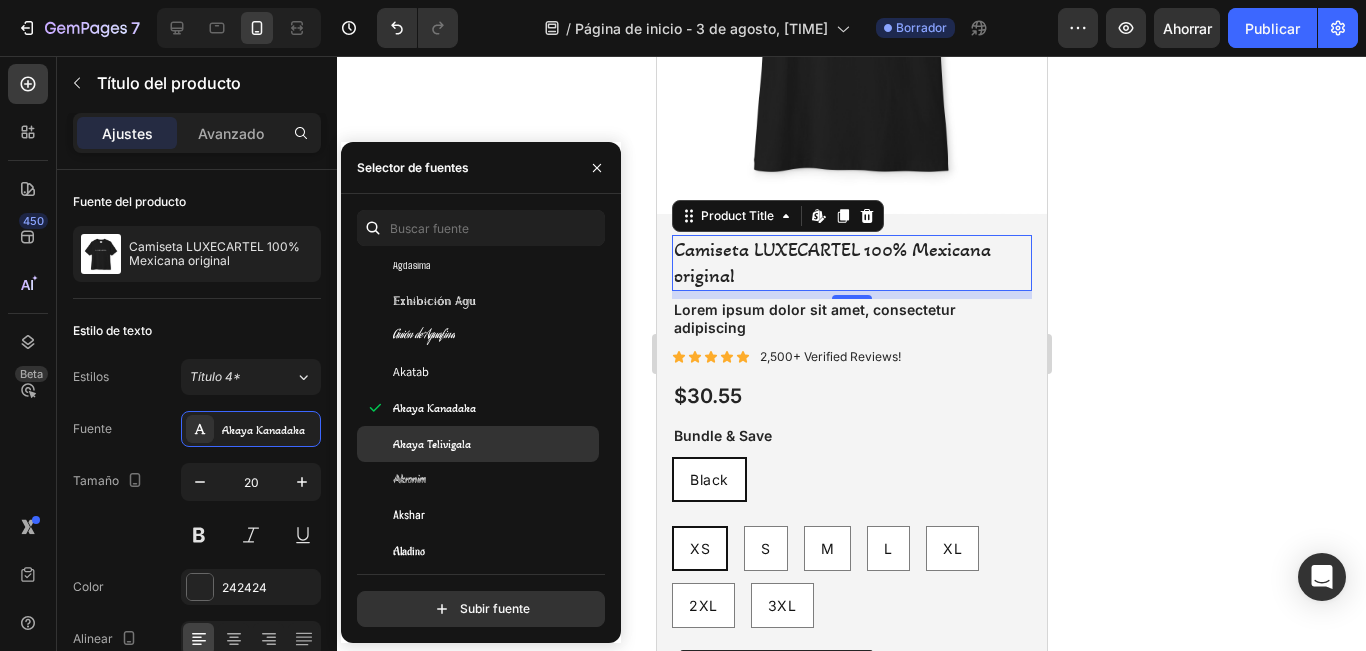 click on "Akaya Telivigala" at bounding box center (494, 444) 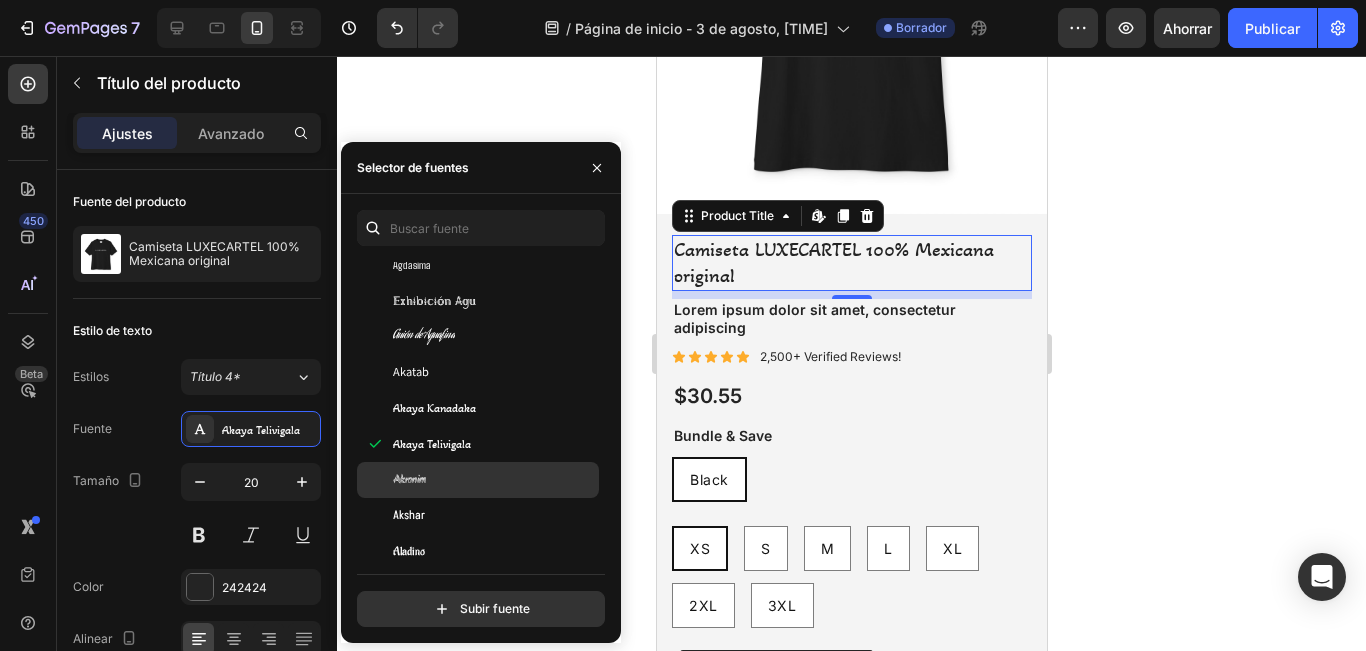 click on "Akronim" 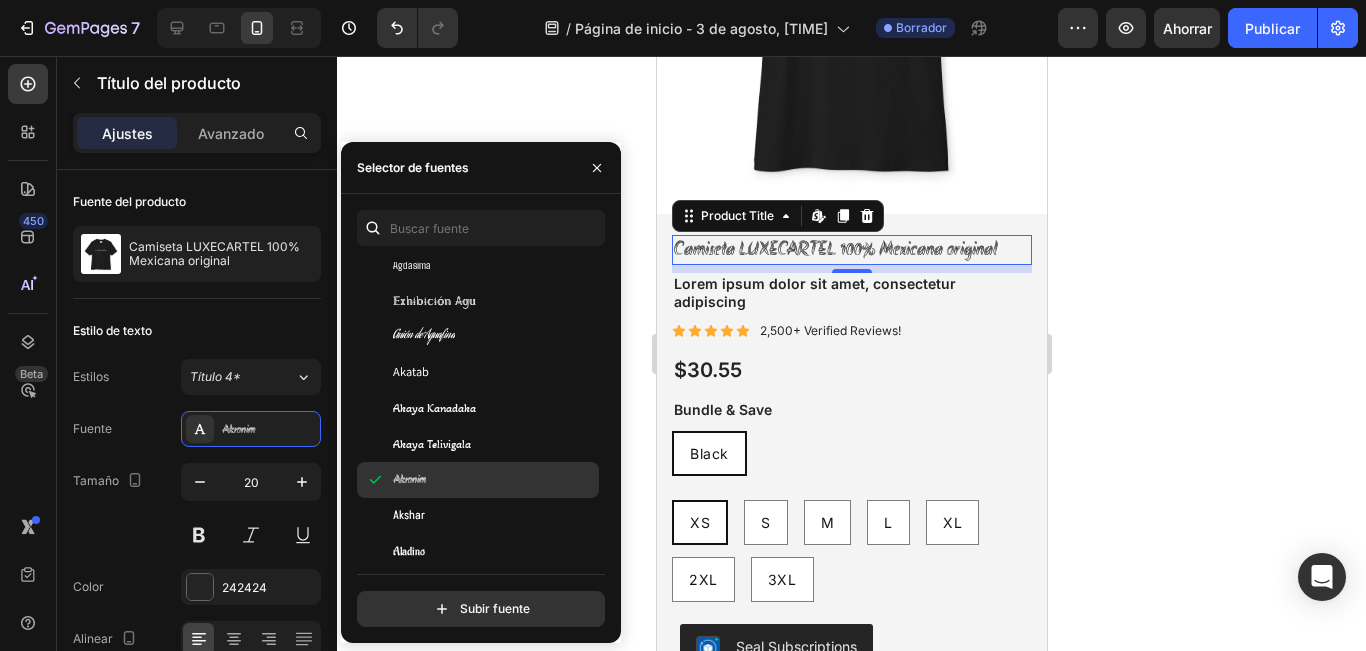 click on "Akronim" 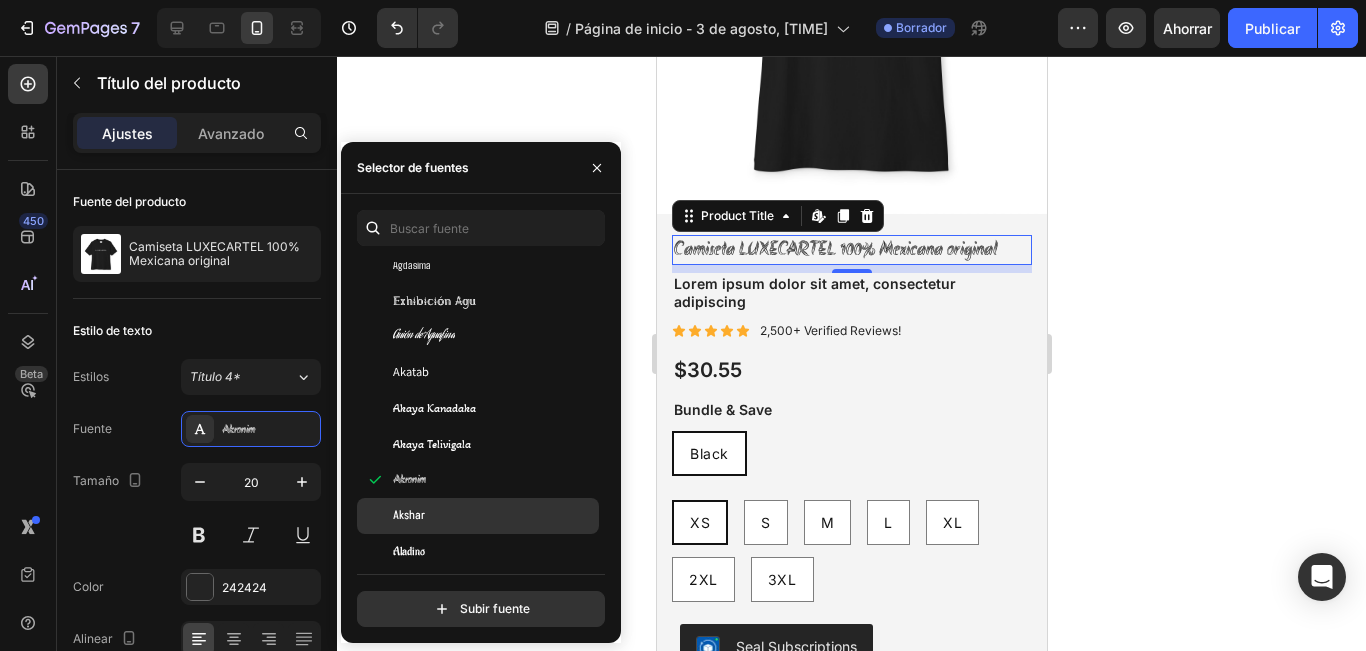 click on "Akshar" at bounding box center [494, 516] 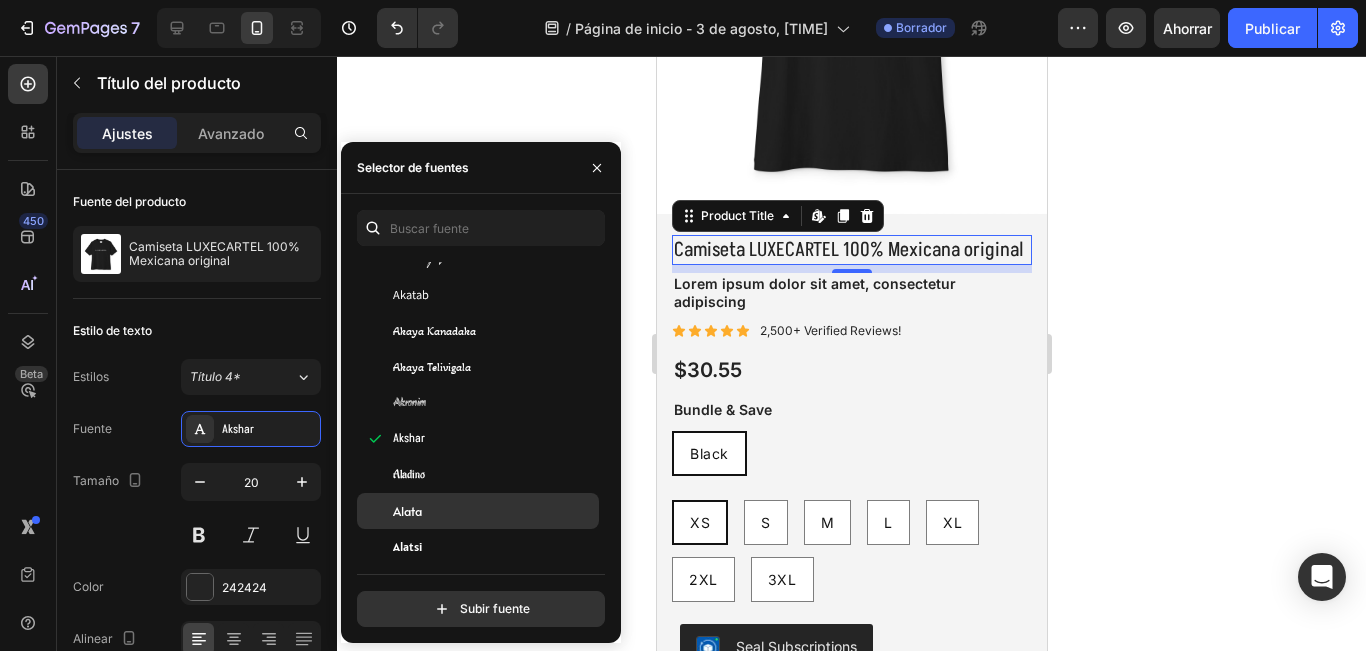 scroll, scrollTop: 1000, scrollLeft: 0, axis: vertical 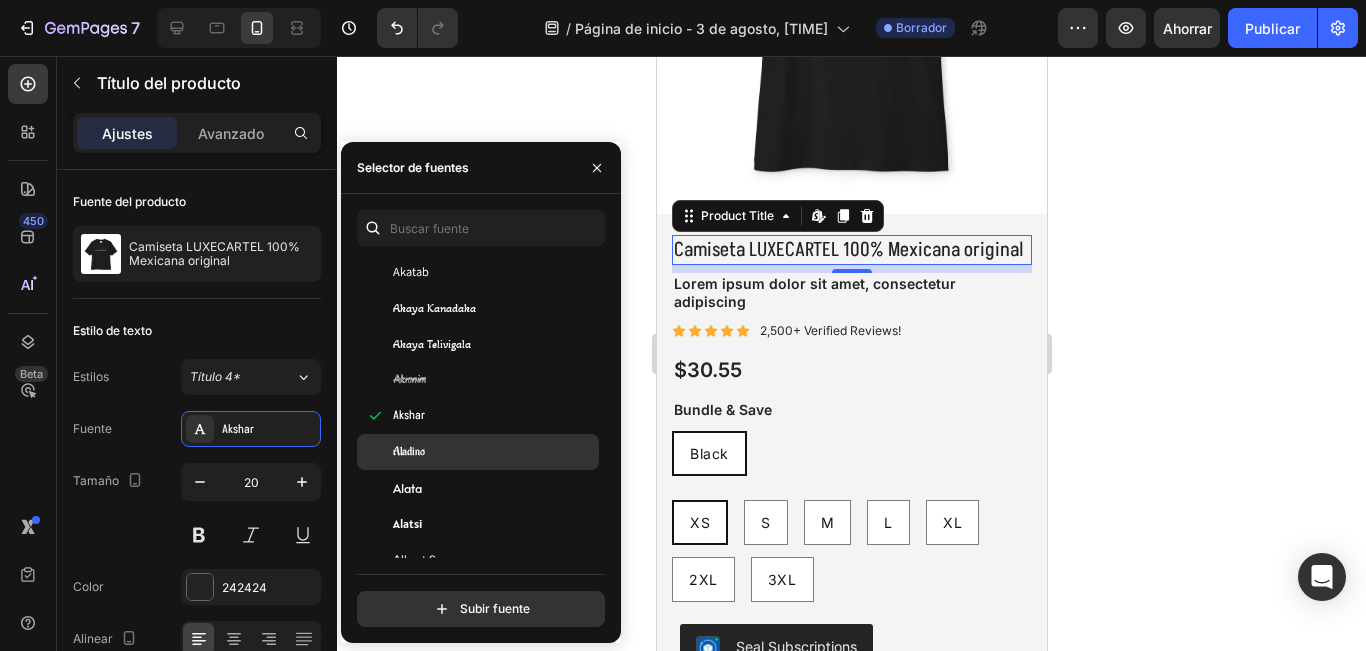 click on "Aladino" at bounding box center (494, 452) 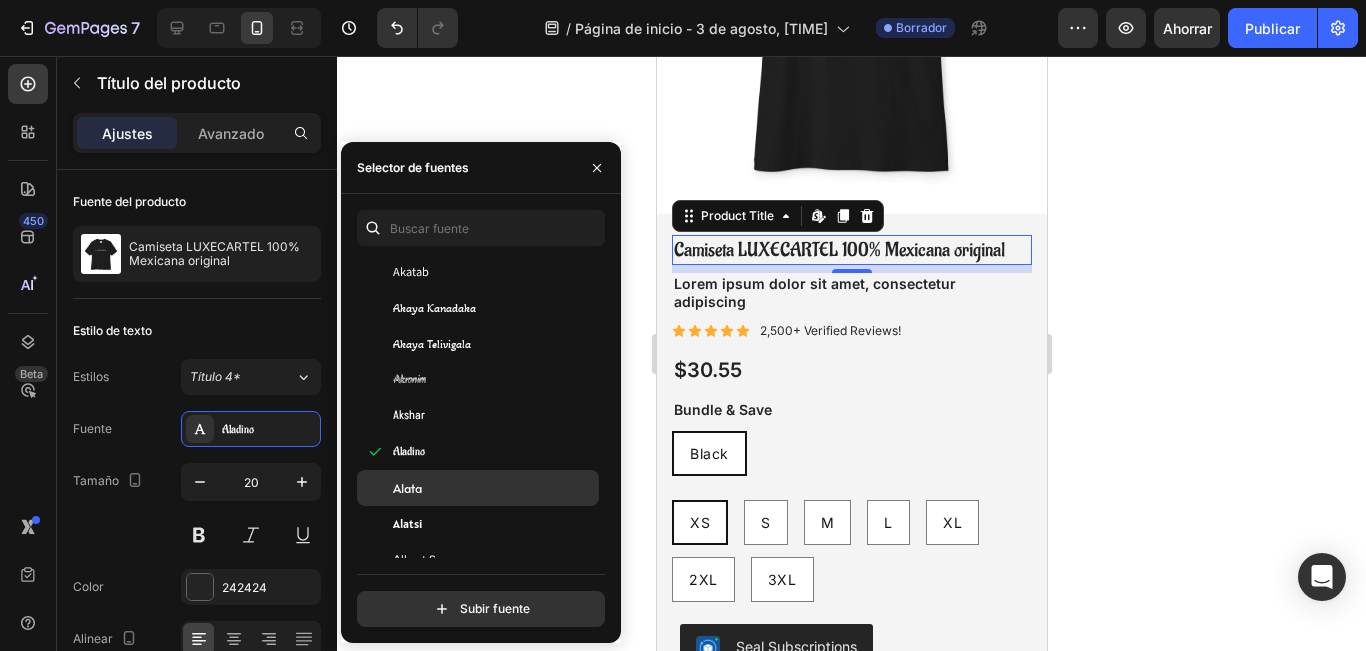 click on "Alata" at bounding box center [494, 488] 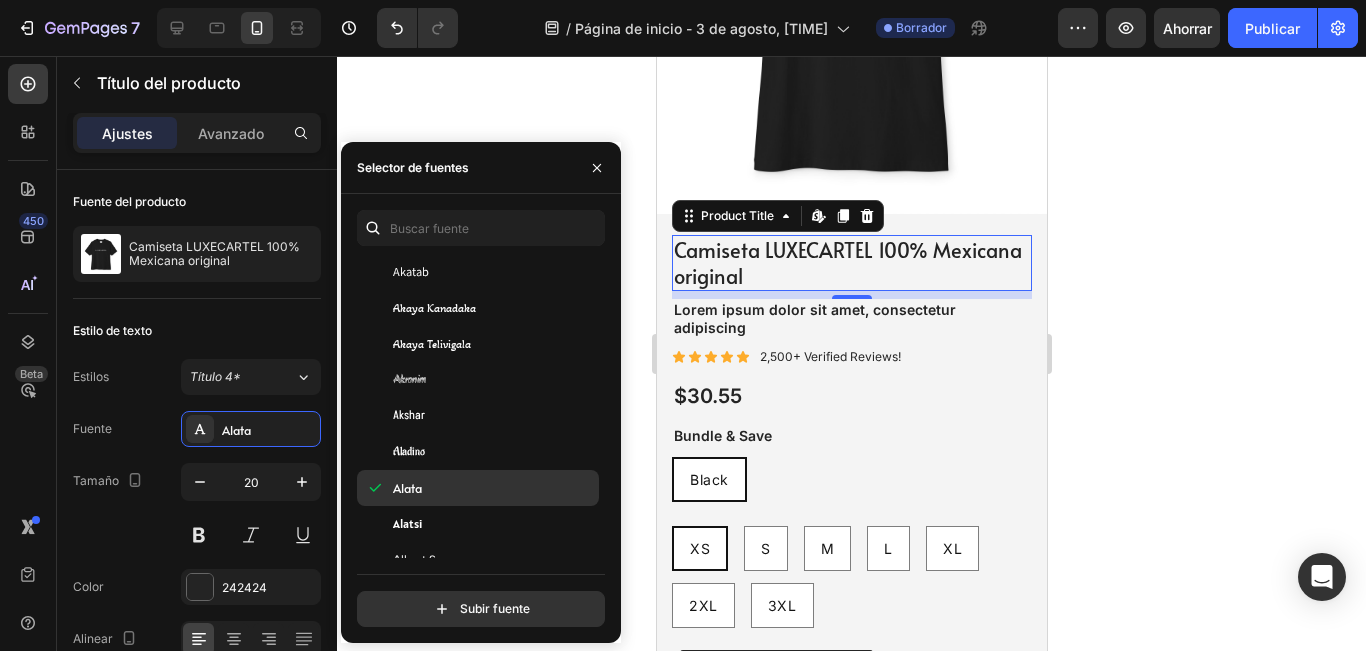 scroll, scrollTop: 1100, scrollLeft: 0, axis: vertical 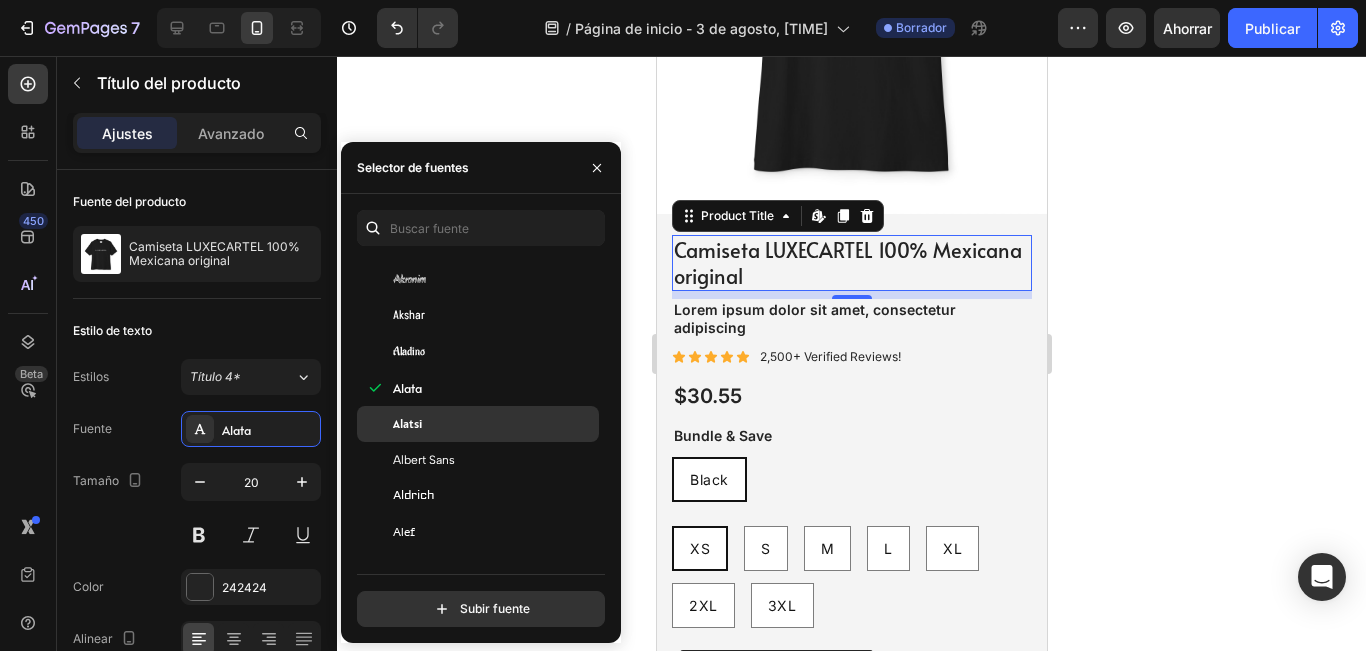 click on "Alatsi" at bounding box center (494, 424) 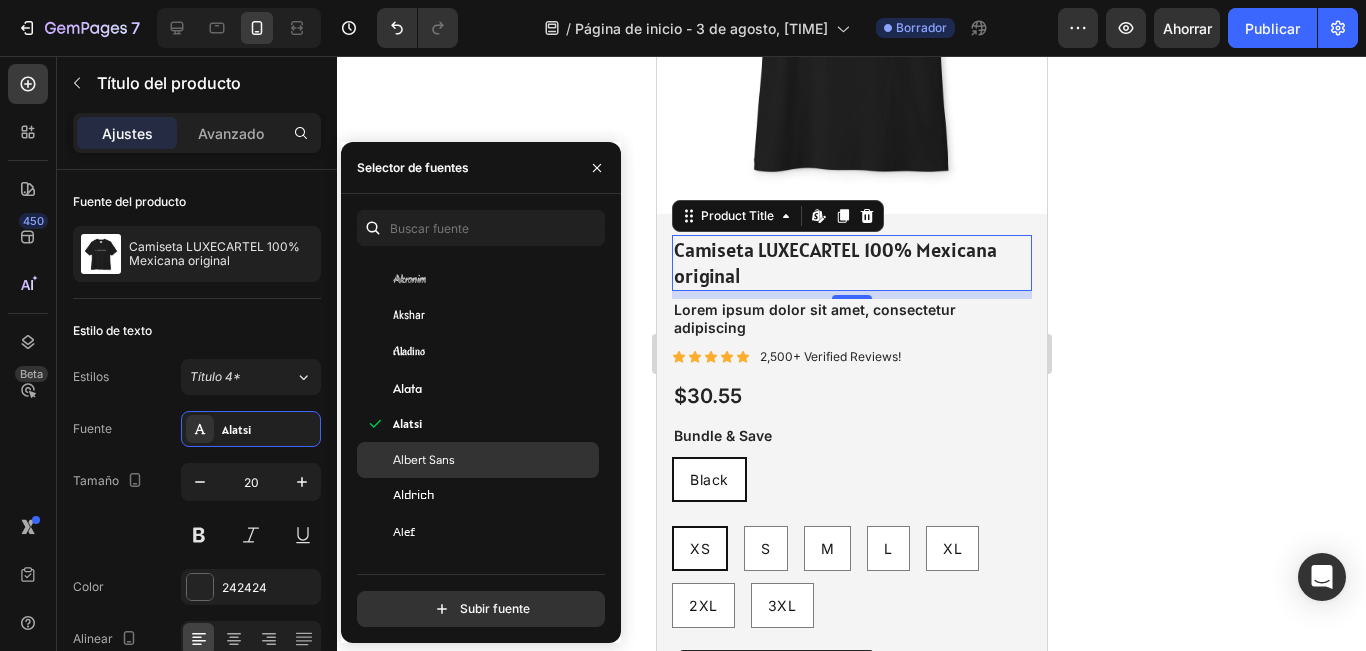 click on "Albert Sans" at bounding box center (494, 460) 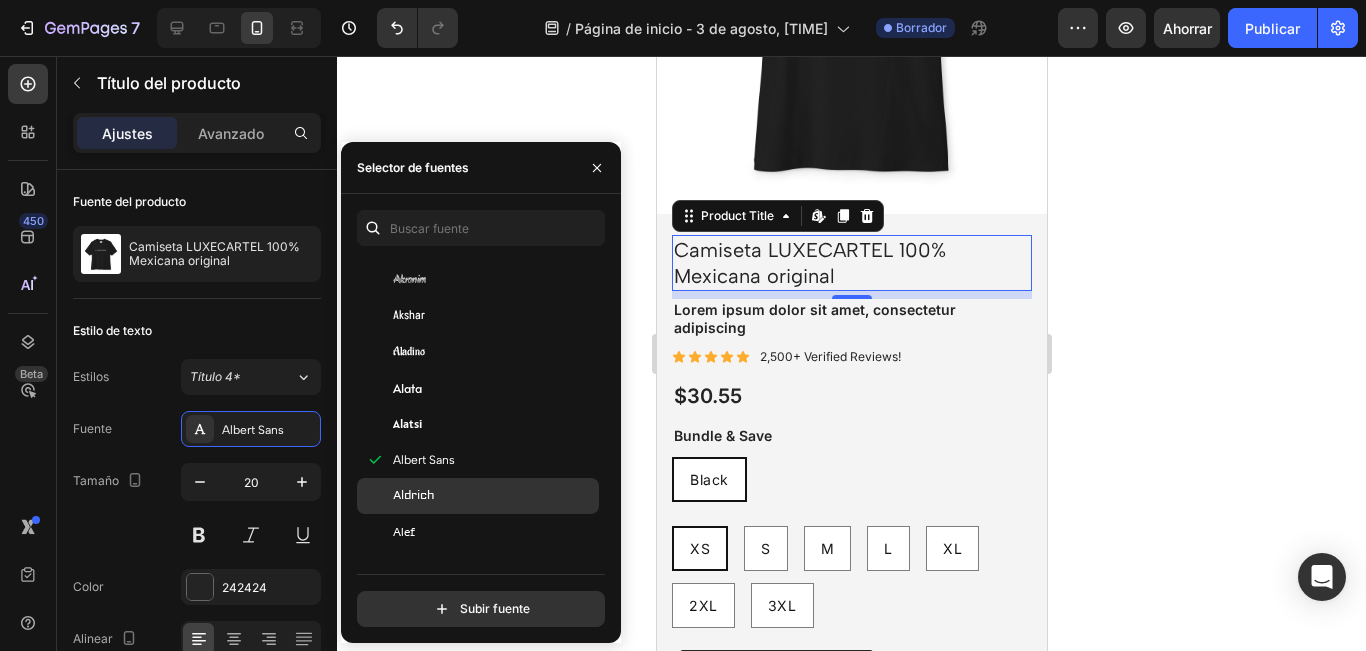 click on "Aldrich" 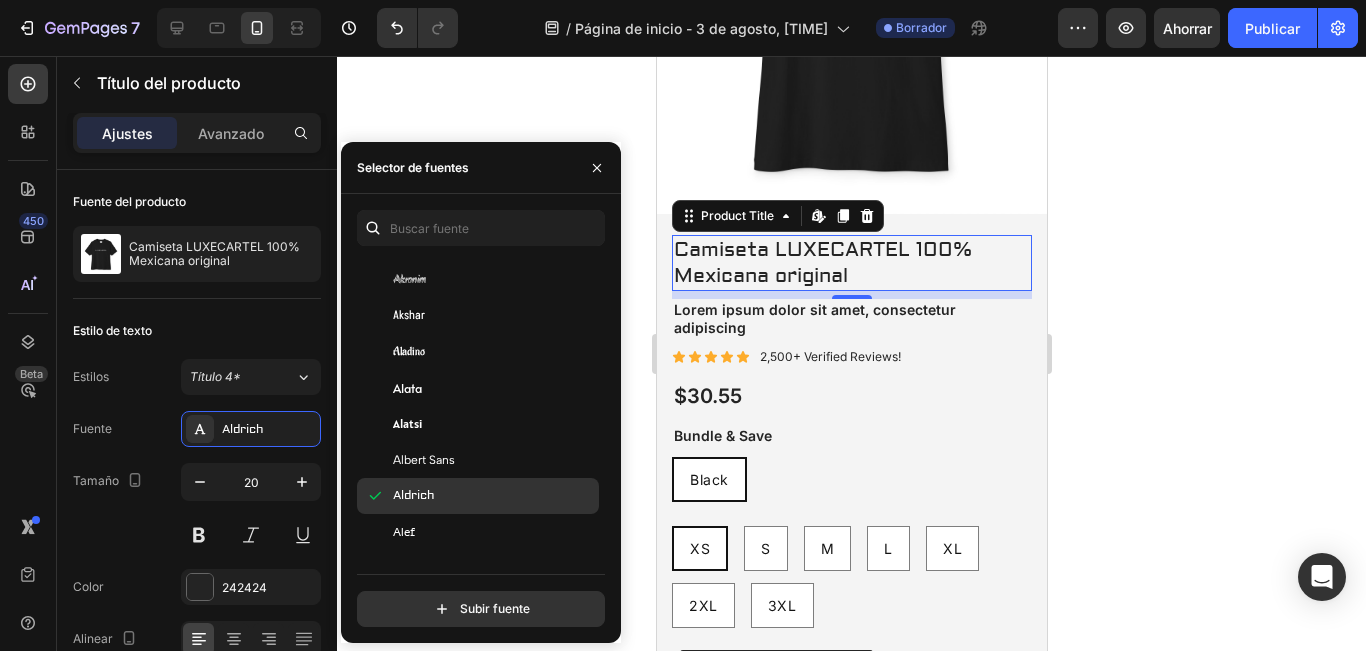 scroll, scrollTop: 1300, scrollLeft: 0, axis: vertical 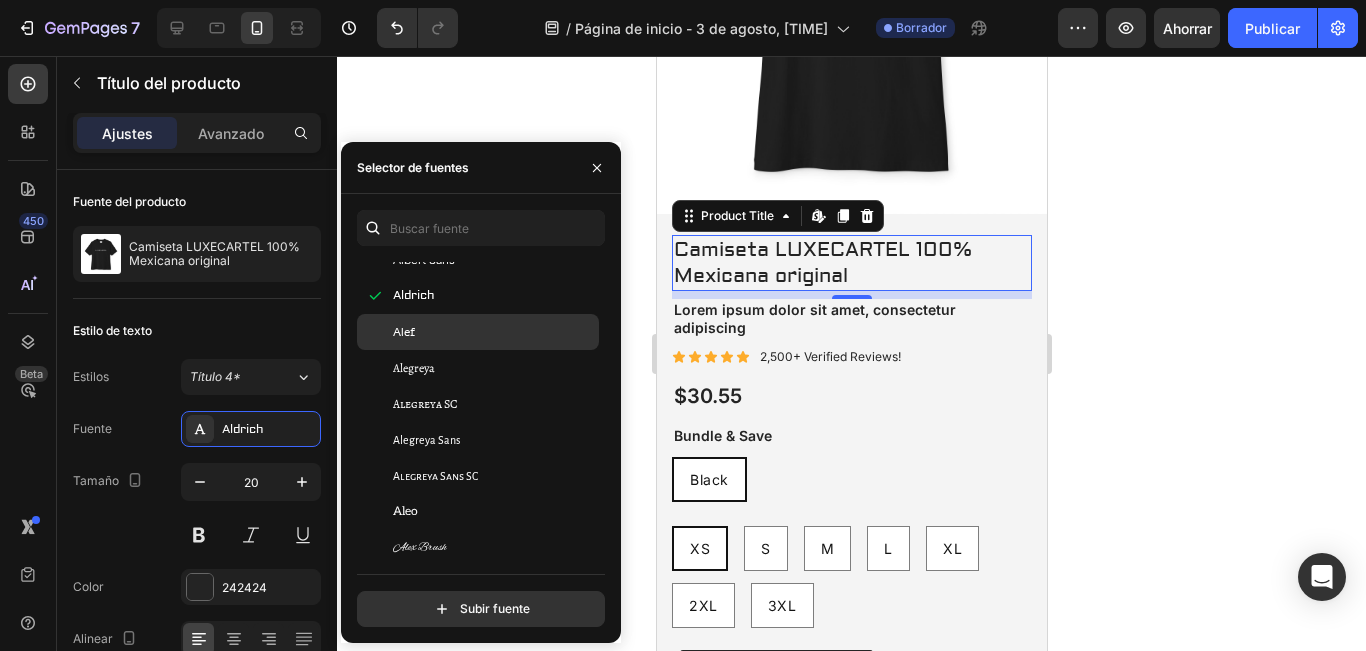 click on "Alef" 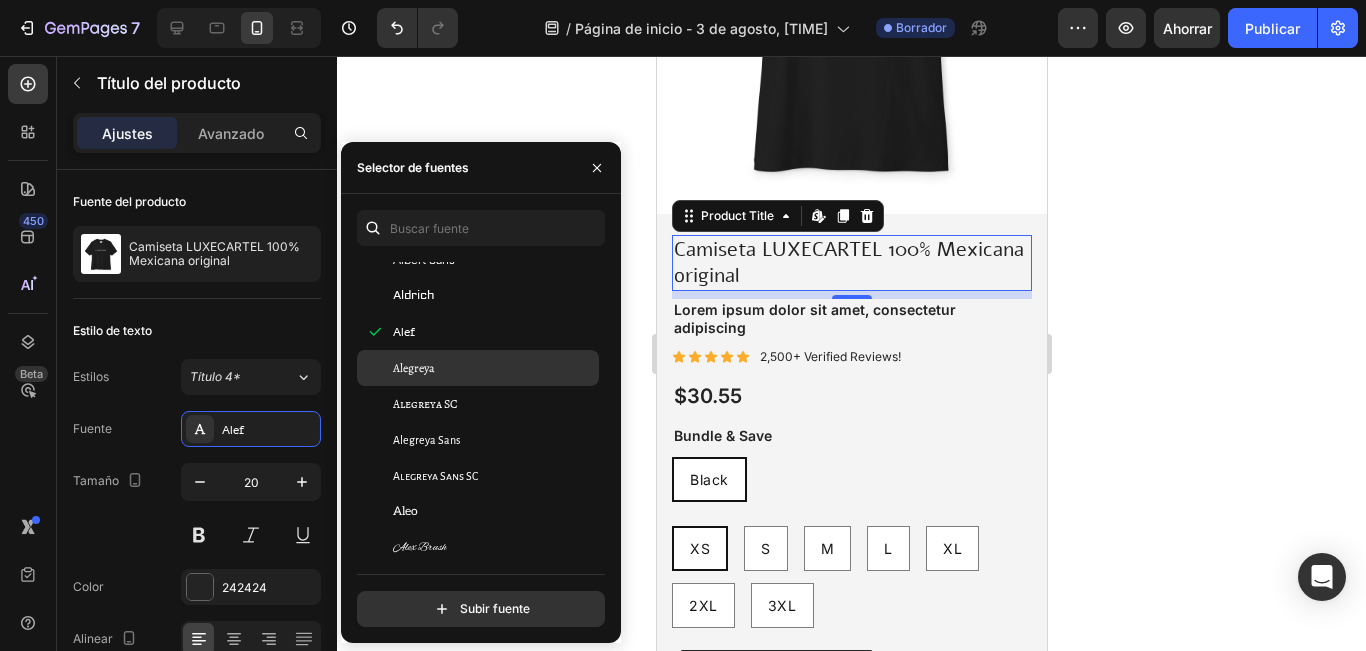 click on "Alegreya" 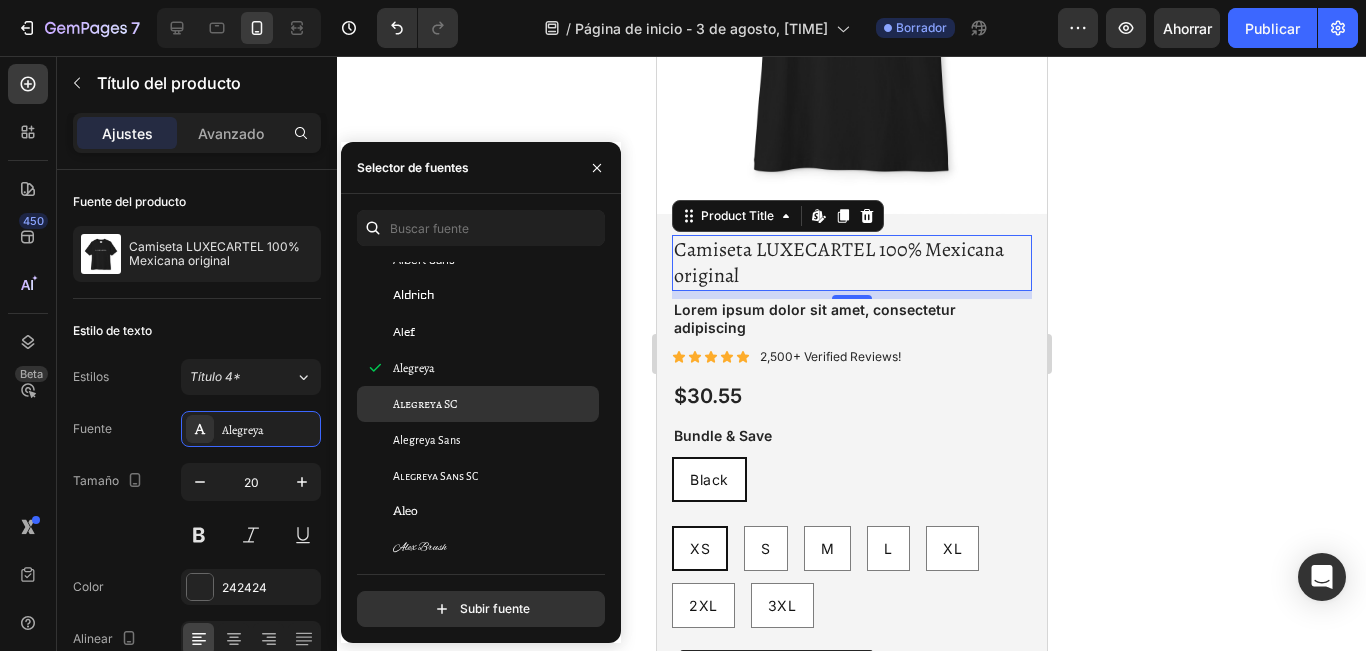 click on "Alegreya SC" 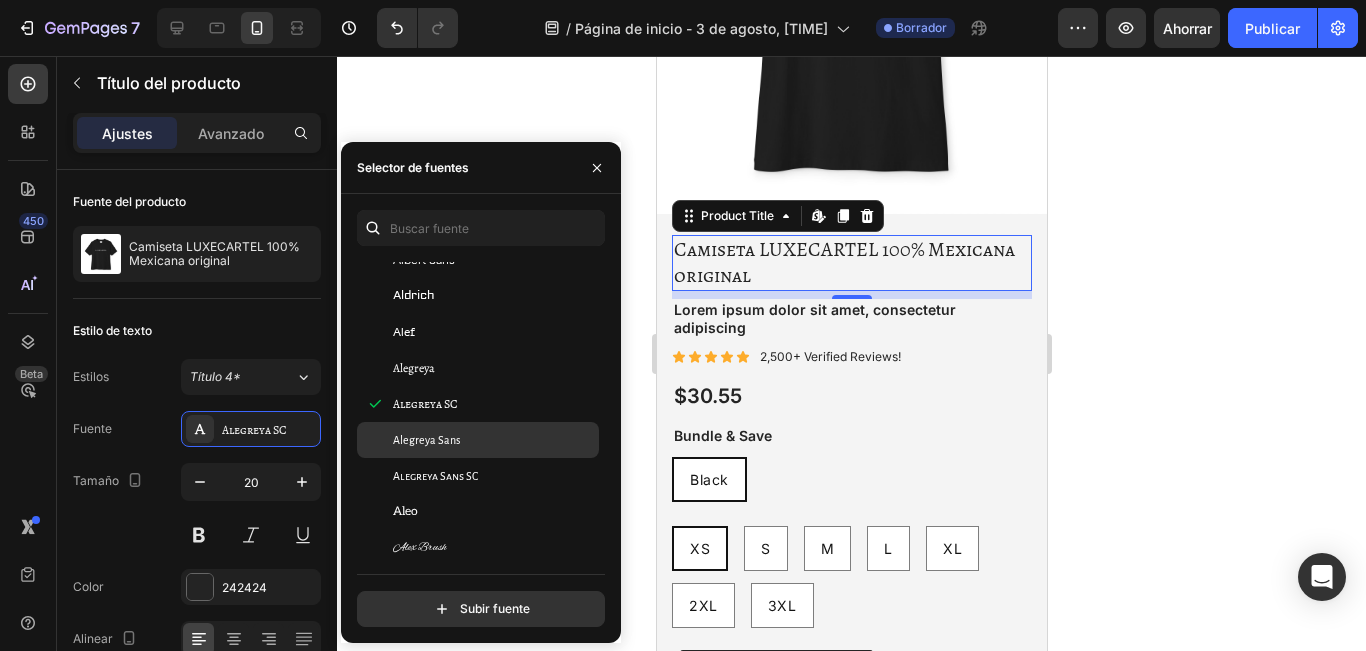 click on "Alegreya Sans" at bounding box center [494, 440] 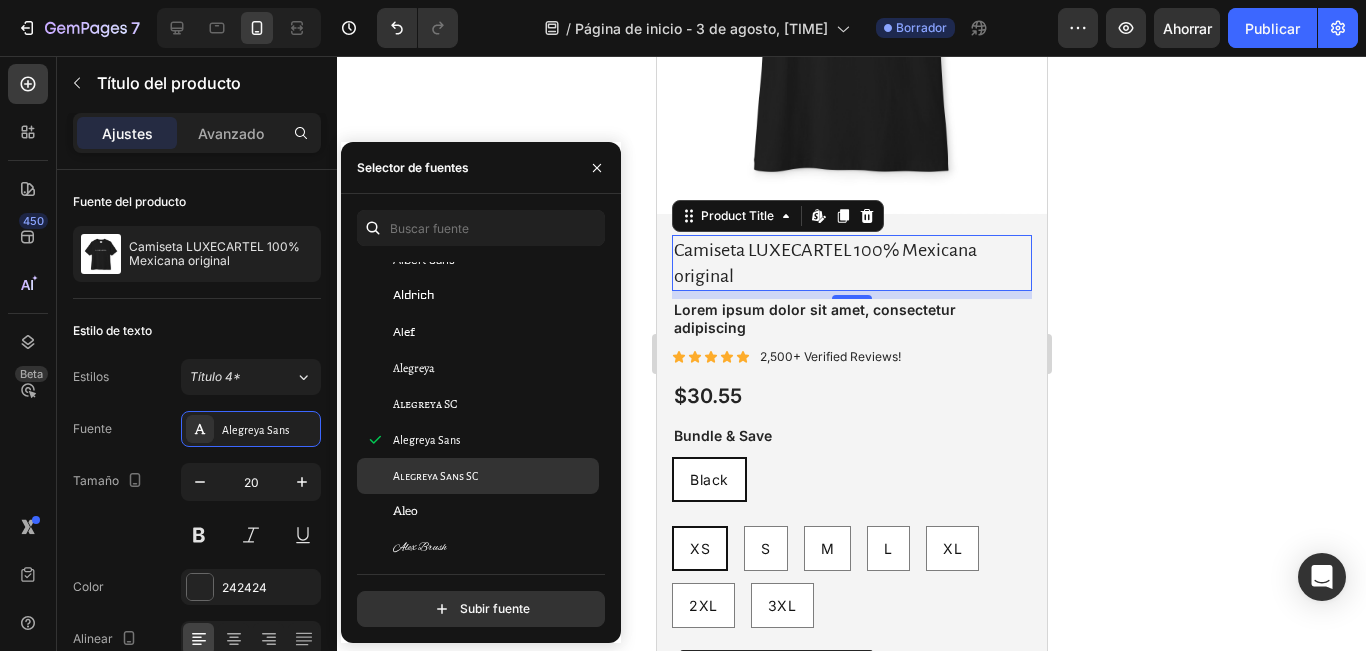click on "Alegreya Sans SC" at bounding box center [494, 476] 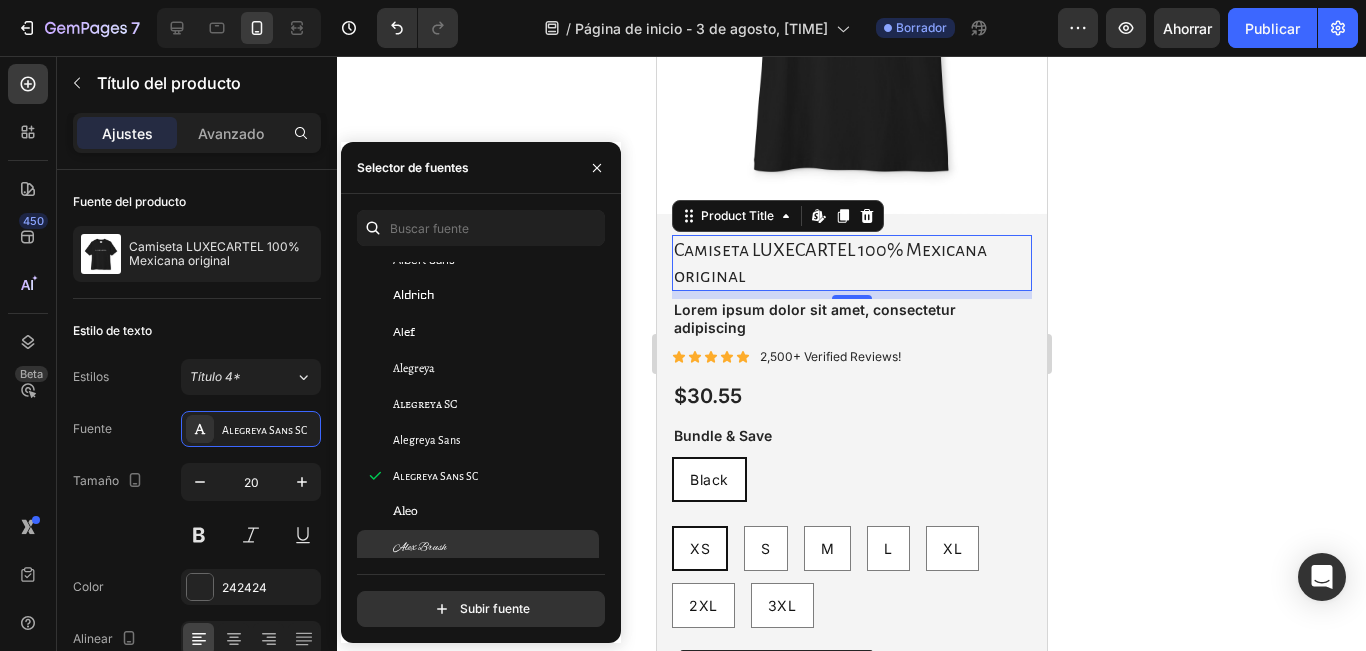 click on "Alex Brush" 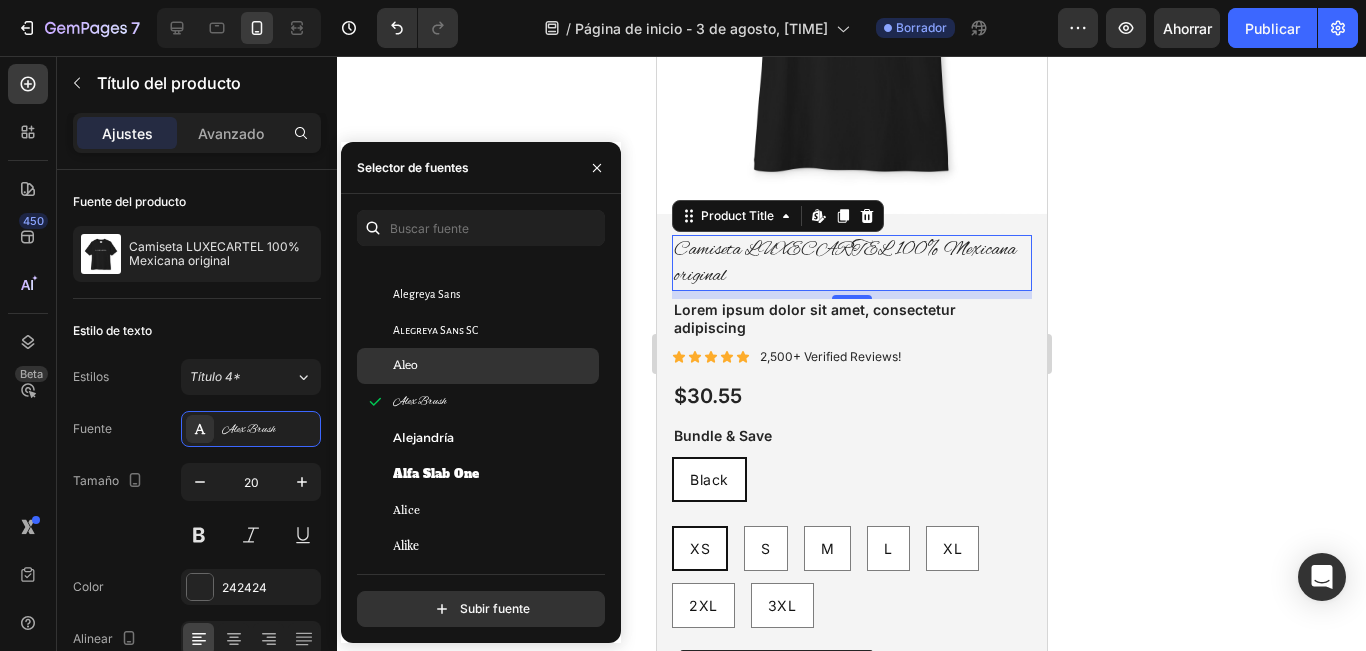 scroll, scrollTop: 1500, scrollLeft: 0, axis: vertical 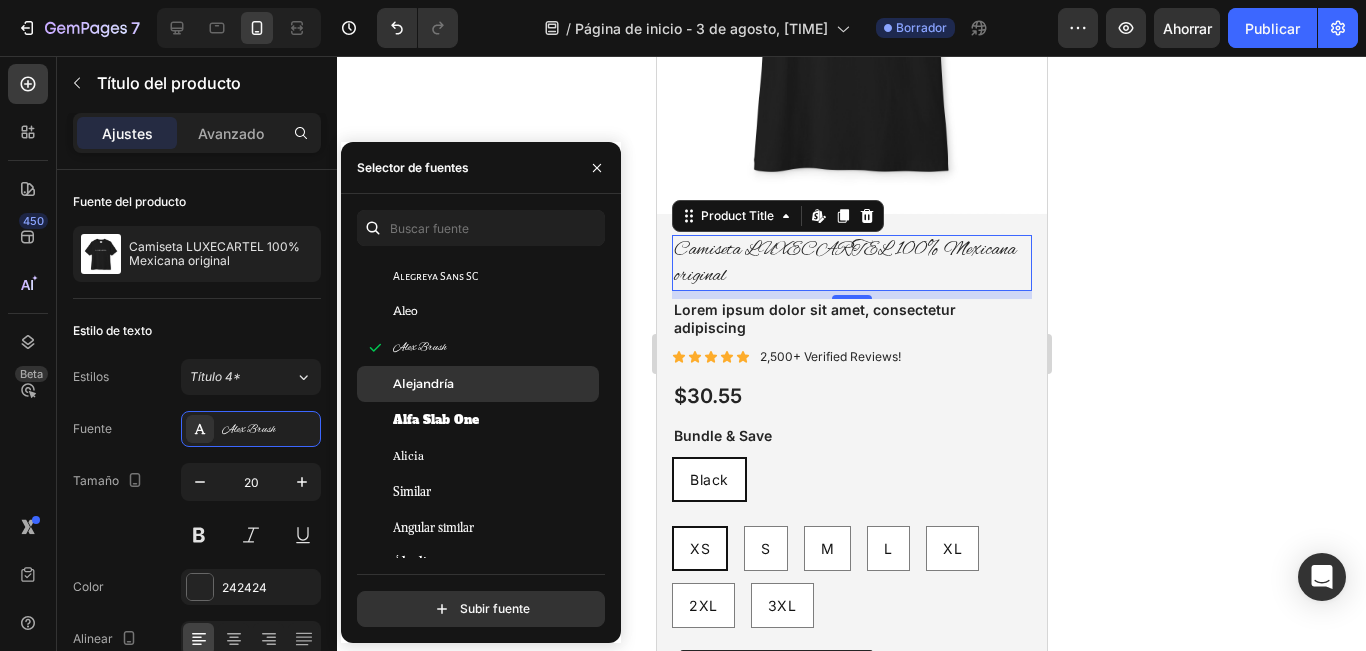 click on "Alejandría" at bounding box center (423, 384) 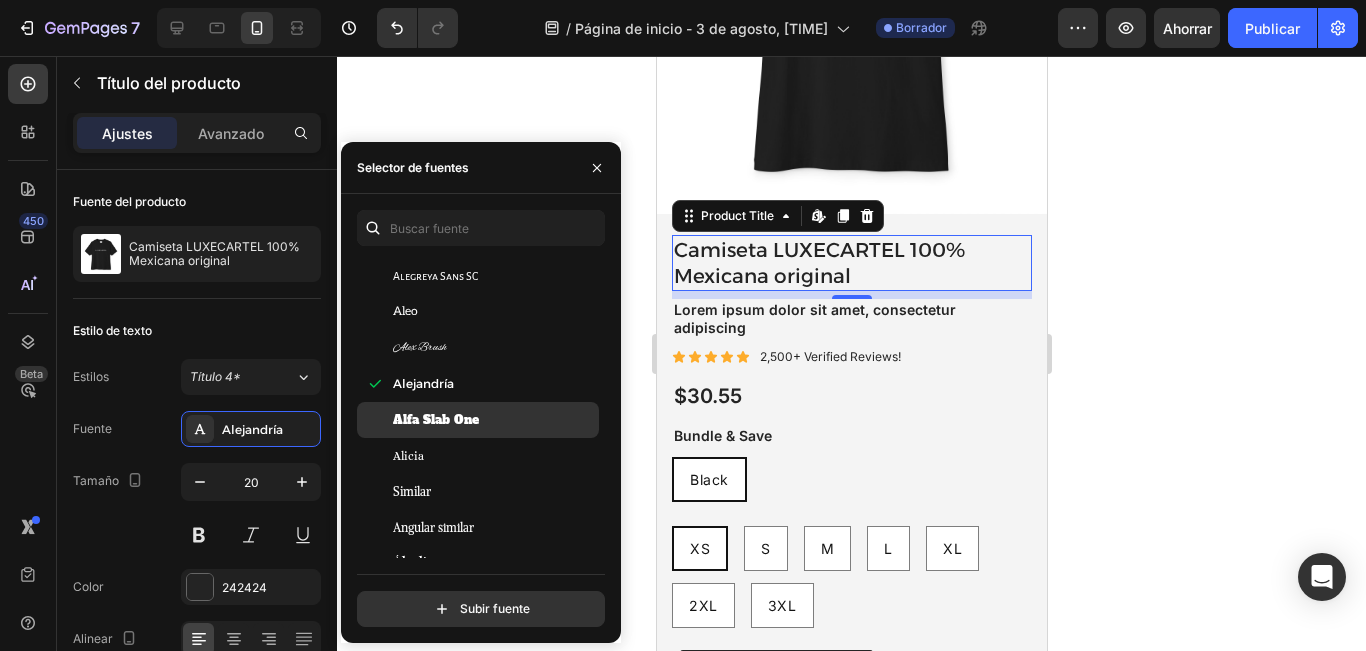 click on "Alfa Slab One" at bounding box center (436, 420) 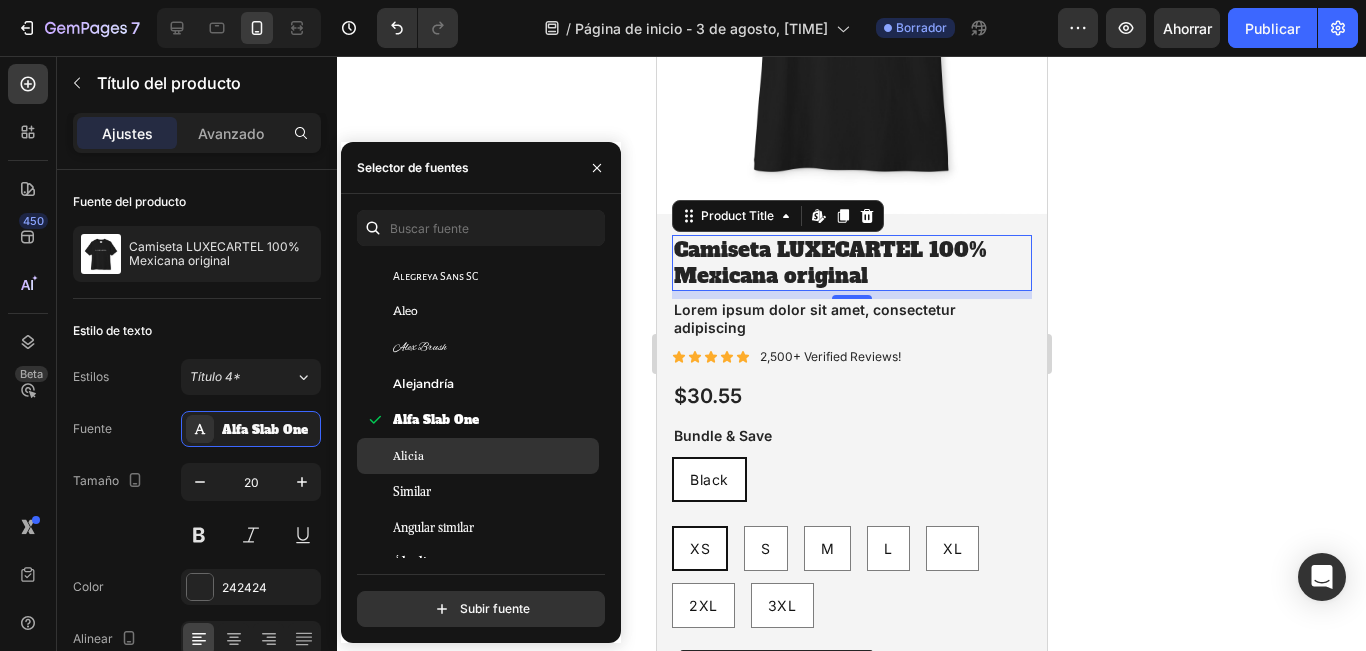 click on "Alicia" 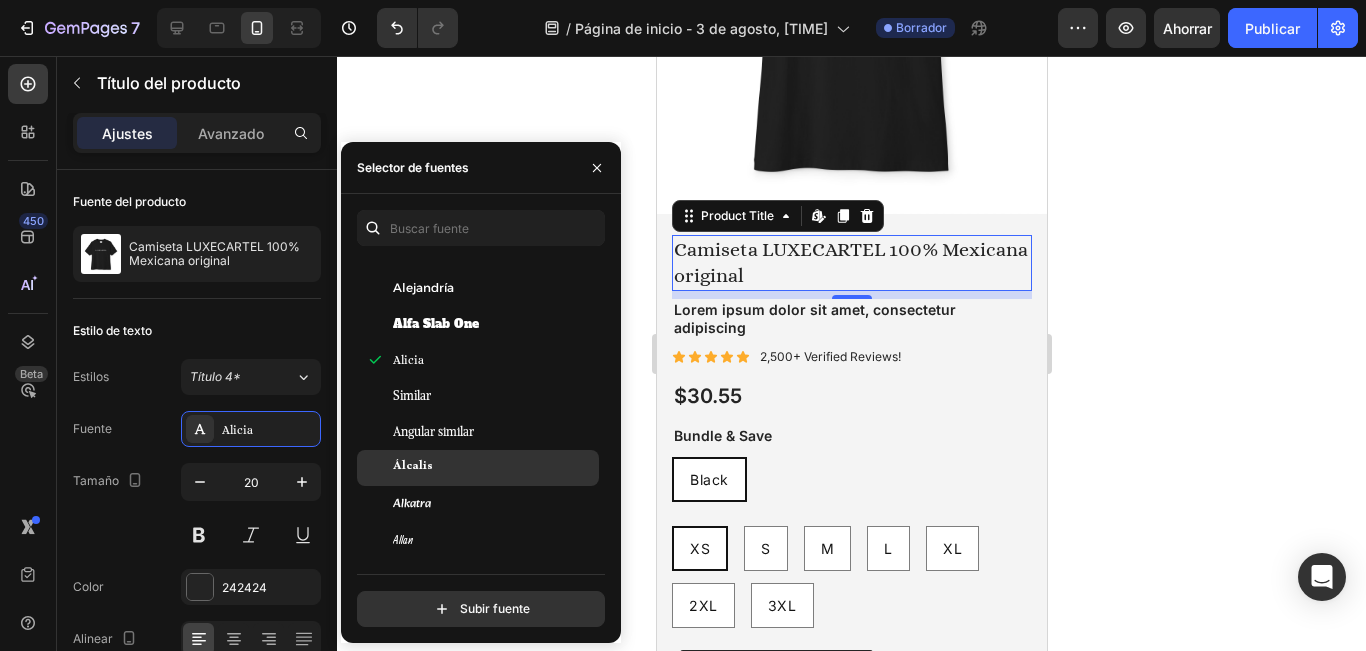 scroll, scrollTop: 1600, scrollLeft: 0, axis: vertical 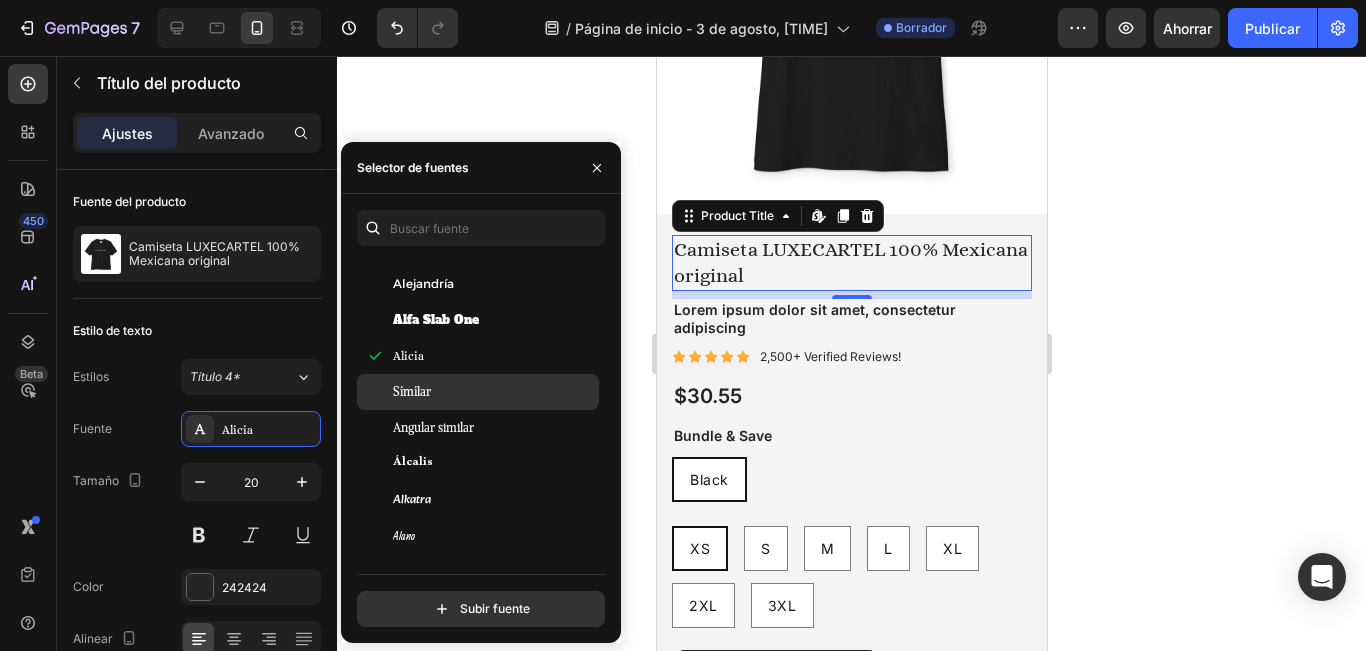 click on "Similar" at bounding box center (494, 392) 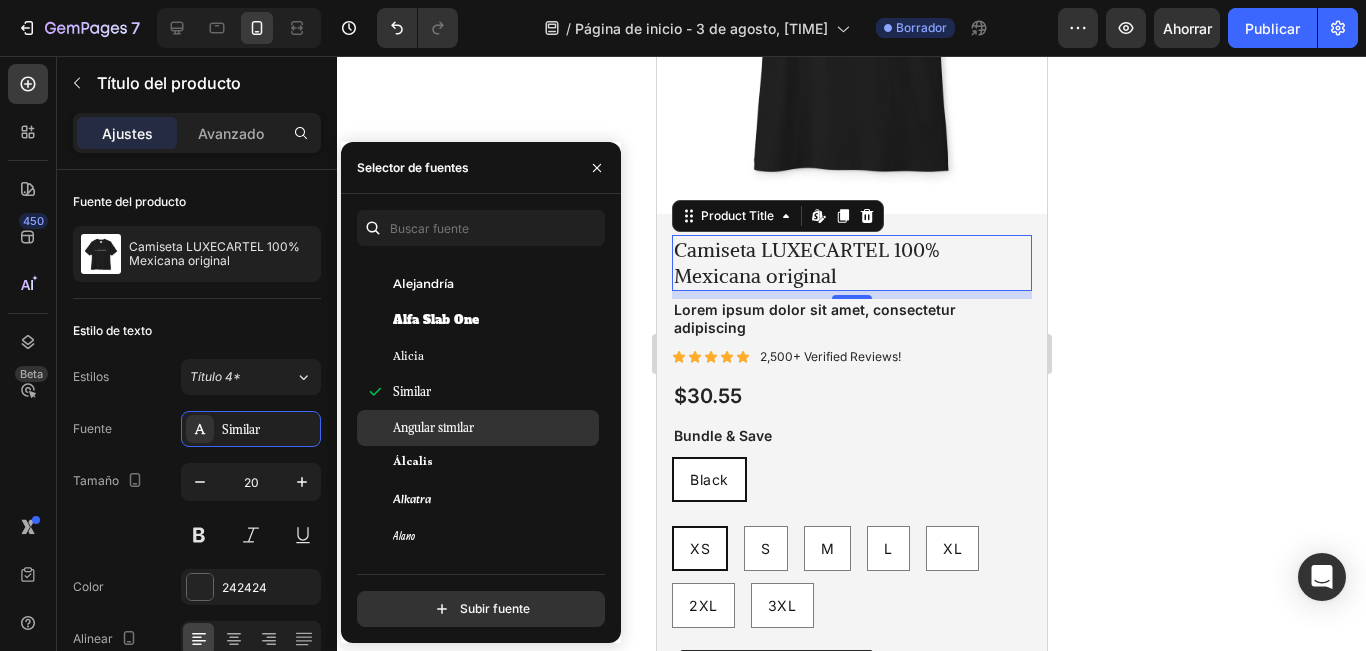 click on "Angular similar" 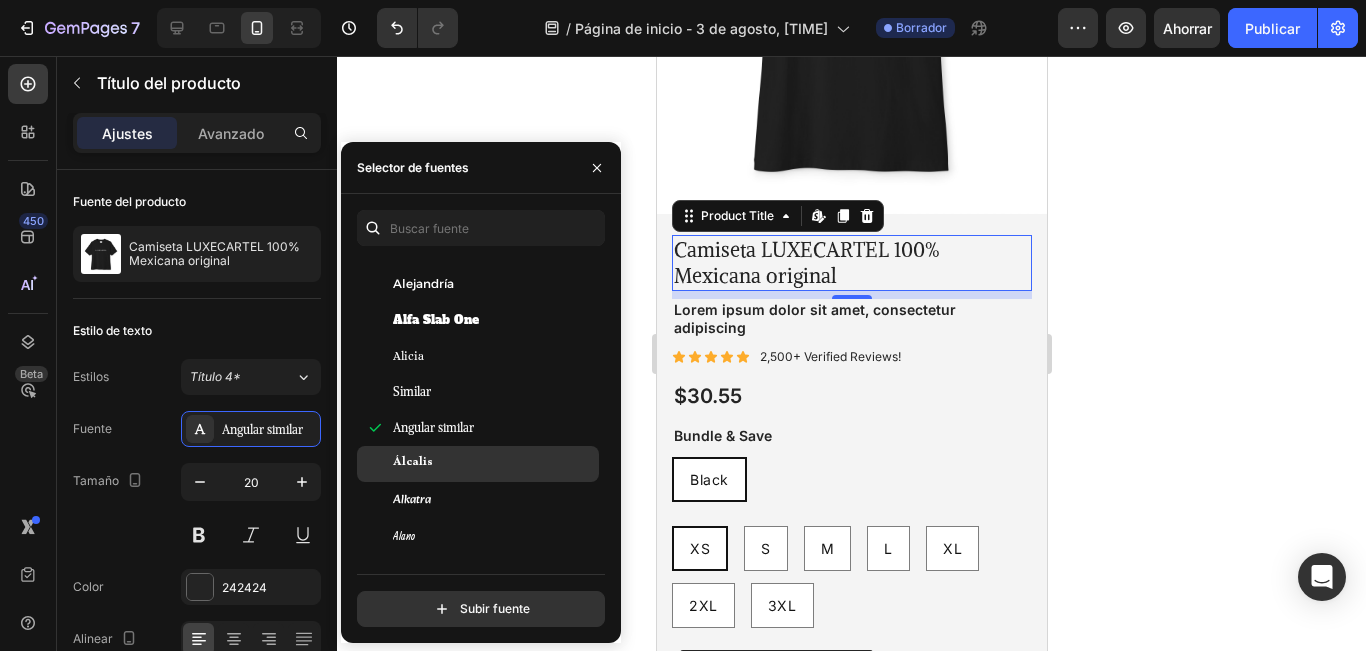 click on "Álcalis" at bounding box center [494, 464] 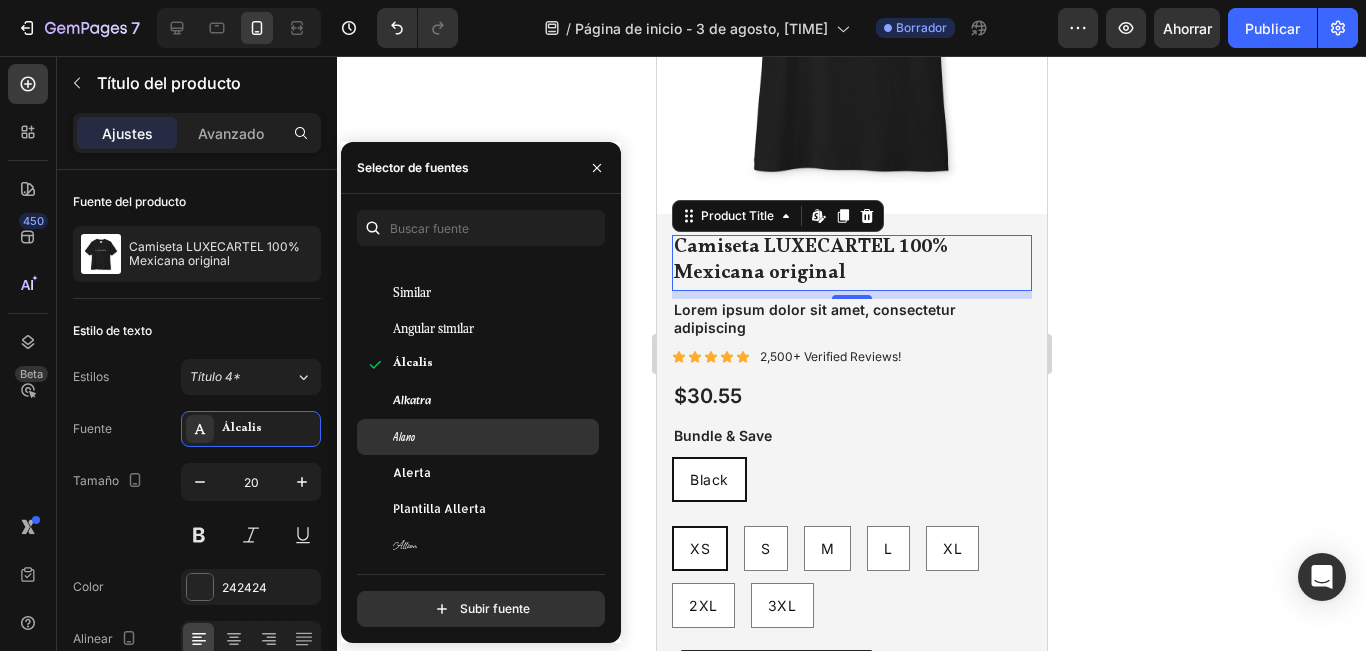 scroll, scrollTop: 1700, scrollLeft: 0, axis: vertical 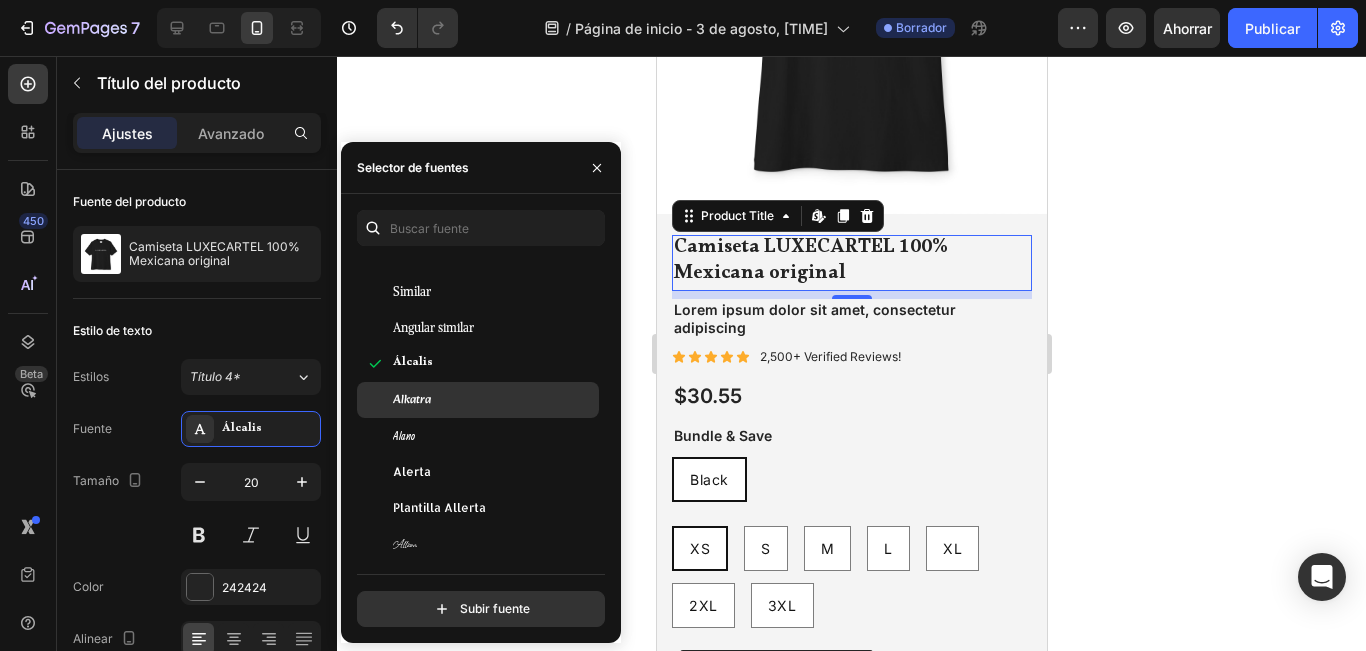 click on "Alkatra" 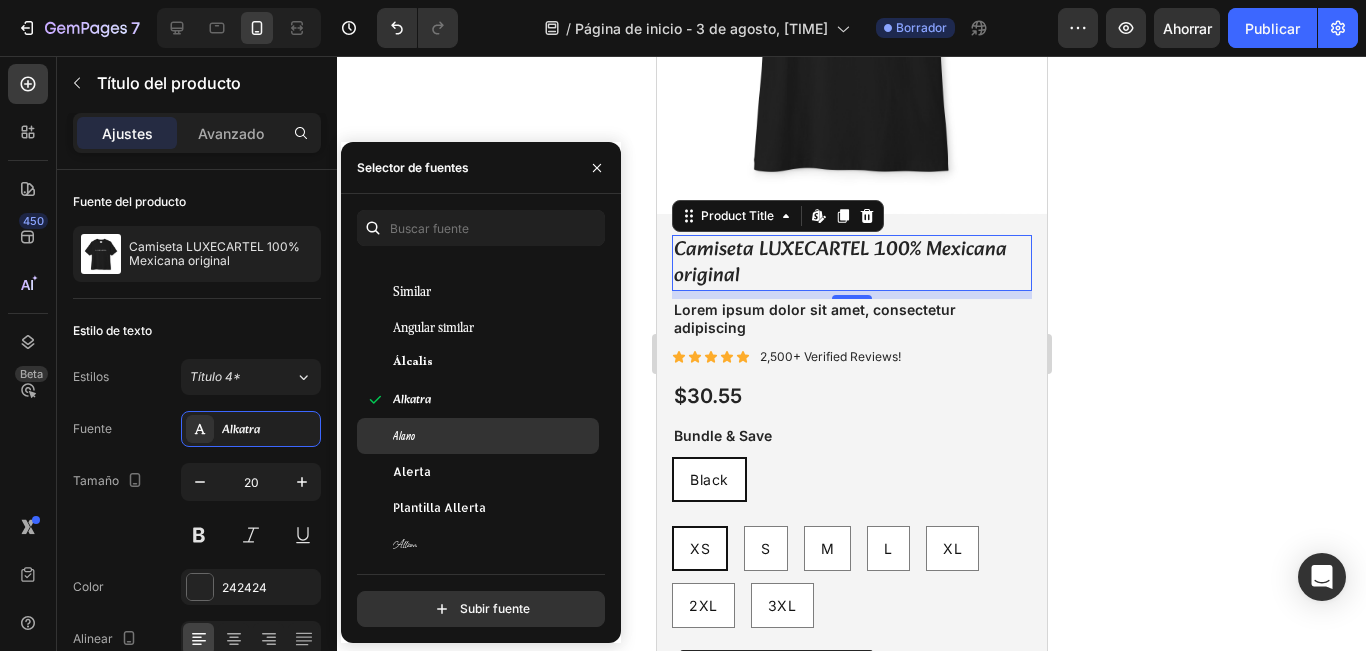 click on "Alano" at bounding box center [494, 436] 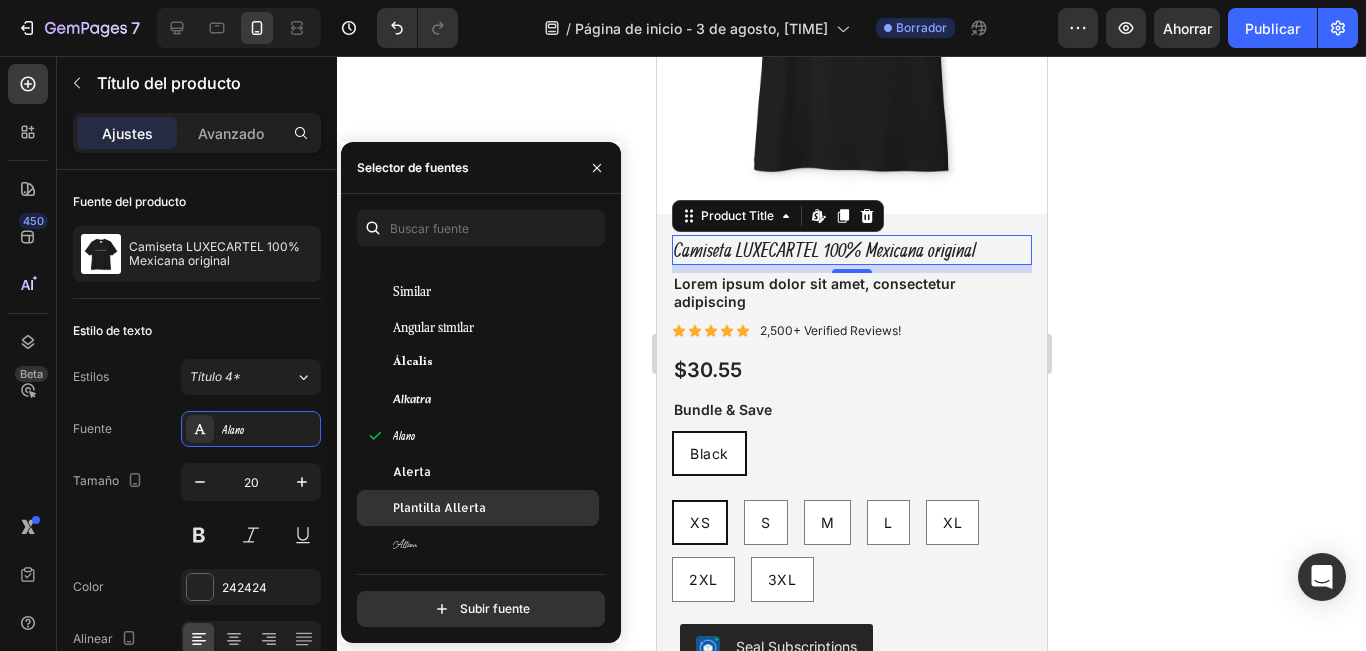 click on "Plantilla Allerta" at bounding box center (494, 508) 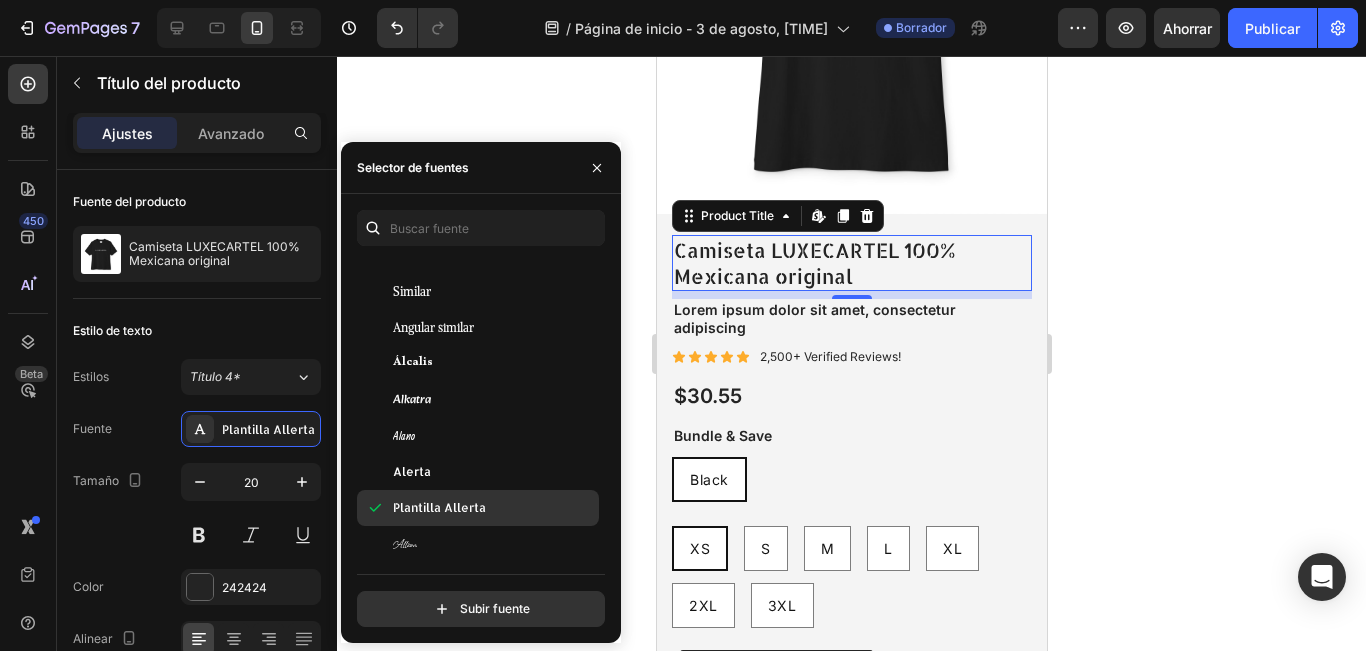 click on "Plantilla Allerta" 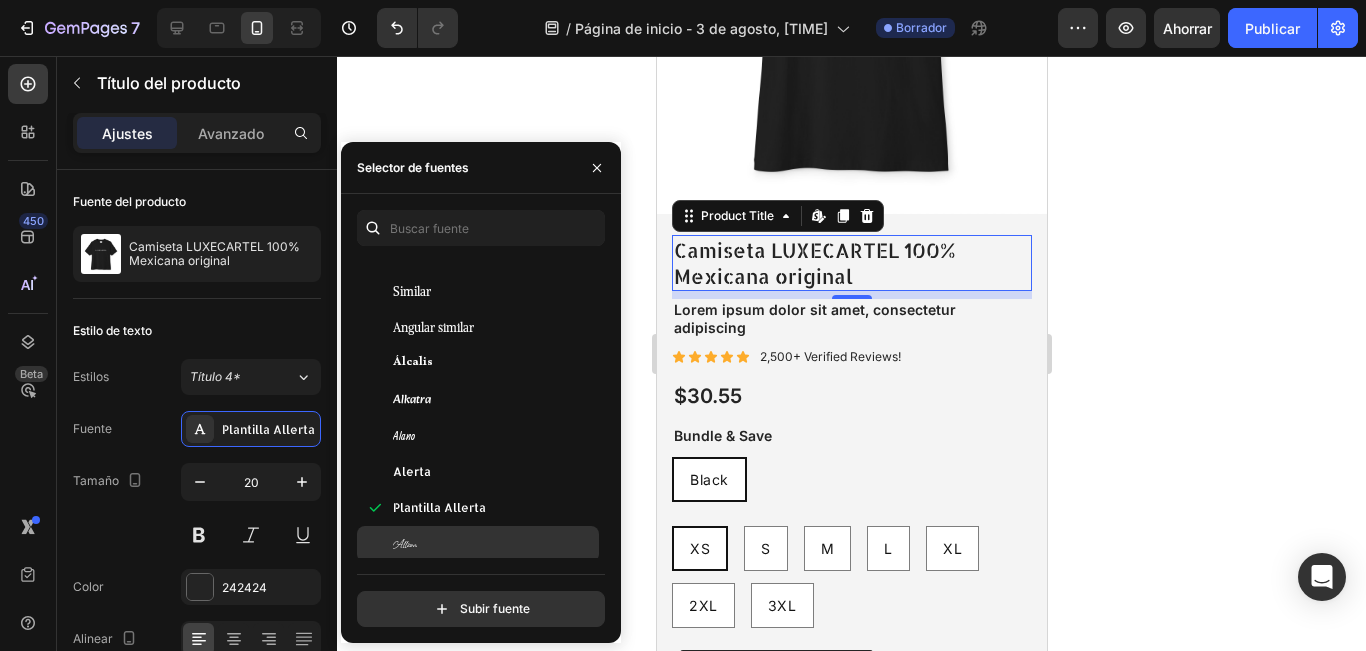 click on "Allison" at bounding box center [494, 544] 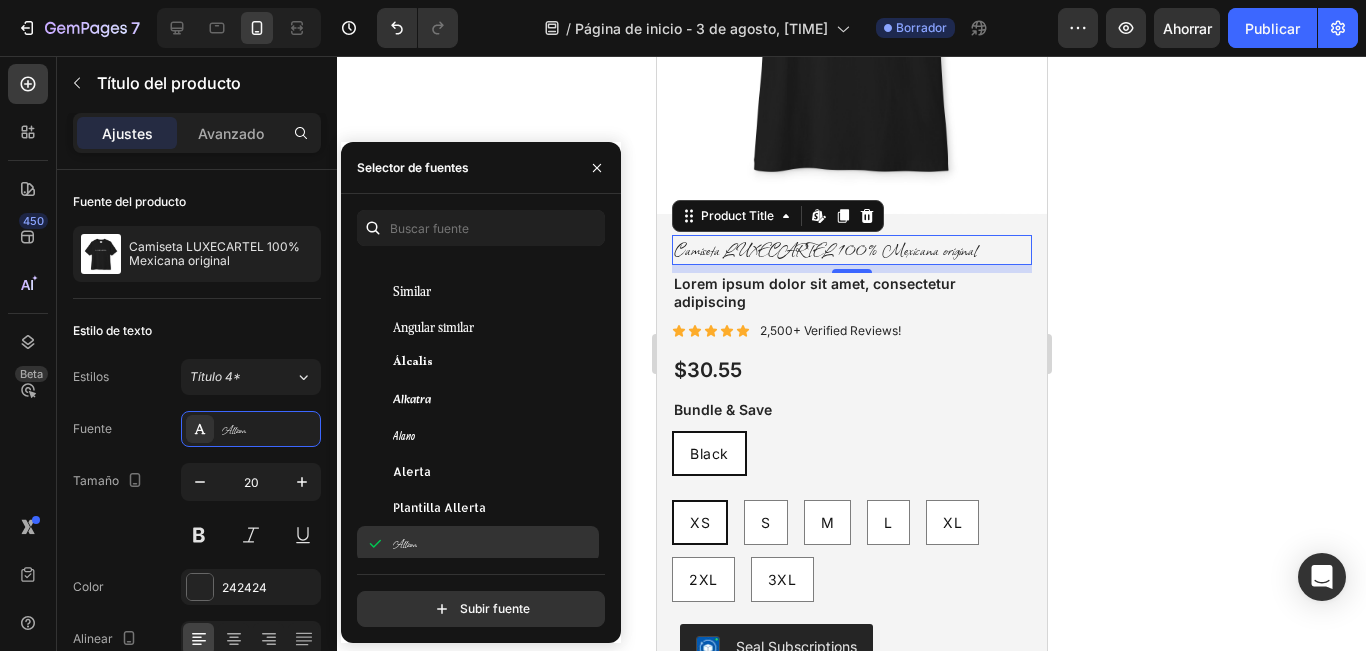 scroll, scrollTop: 2000, scrollLeft: 0, axis: vertical 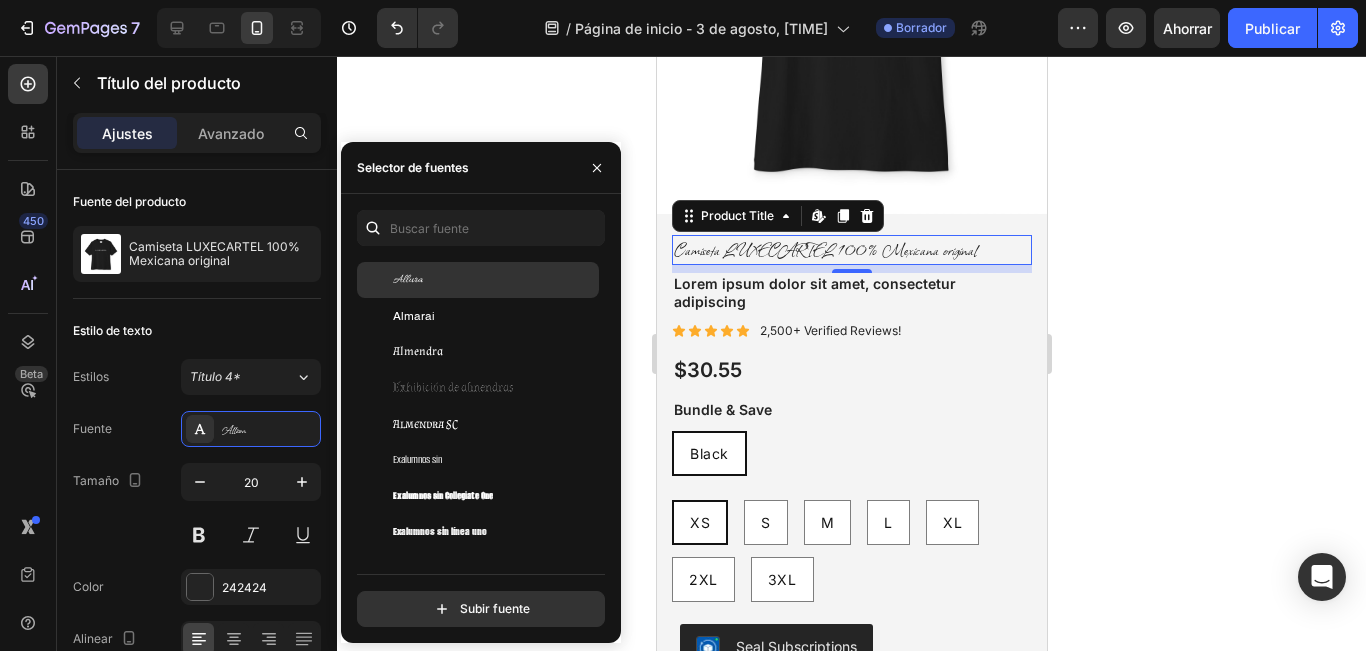 click on "Allura" at bounding box center [494, 280] 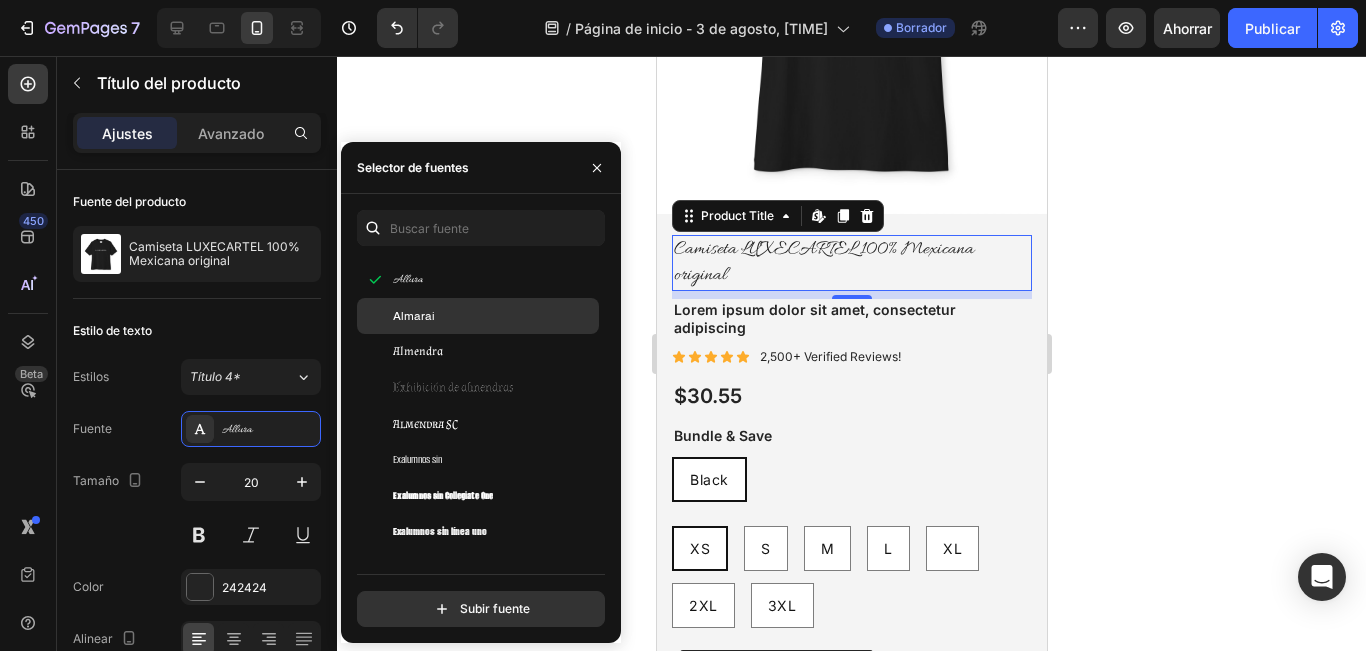 click on "Almarai" at bounding box center [494, 316] 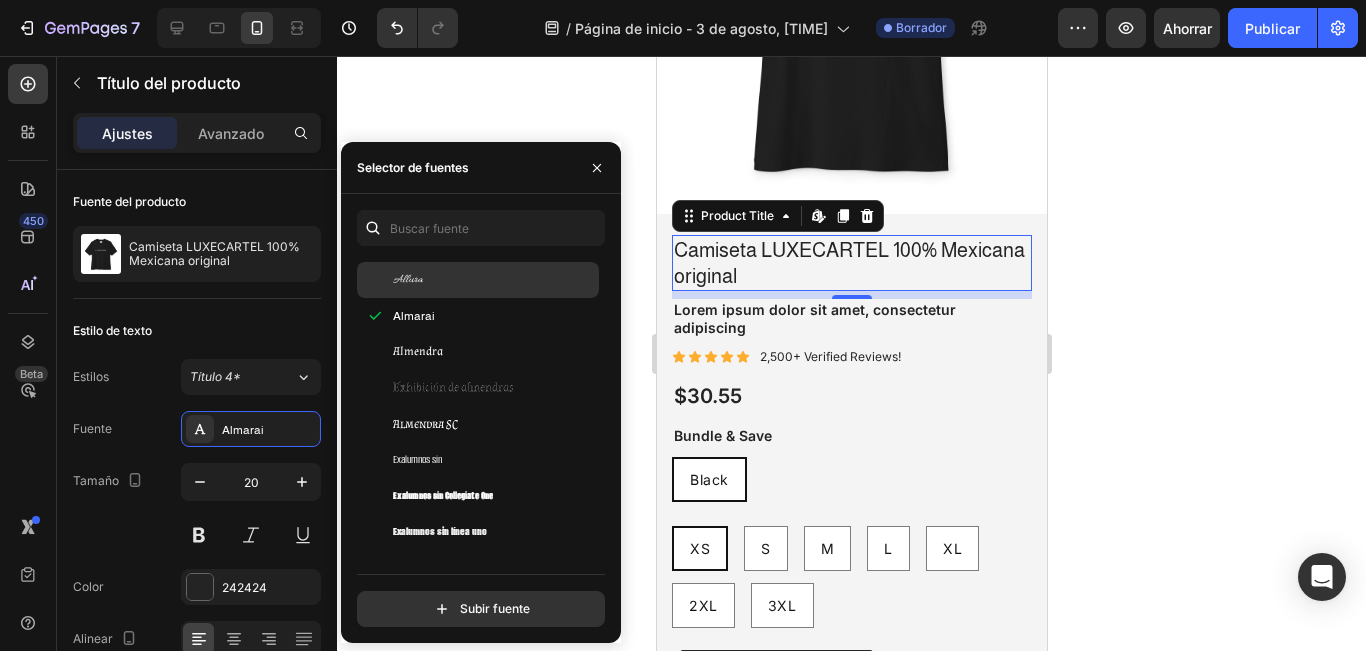 click on "Allura" 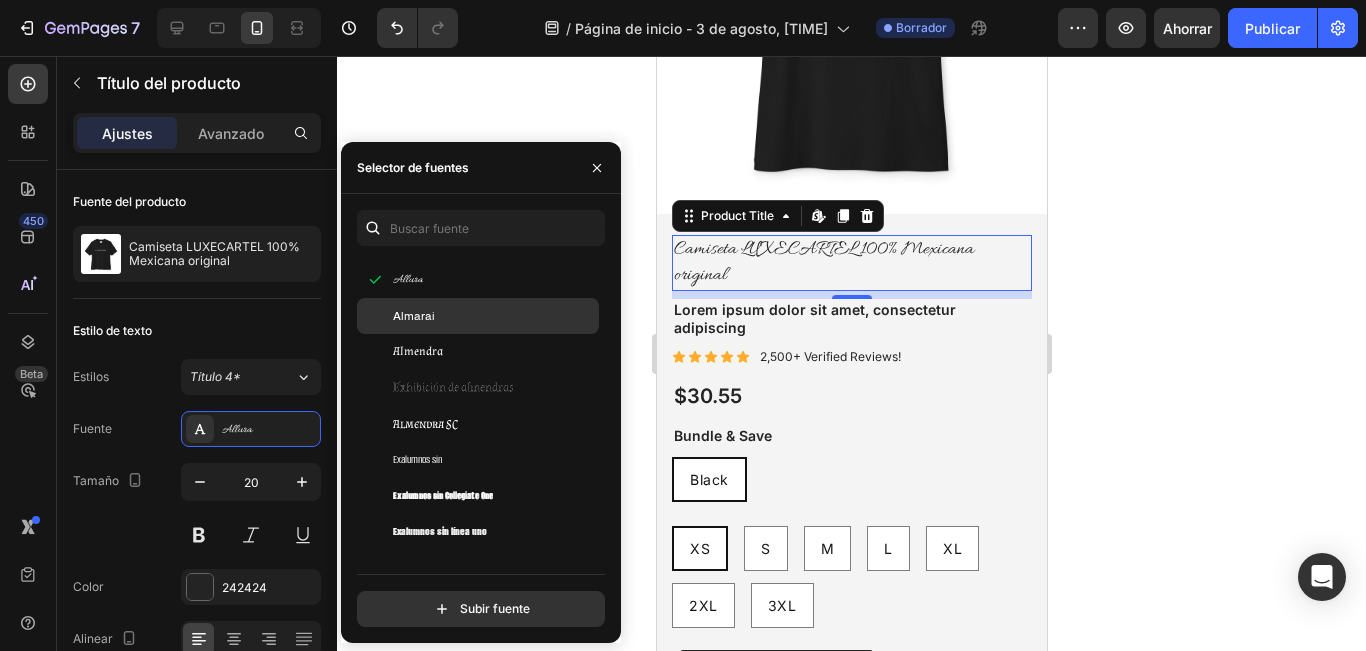 drag, startPoint x: 426, startPoint y: 325, endPoint x: 415, endPoint y: 322, distance: 11.401754 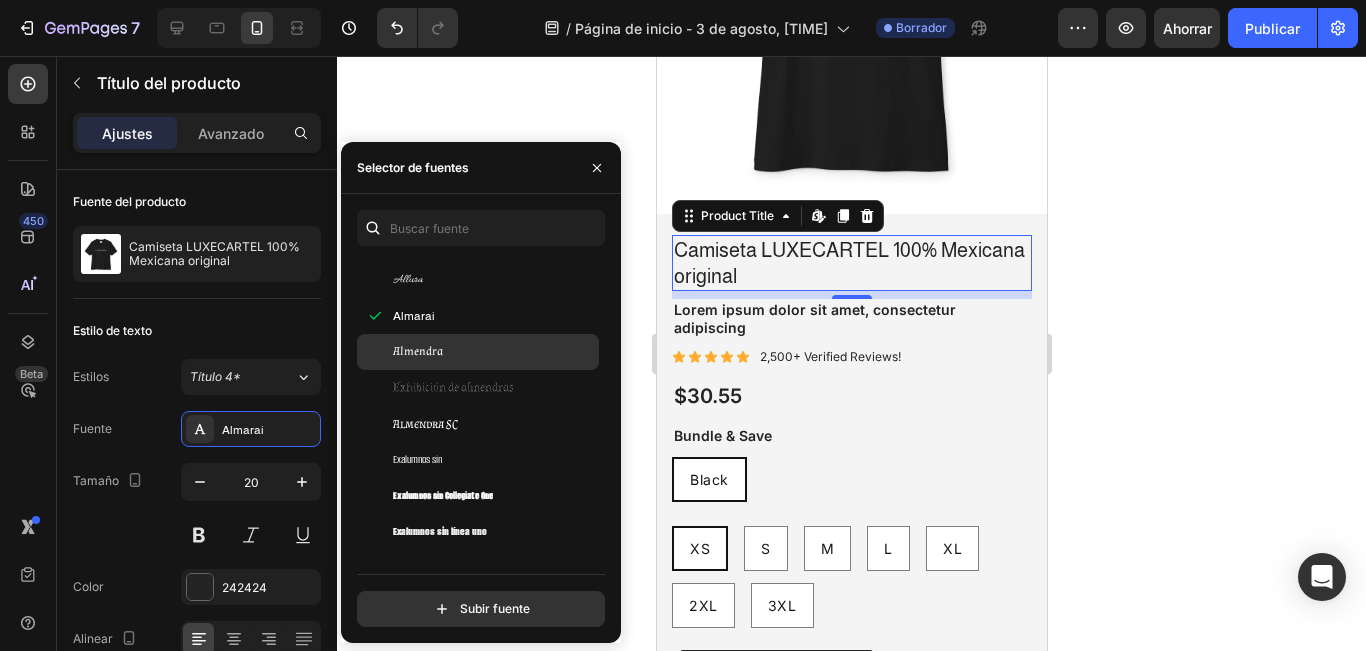 click on "Almendra" 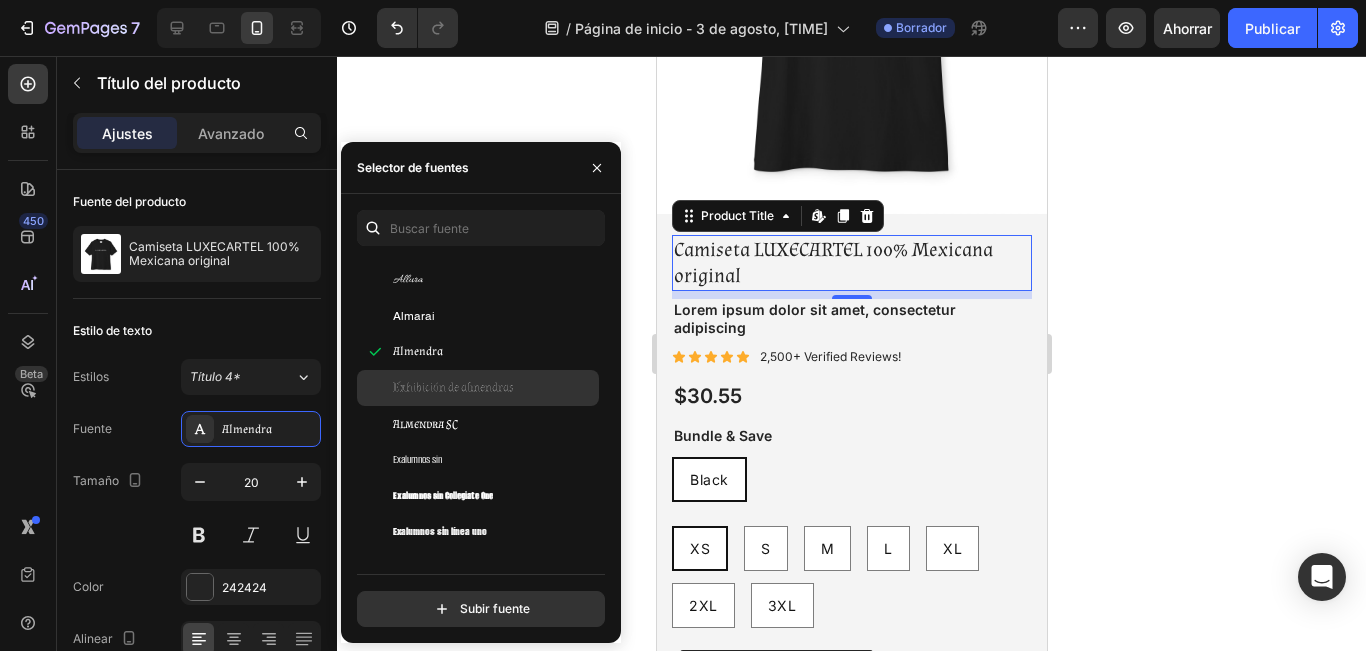 click on "Exhibición de almendras" at bounding box center [453, 387] 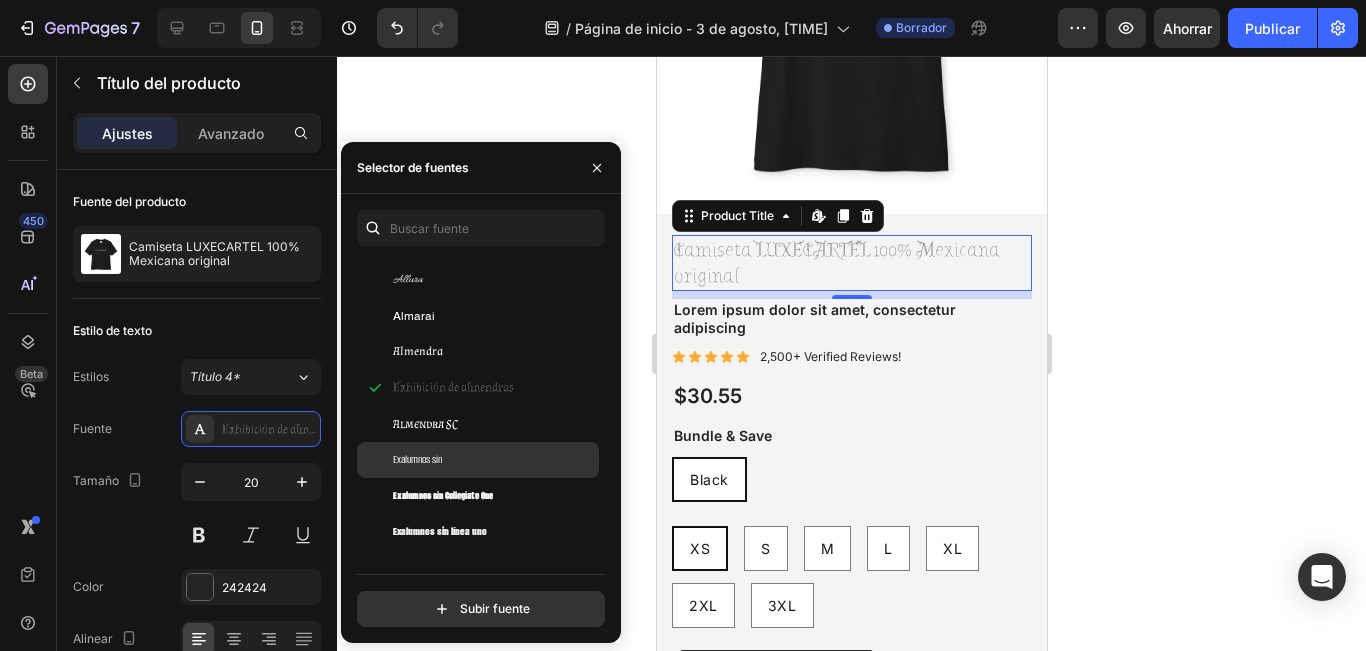click on "Exalumnos sin" 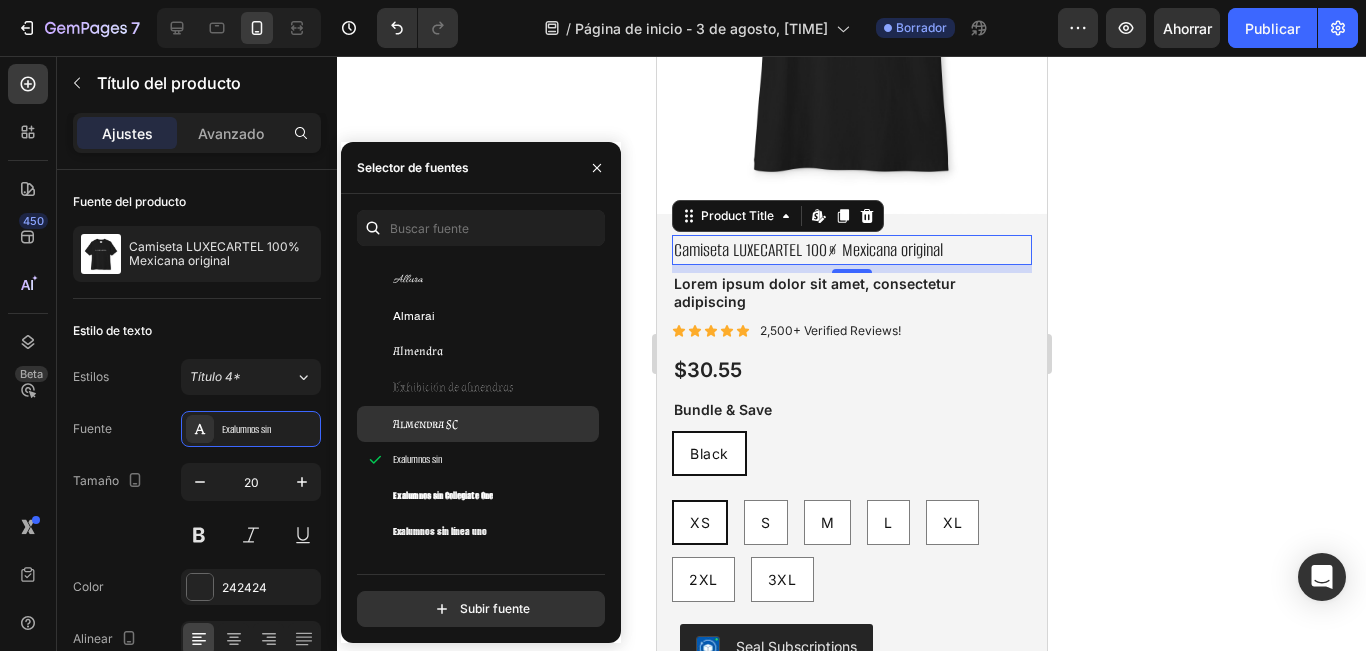click on "Almendra SC" at bounding box center (494, 424) 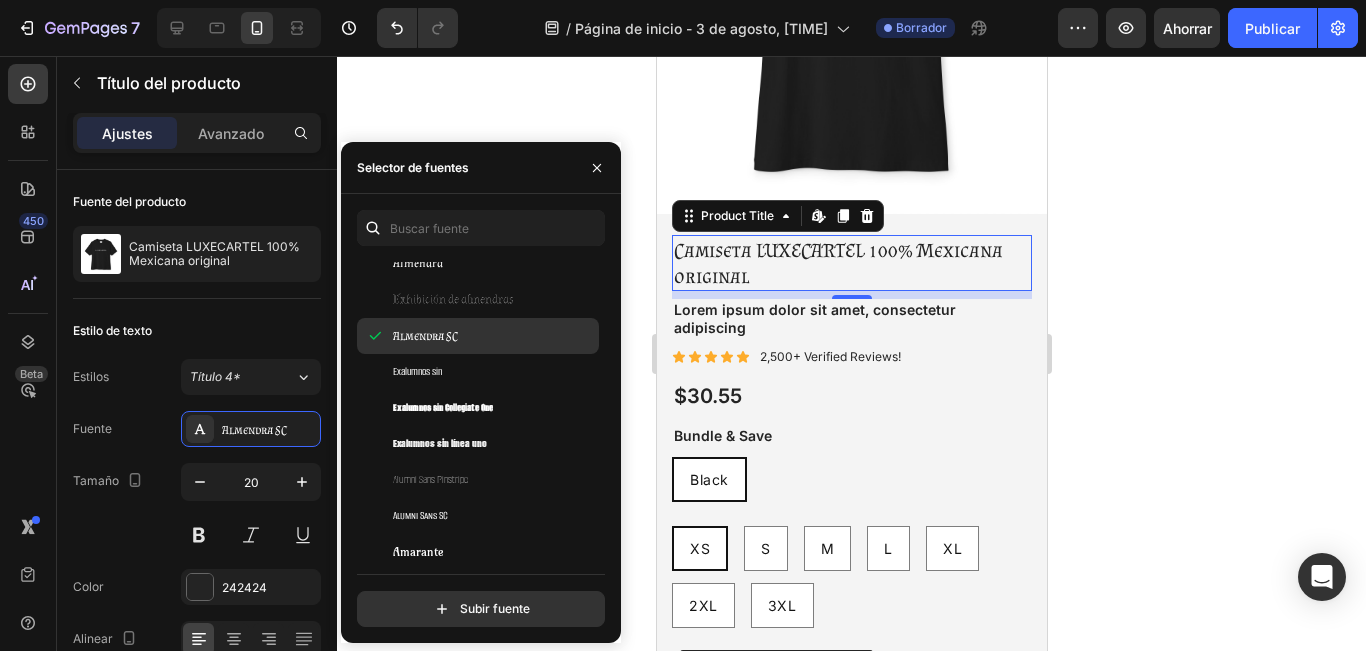 scroll, scrollTop: 2100, scrollLeft: 0, axis: vertical 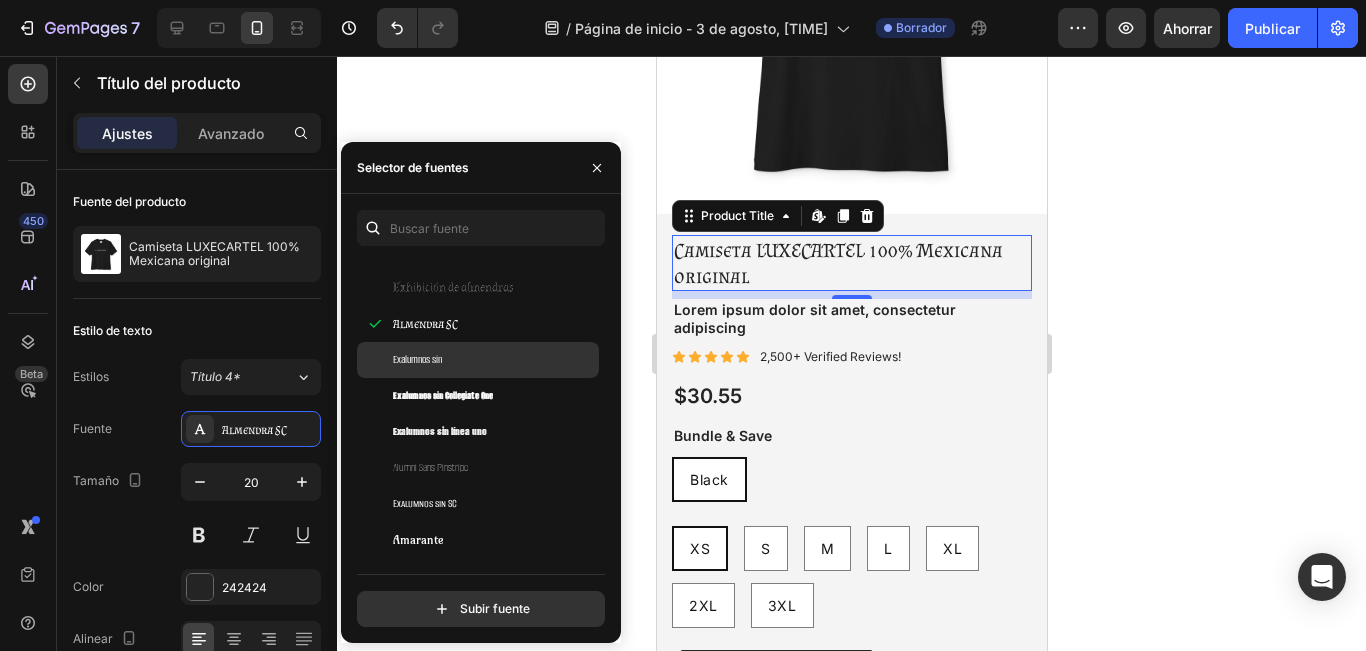 click on "Exalumnos sin" 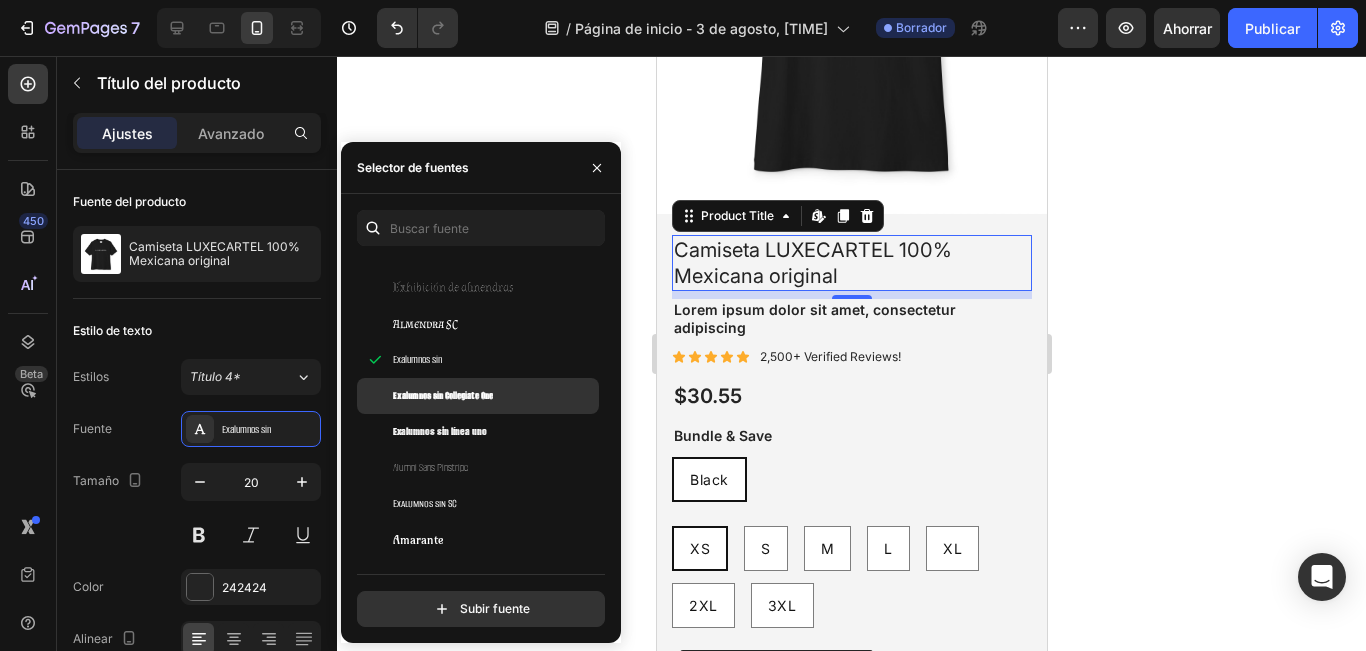 click on "Exalumnos sin Collegiate One" at bounding box center (443, 395) 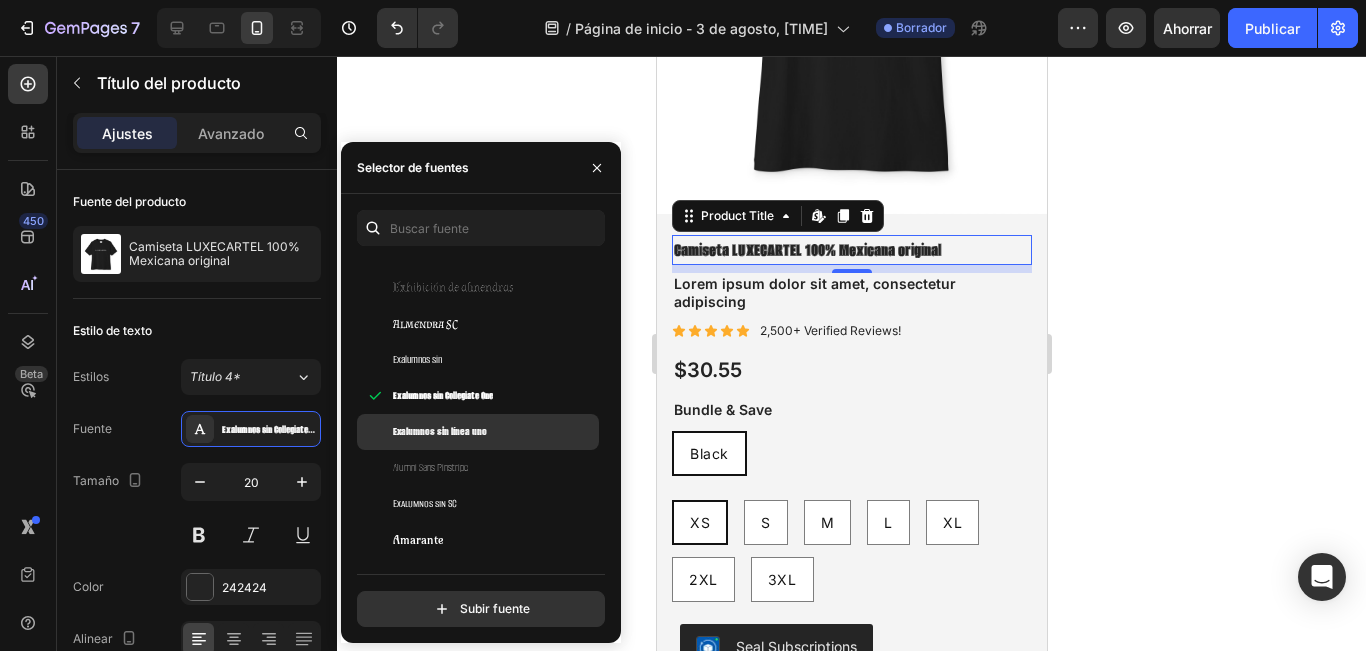 click on "Exalumnos sin línea uno" at bounding box center [440, 432] 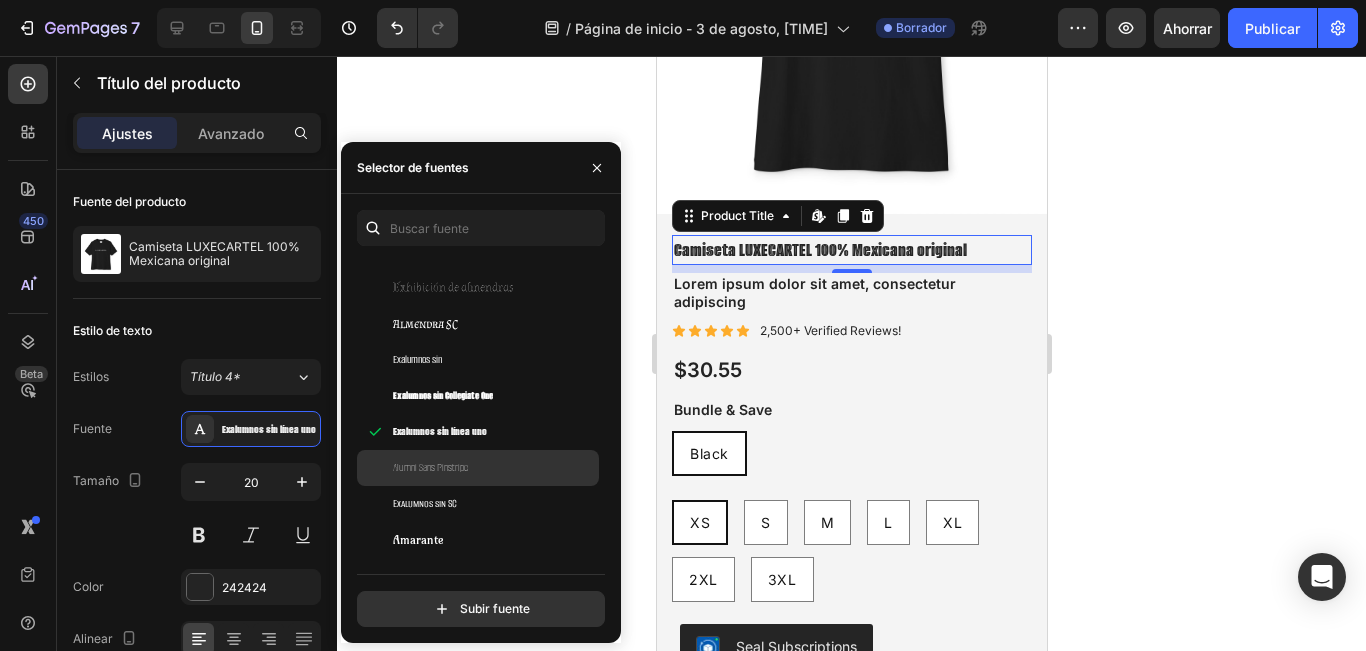 click on "Alumni Sans Pinstripe" 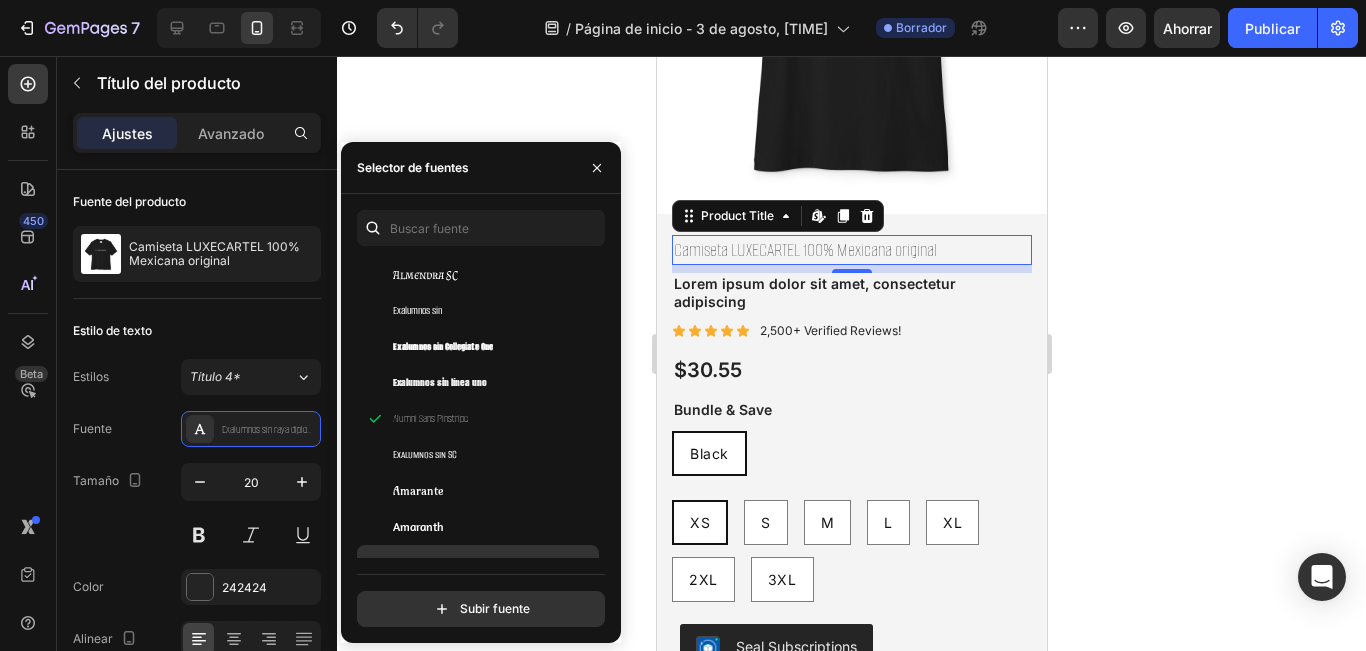 scroll, scrollTop: 2300, scrollLeft: 0, axis: vertical 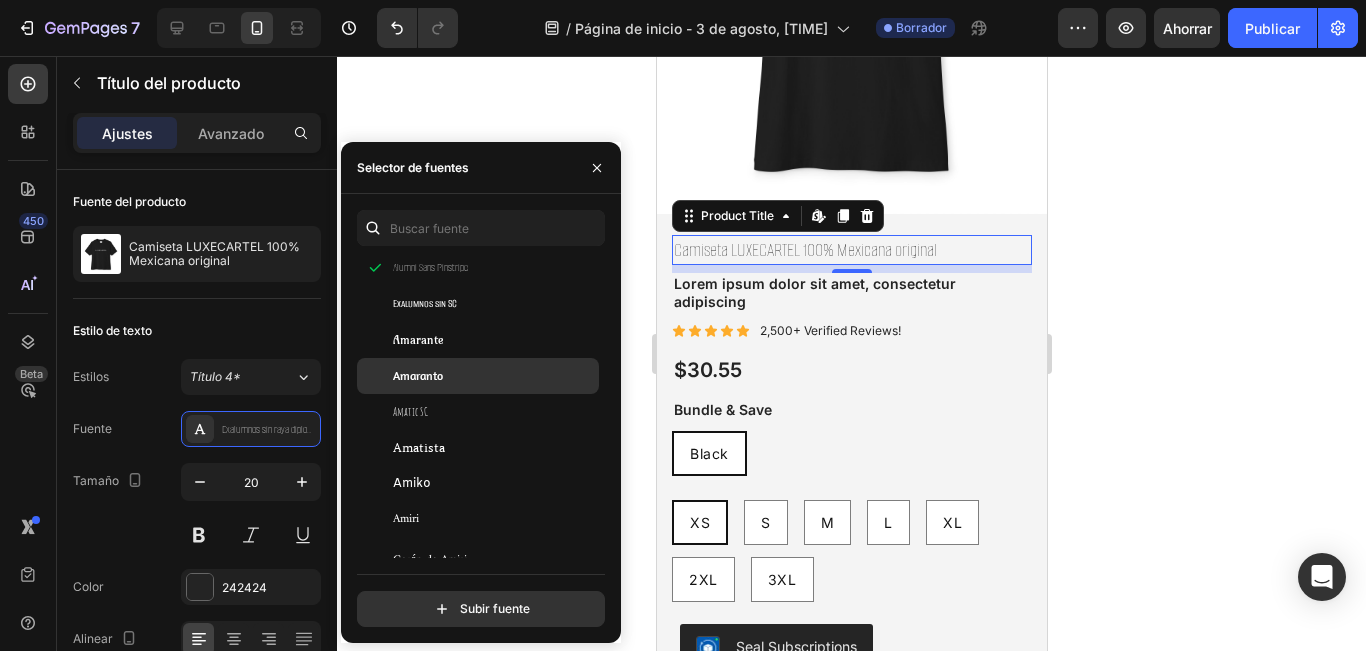click on "Amaranto" 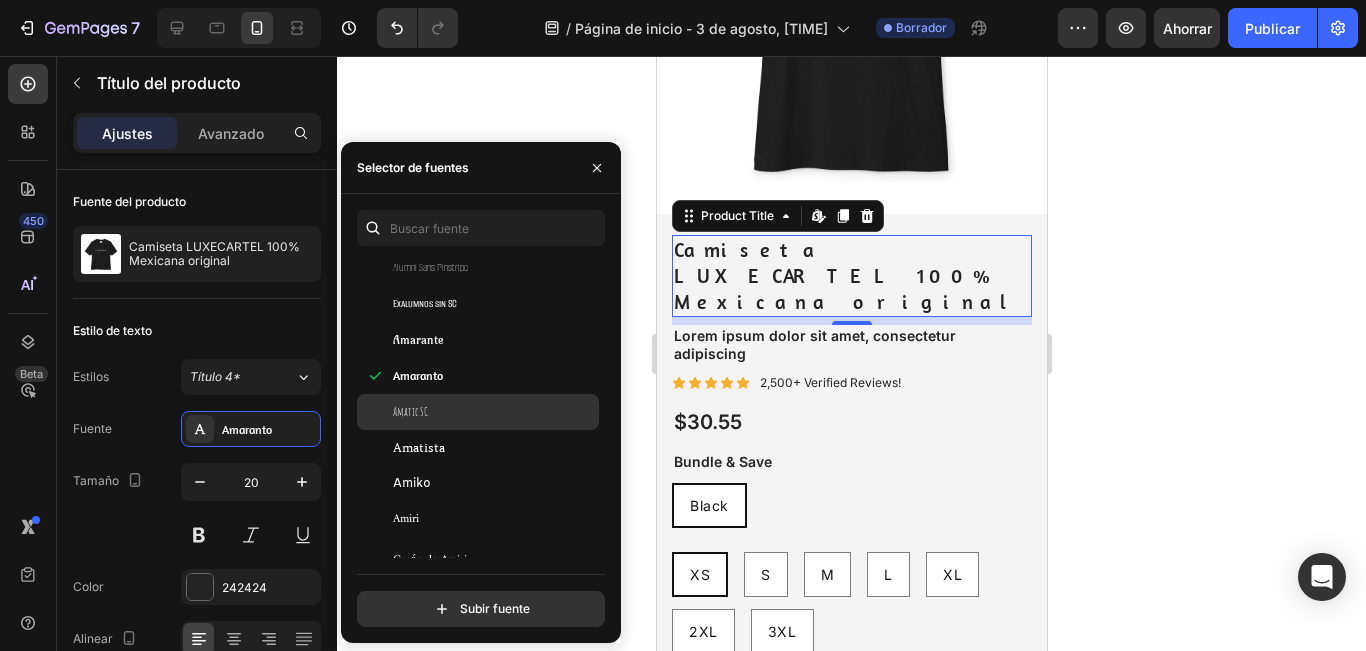 click on "Amatic SC" 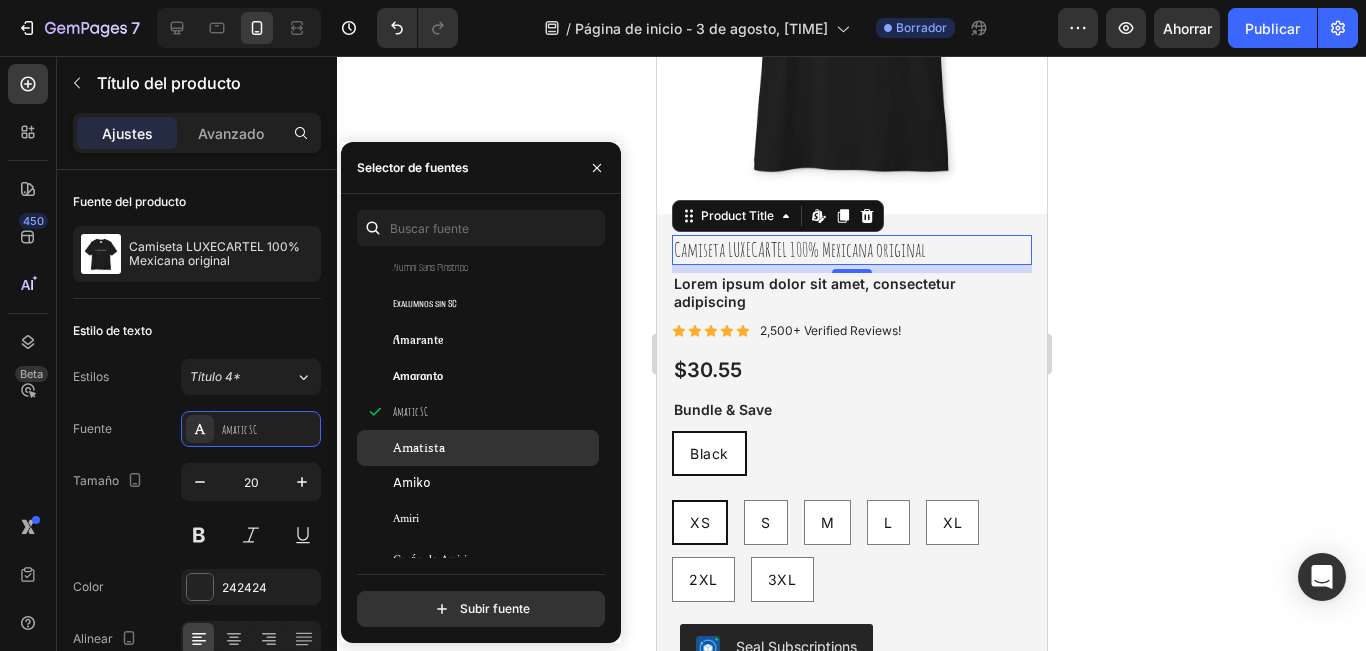 click on "Amatista" 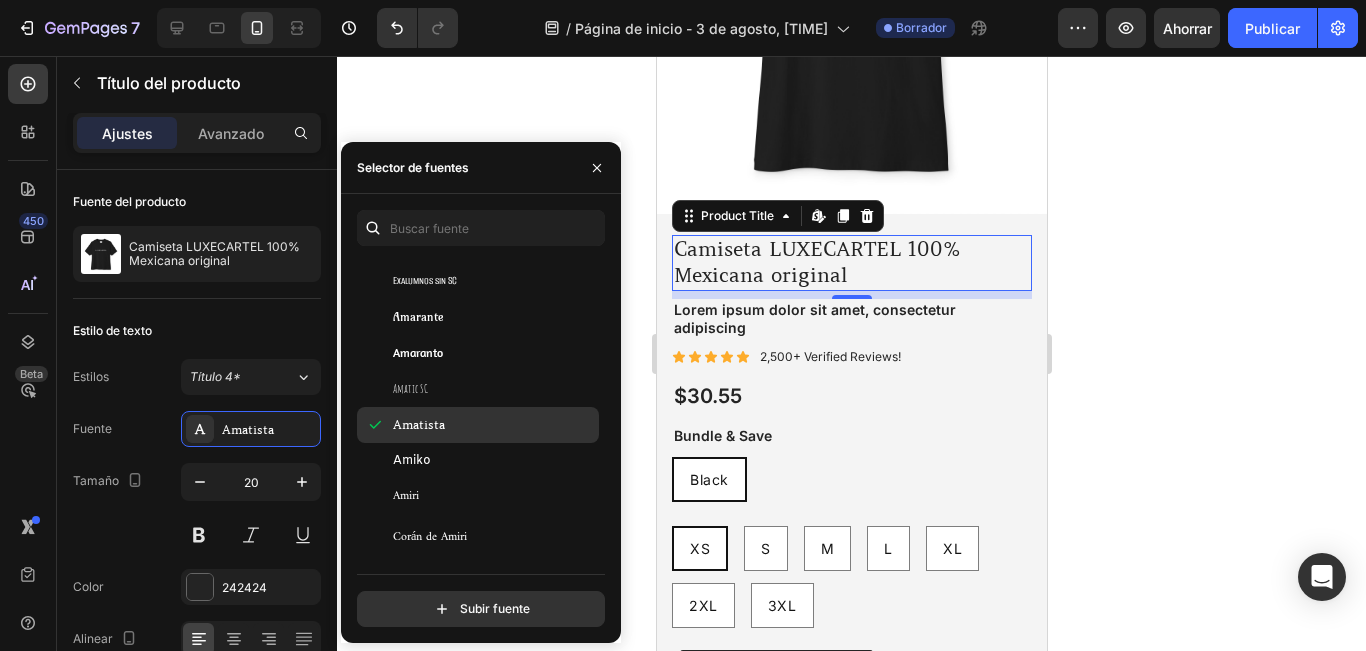 scroll, scrollTop: 2500, scrollLeft: 0, axis: vertical 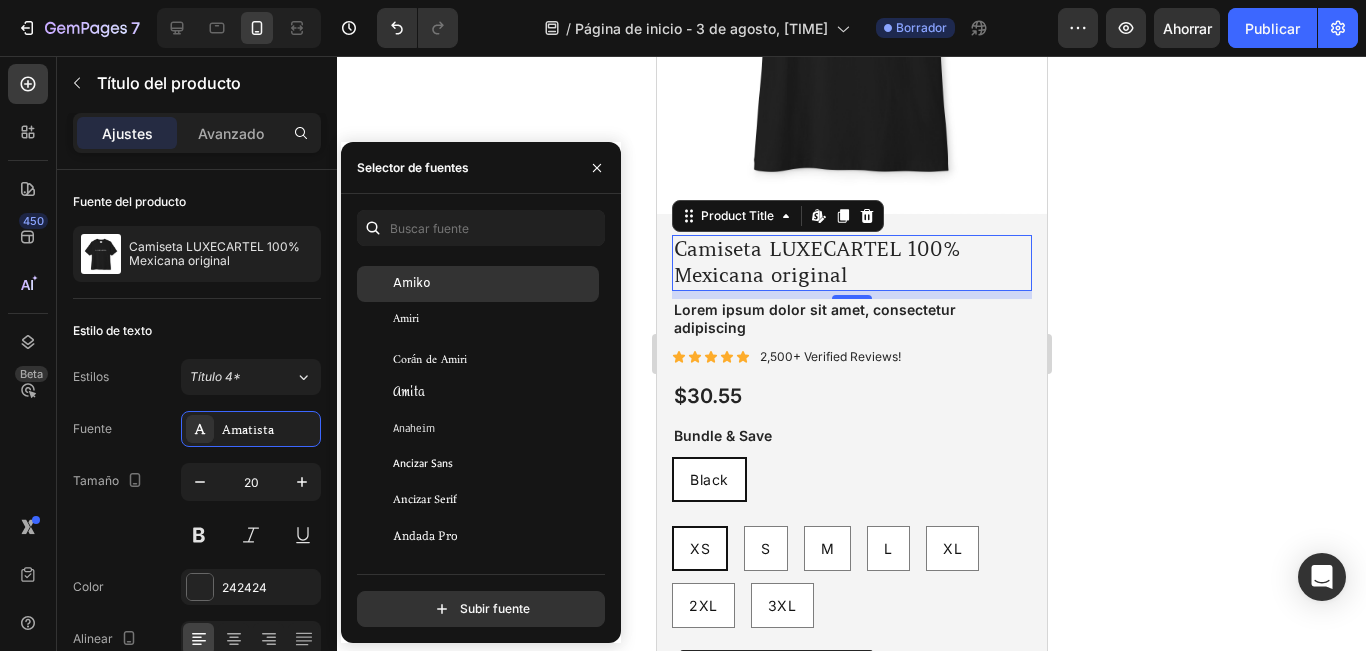 click on "Amiko" at bounding box center [494, 284] 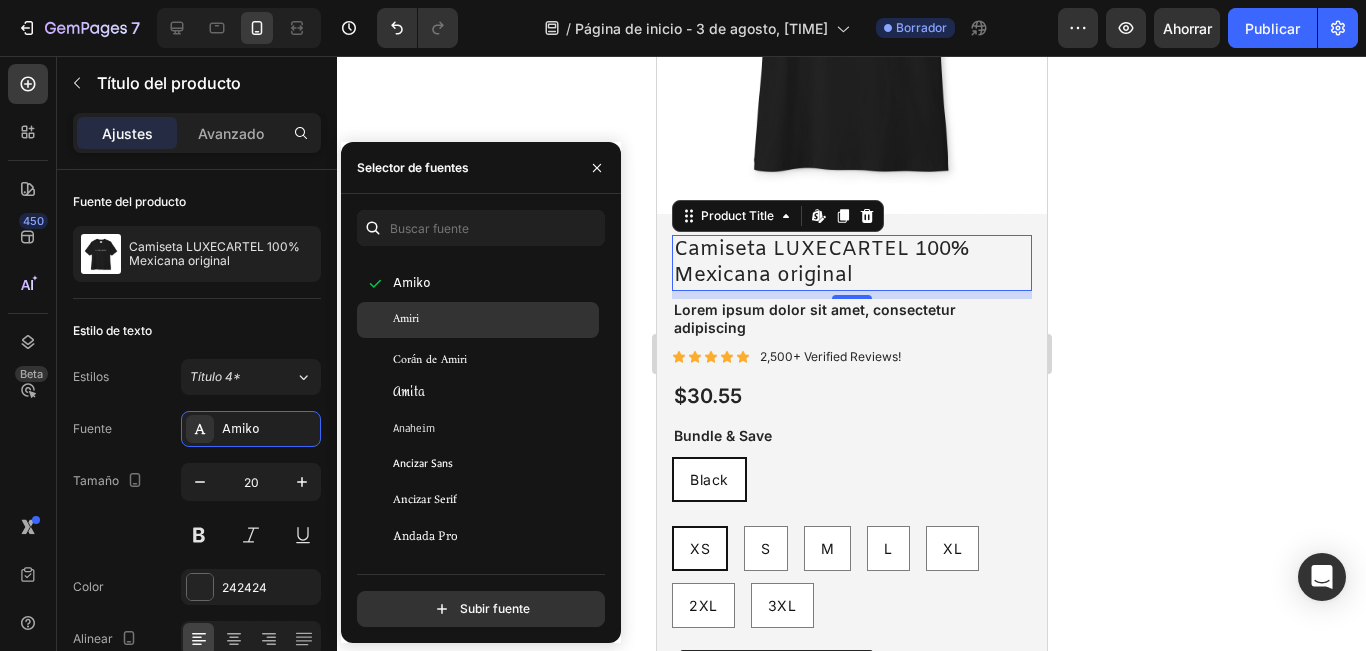 click on "Amiri" 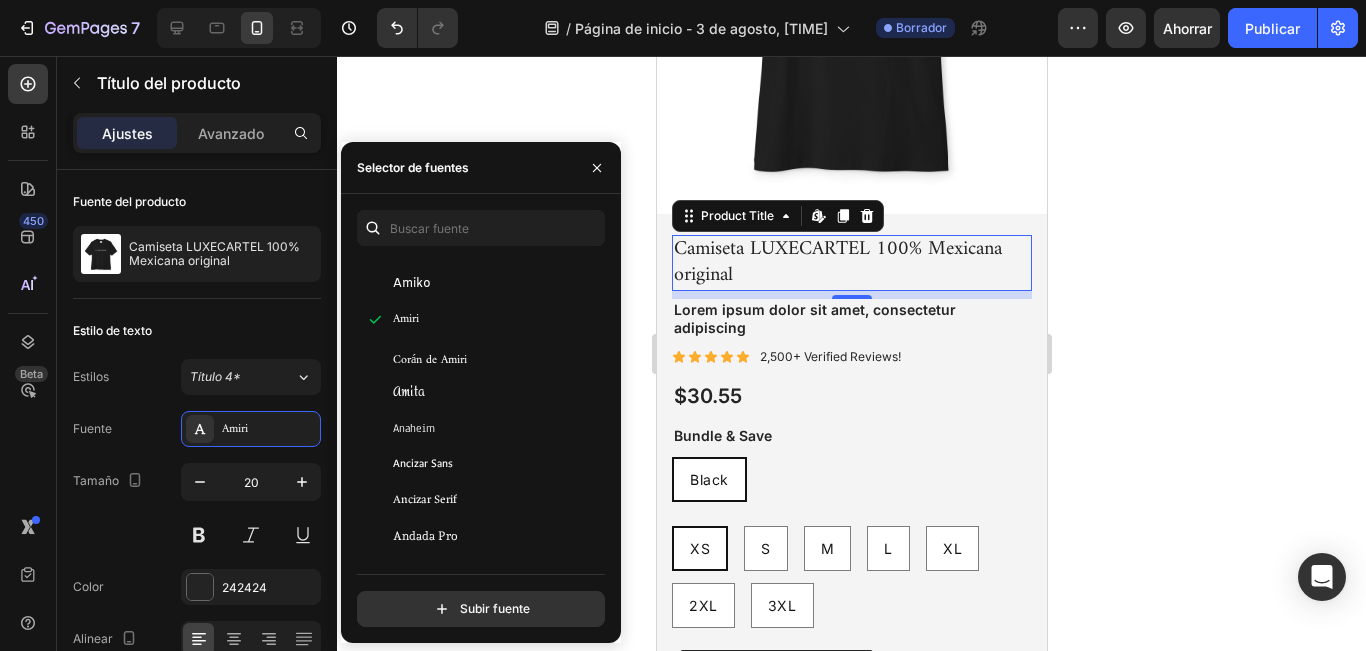 click 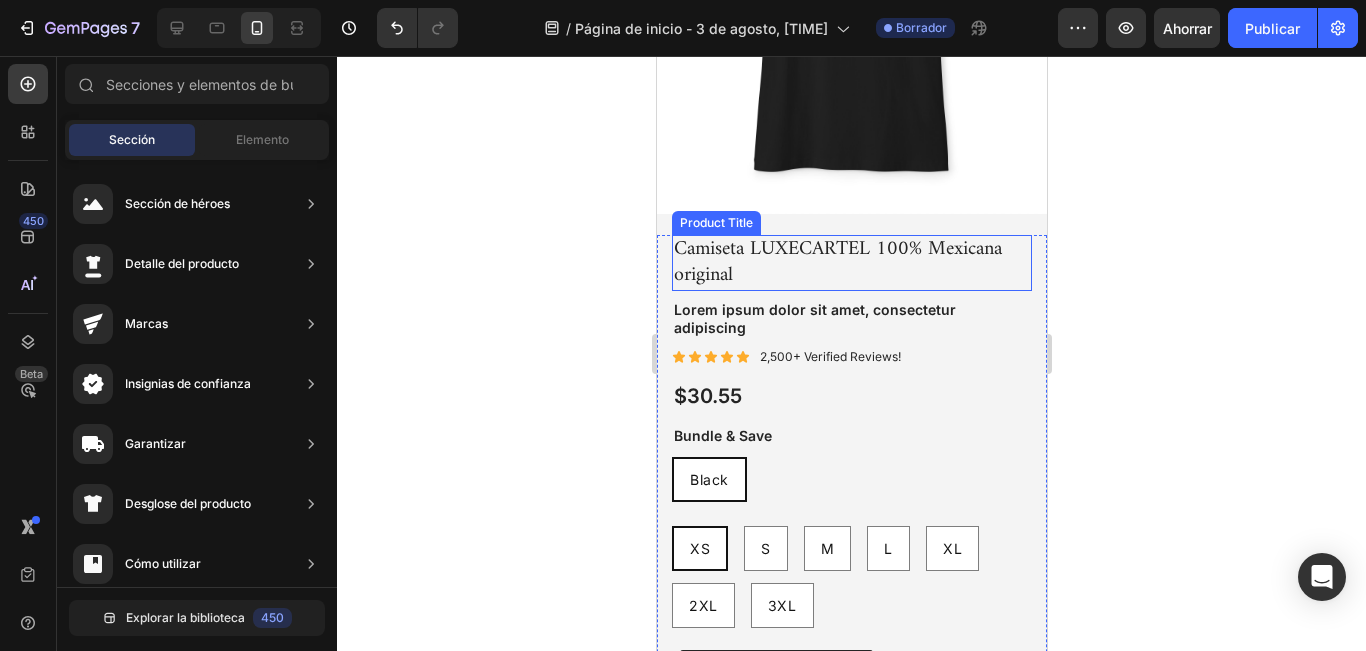 click on "Camiseta LUXECARTEL 100% Mexicana original" at bounding box center (851, 263) 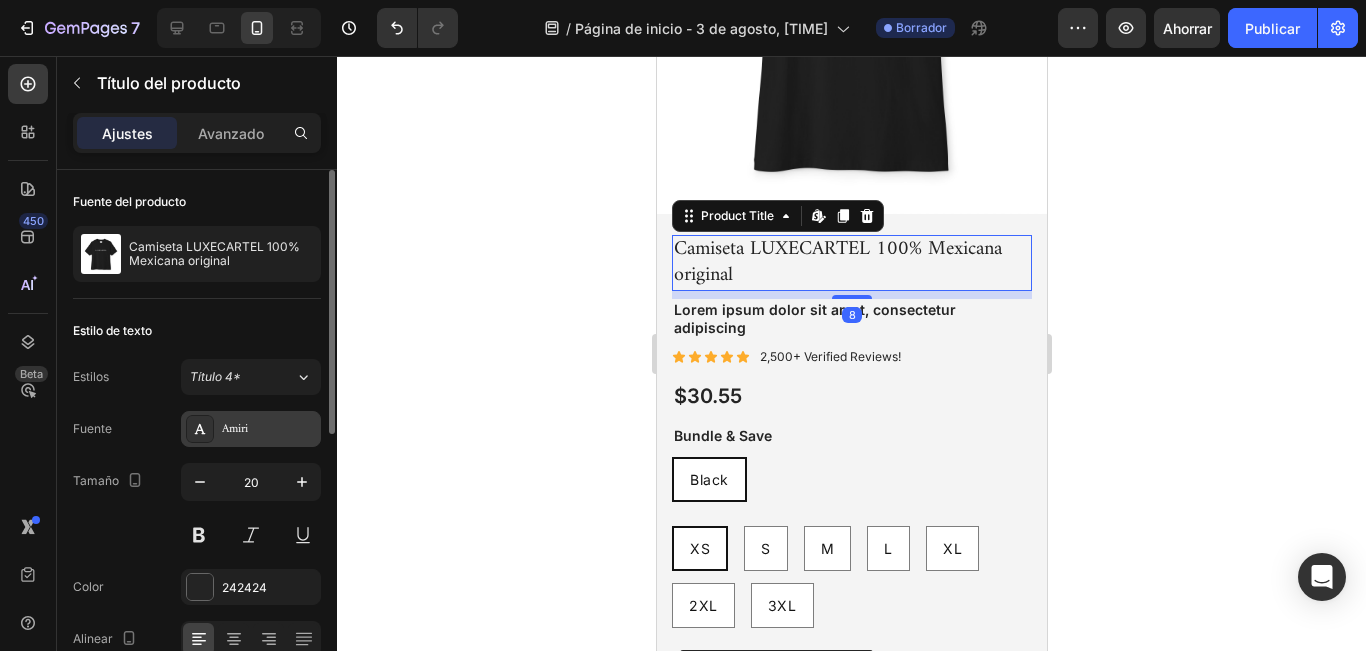 click on "Amiri" at bounding box center [235, 429] 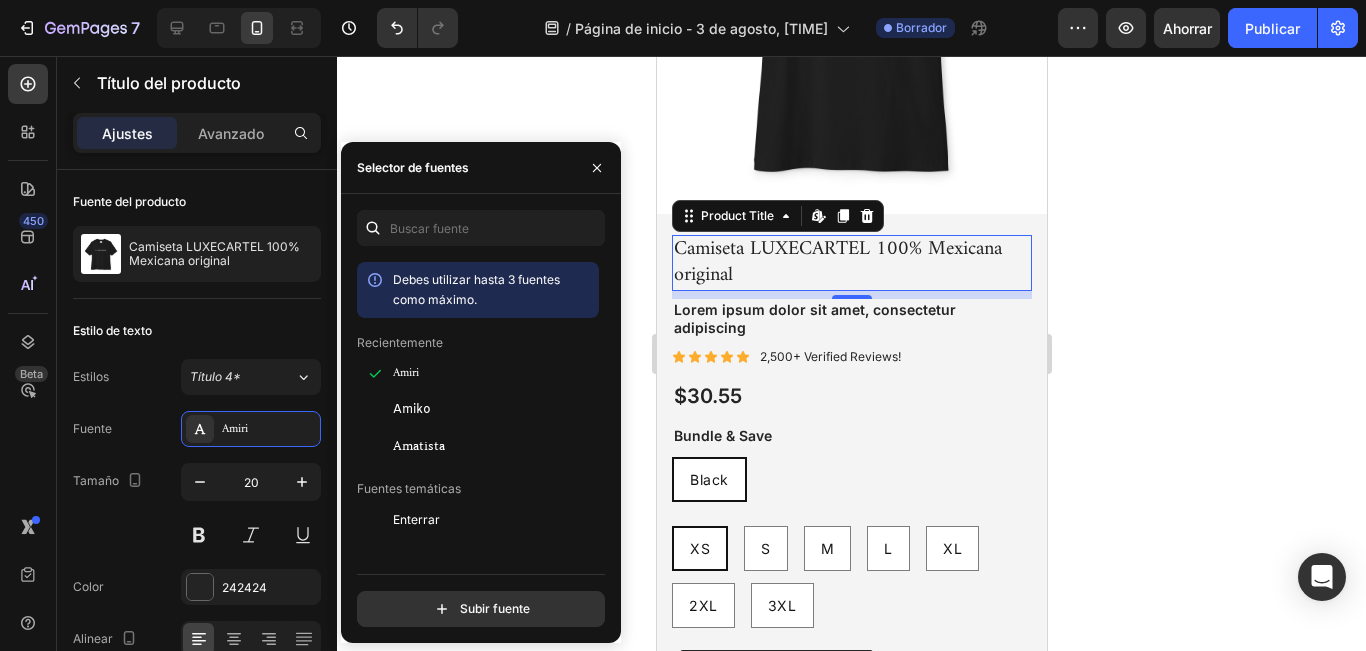 click on "Camiseta LUXECARTEL 100% Mexicana original" at bounding box center [851, 263] 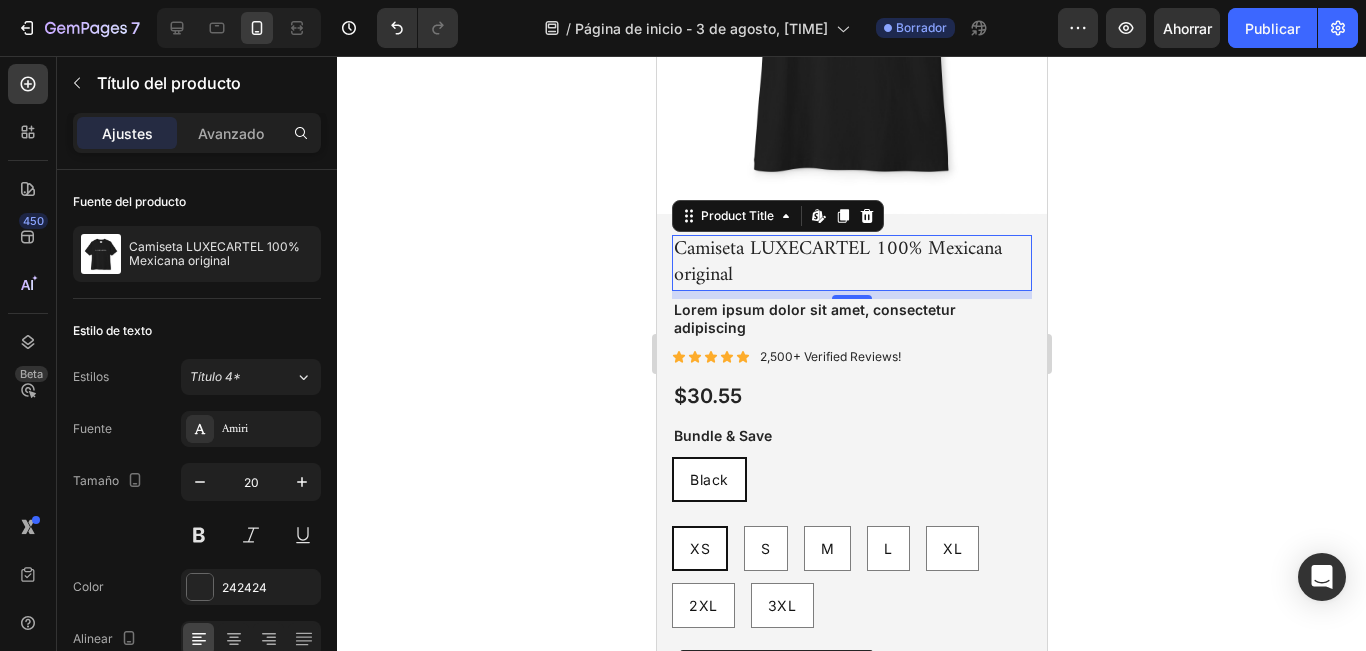 click on "Camiseta LUXECARTEL 100% Mexicana original" at bounding box center [851, 263] 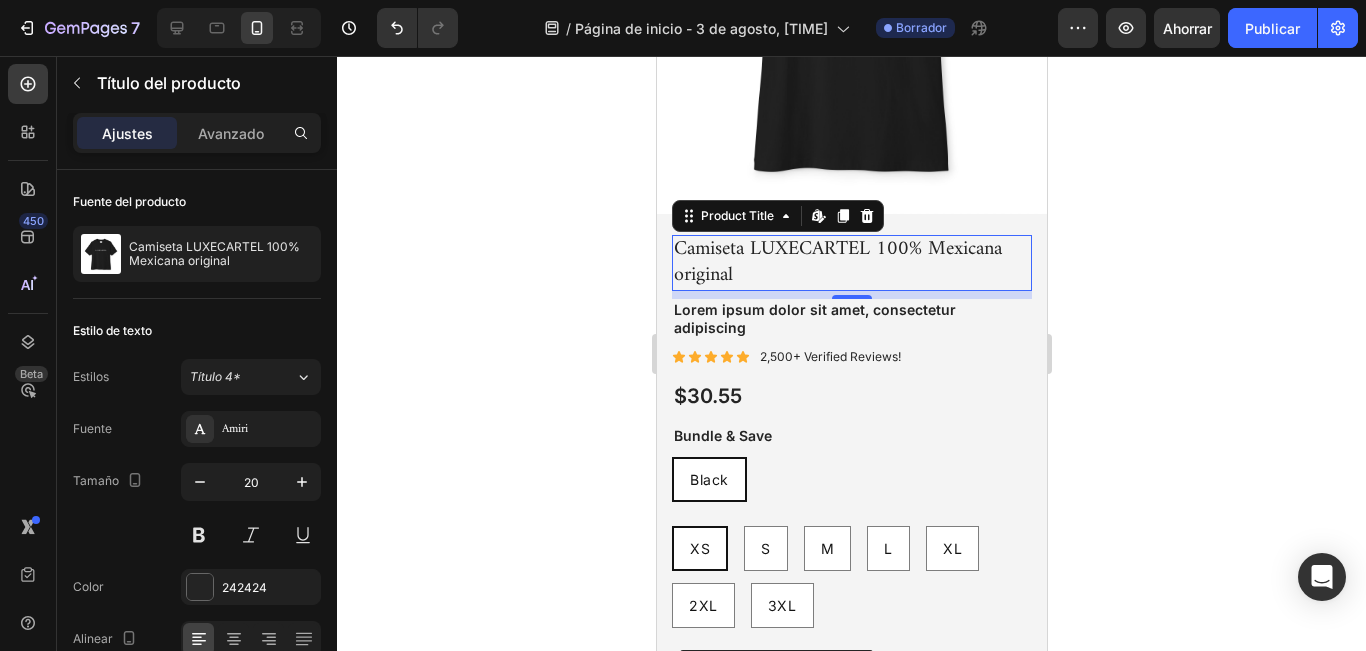 click on "Camiseta LUXECARTEL 100% Mexicana original" at bounding box center [851, 263] 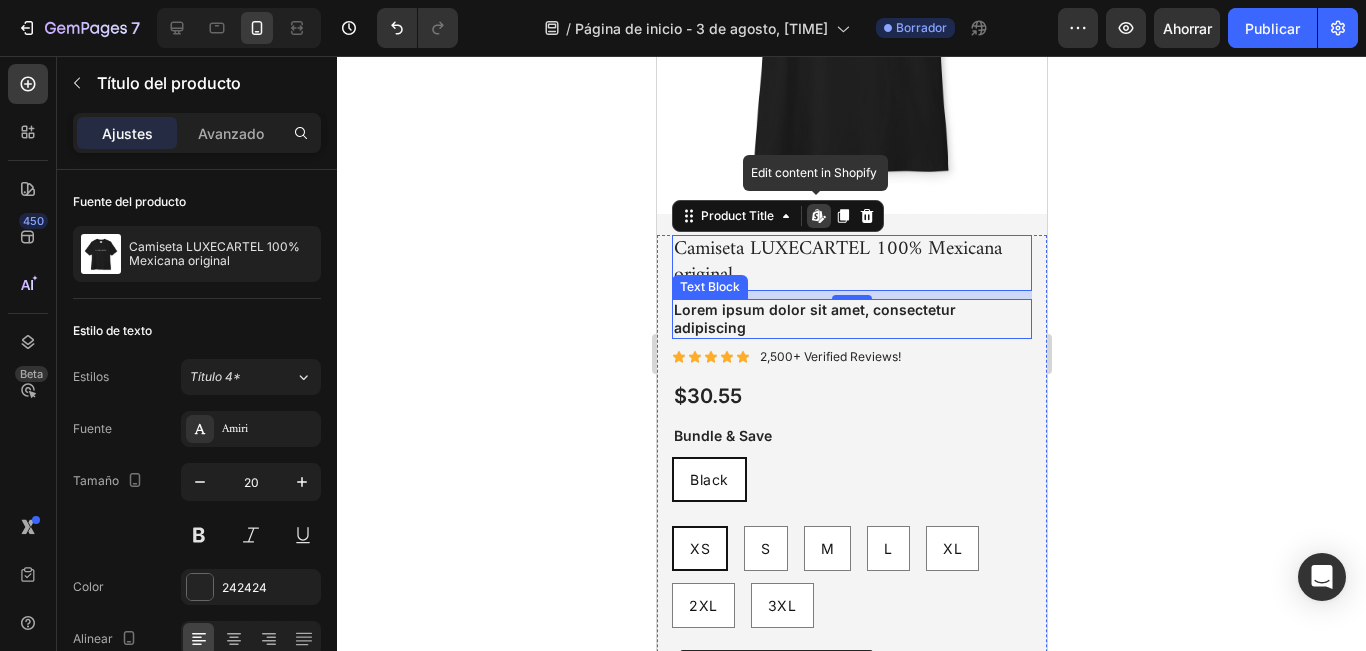 click on "Lorem ipsum dolor sit amet, consectetur adipiscing" at bounding box center [851, 319] 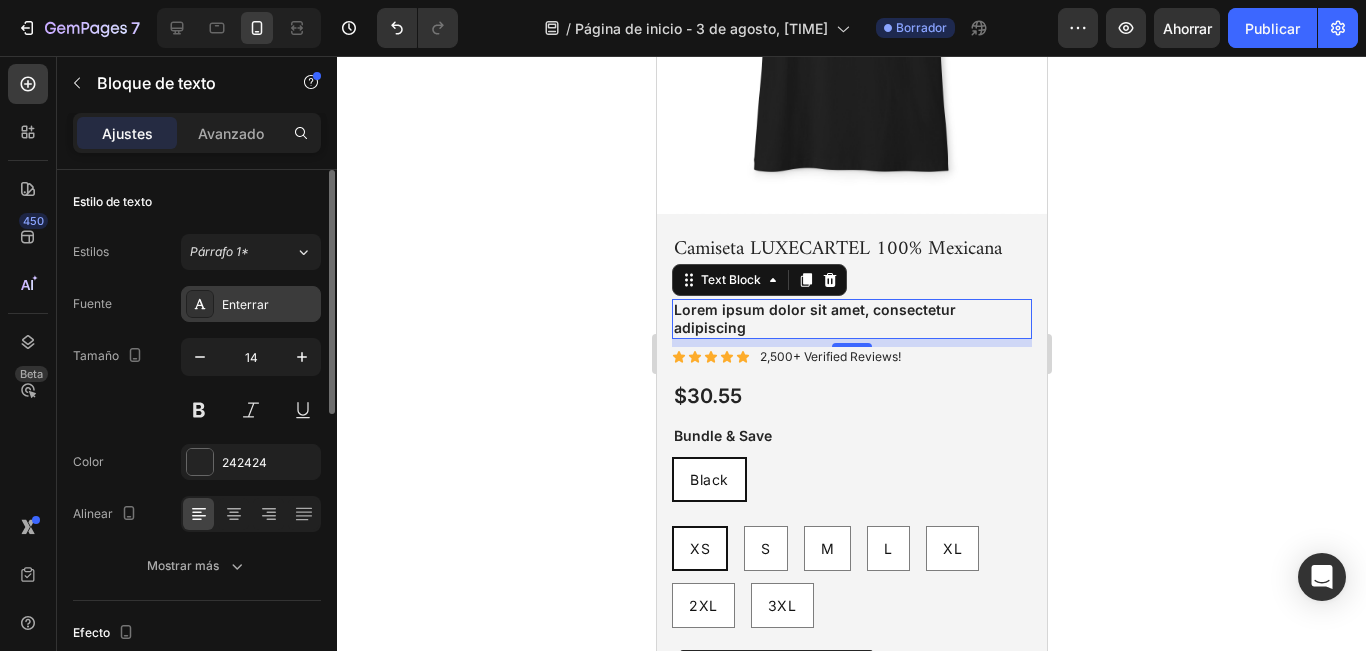 click on "Enterrar" at bounding box center (269, 305) 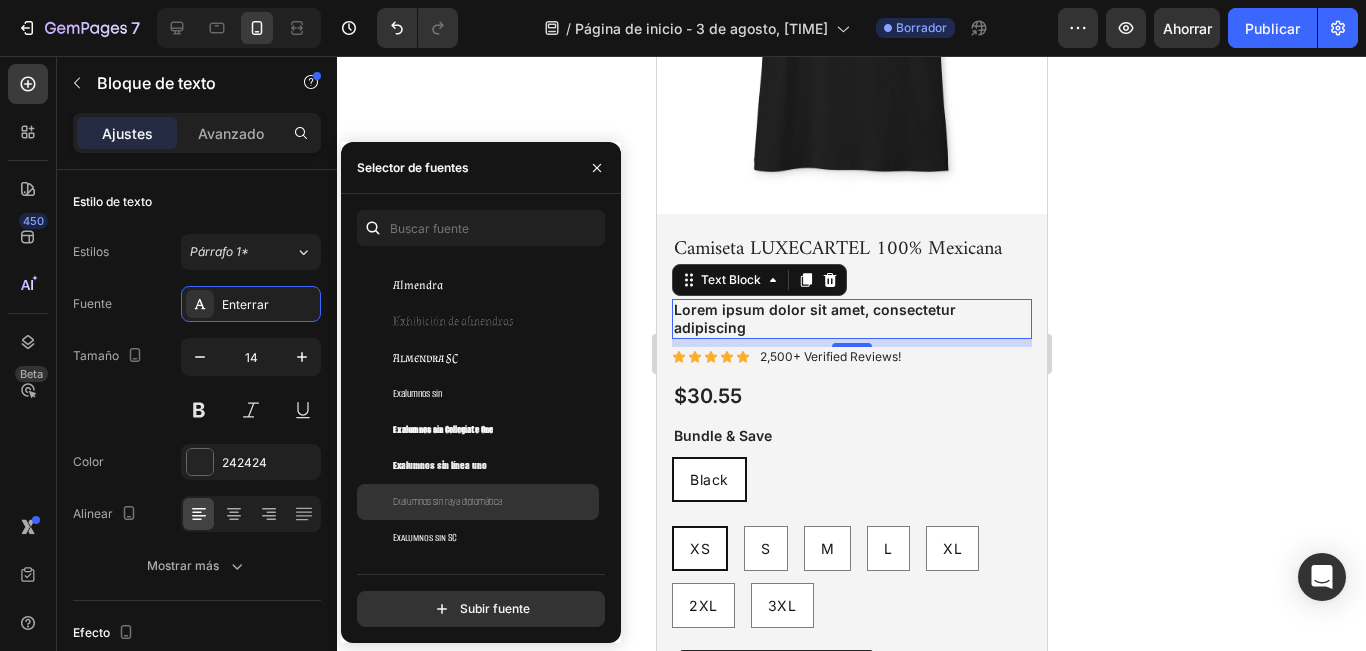 scroll, scrollTop: 1900, scrollLeft: 0, axis: vertical 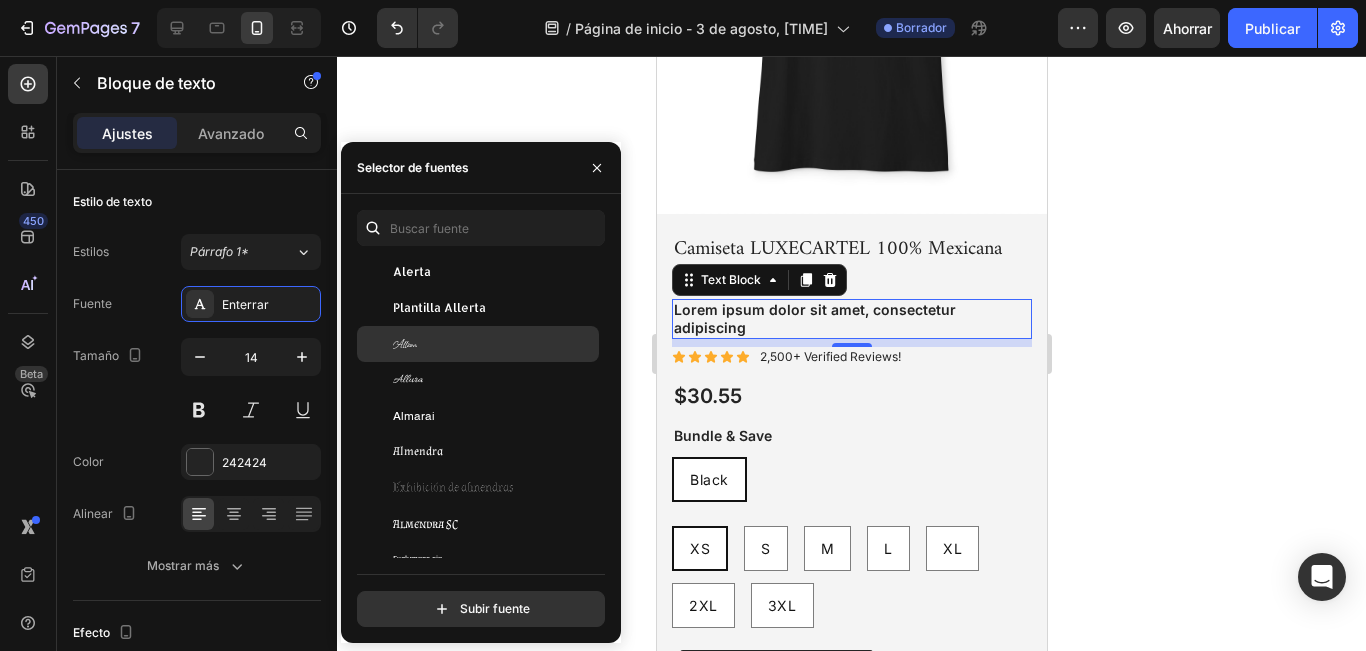 click on "Allison" at bounding box center (494, 344) 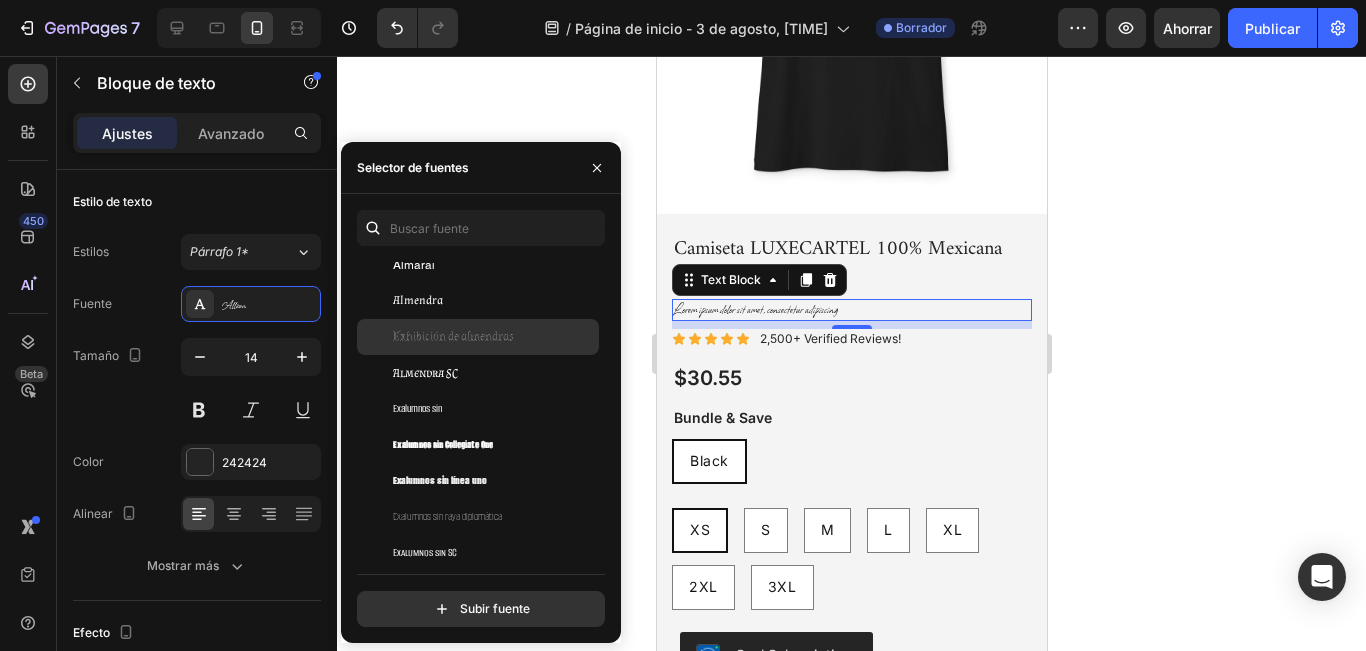 scroll, scrollTop: 2000, scrollLeft: 0, axis: vertical 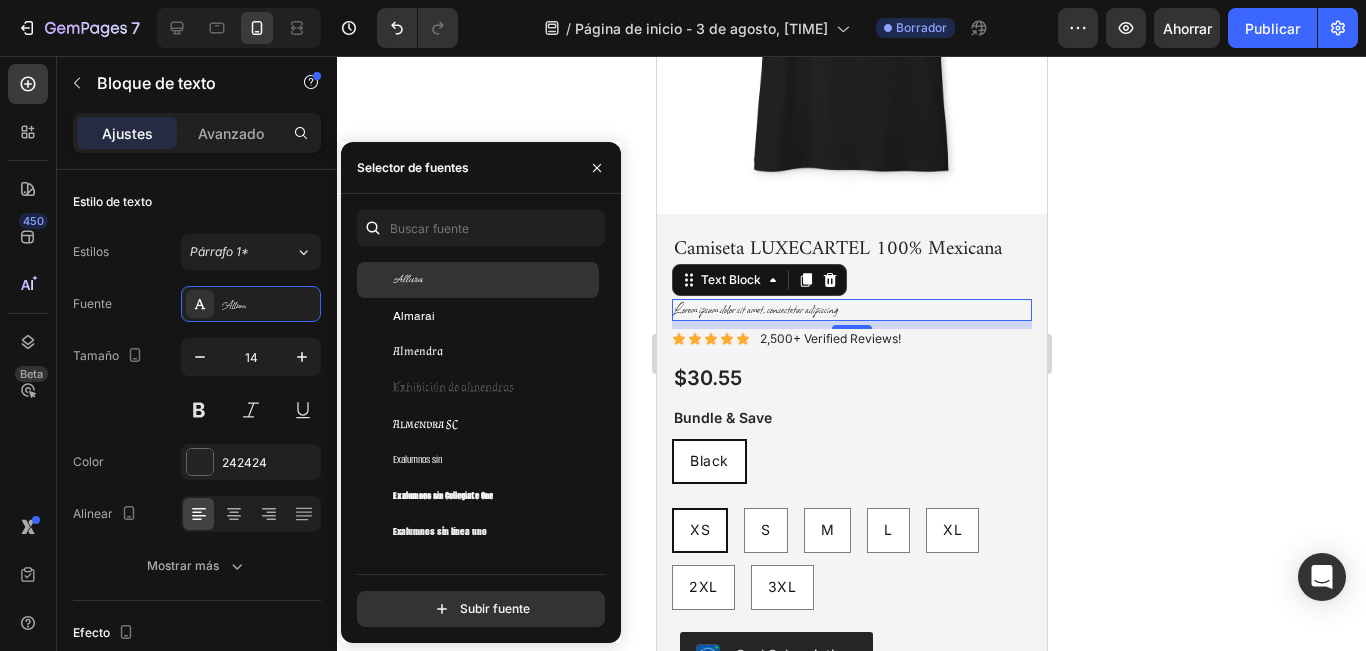 click on "Allura" at bounding box center (494, 280) 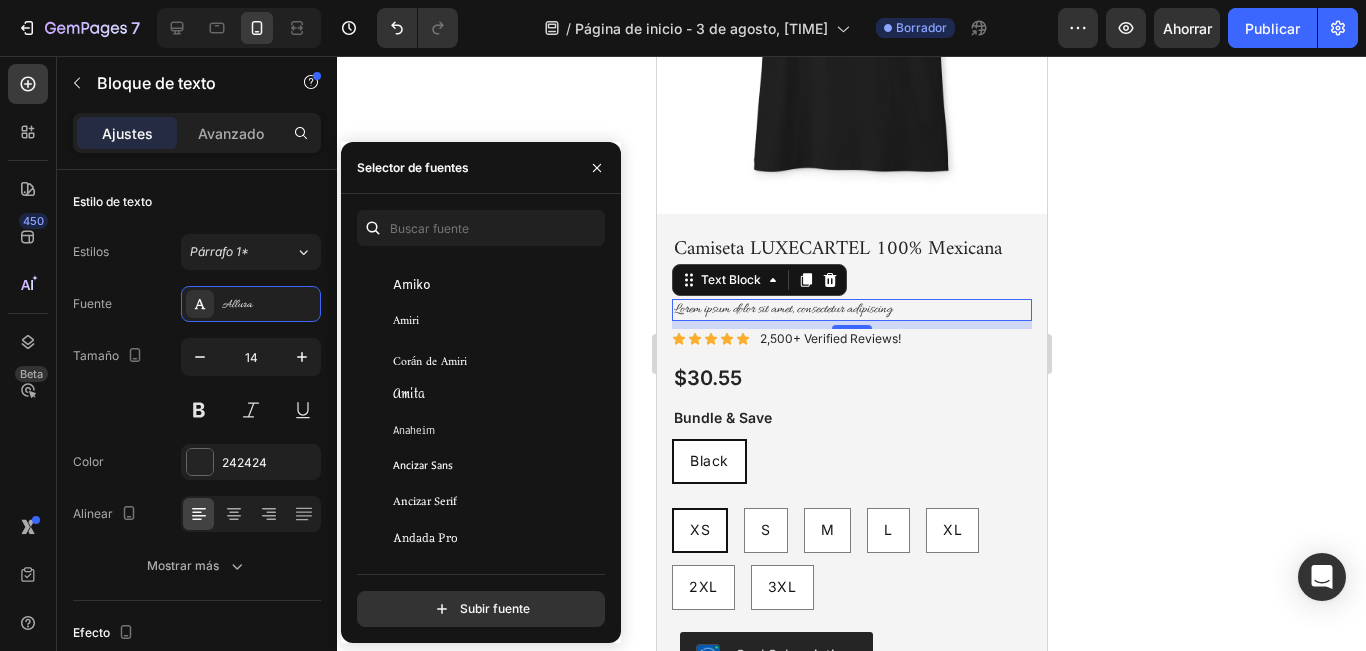 scroll, scrollTop: 2500, scrollLeft: 0, axis: vertical 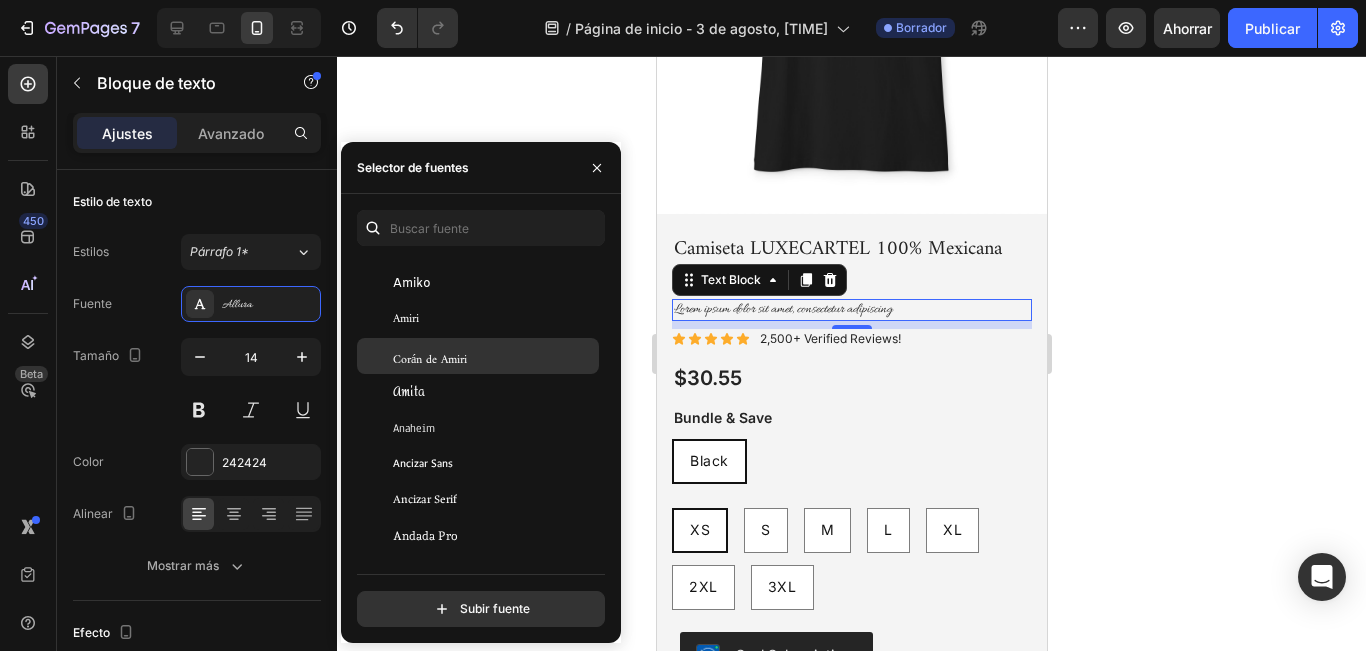 click on "Corán de Amiri" at bounding box center [430, 356] 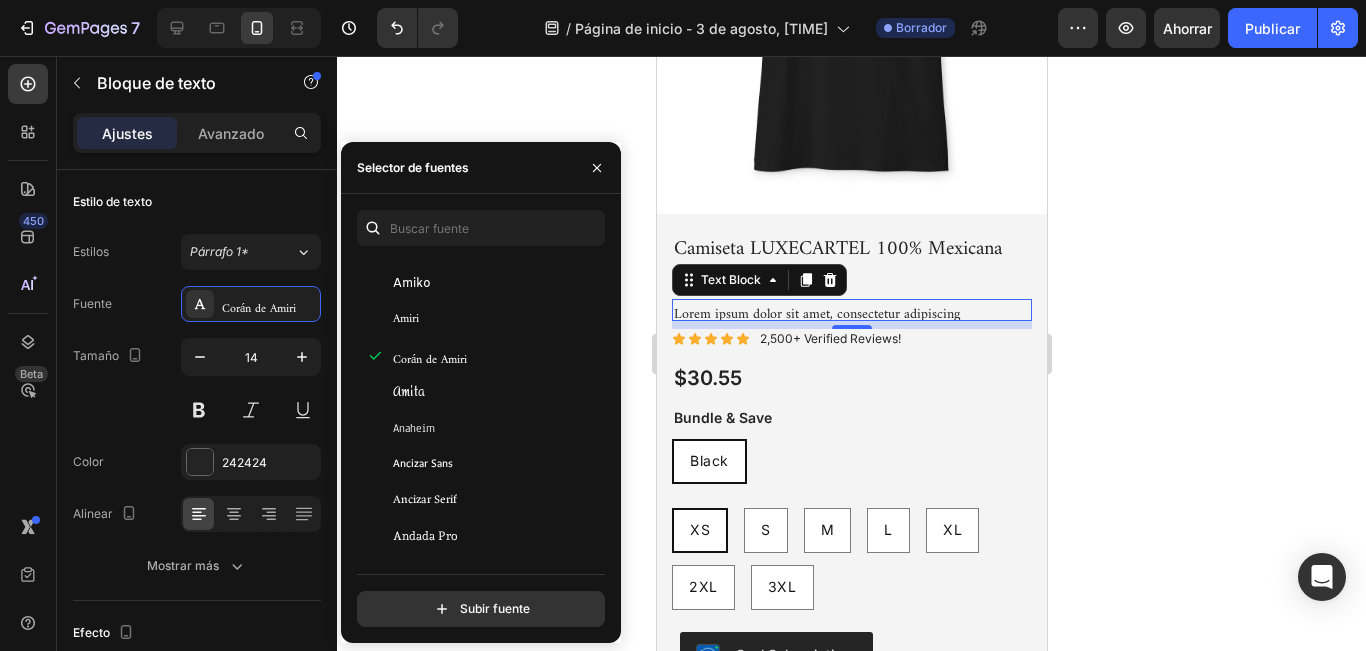 click 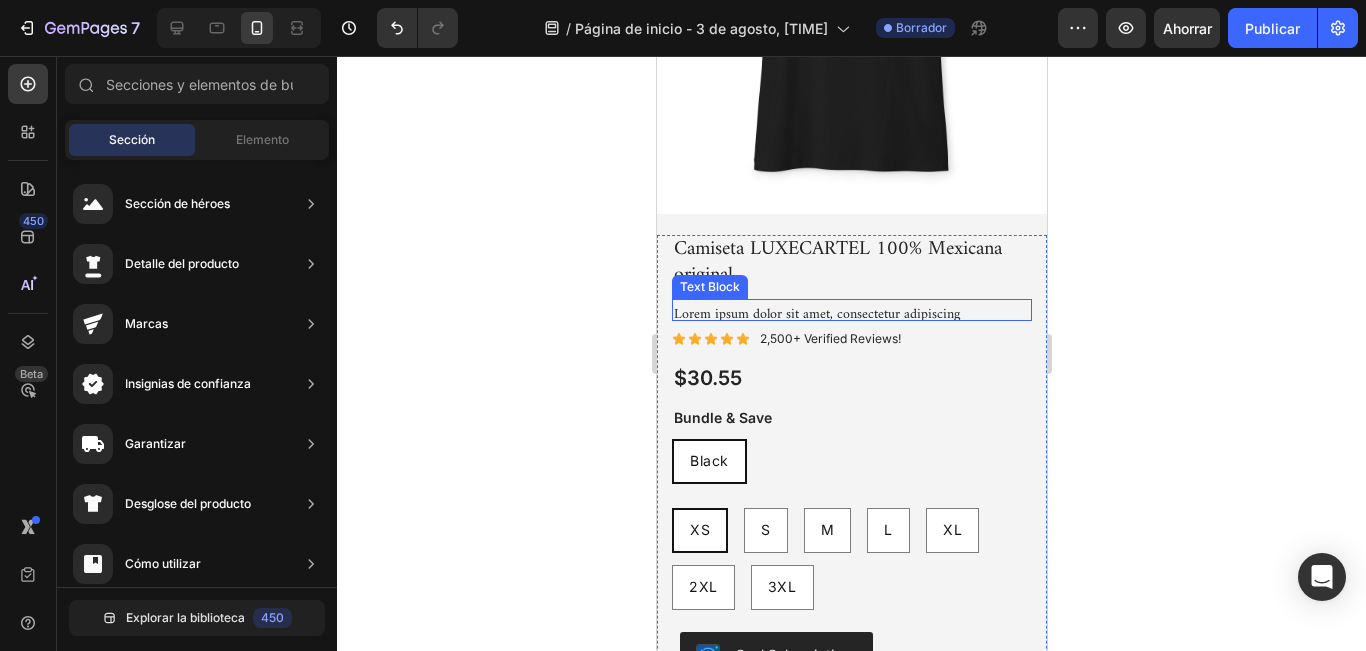 click on "Lorem ipsum dolor sit amet, consectetur adipiscing" at bounding box center (851, 310) 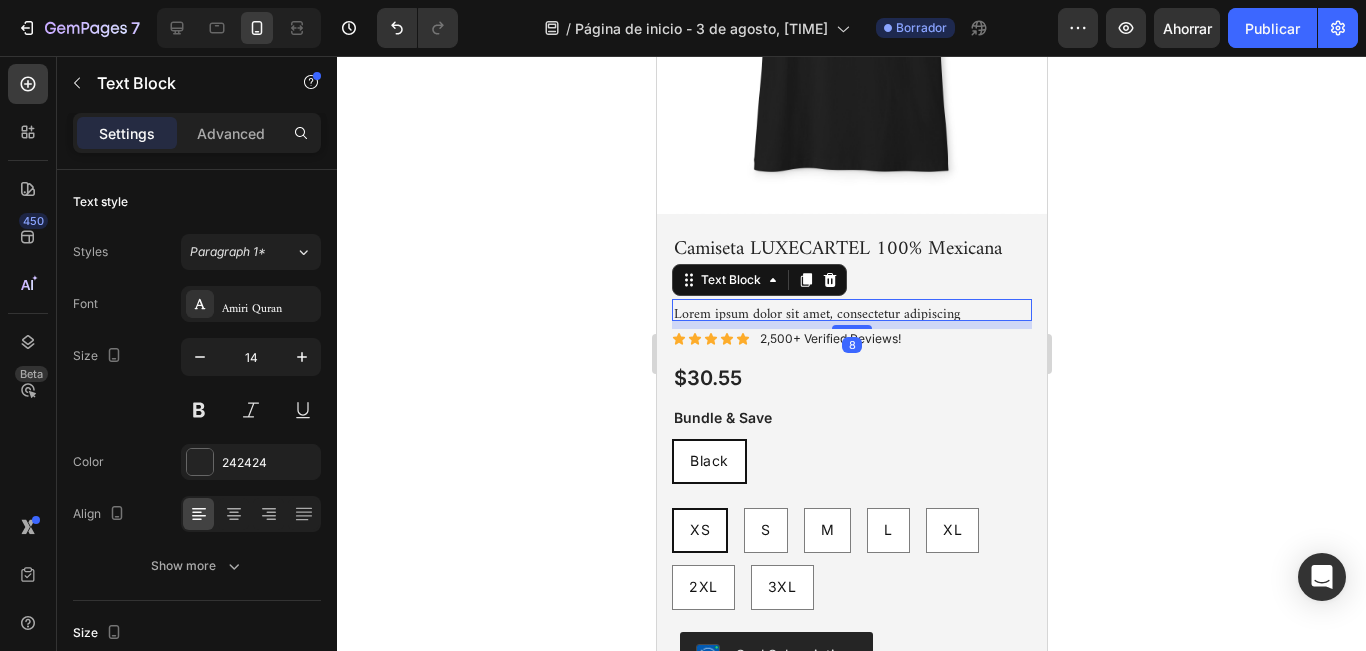 click 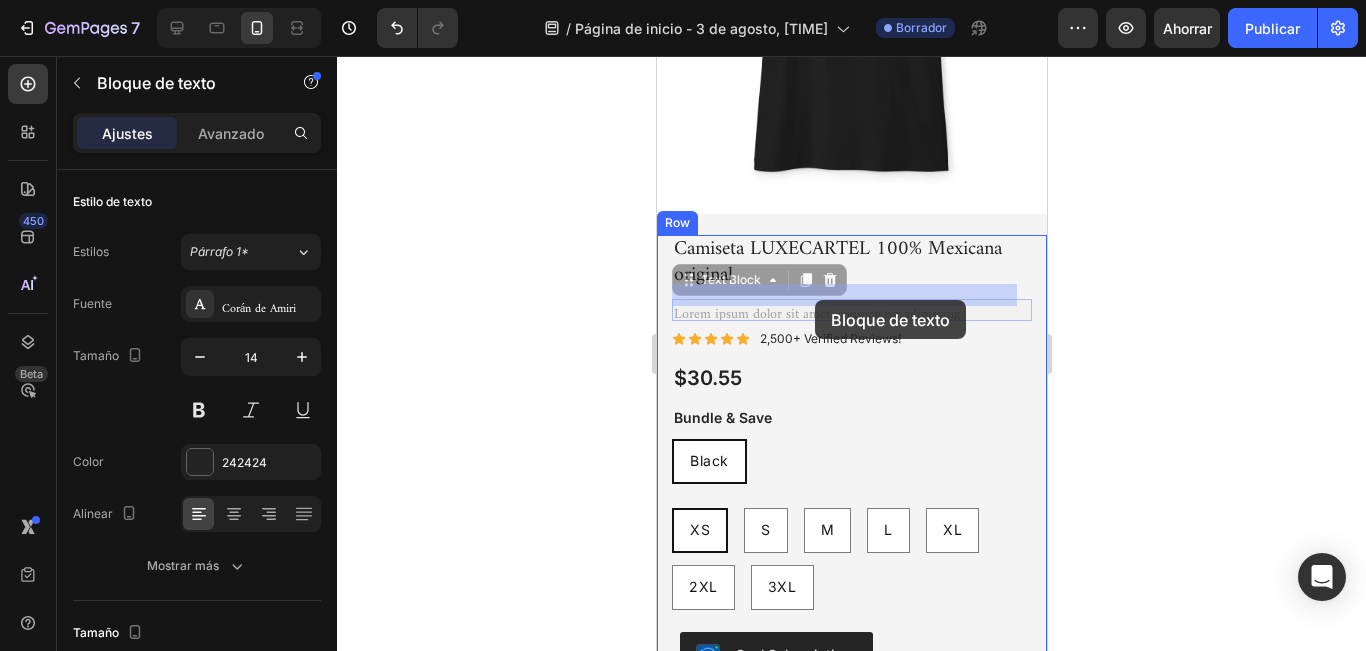 drag, startPoint x: 831, startPoint y: 289, endPoint x: 814, endPoint y: 300, distance: 20.248457 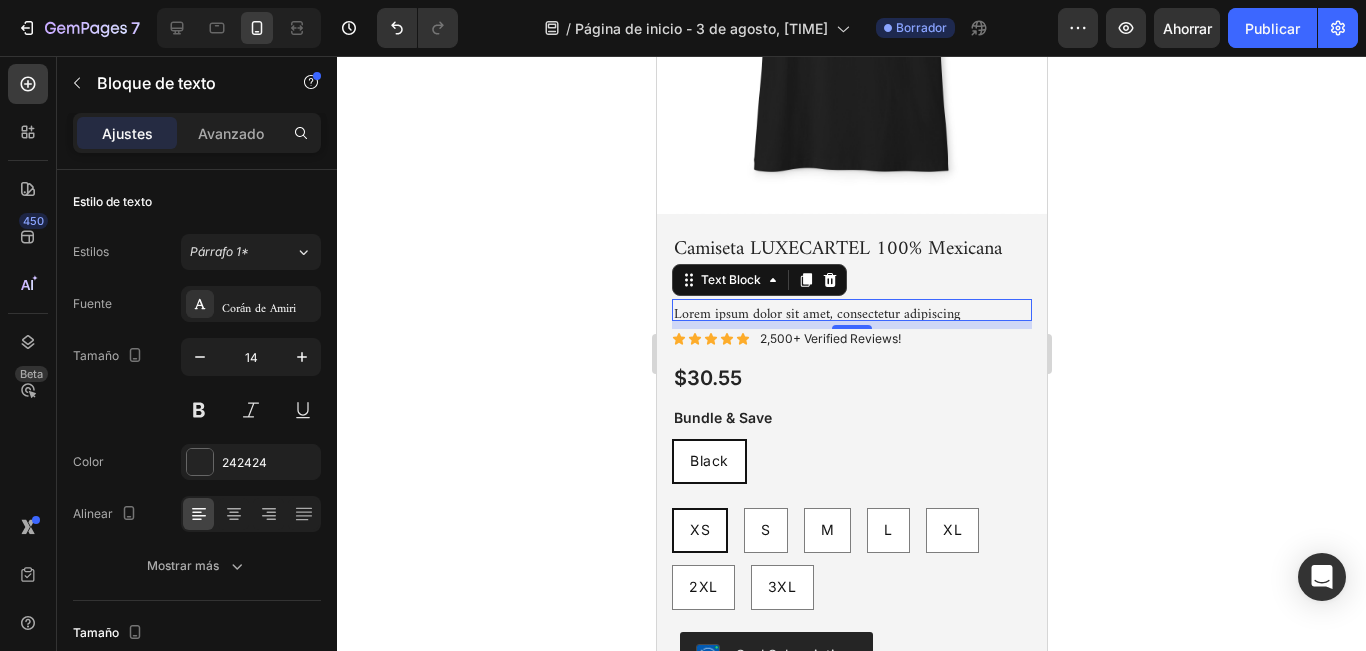 drag, startPoint x: 597, startPoint y: 384, endPoint x: 643, endPoint y: 335, distance: 67.20863 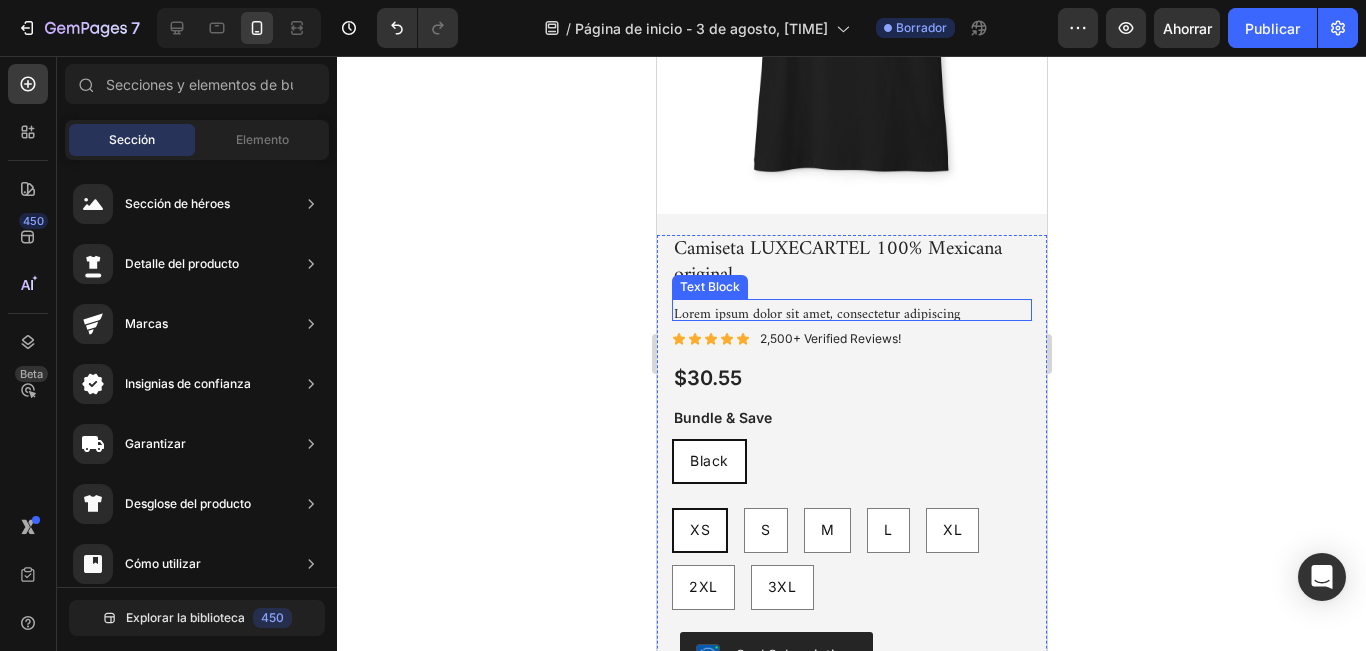 click on "Lorem ipsum dolor sit amet, consectetur adipiscing" at bounding box center [851, 310] 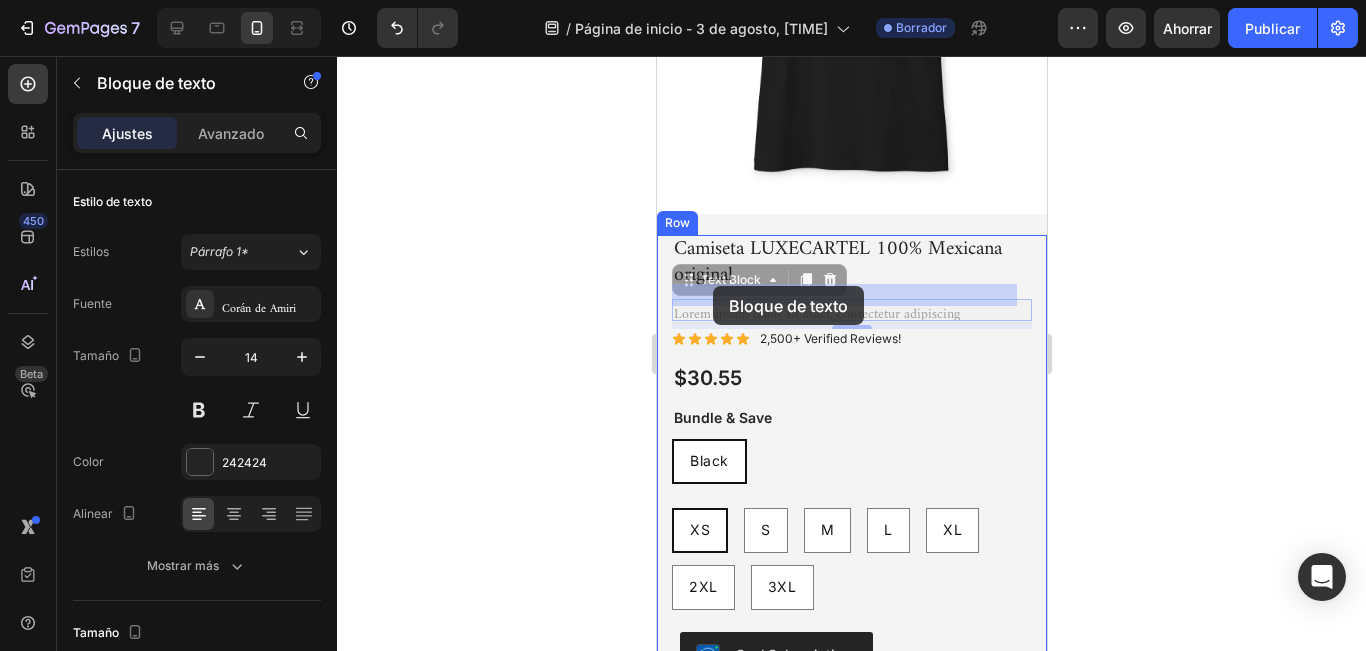 drag, startPoint x: 749, startPoint y: 272, endPoint x: 1906, endPoint y: 385, distance: 1162.505 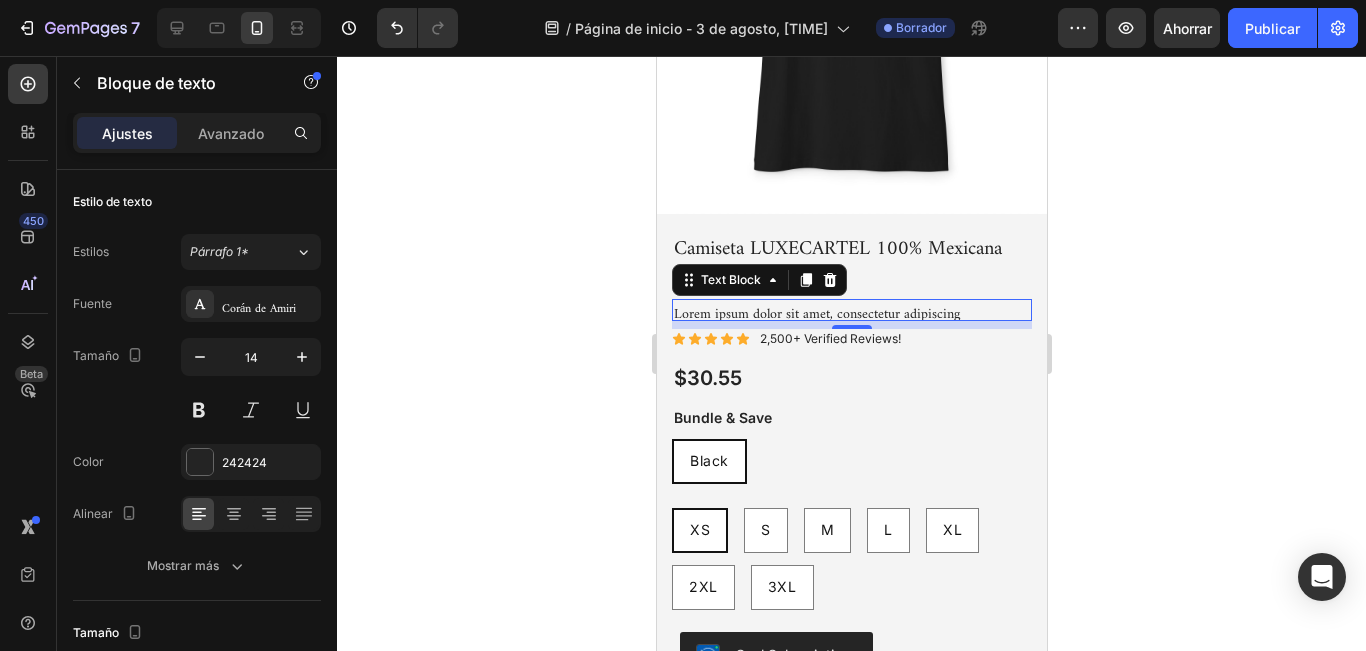 click 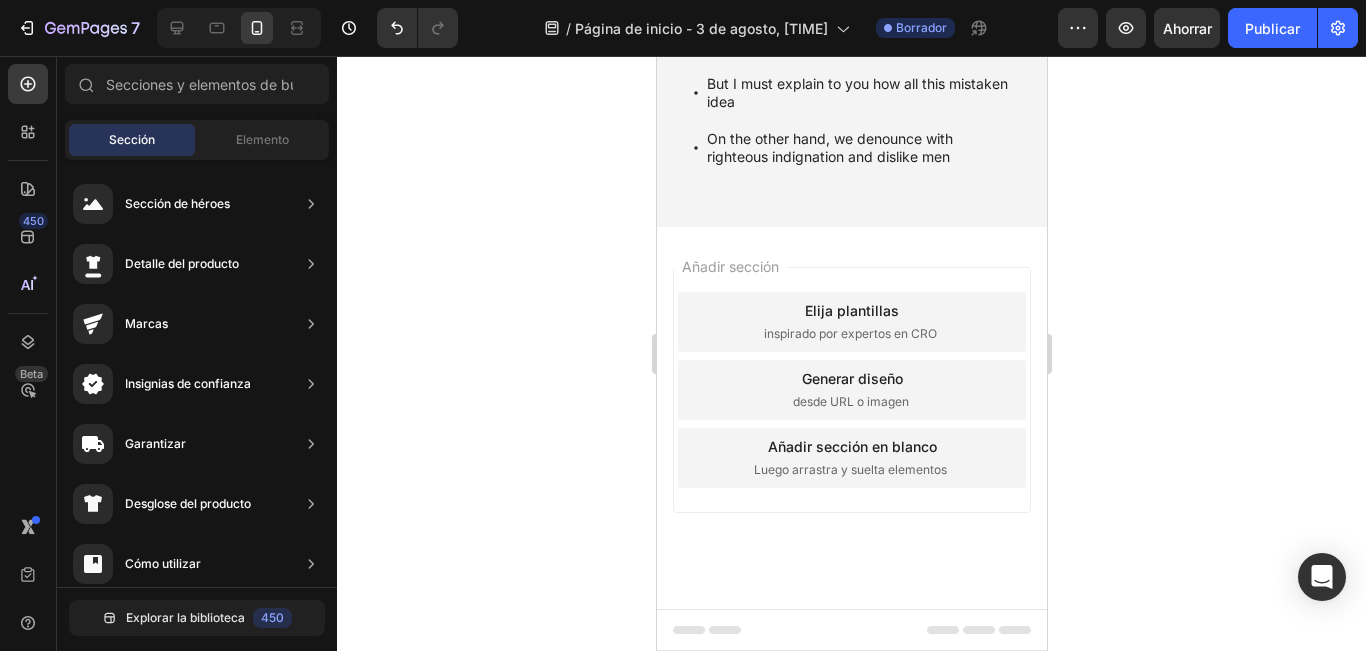 scroll, scrollTop: 2130, scrollLeft: 0, axis: vertical 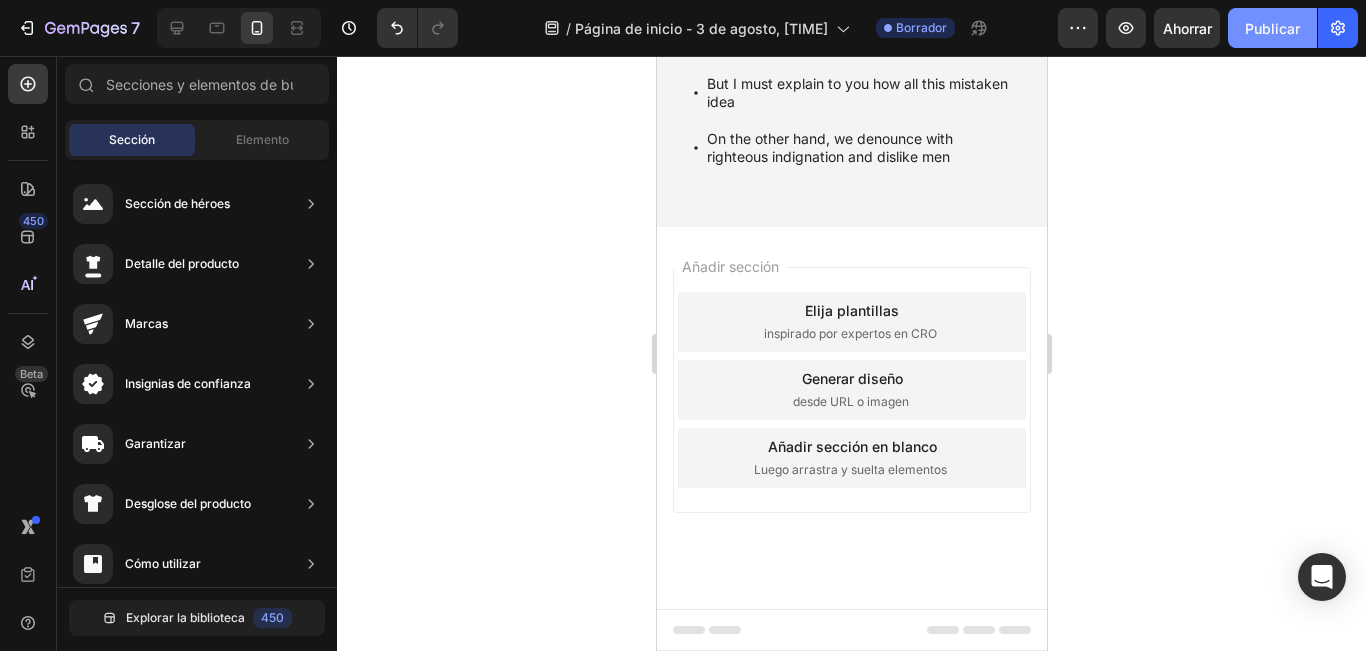 click on "Publicar" at bounding box center (1272, 28) 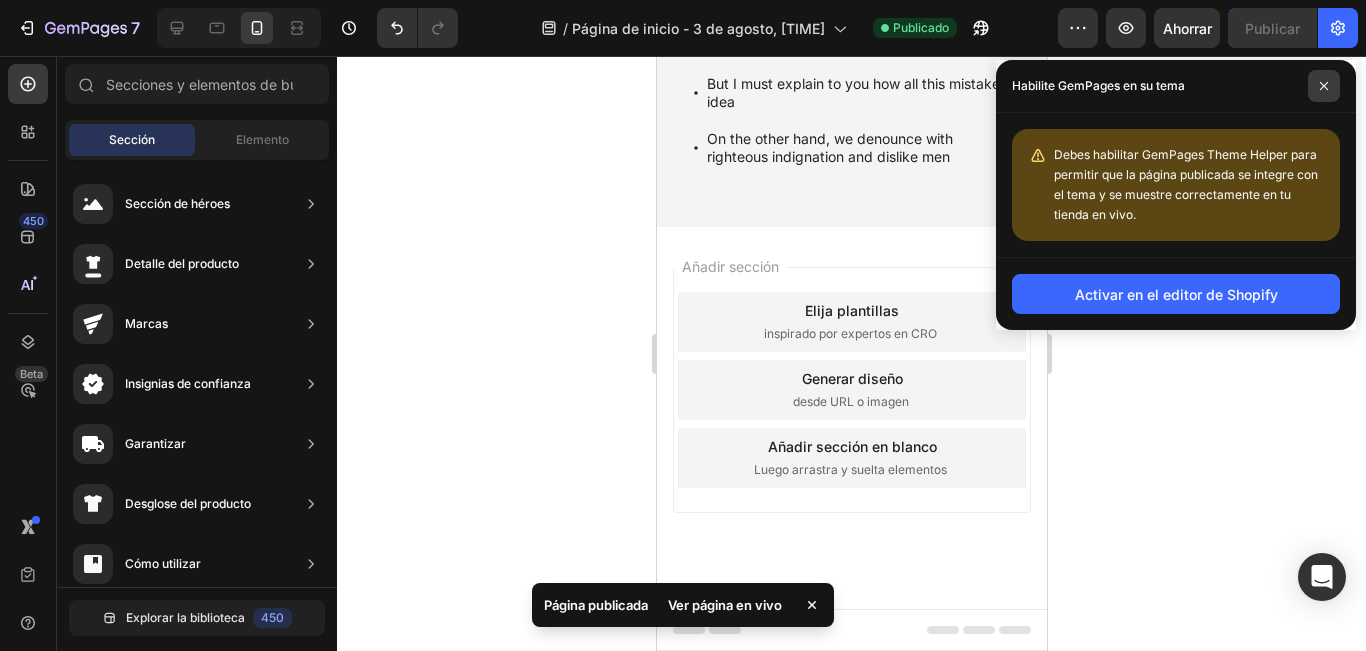 click 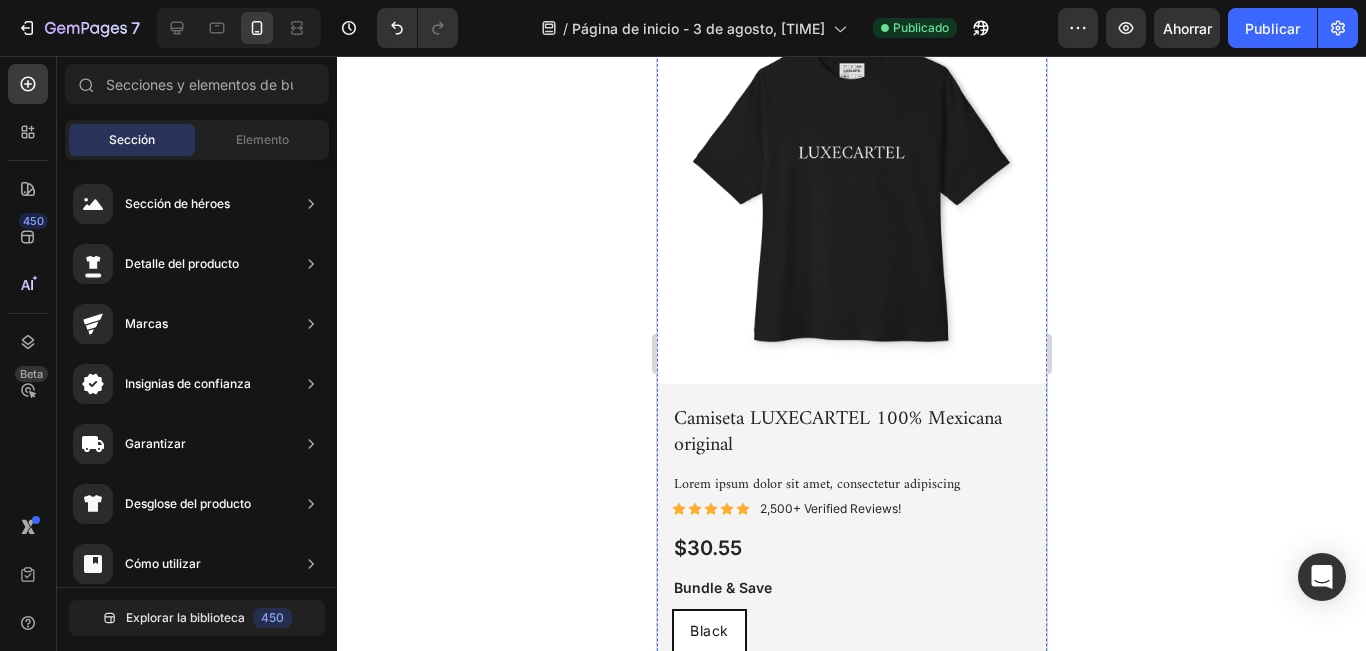 scroll, scrollTop: 0, scrollLeft: 0, axis: both 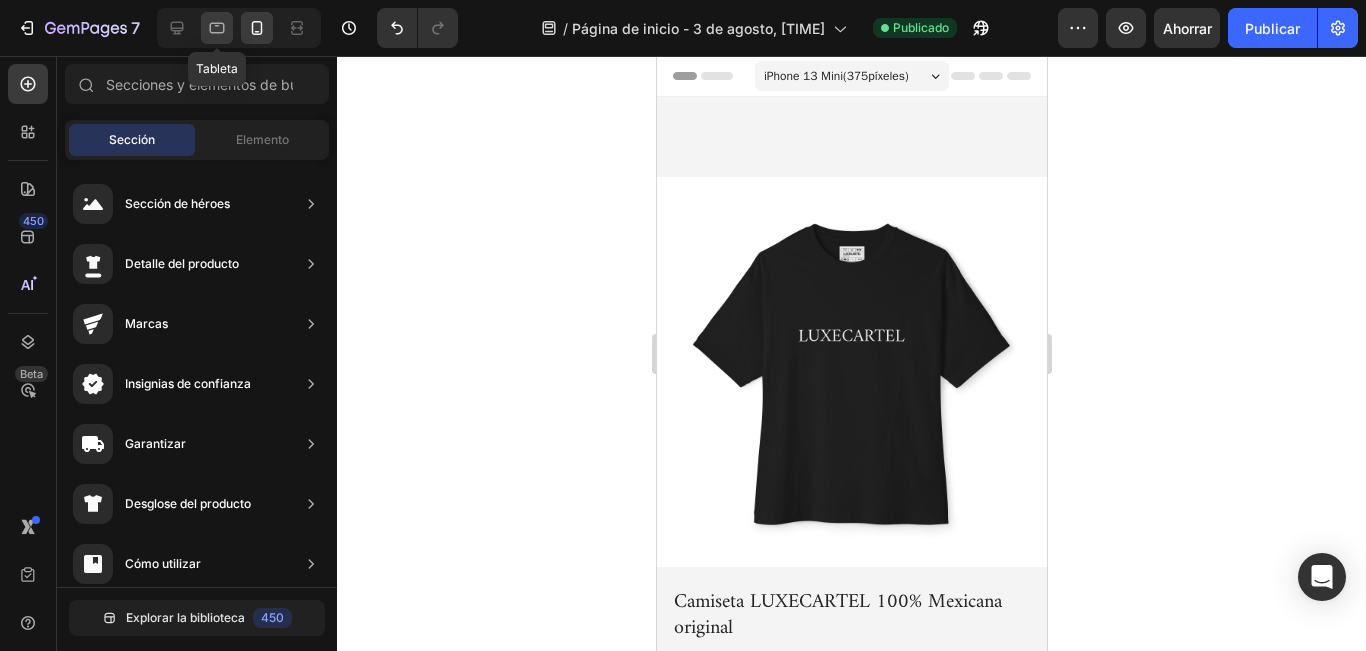 click 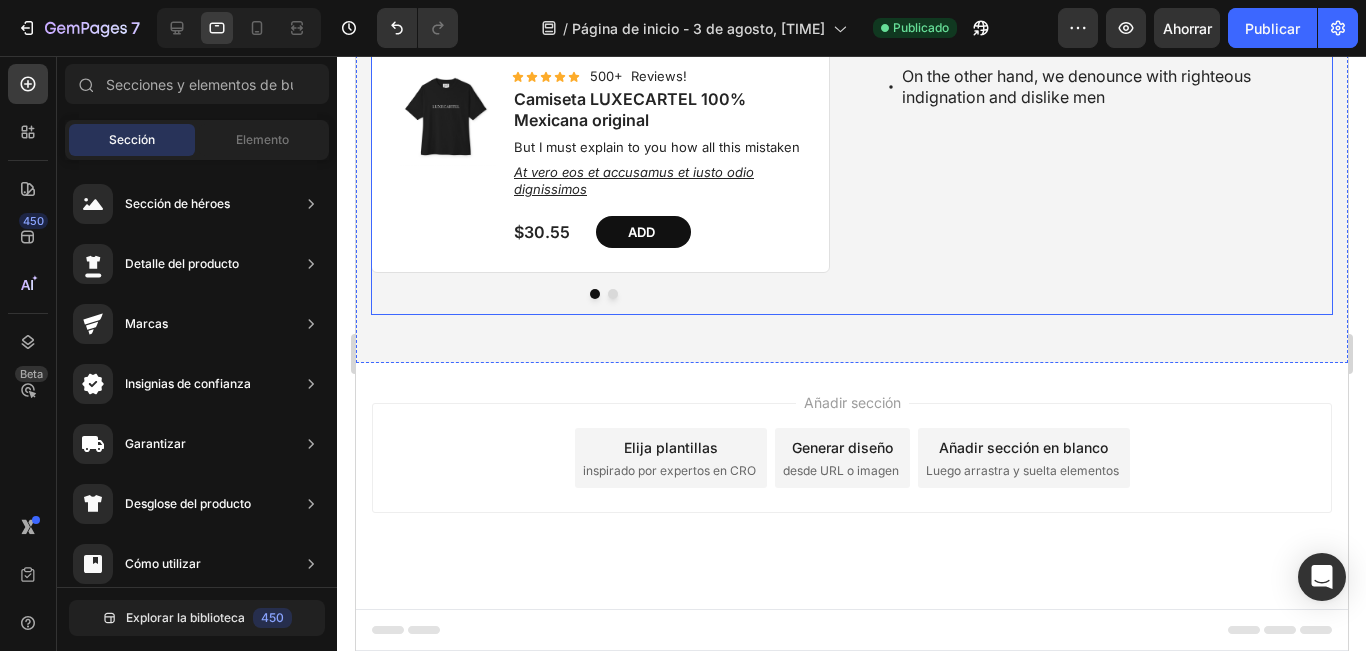 scroll, scrollTop: 1200, scrollLeft: 0, axis: vertical 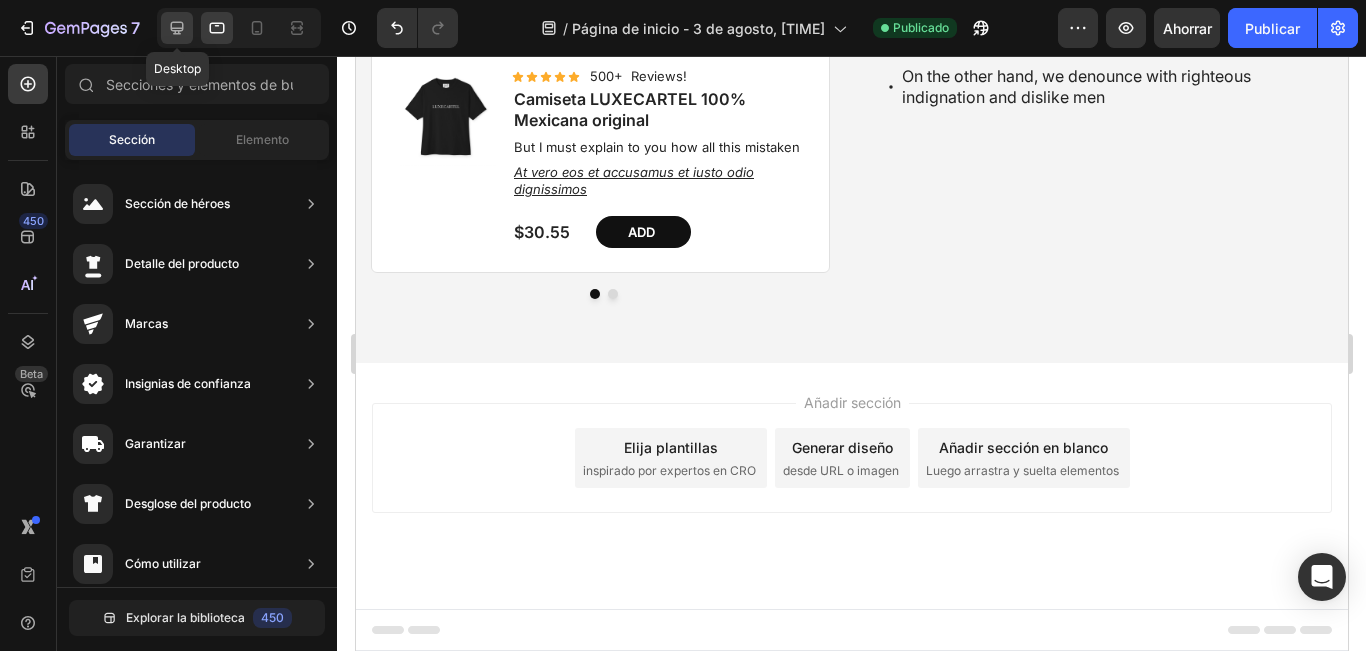 click 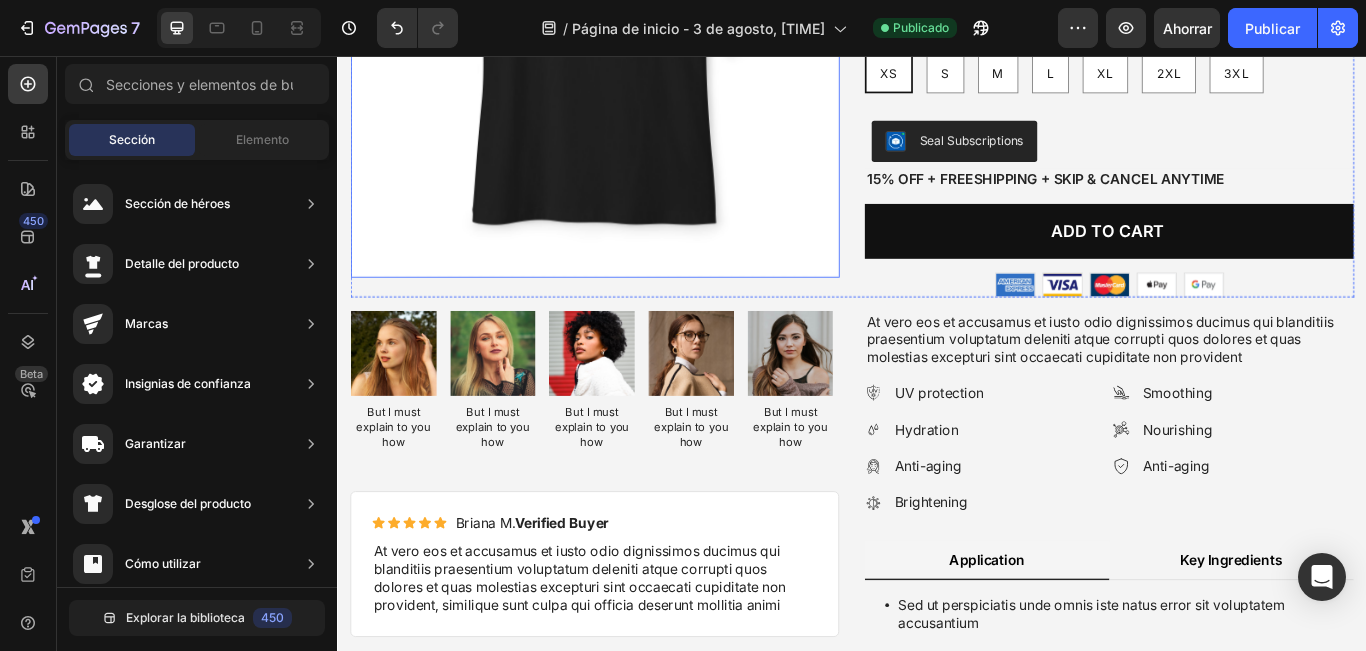 scroll, scrollTop: 0, scrollLeft: 0, axis: both 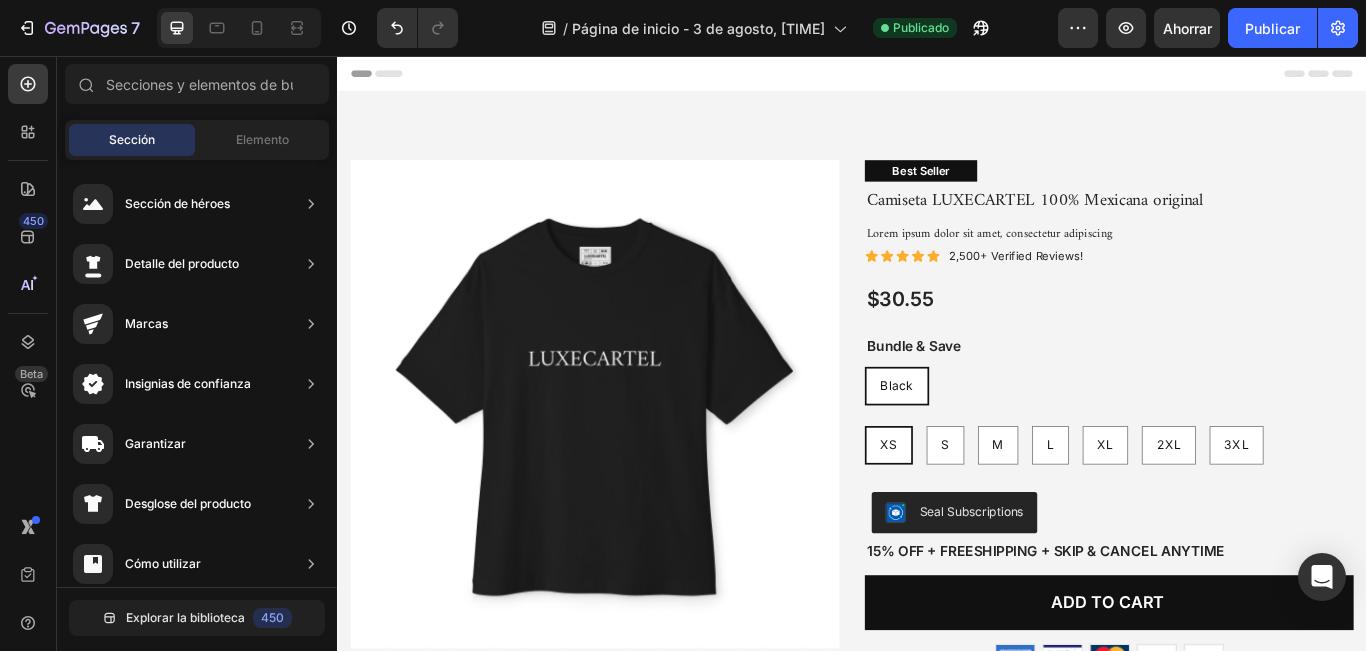 click on "Encabezamiento" at bounding box center (407, 76) 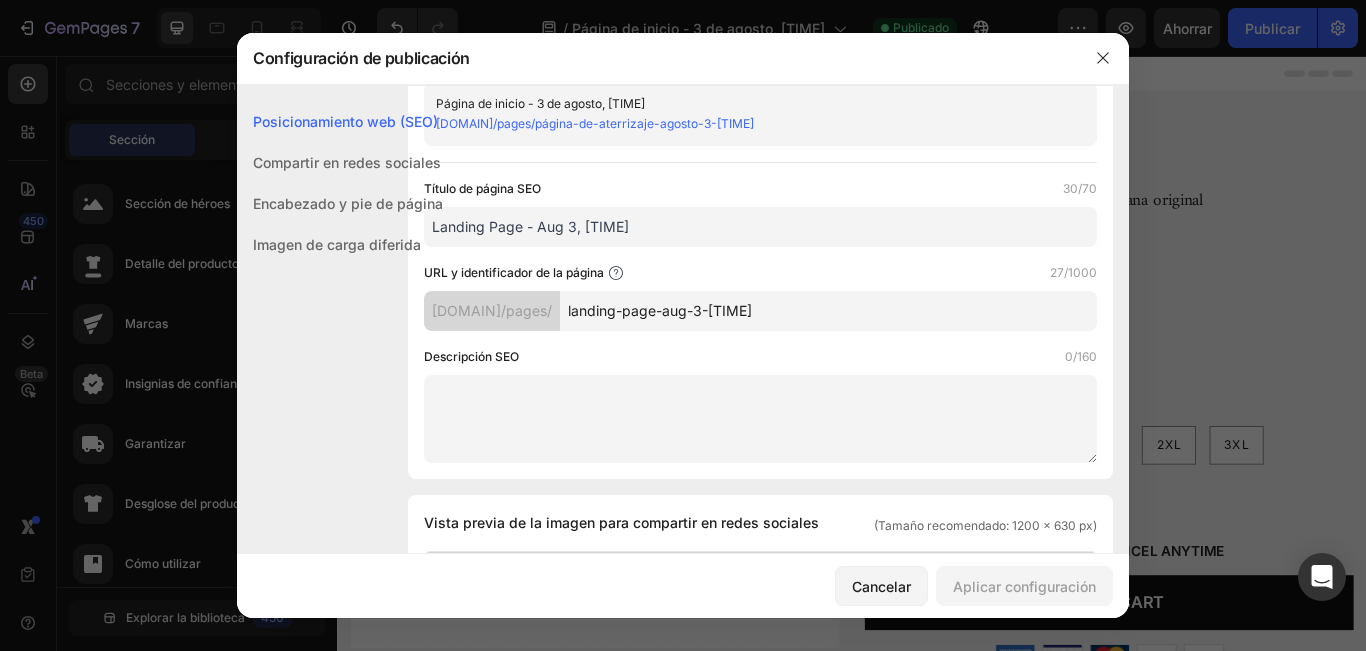 scroll, scrollTop: 0, scrollLeft: 0, axis: both 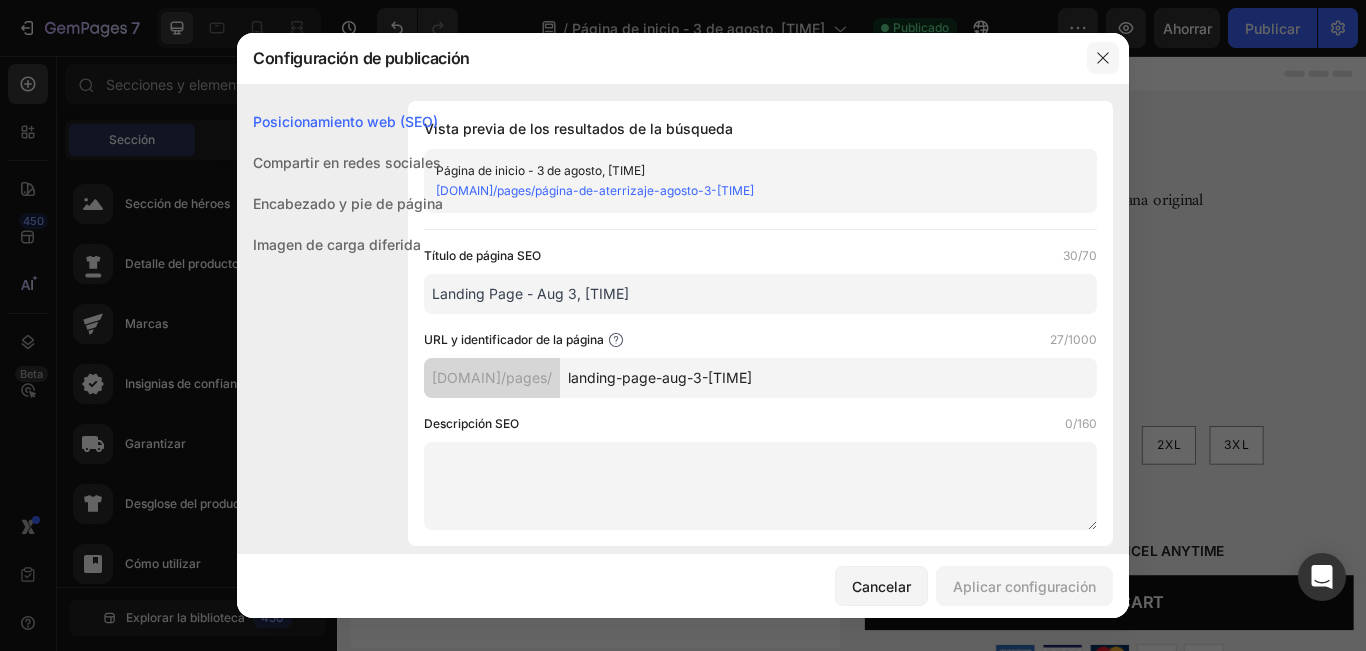click 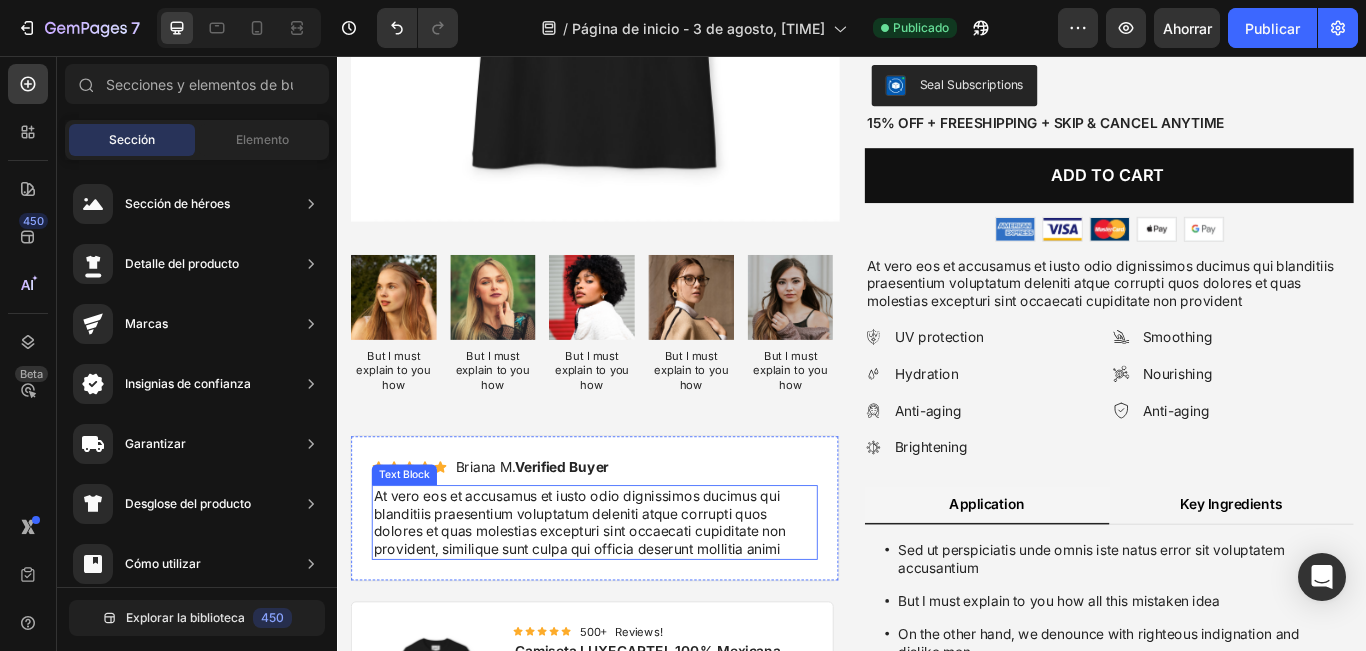 scroll, scrollTop: 0, scrollLeft: 0, axis: both 